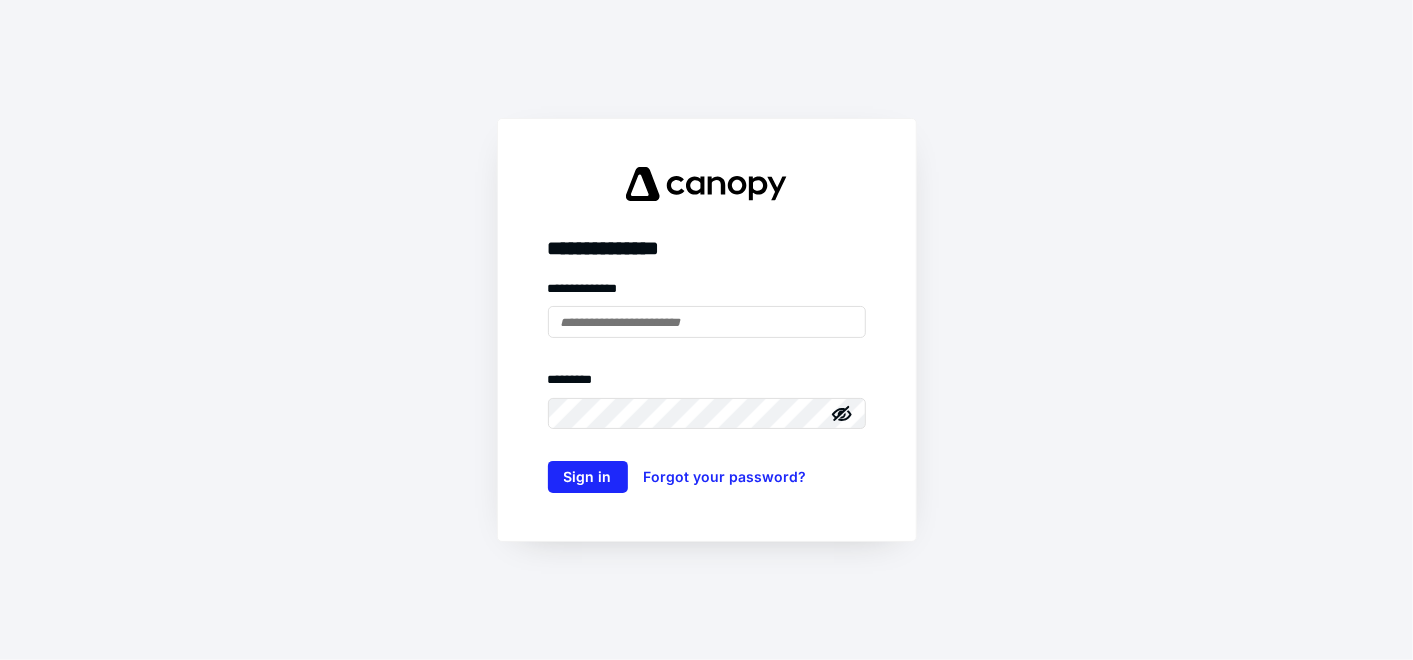 scroll, scrollTop: 0, scrollLeft: 0, axis: both 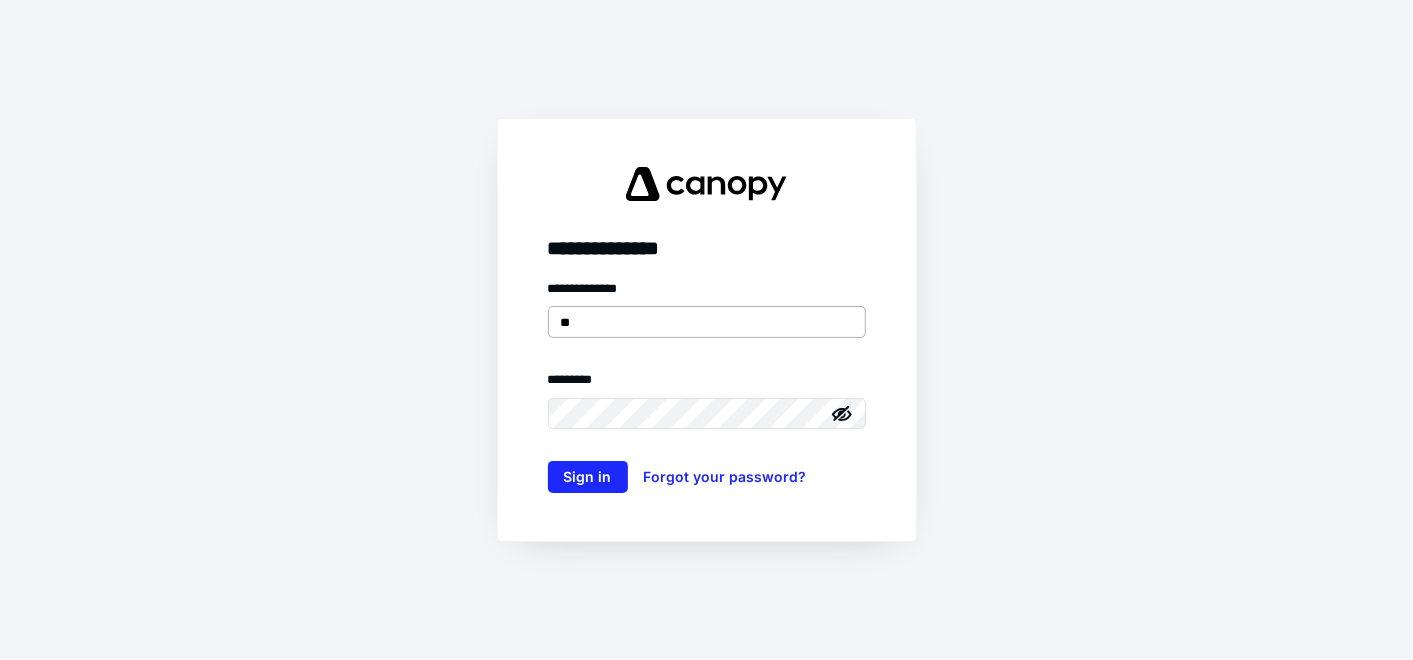 type on "**********" 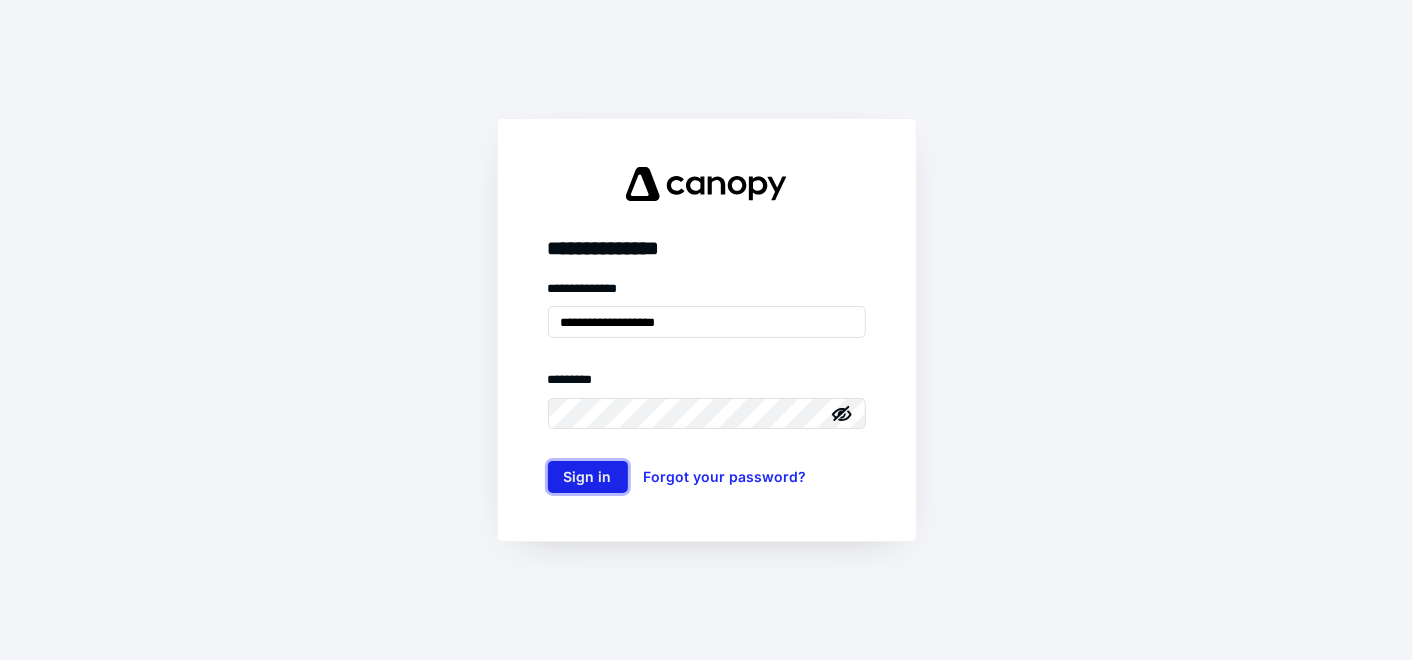click on "Sign in" at bounding box center (588, 477) 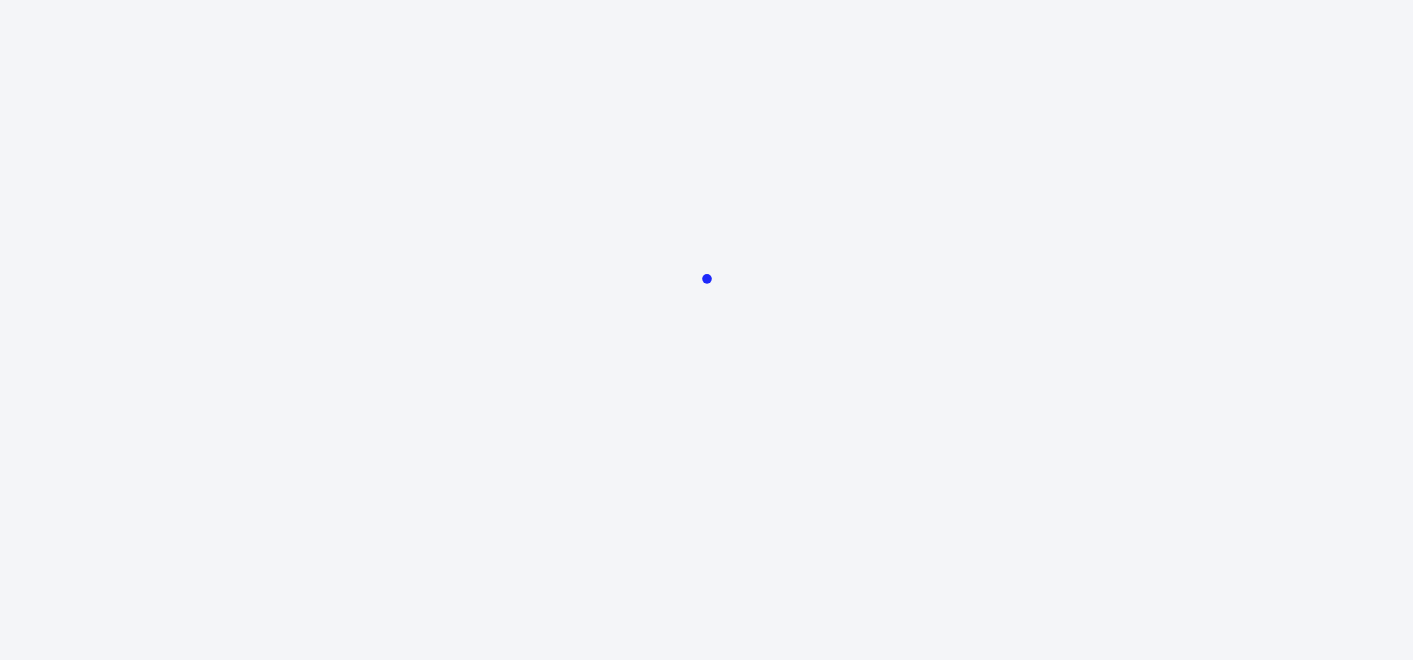scroll, scrollTop: 0, scrollLeft: 0, axis: both 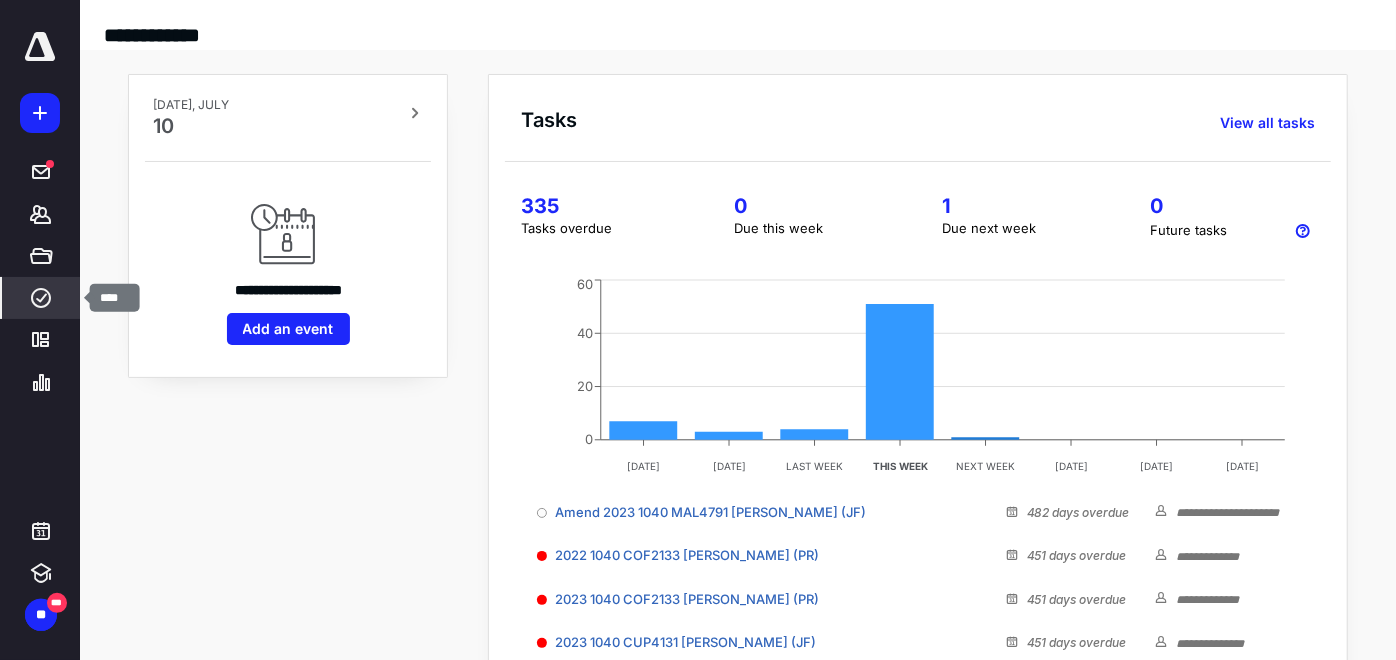 click 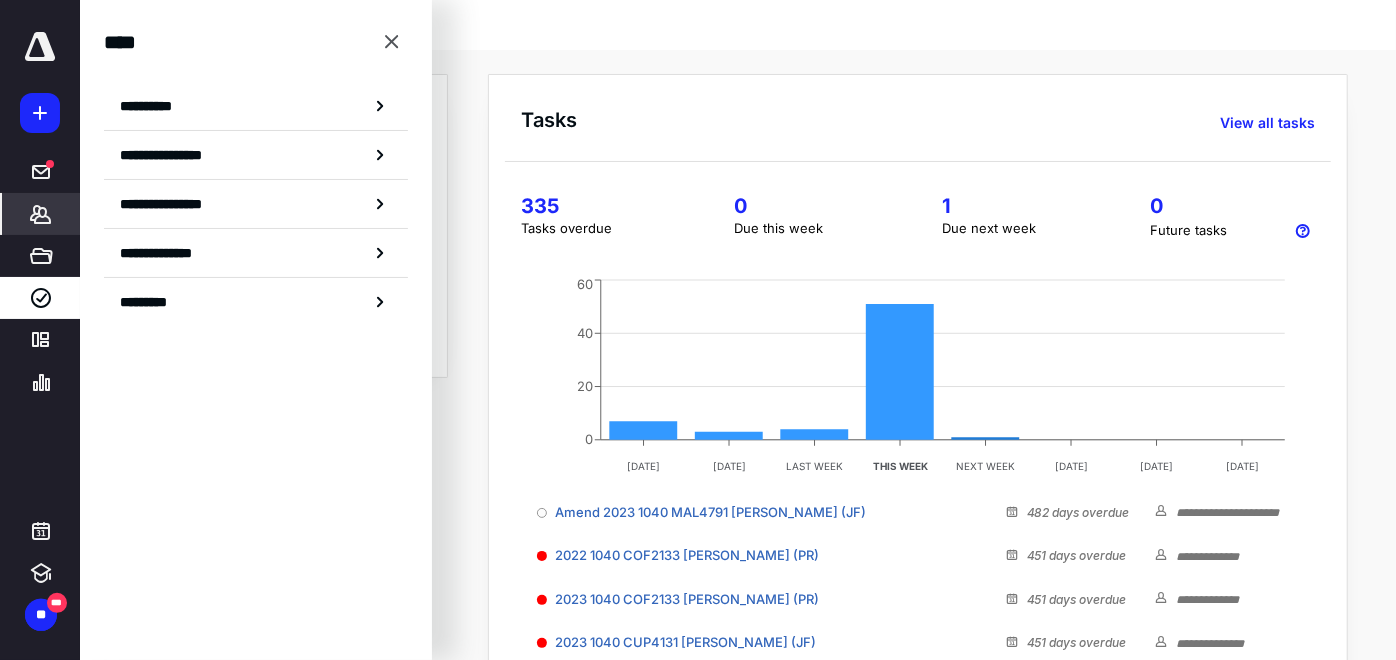 click 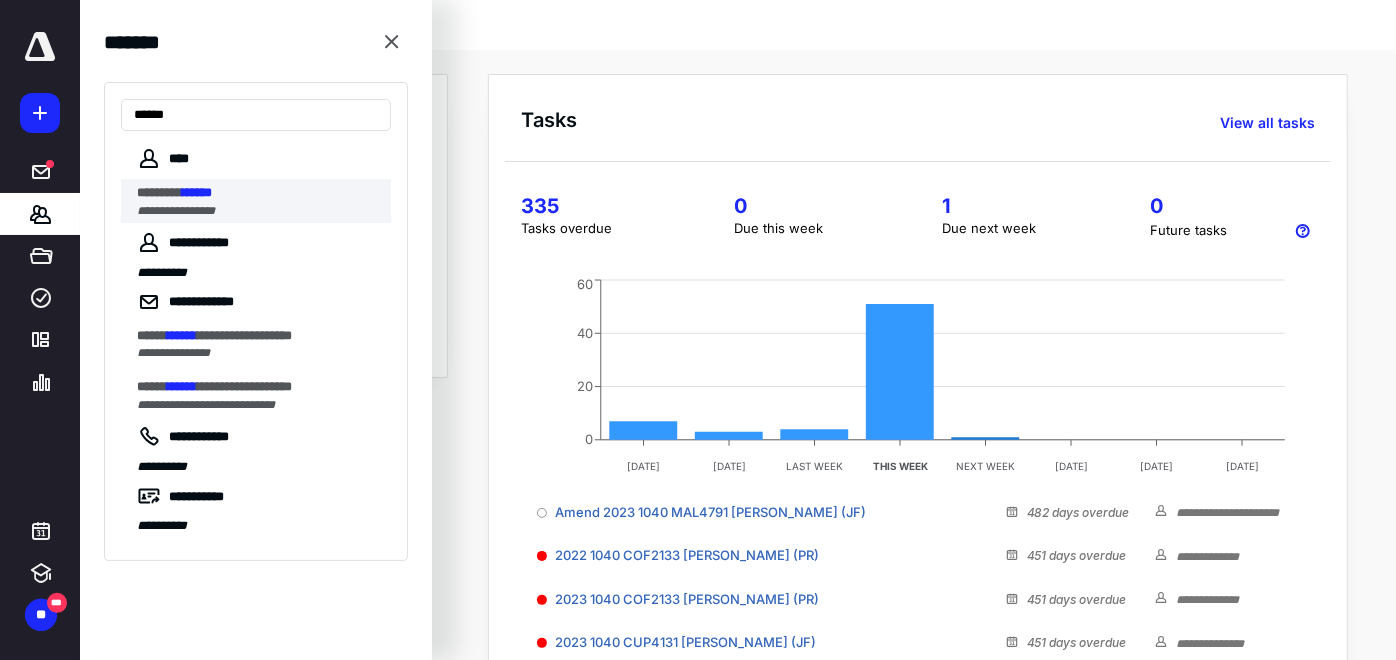 type on "******" 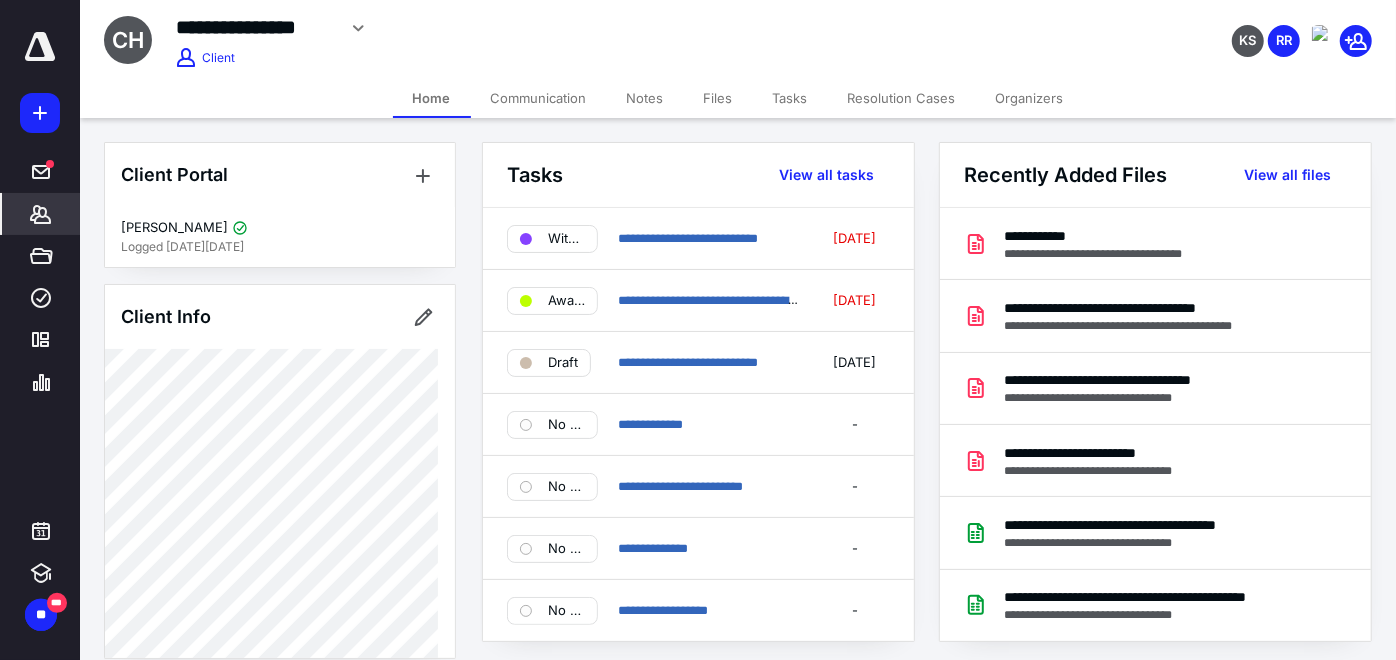 click on "Files" at bounding box center [718, 98] 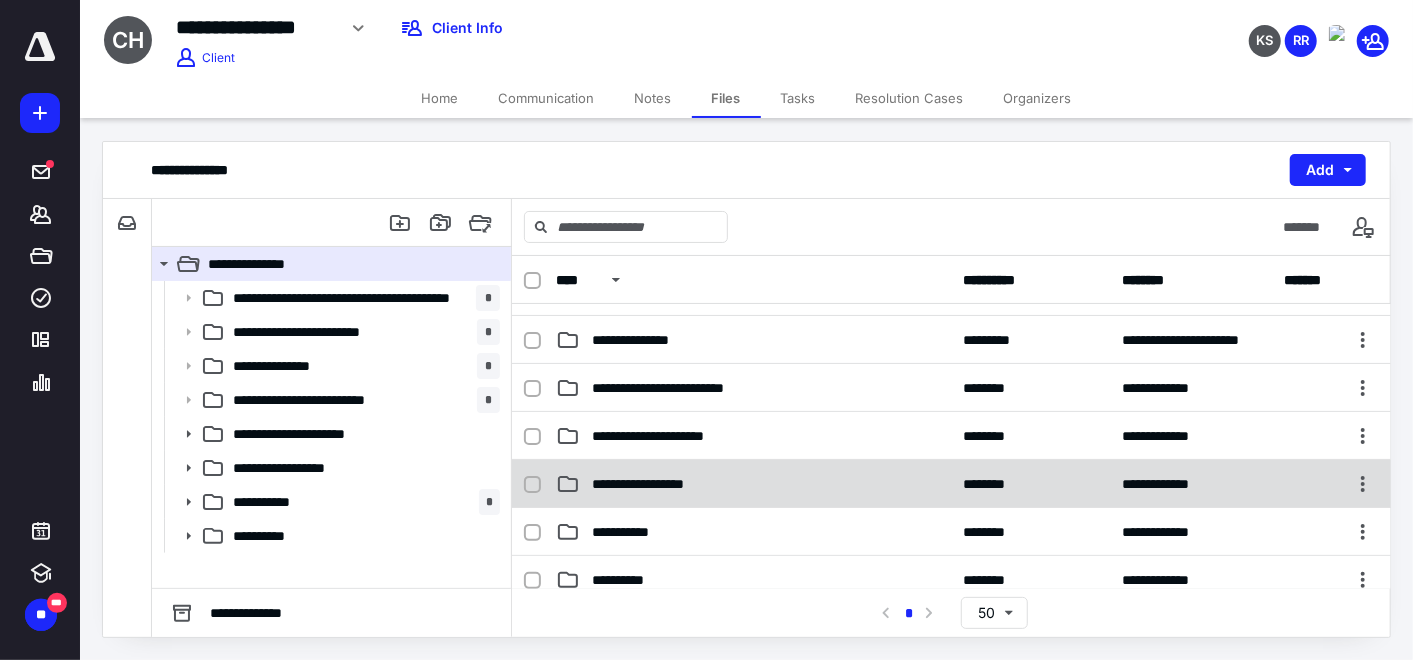 scroll, scrollTop: 111, scrollLeft: 0, axis: vertical 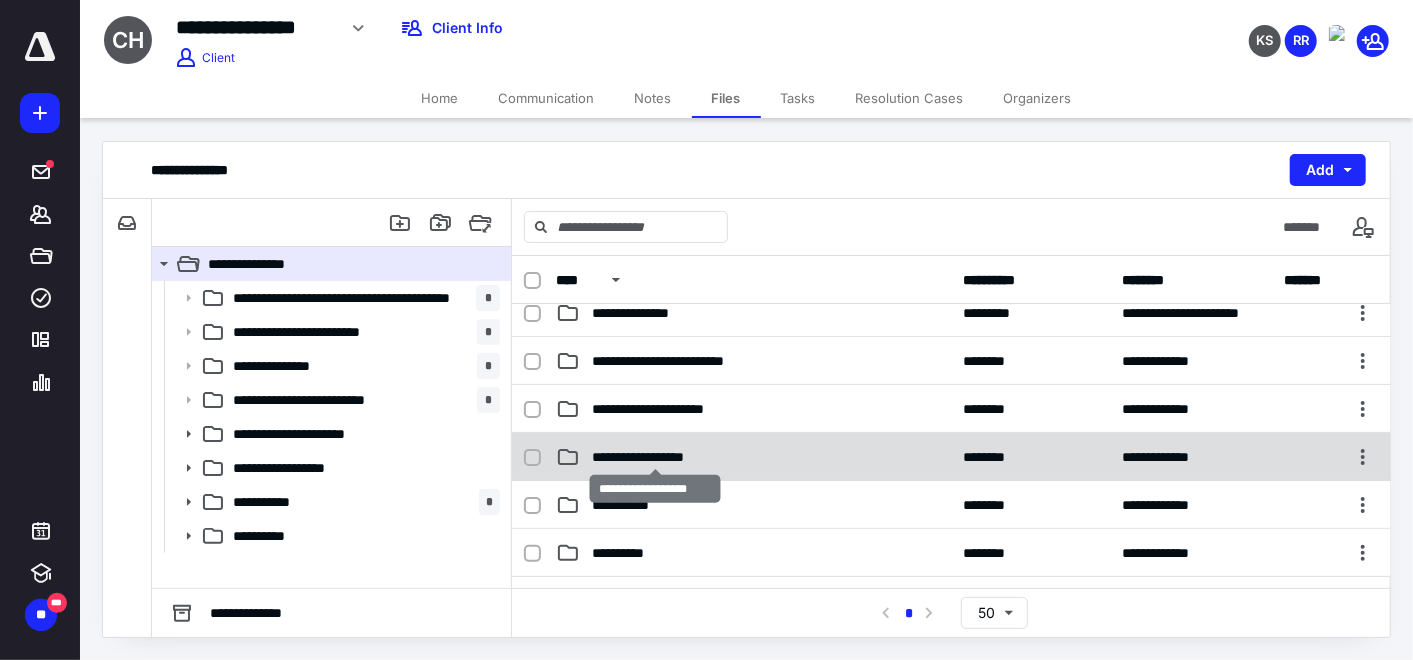 click on "**********" at bounding box center (656, 457) 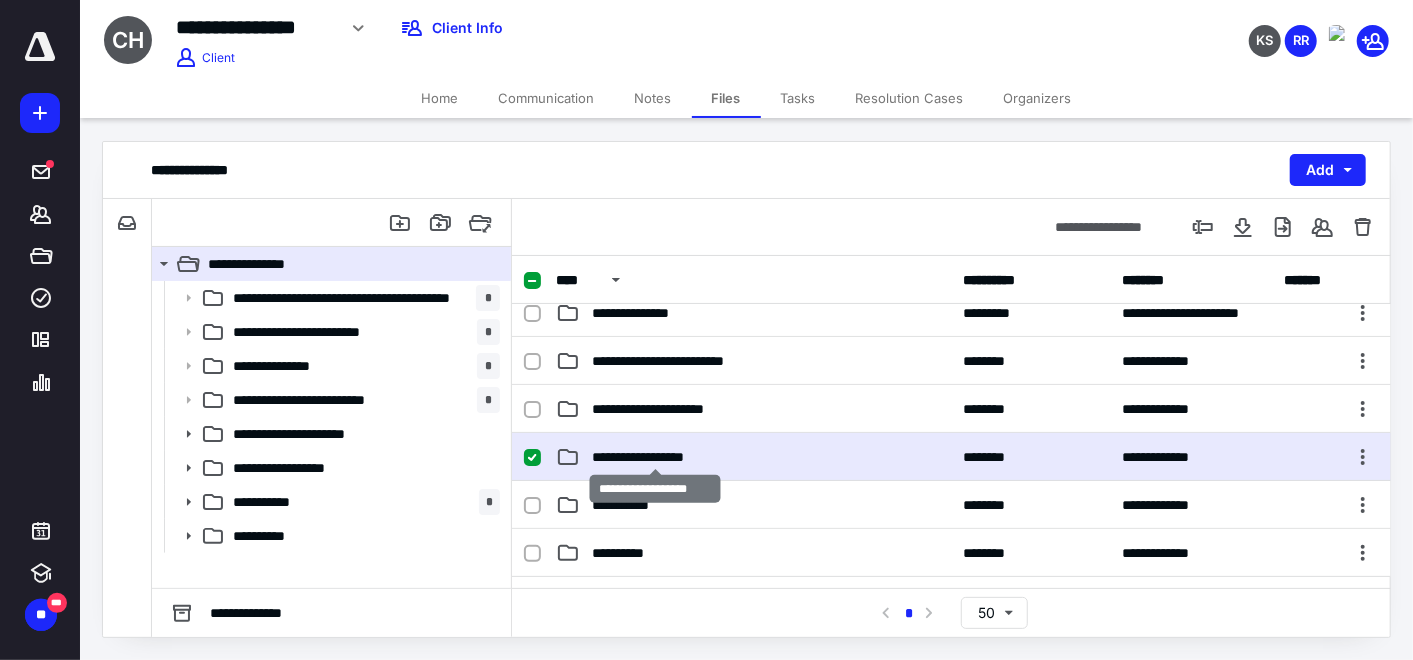 click on "**********" at bounding box center [656, 457] 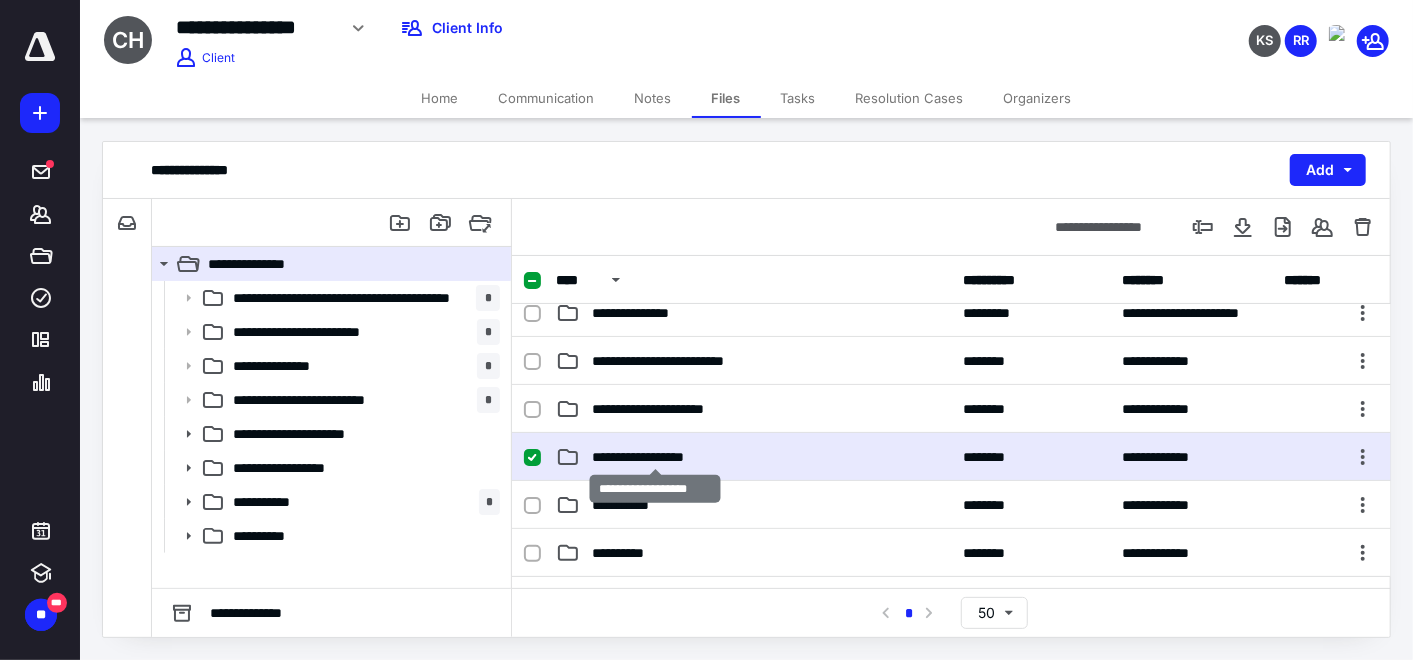 scroll, scrollTop: 0, scrollLeft: 0, axis: both 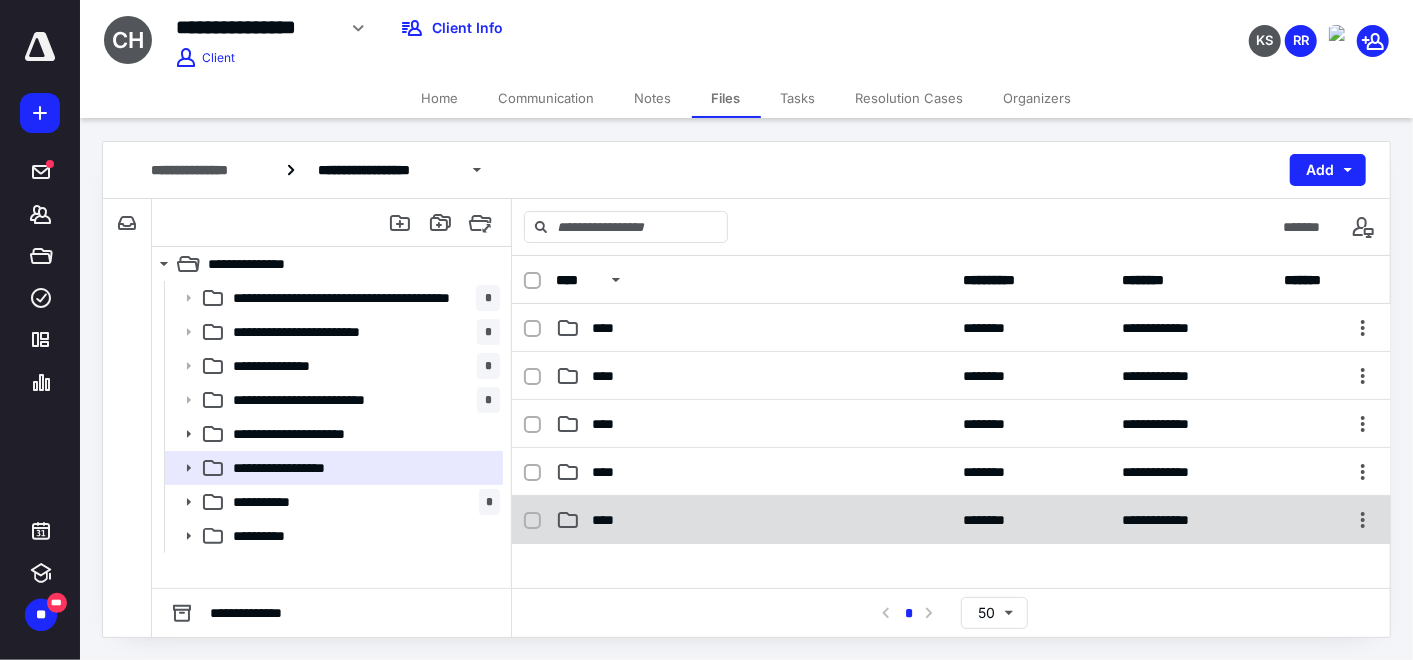 click on "****" at bounding box center (754, 520) 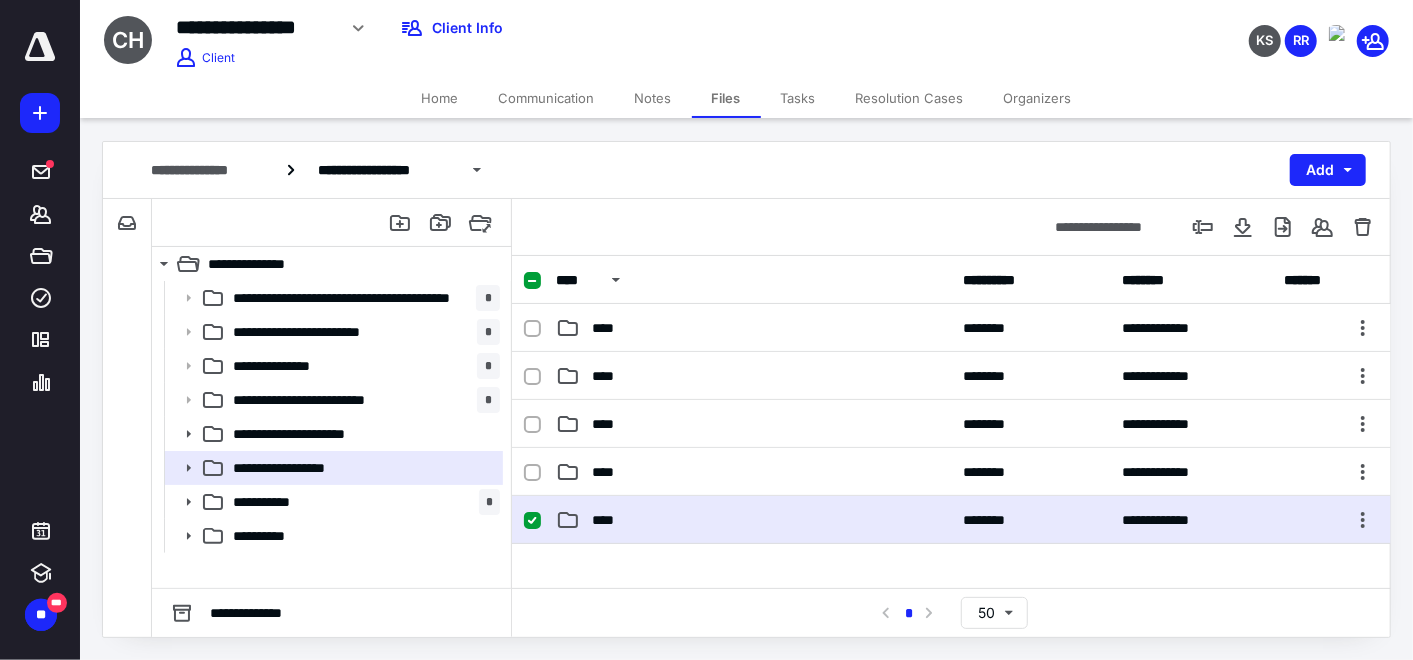 click on "****" at bounding box center (754, 520) 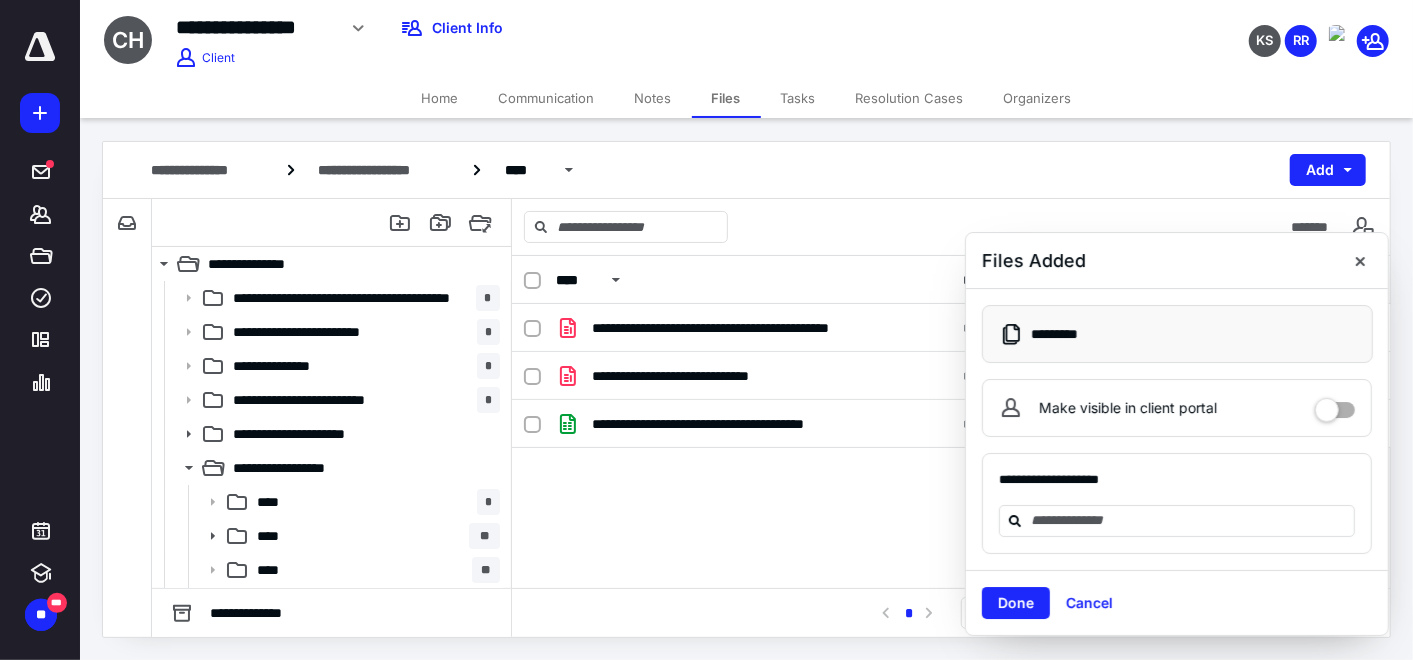 click on "Done Cancel" at bounding box center [1177, 602] 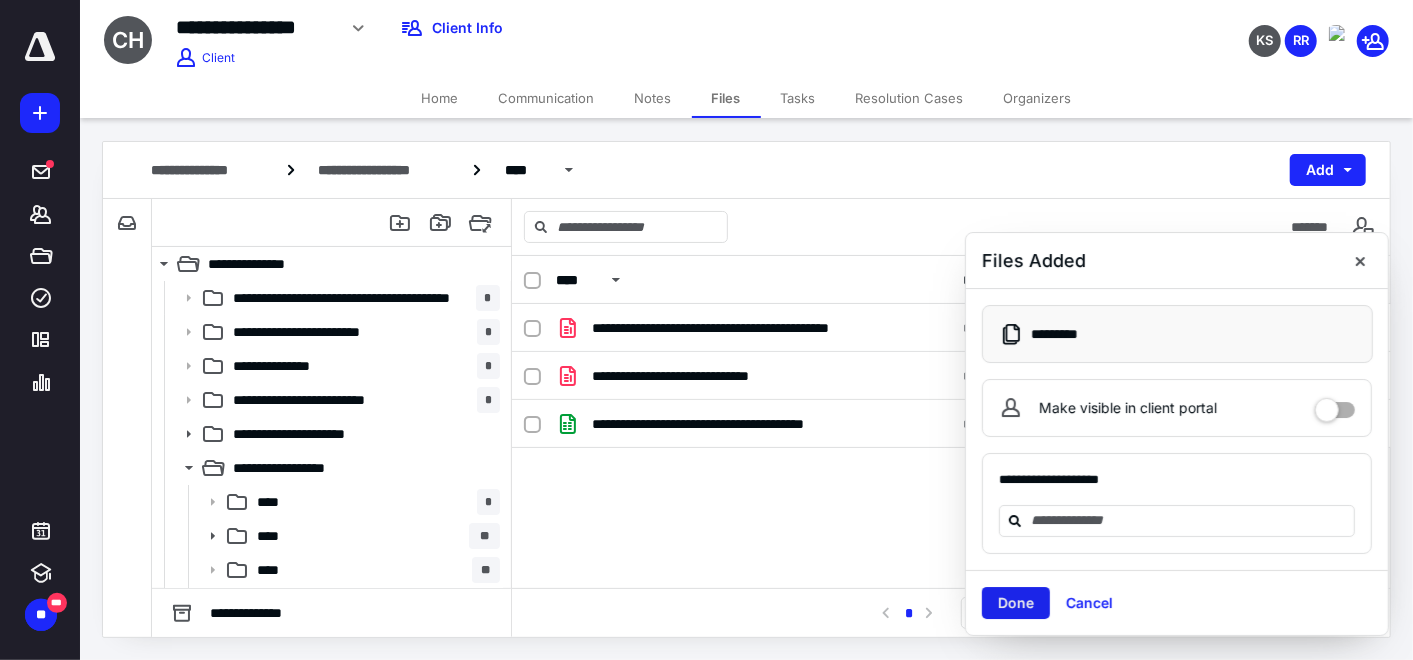 click on "Done" at bounding box center (1016, 603) 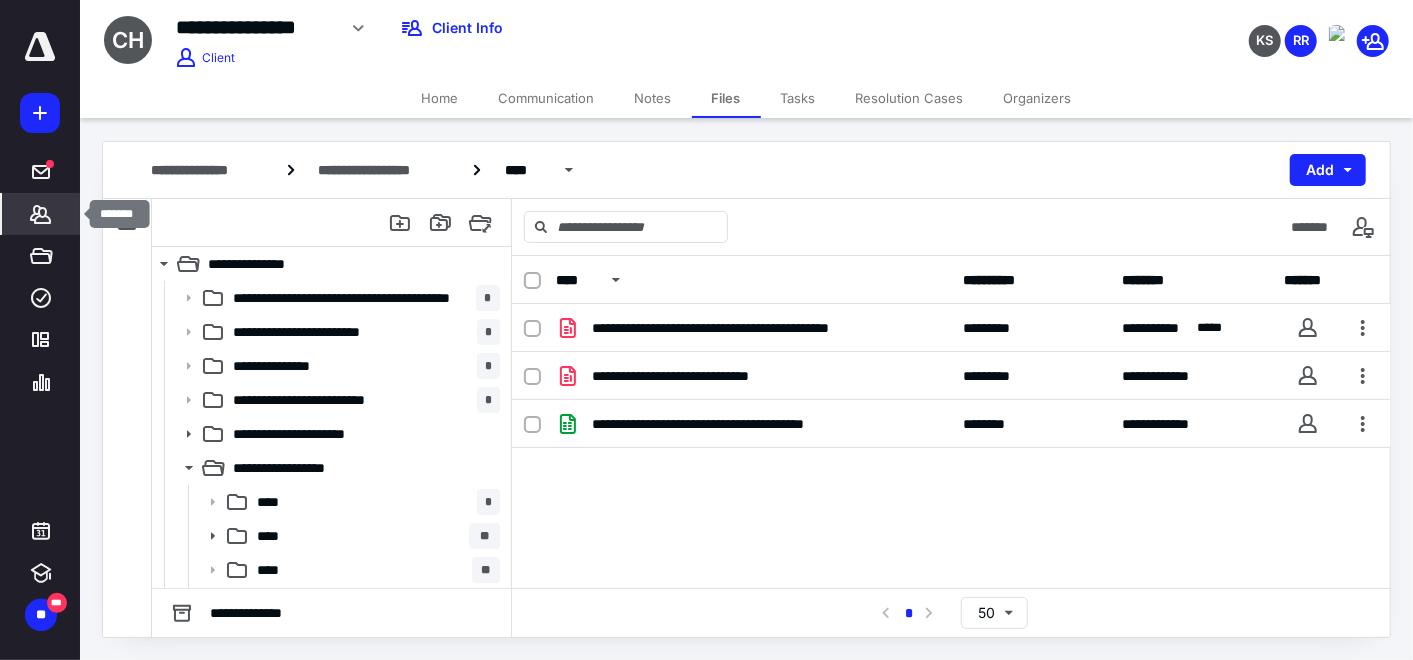 click on "*******" at bounding box center (41, 214) 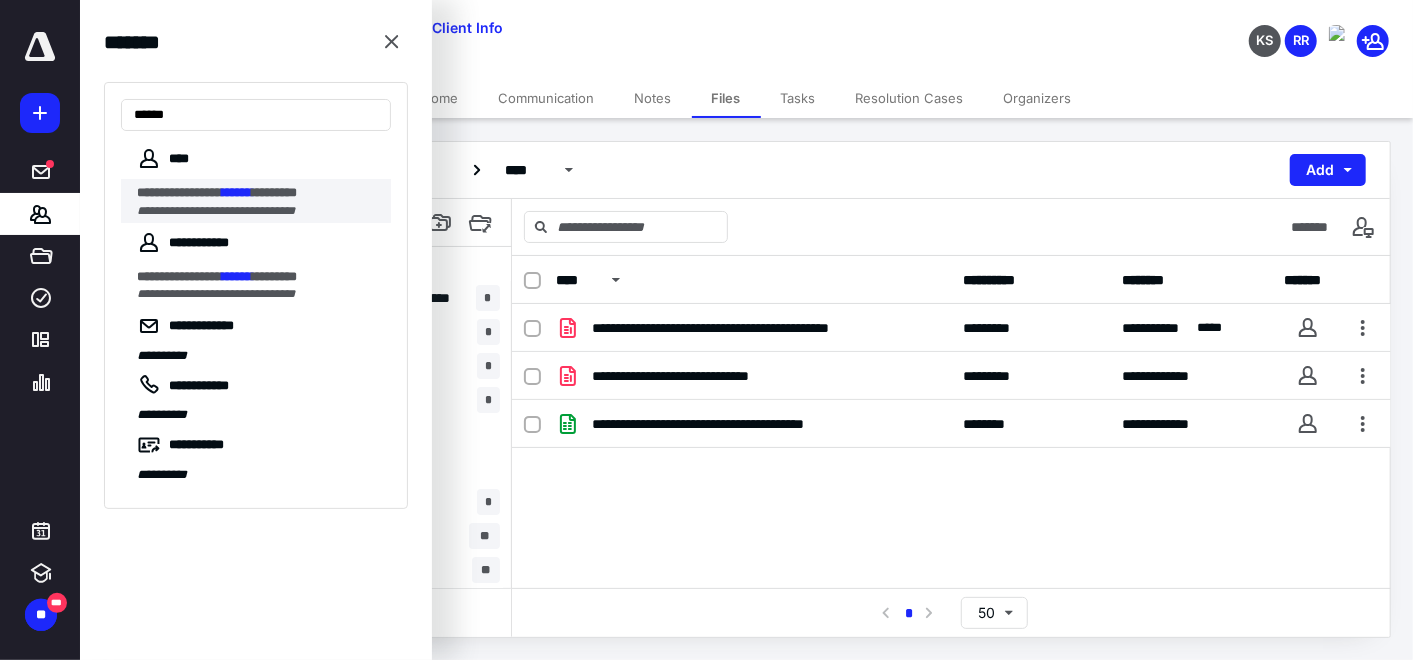 type on "******" 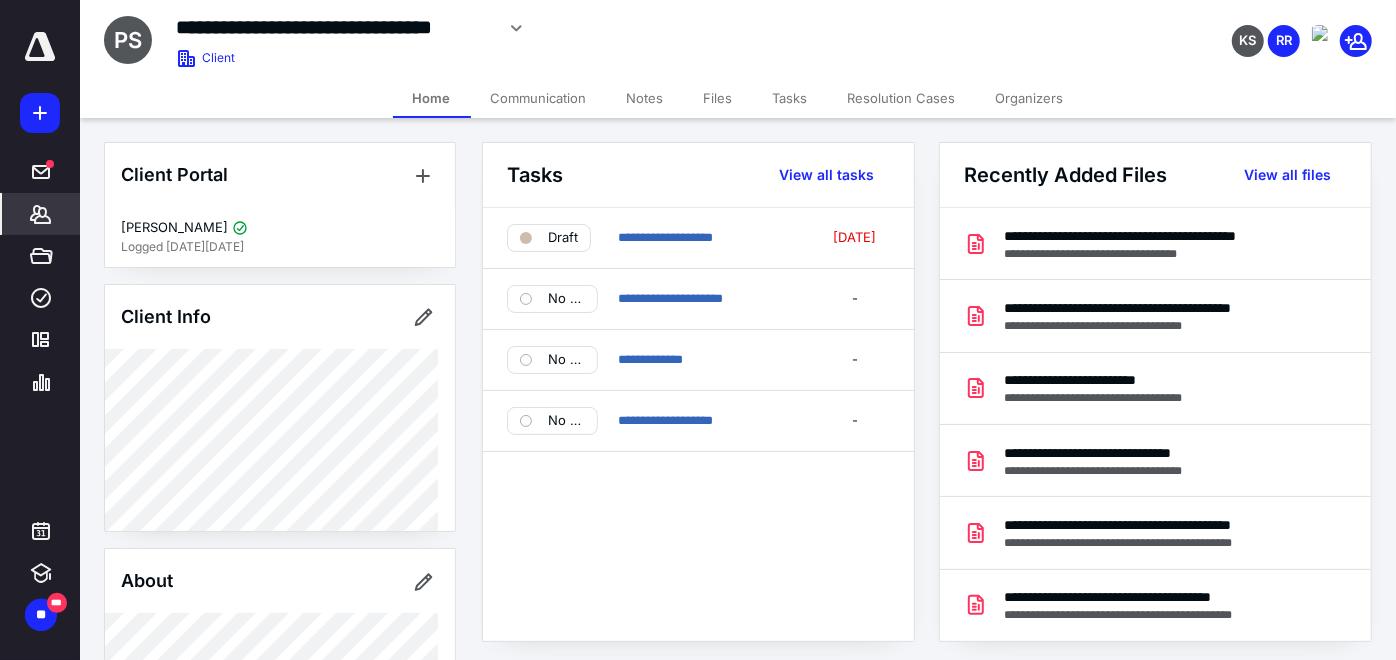 click on "Files" at bounding box center (718, 98) 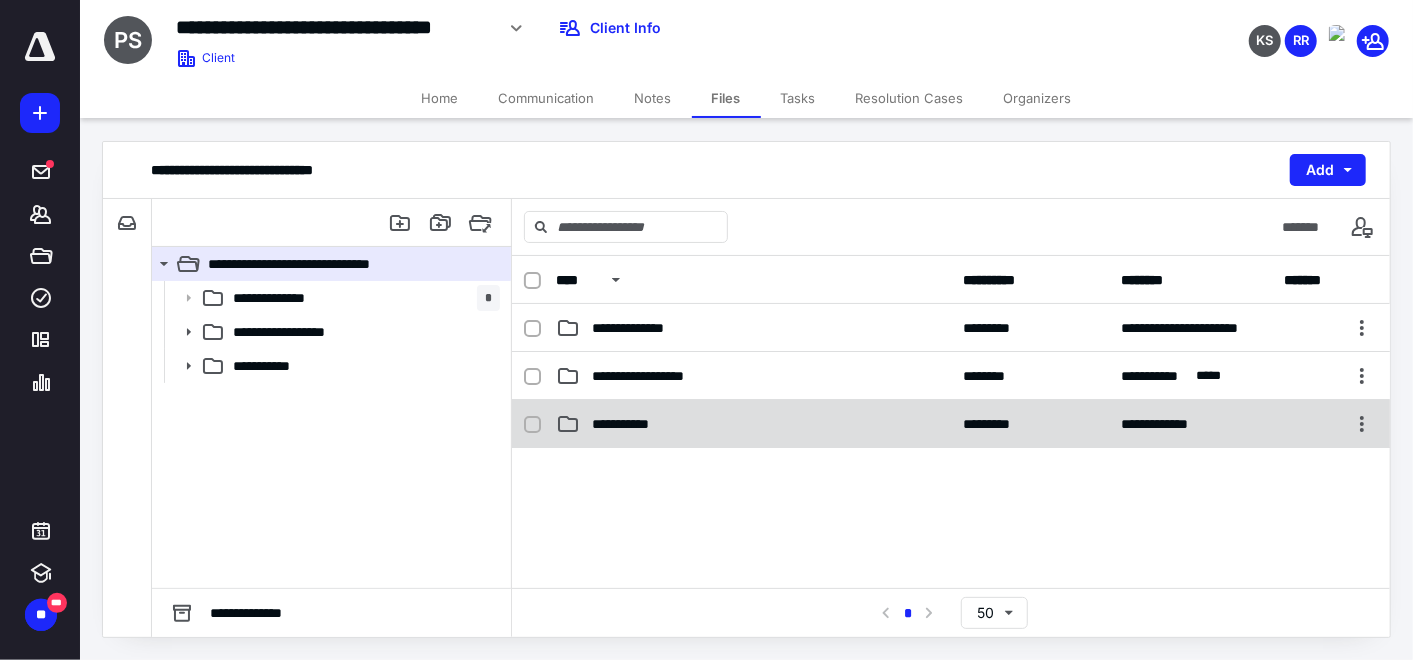 click on "**********" at bounding box center [753, 424] 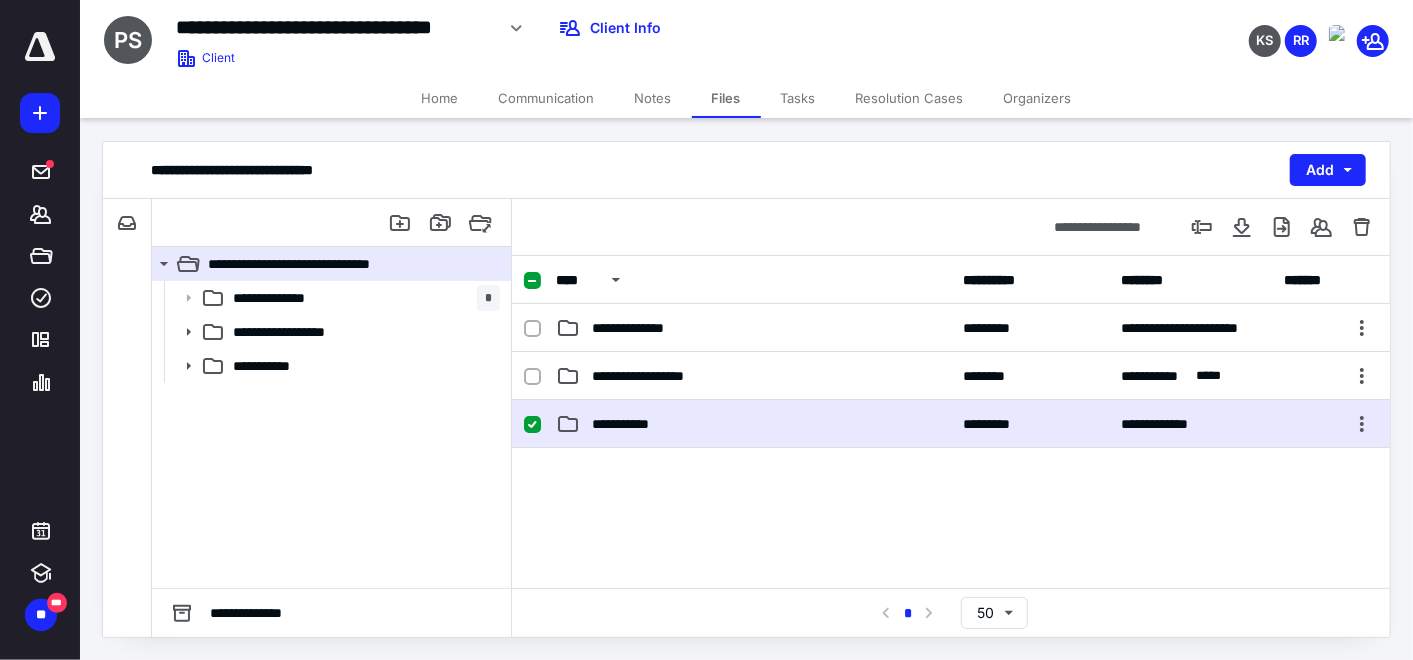click on "**********" at bounding box center [753, 424] 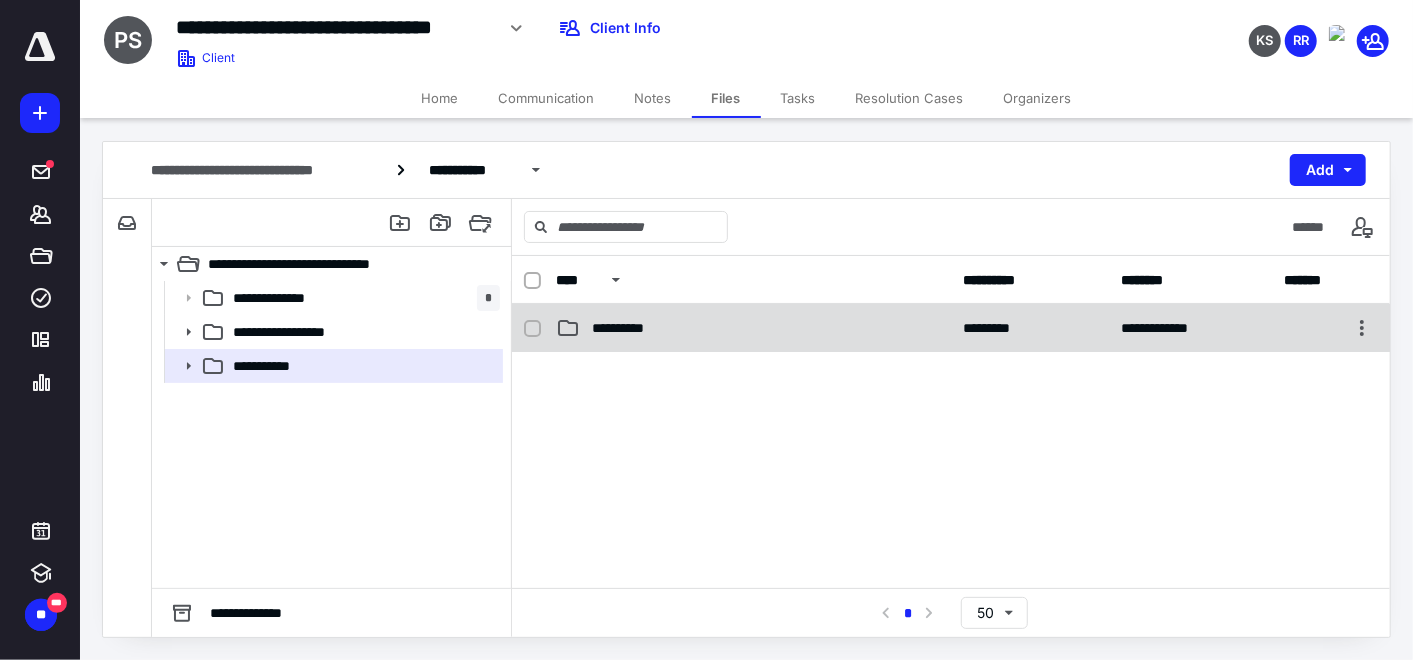 click on "**********" at bounding box center (630, 328) 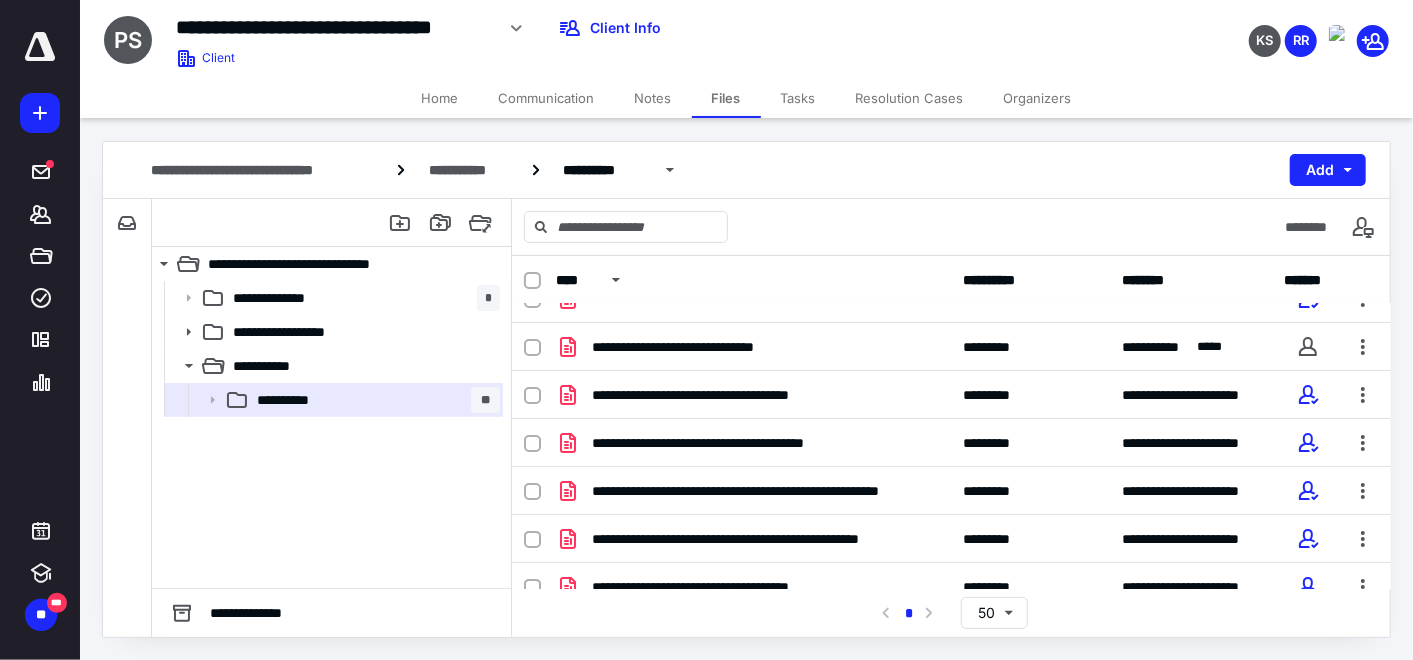 scroll, scrollTop: 222, scrollLeft: 0, axis: vertical 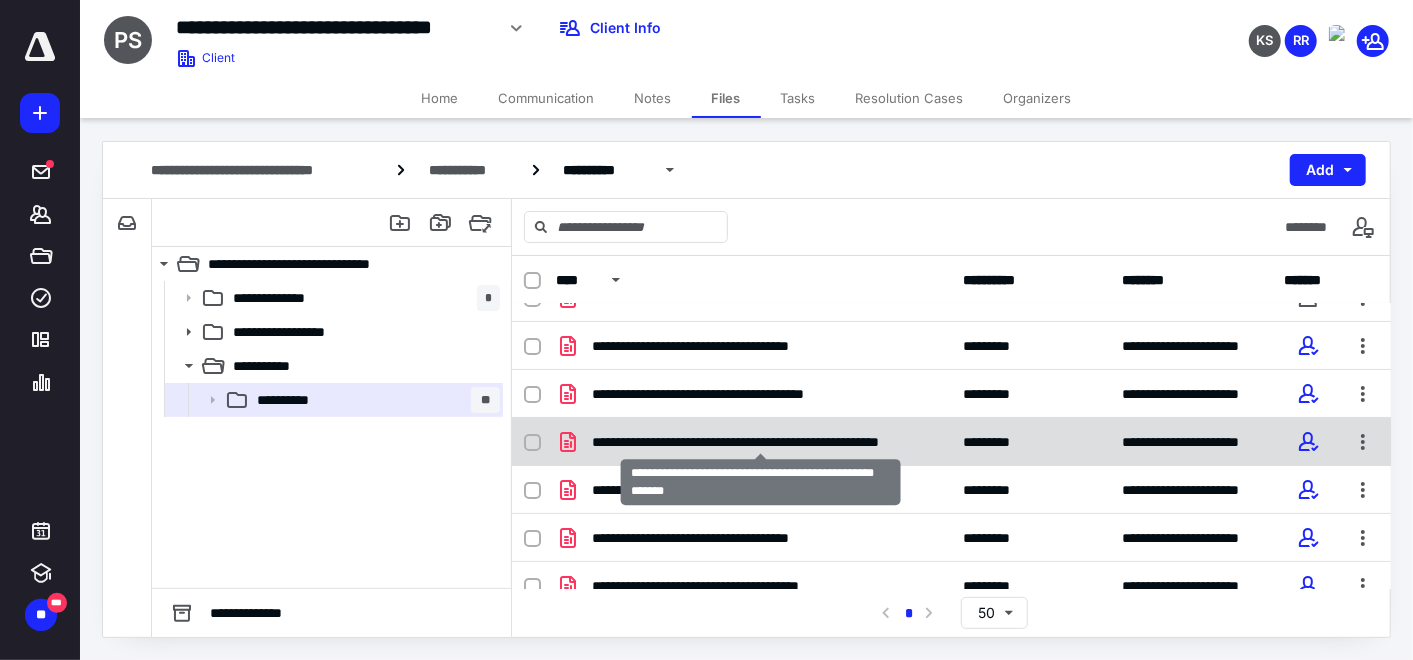 click on "**********" at bounding box center [761, 442] 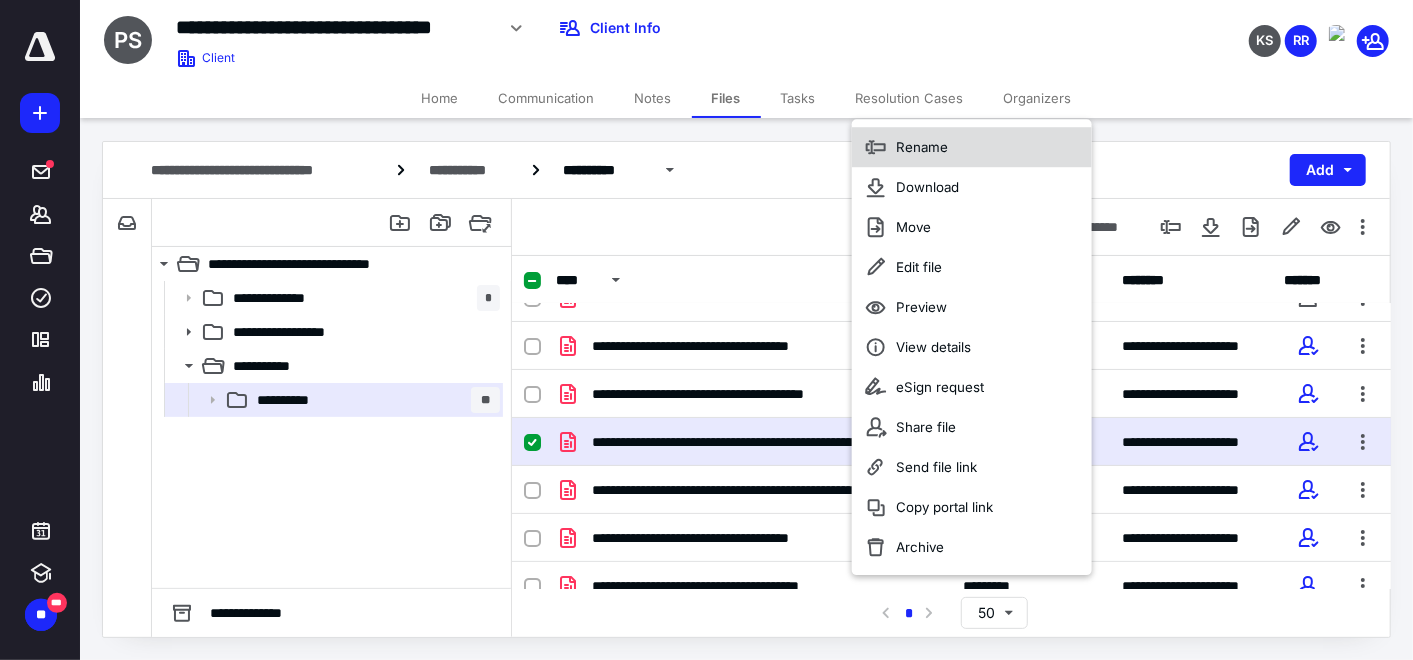 click on "Rename" at bounding box center [922, 147] 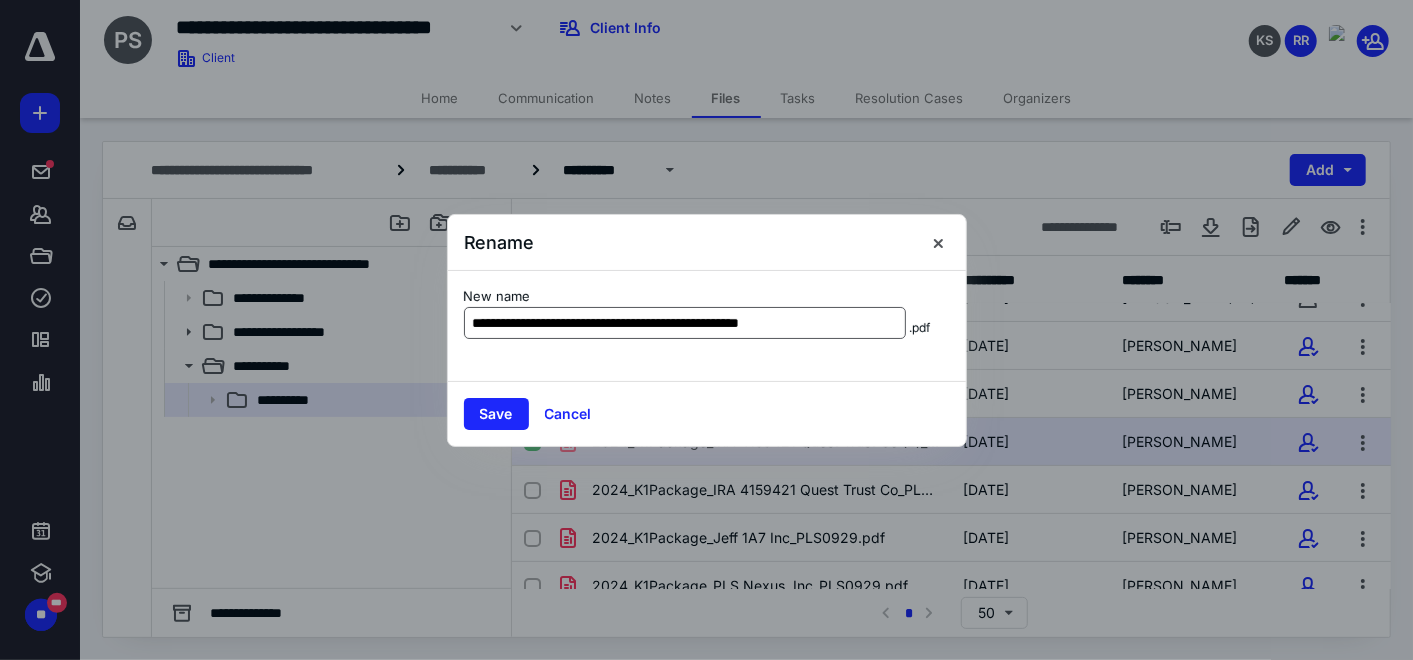 click on "**********" at bounding box center (685, 323) 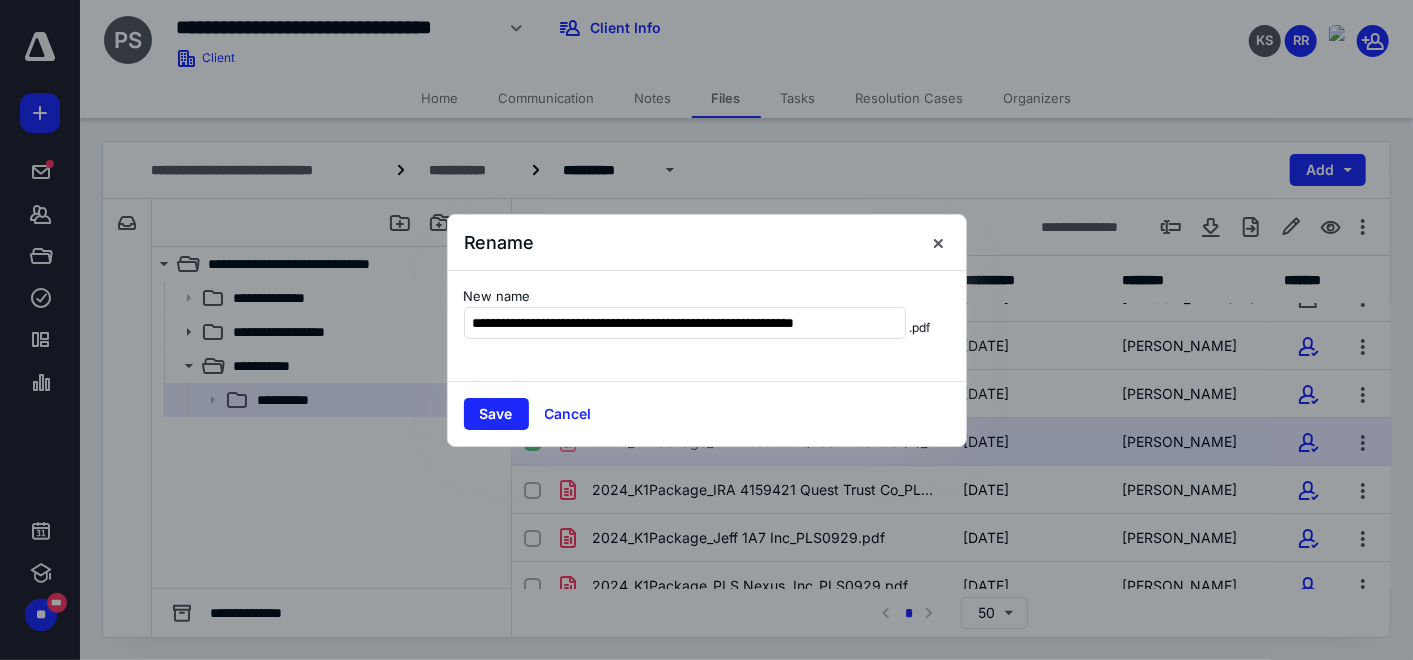 type on "**********" 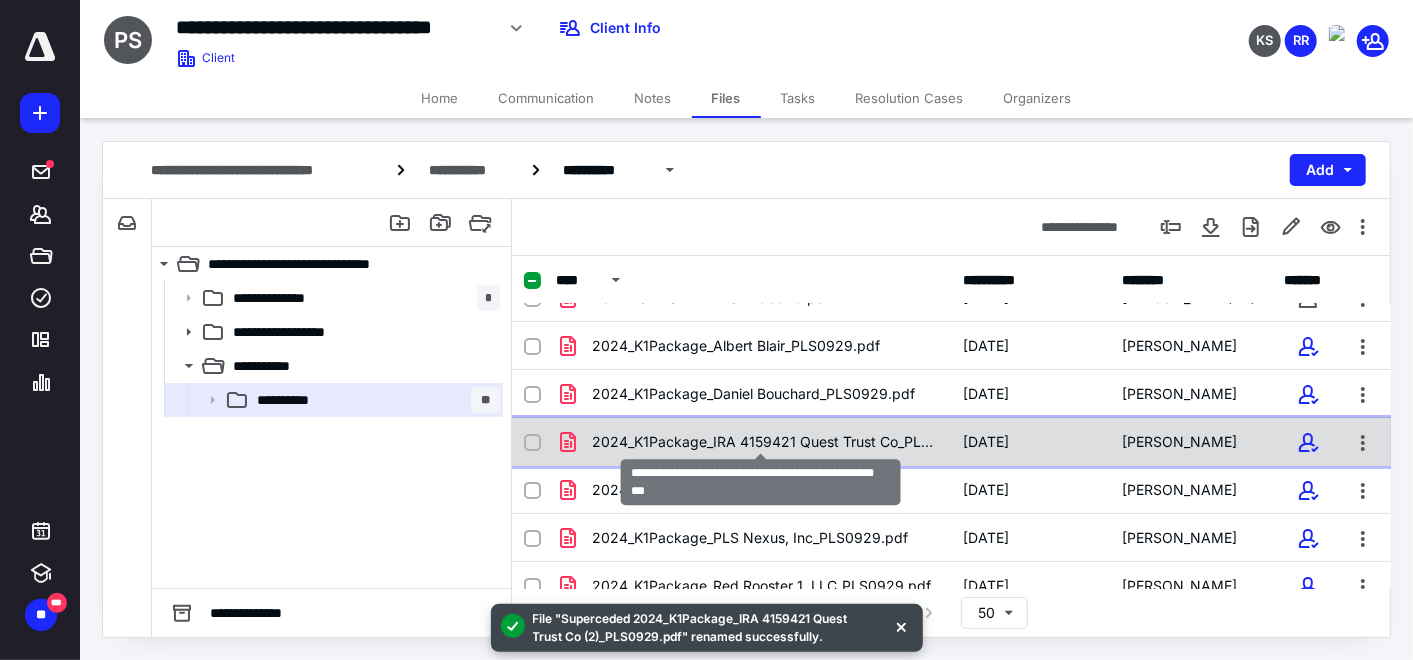 click on "2024_K1Package_IRA 4159421 Quest Trust Co_PLS0929.pdf" at bounding box center [766, 442] 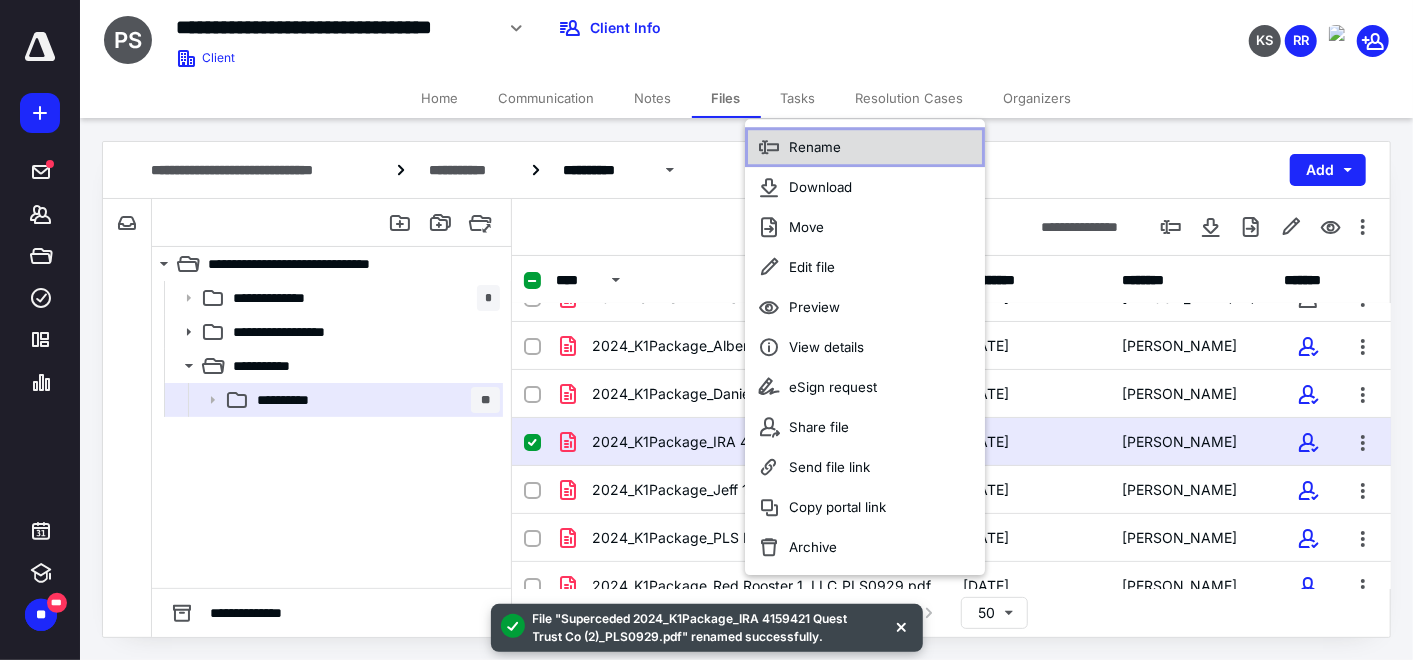 click on "Rename" at bounding box center [865, 147] 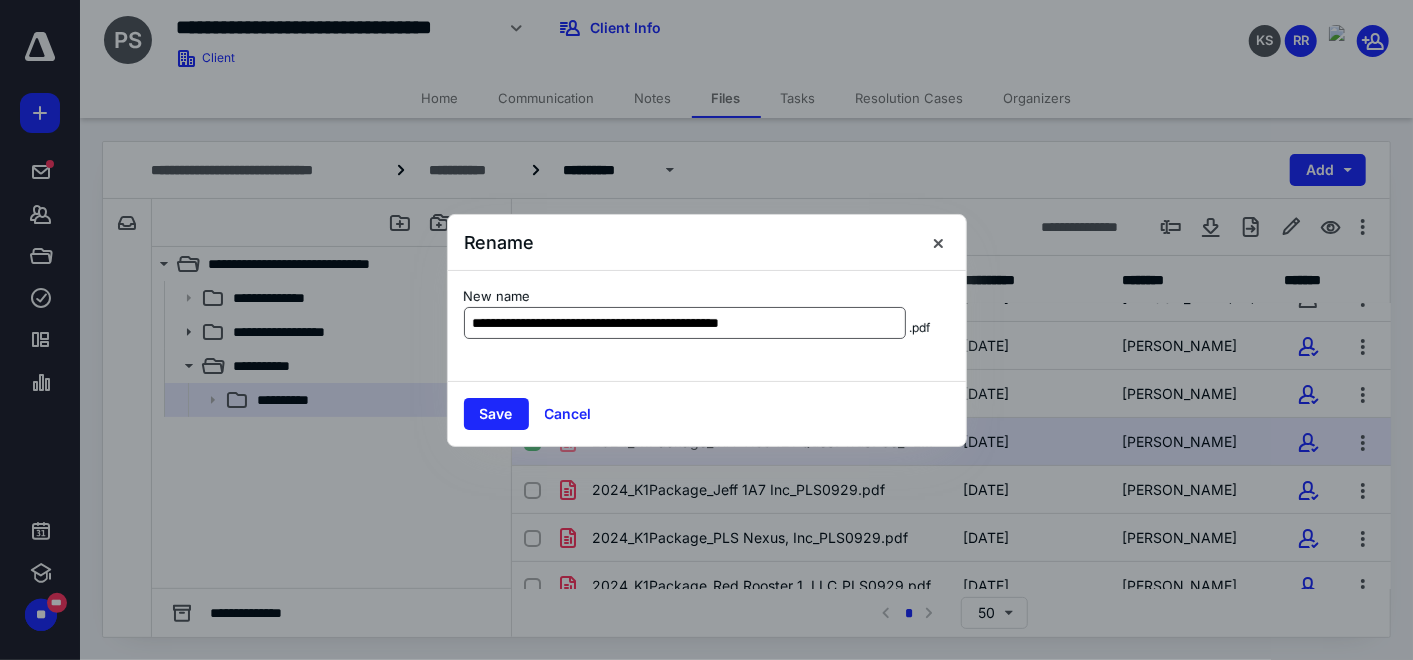 click on "**********" at bounding box center (685, 323) 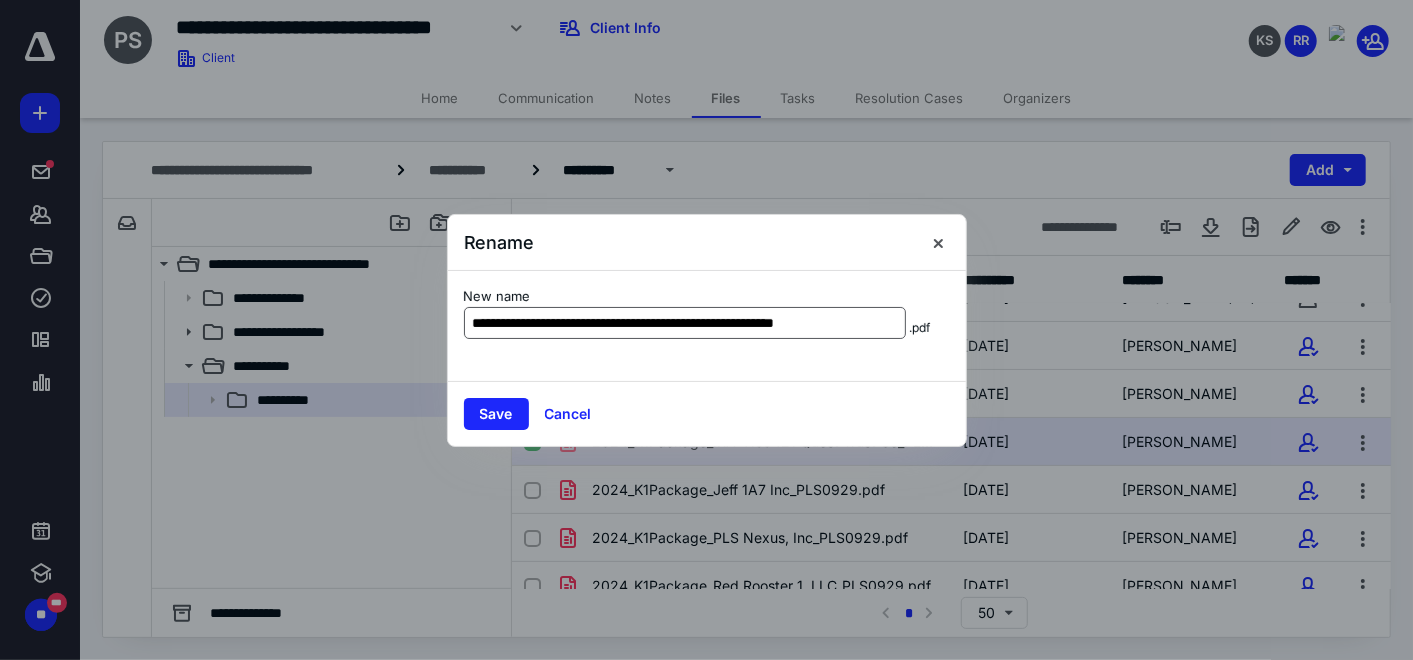 type on "**********" 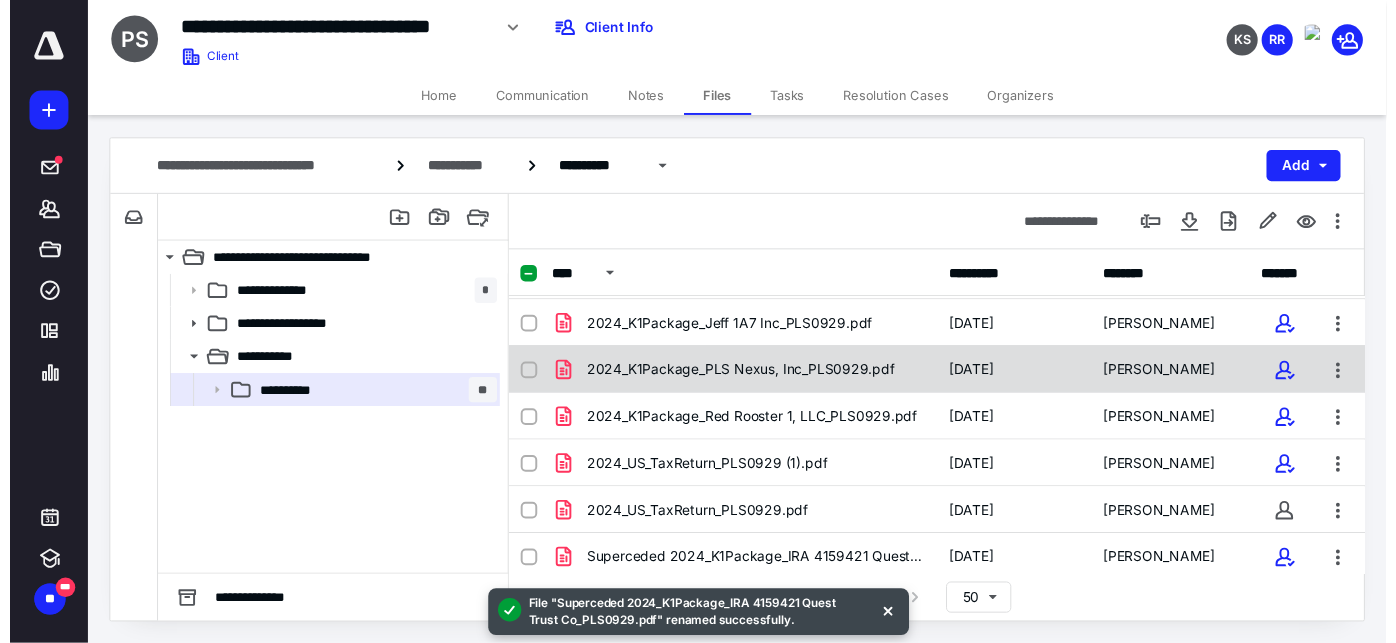 scroll, scrollTop: 382, scrollLeft: 0, axis: vertical 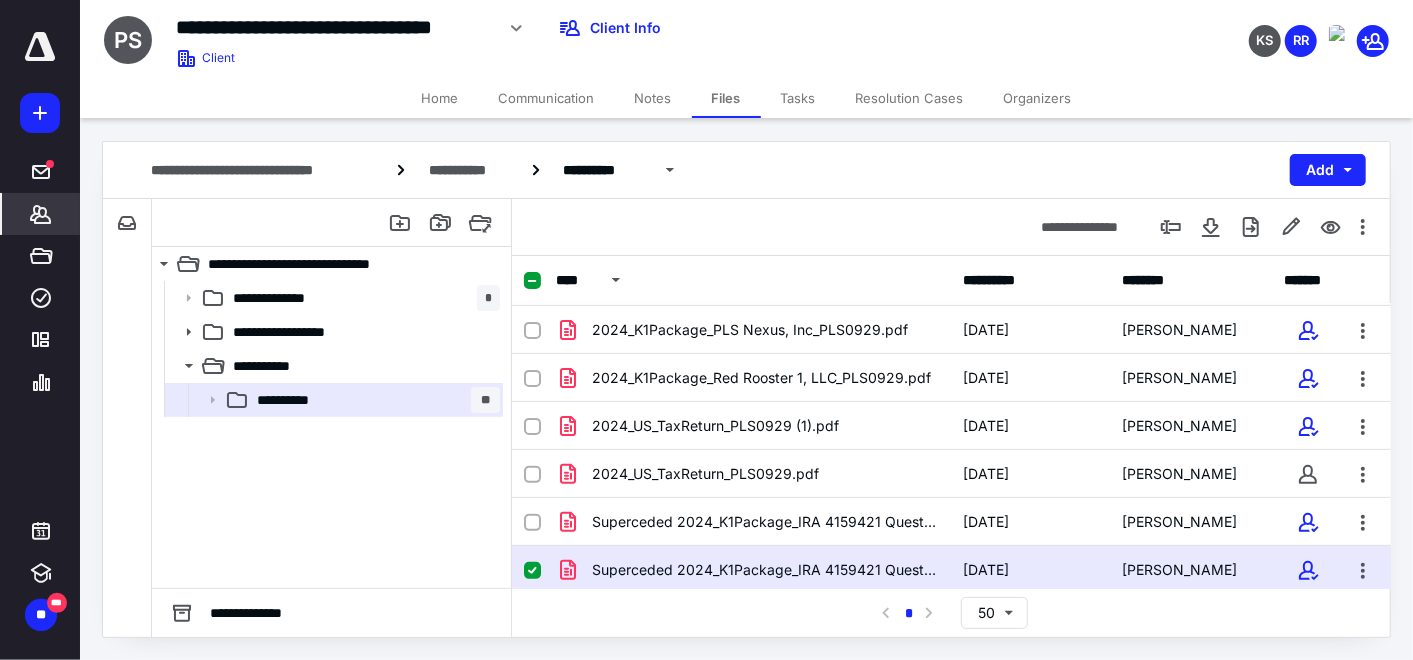 click on "*******" at bounding box center [41, 214] 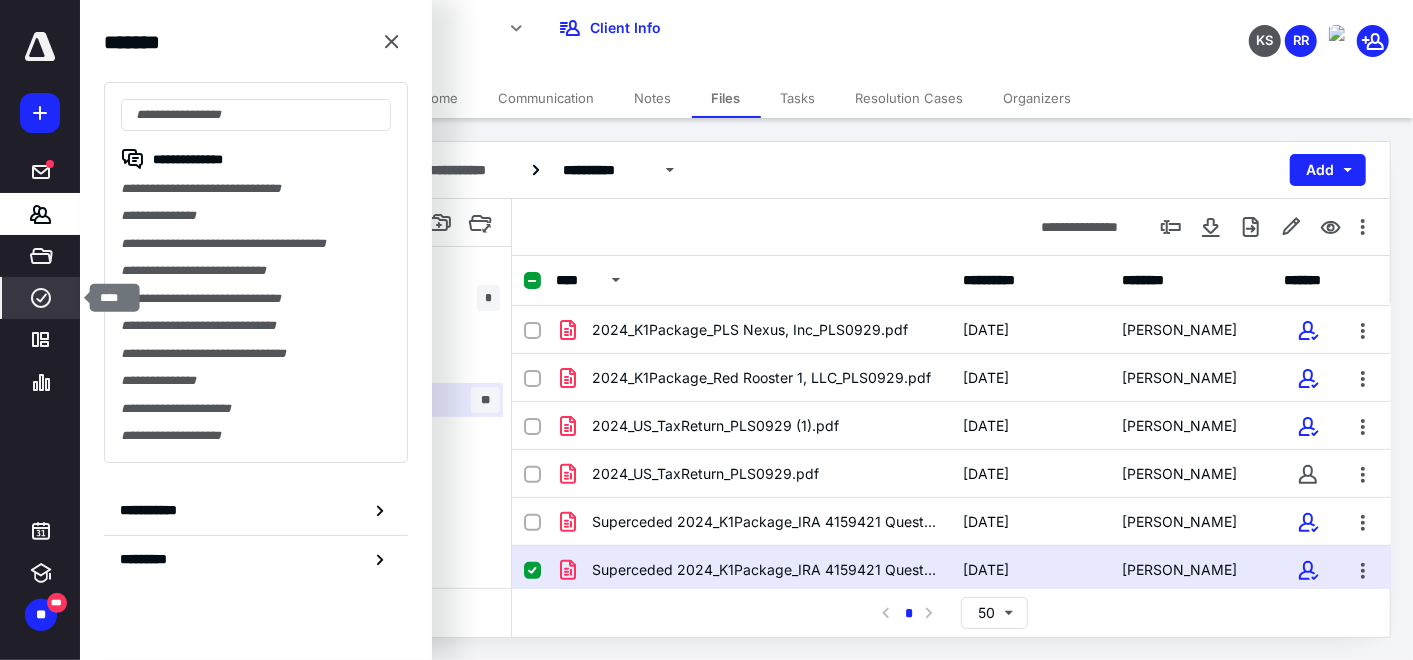 click 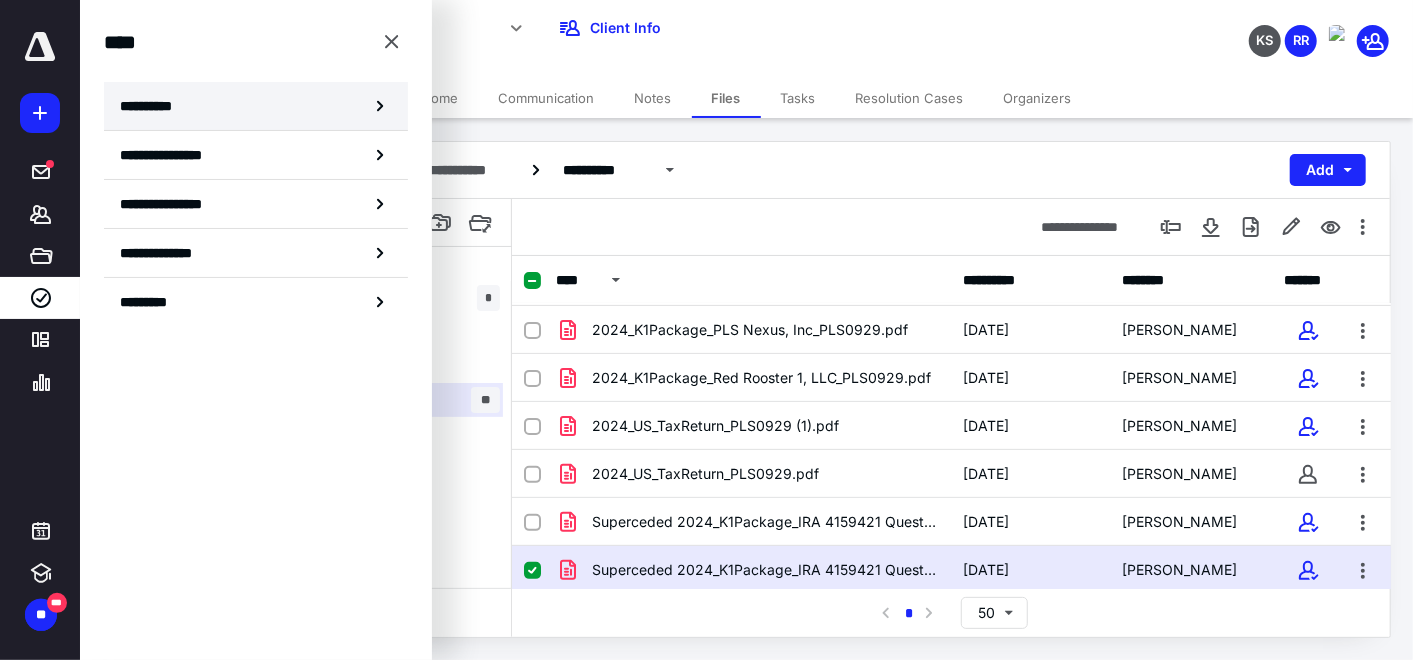 click on "**********" at bounding box center [256, 106] 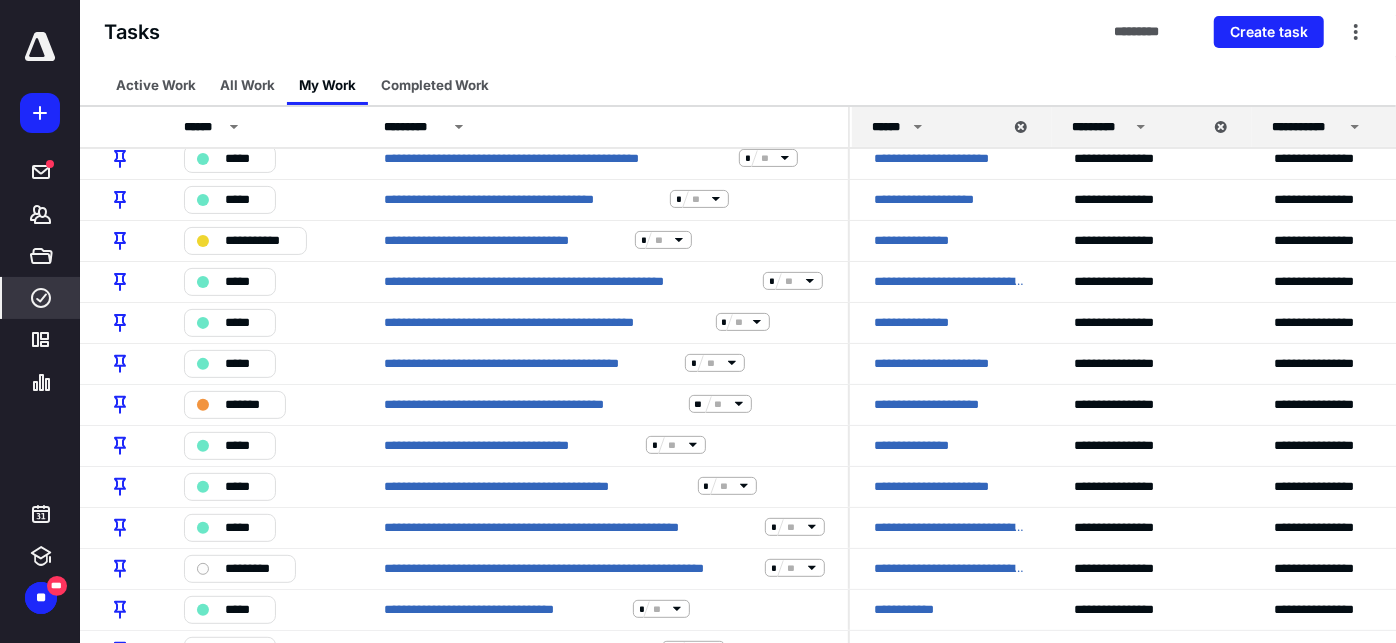 scroll, scrollTop: 555, scrollLeft: 0, axis: vertical 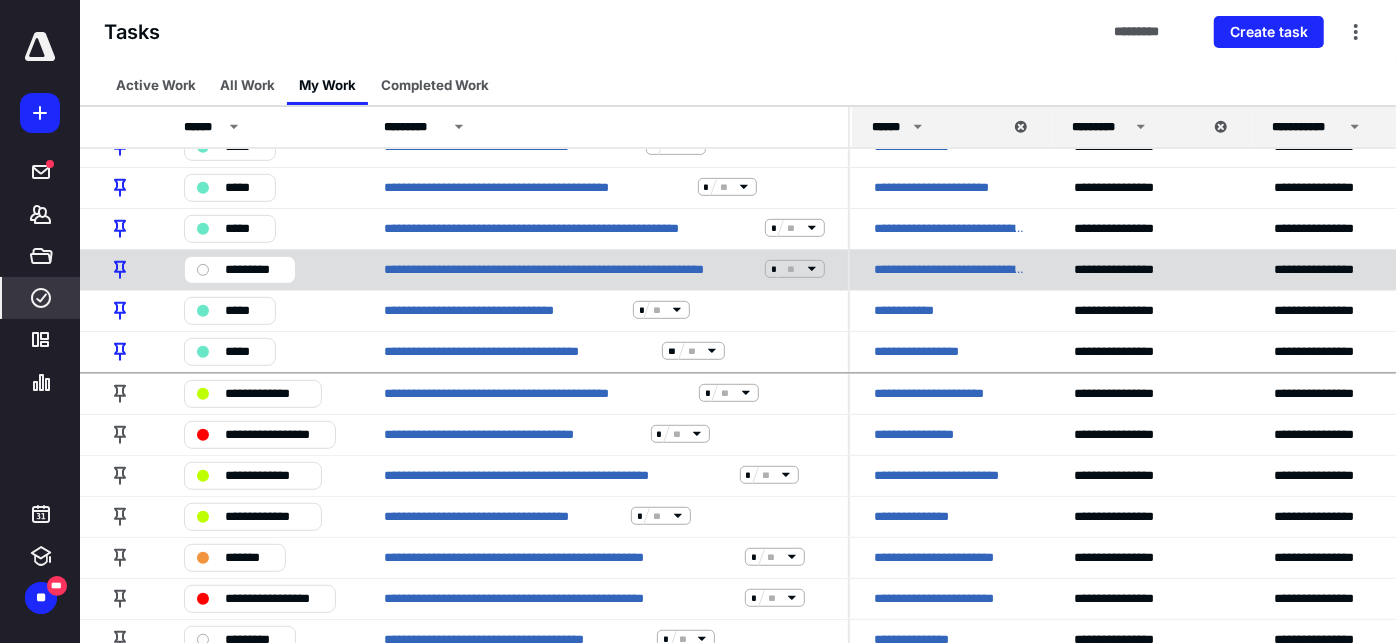 click on "**********" at bounding box center [950, 269] 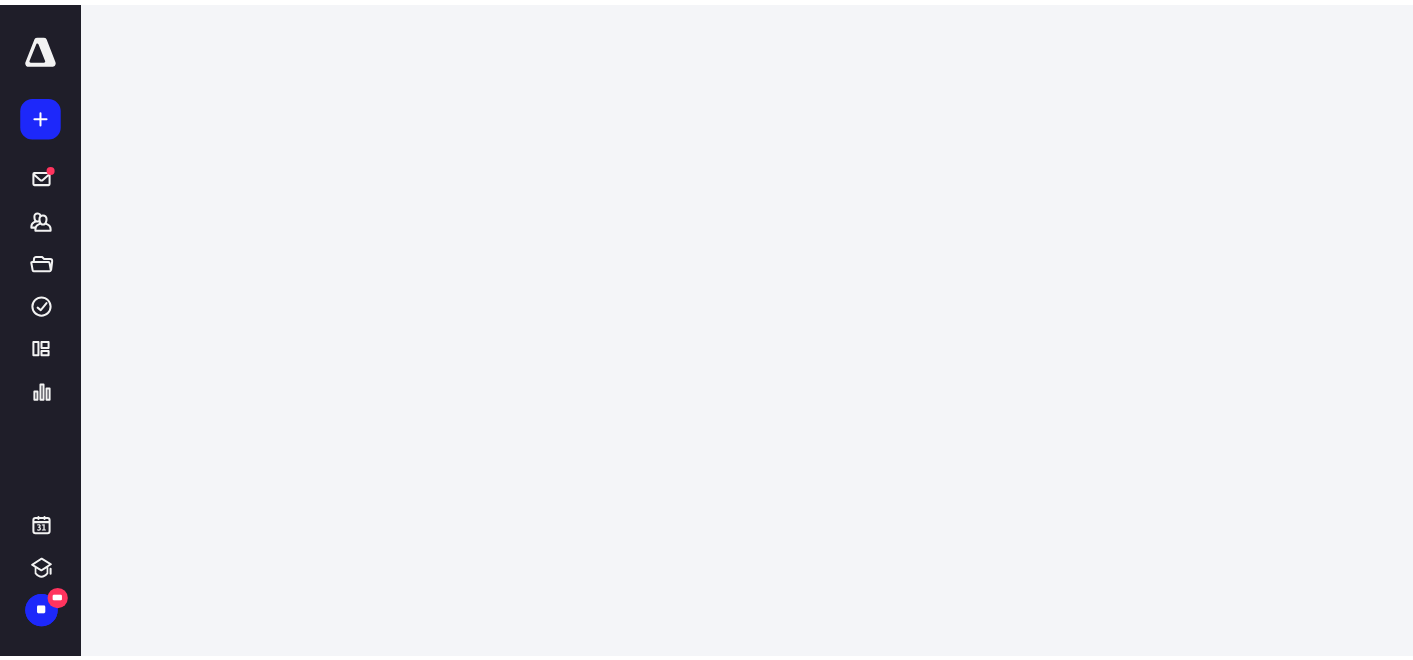 scroll, scrollTop: 0, scrollLeft: 0, axis: both 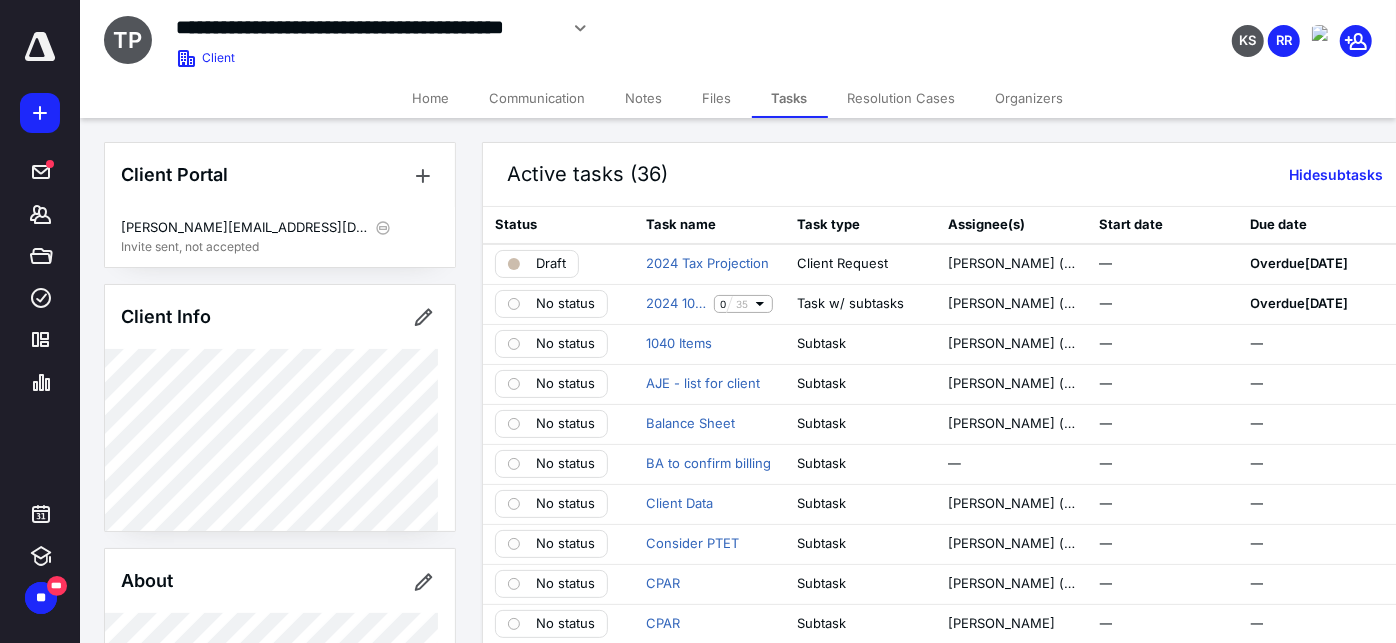 click on "Files" at bounding box center [717, 98] 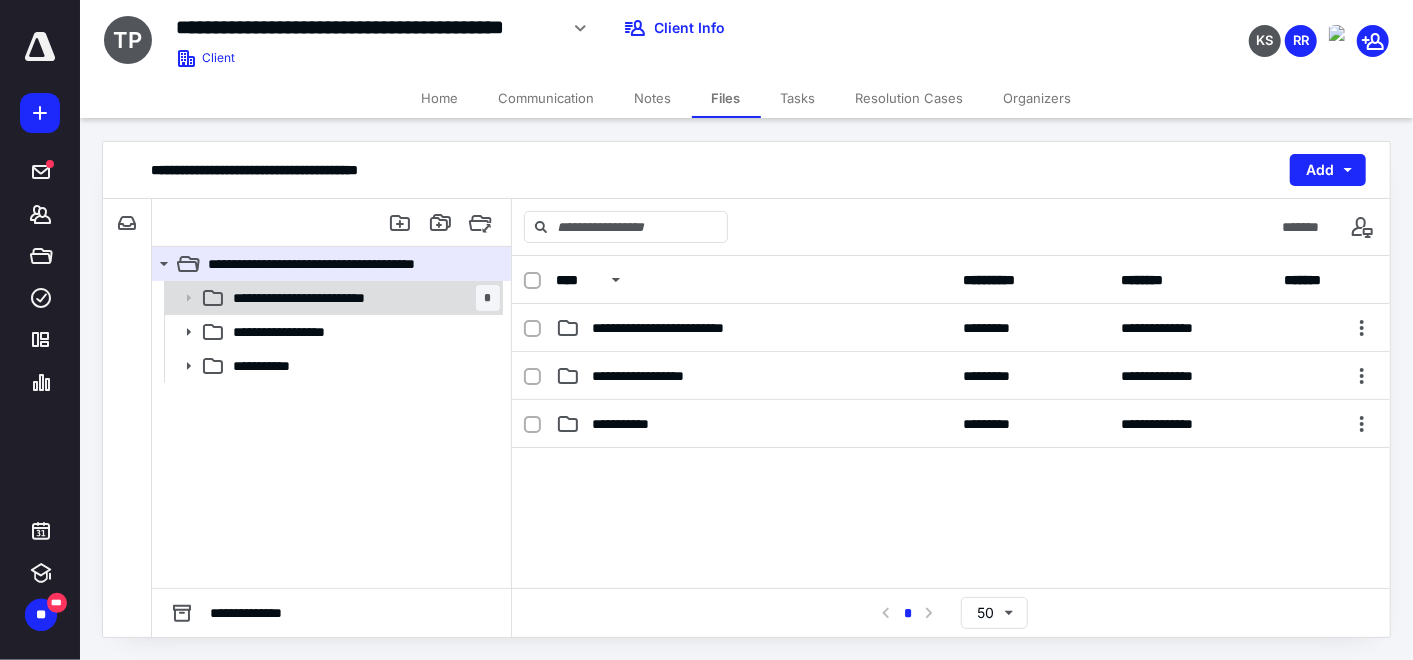 click on "**********" at bounding box center [322, 298] 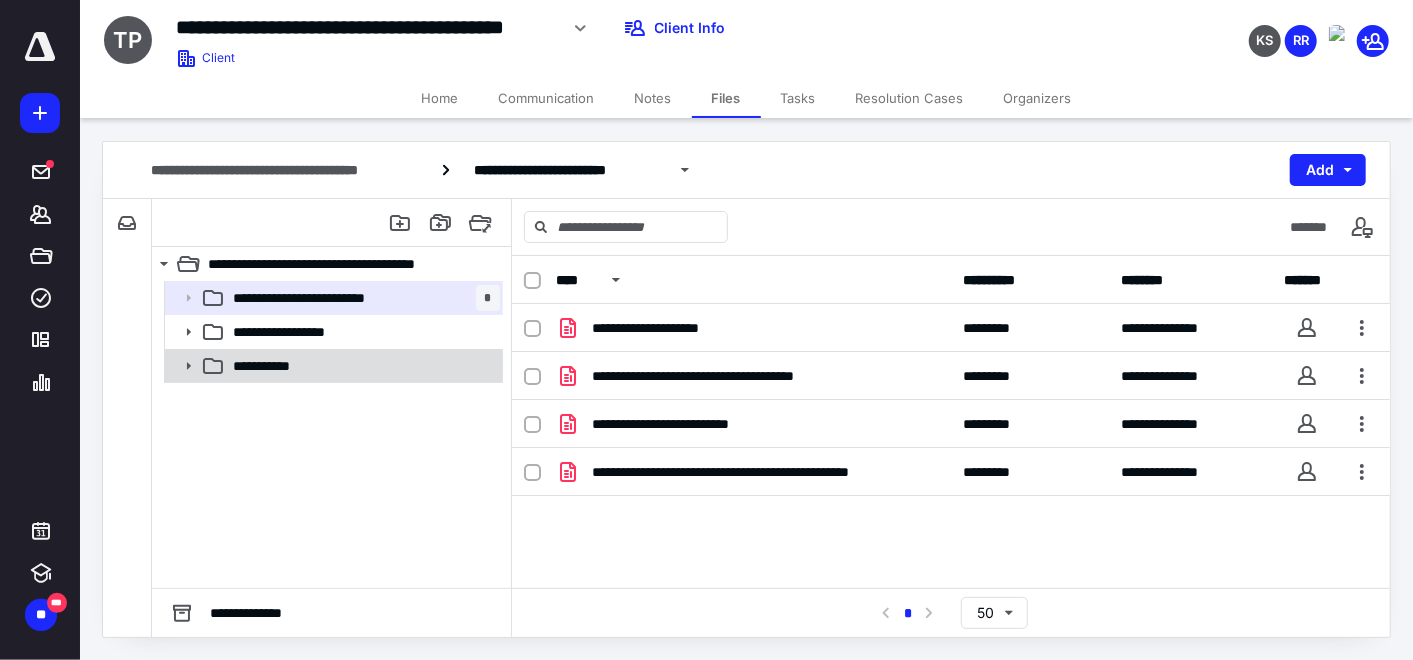 click on "**********" at bounding box center [362, 366] 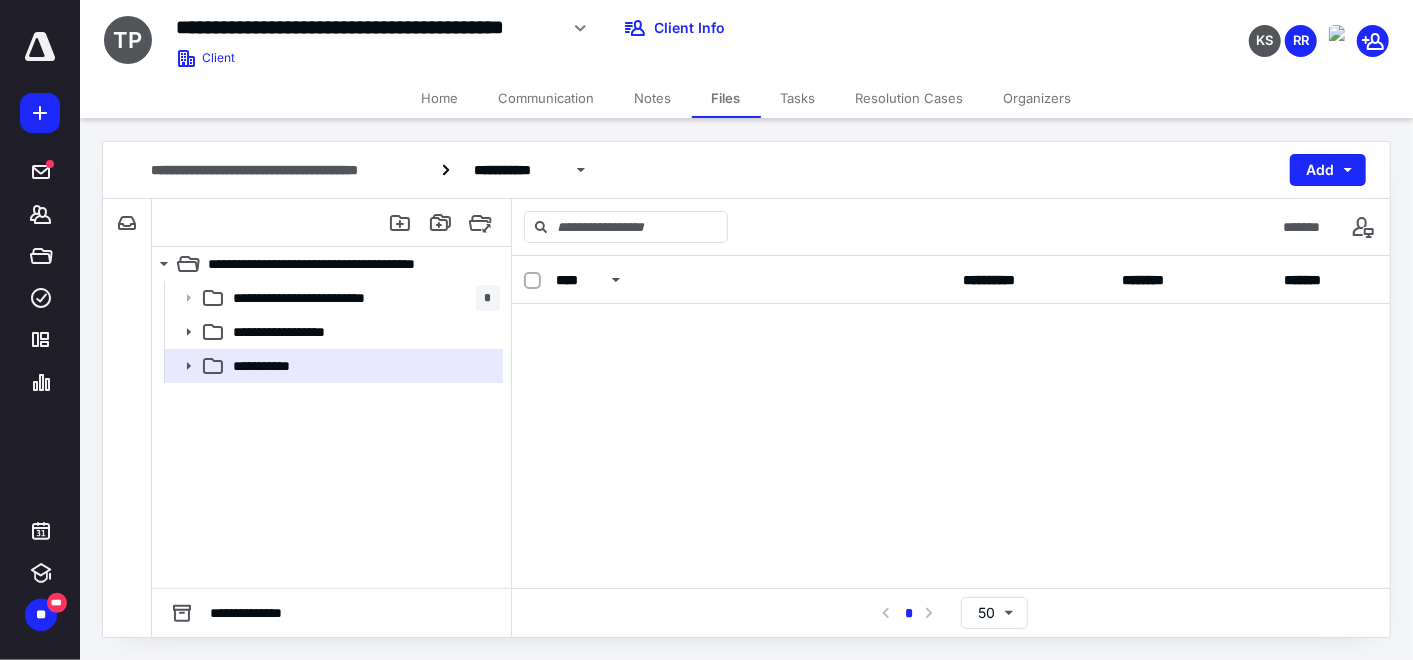 scroll, scrollTop: 190, scrollLeft: 0, axis: vertical 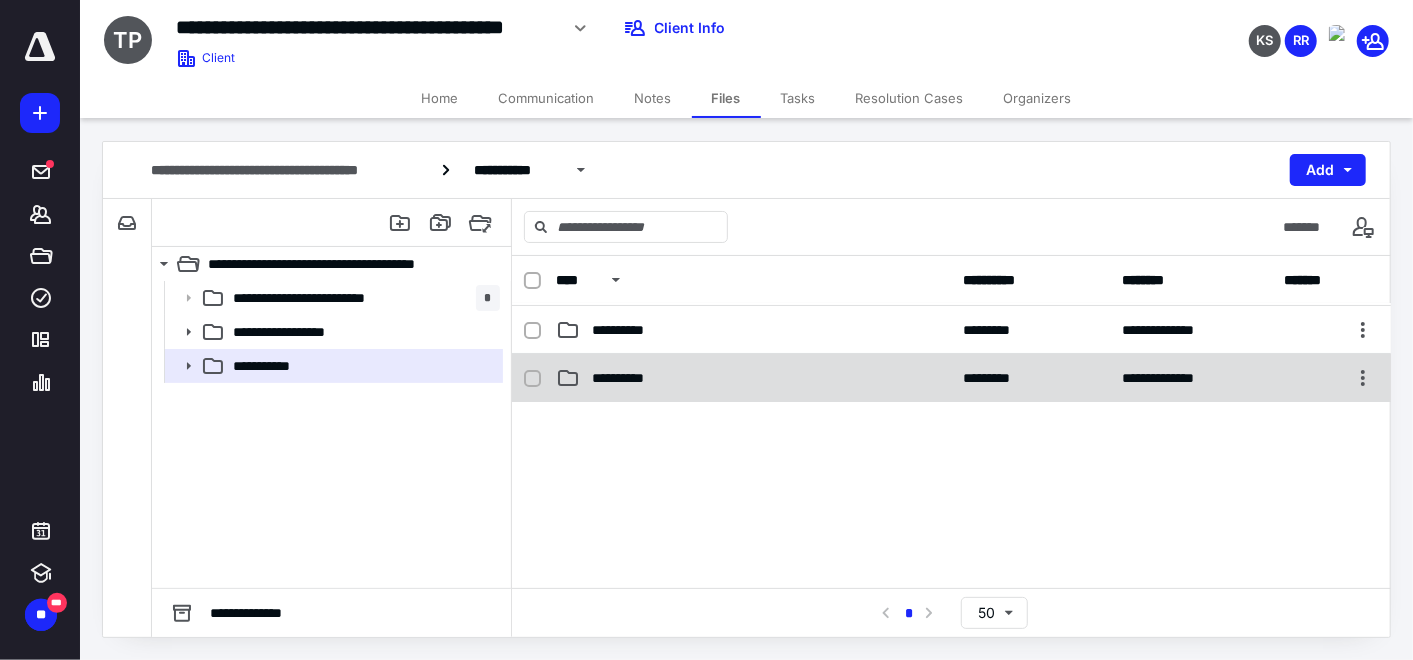 click on "**********" at bounding box center [754, 378] 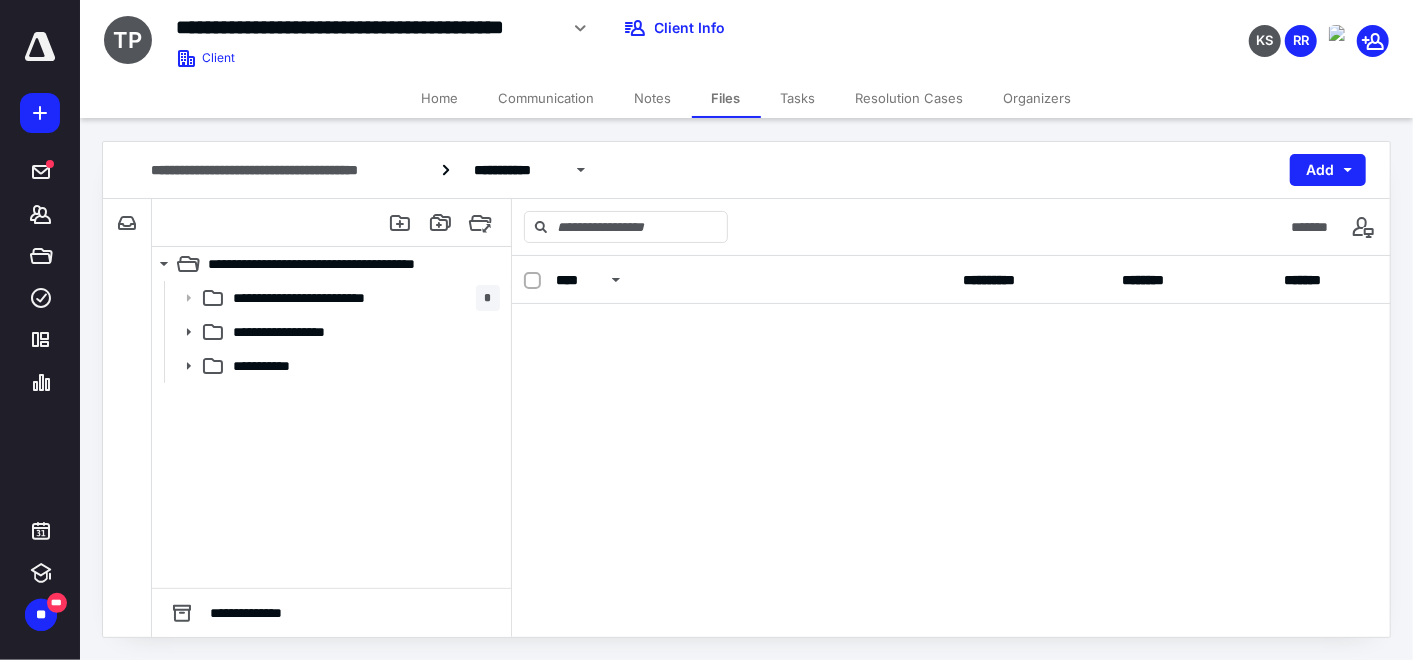 scroll, scrollTop: 0, scrollLeft: 0, axis: both 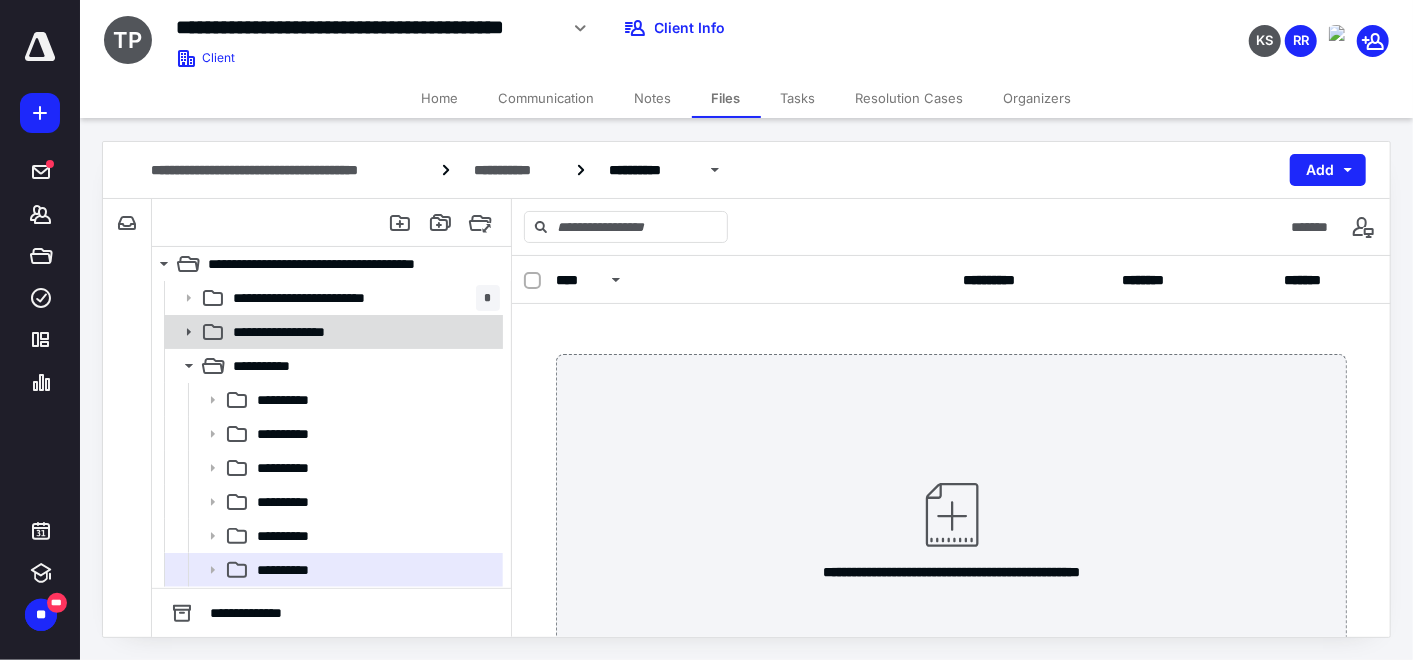 click on "**********" at bounding box center (362, 332) 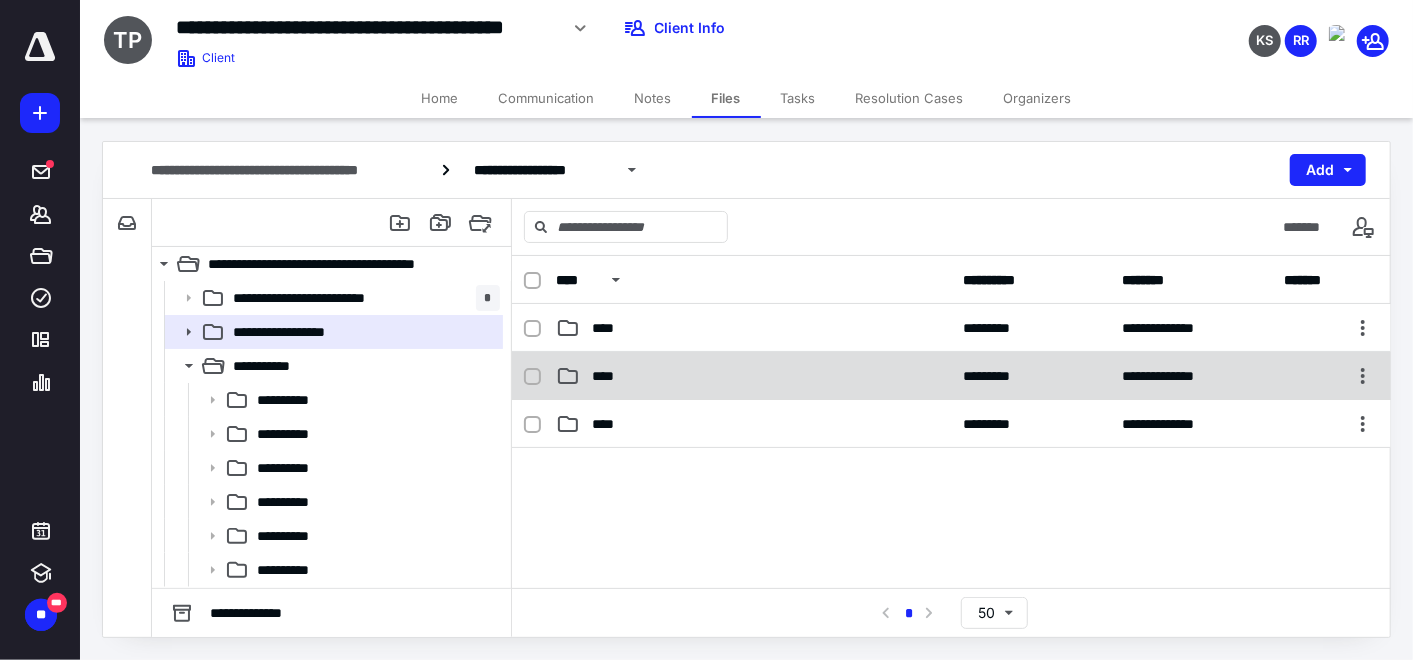 click on "****" at bounding box center [754, 376] 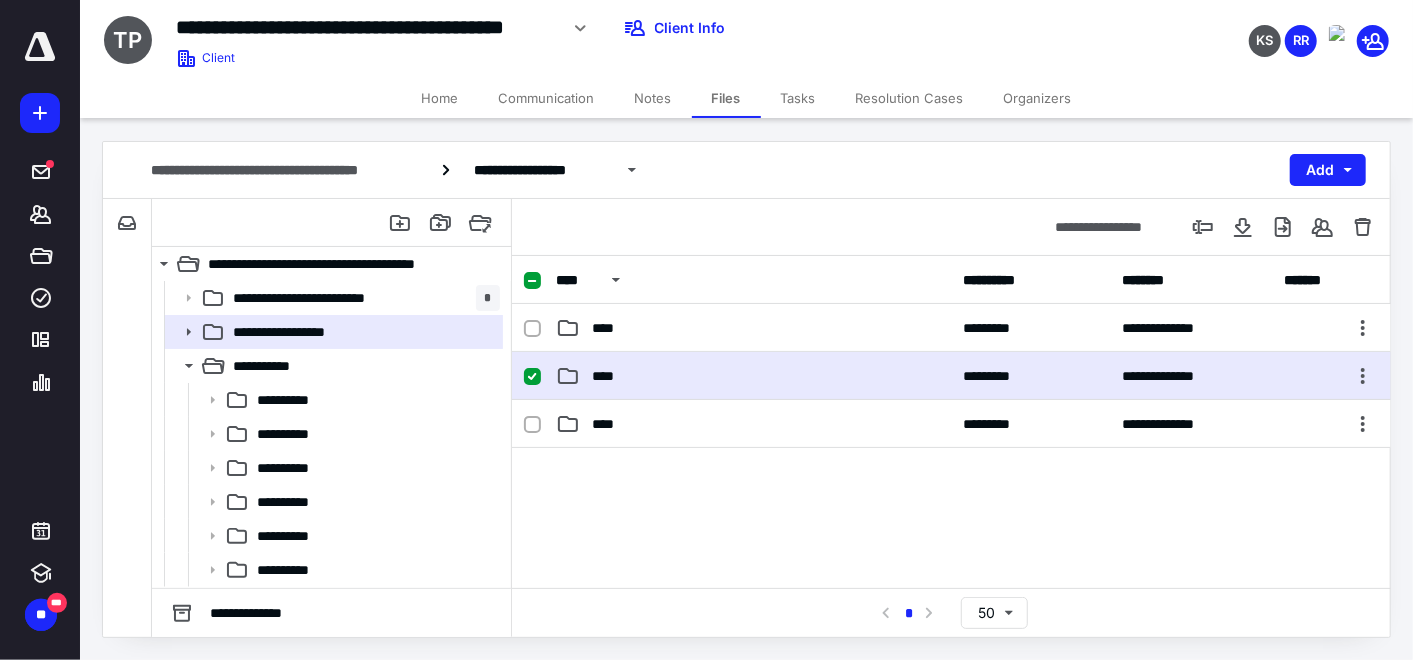 click on "****" at bounding box center (754, 376) 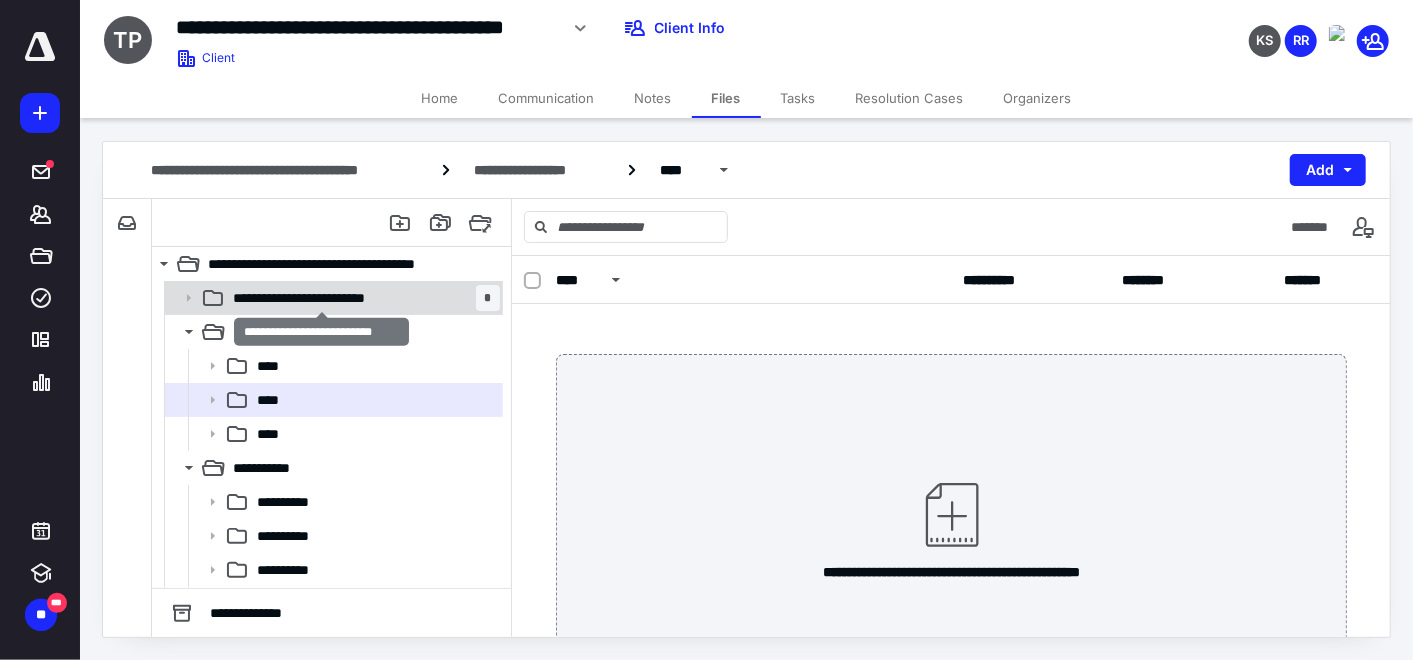 click on "**********" at bounding box center (322, 298) 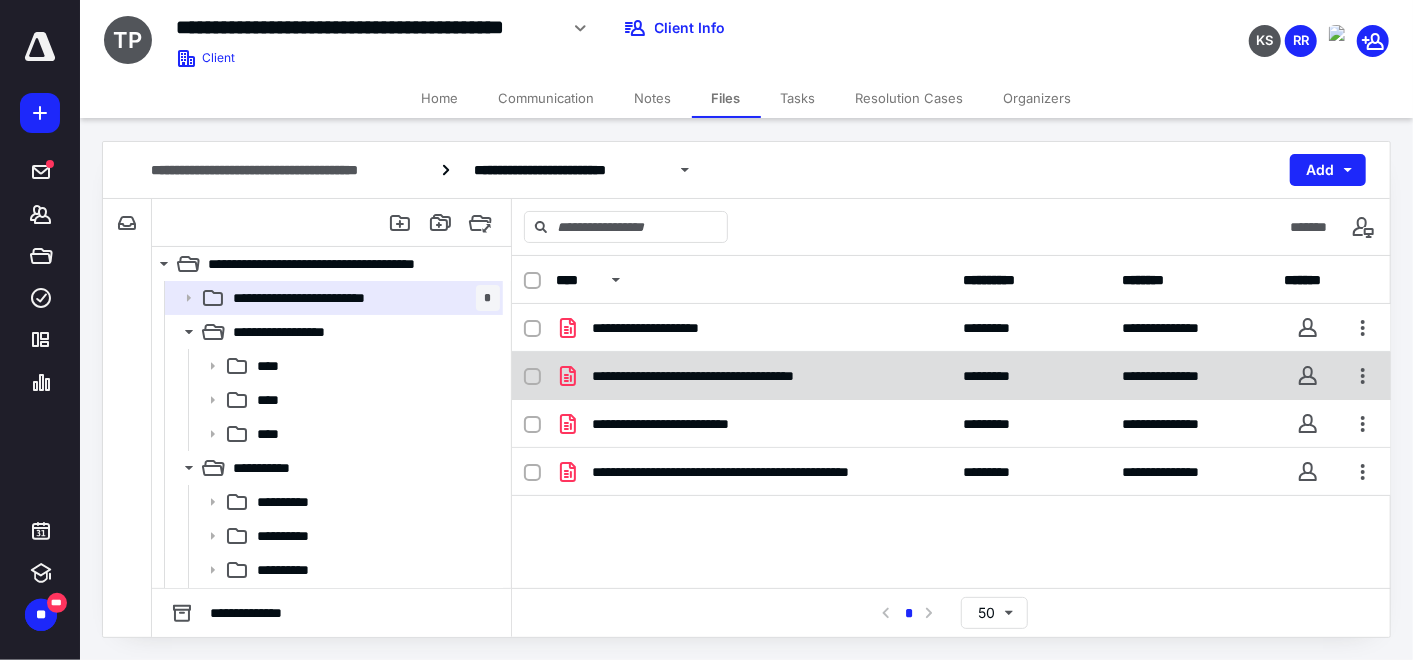 click on "**********" at bounding box center [739, 376] 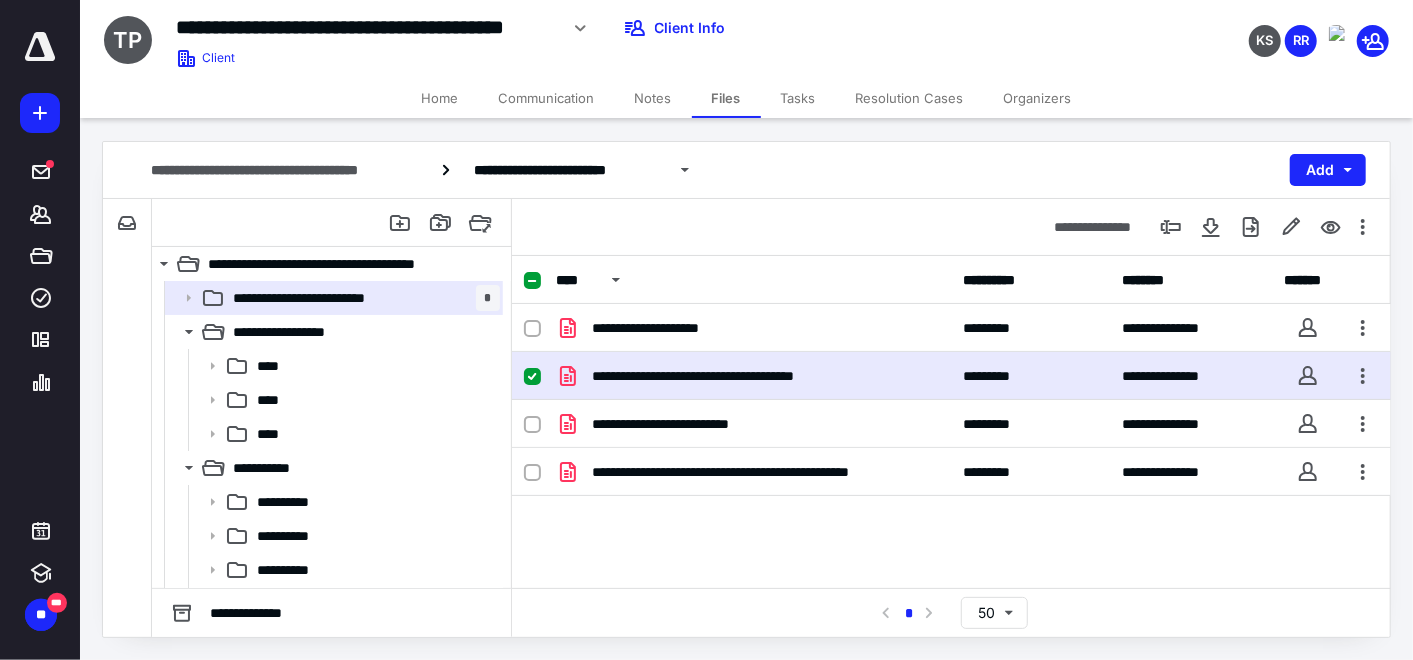 click on "**********" at bounding box center [739, 376] 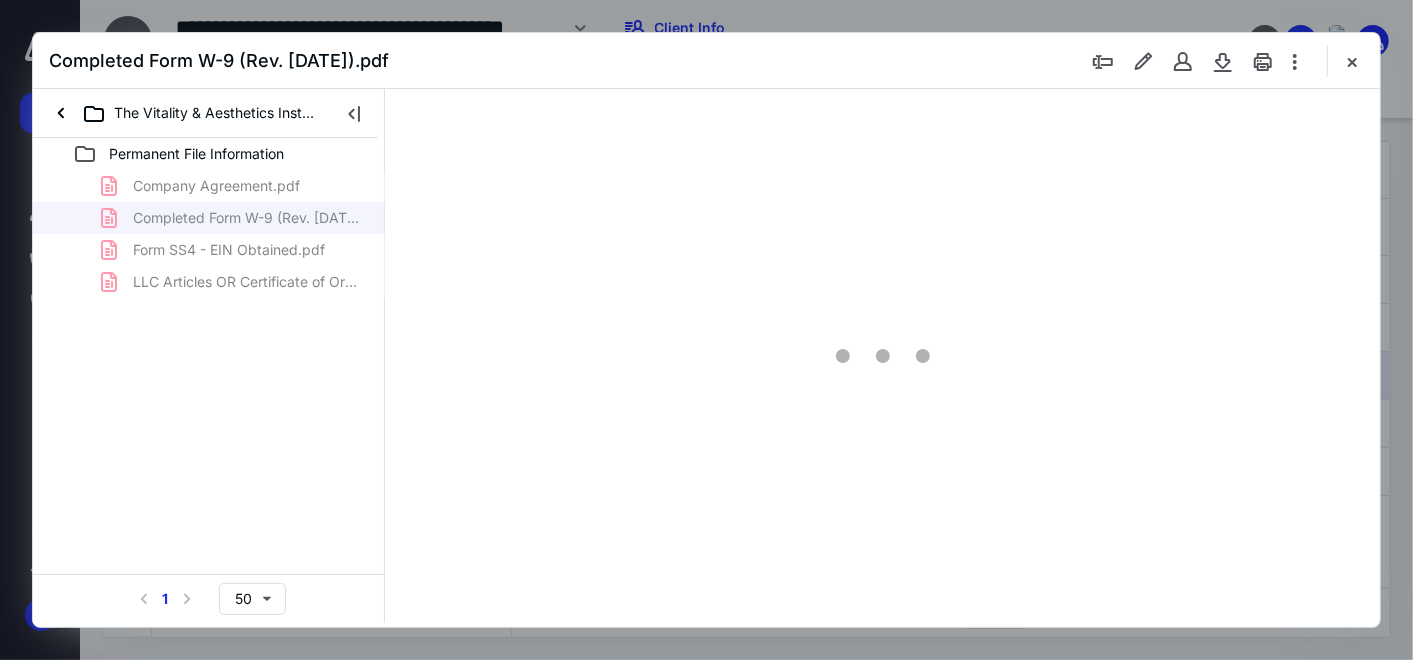 scroll, scrollTop: 0, scrollLeft: 0, axis: both 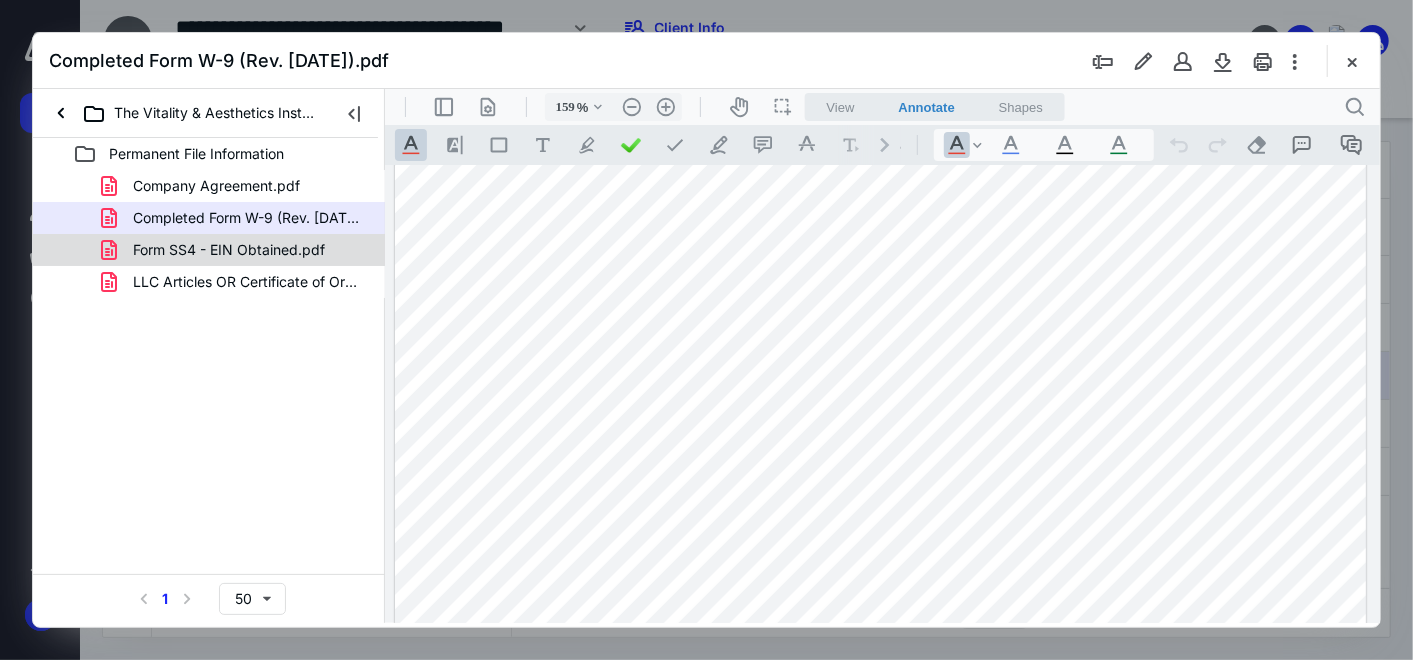 click on "Form SS4 - EIN Obtained.pdf" at bounding box center (229, 250) 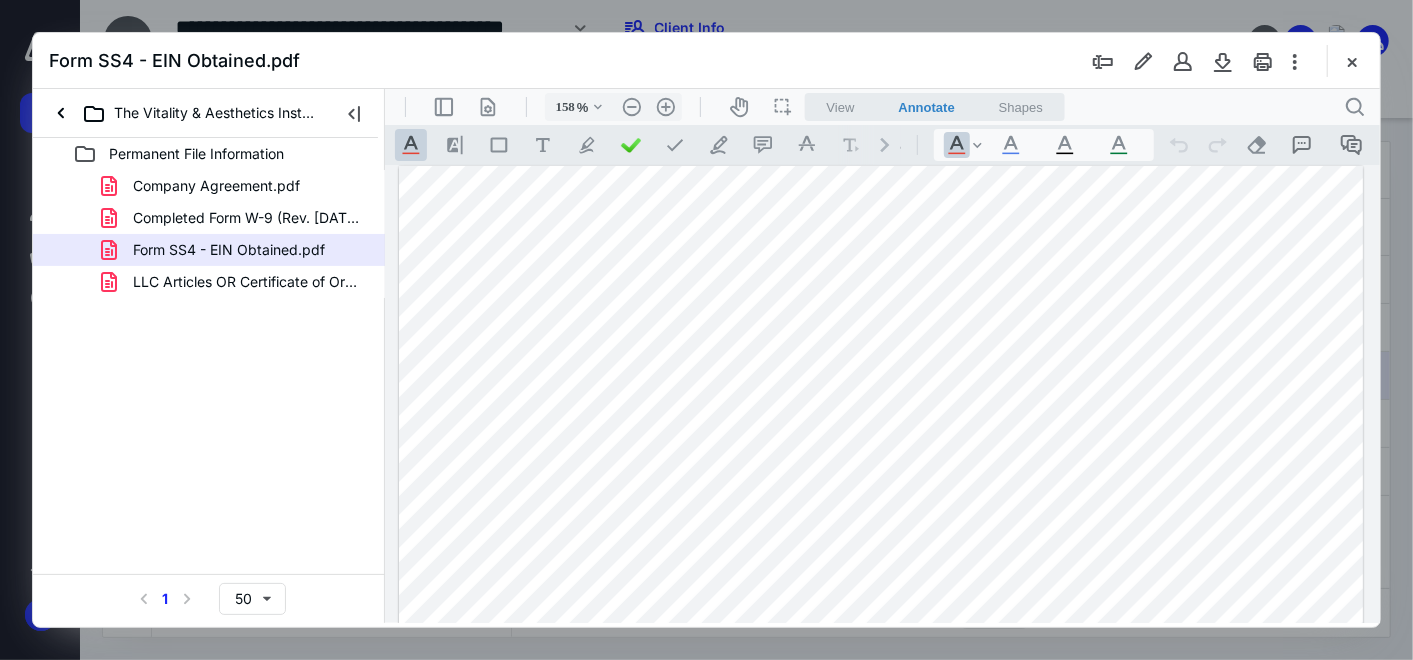 scroll, scrollTop: 0, scrollLeft: 0, axis: both 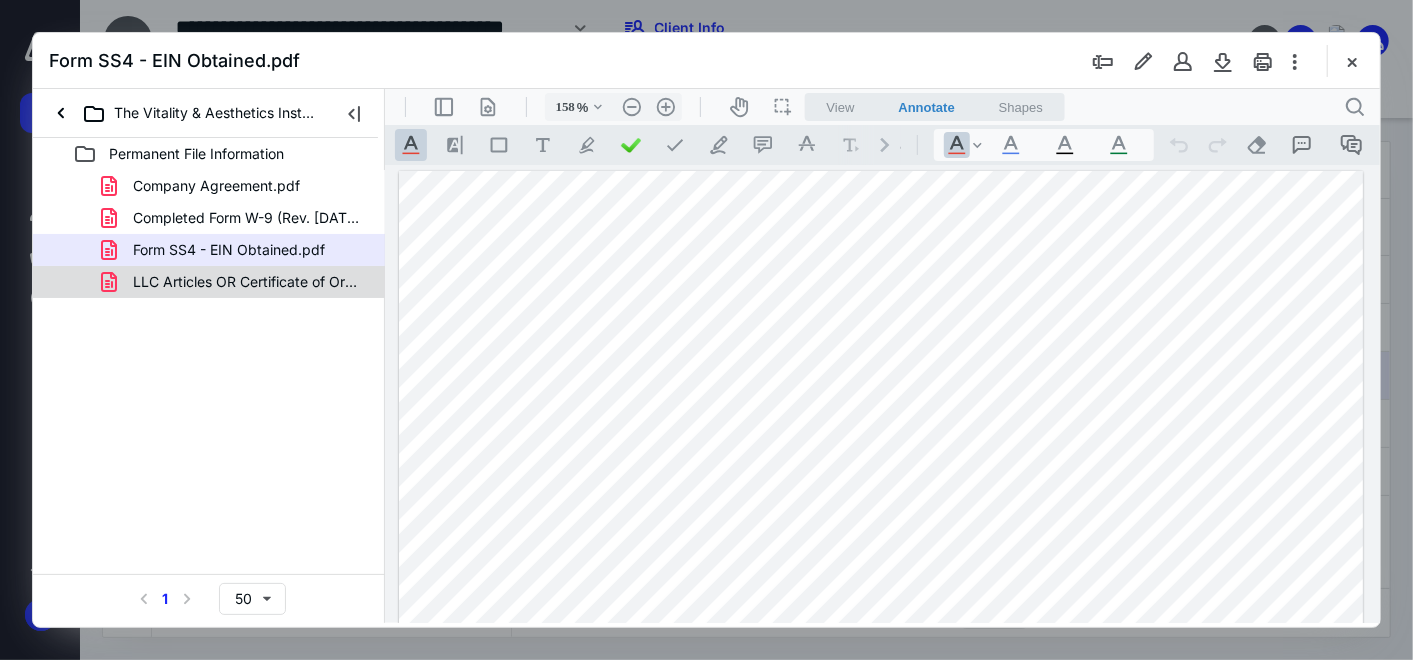 click on "LLC Articles OR Certificate of Organization (1).pdf" at bounding box center (249, 282) 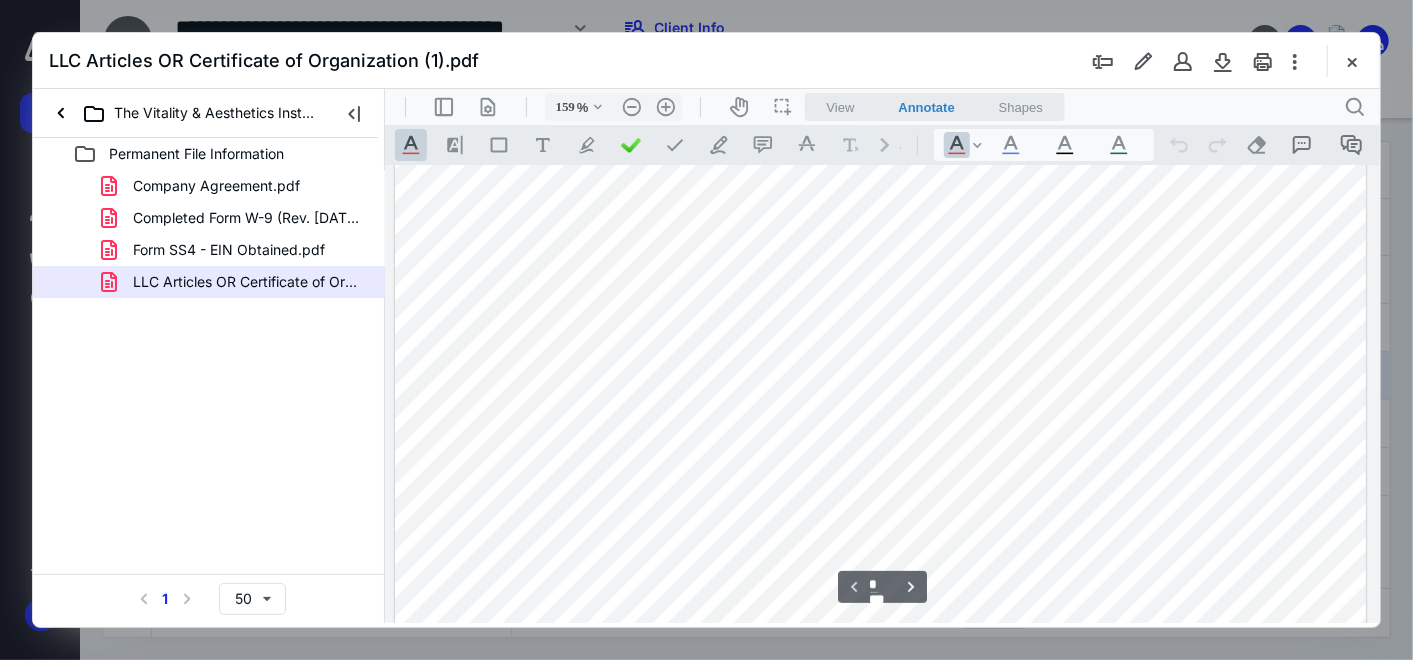 scroll, scrollTop: 222, scrollLeft: 0, axis: vertical 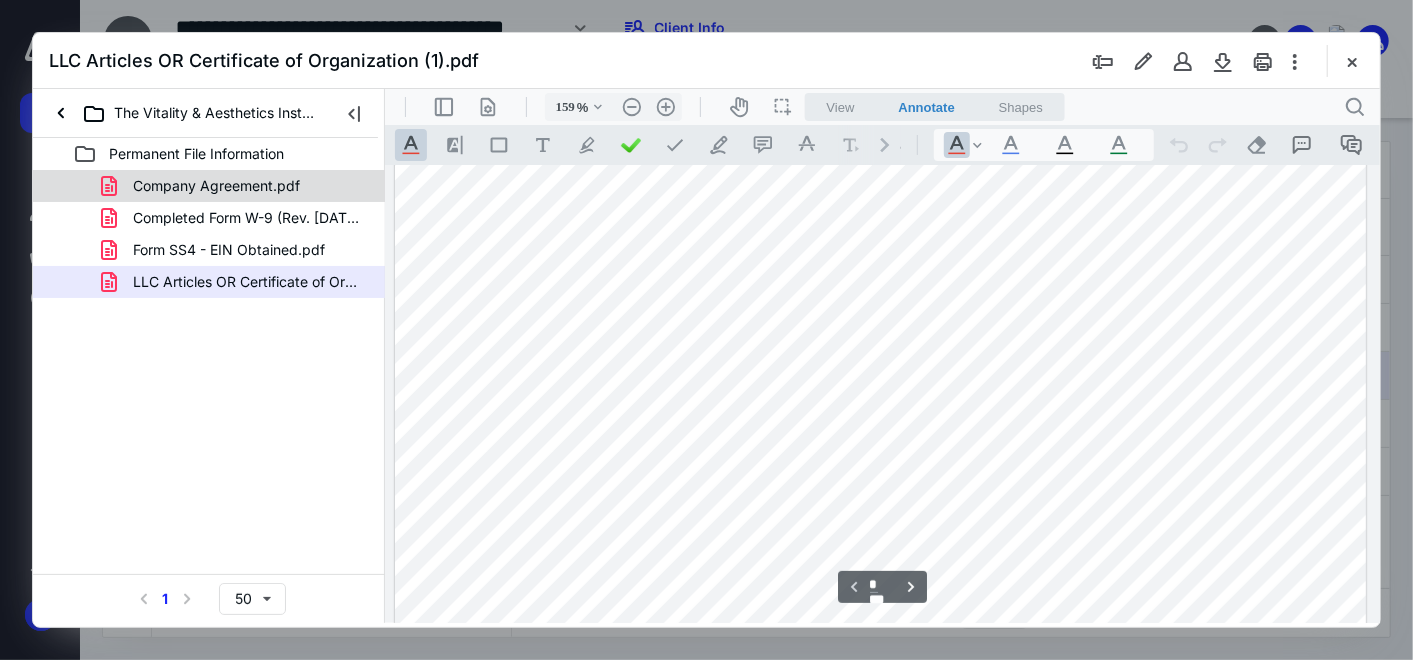click on "Company Agreement.pdf" at bounding box center (216, 186) 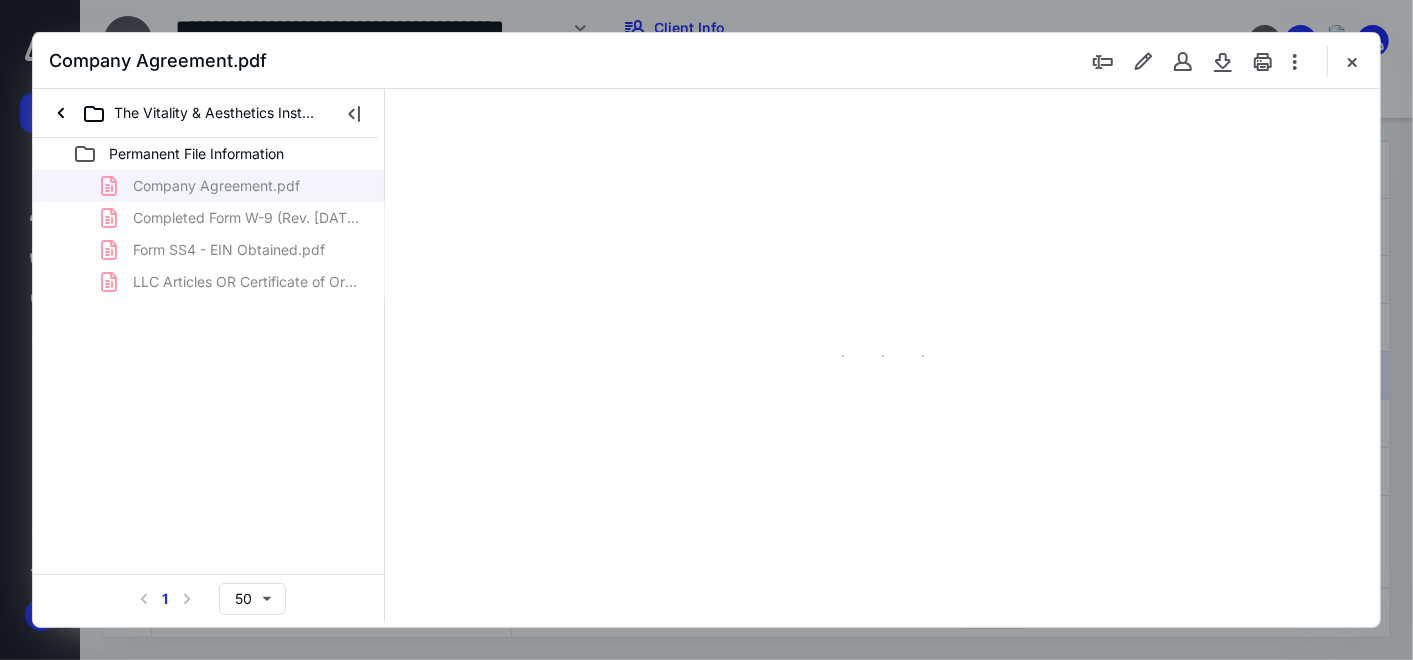 scroll, scrollTop: 82, scrollLeft: 0, axis: vertical 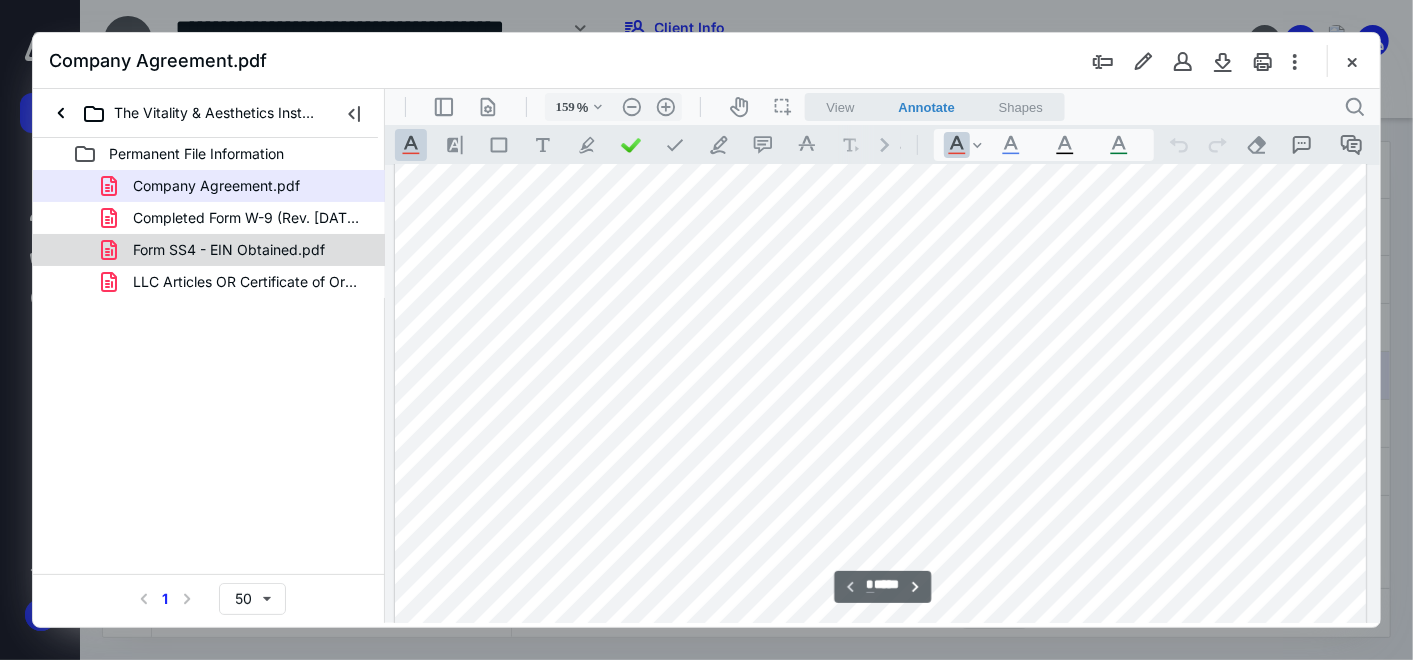 click on "Form SS4 - EIN Obtained.pdf" at bounding box center [229, 250] 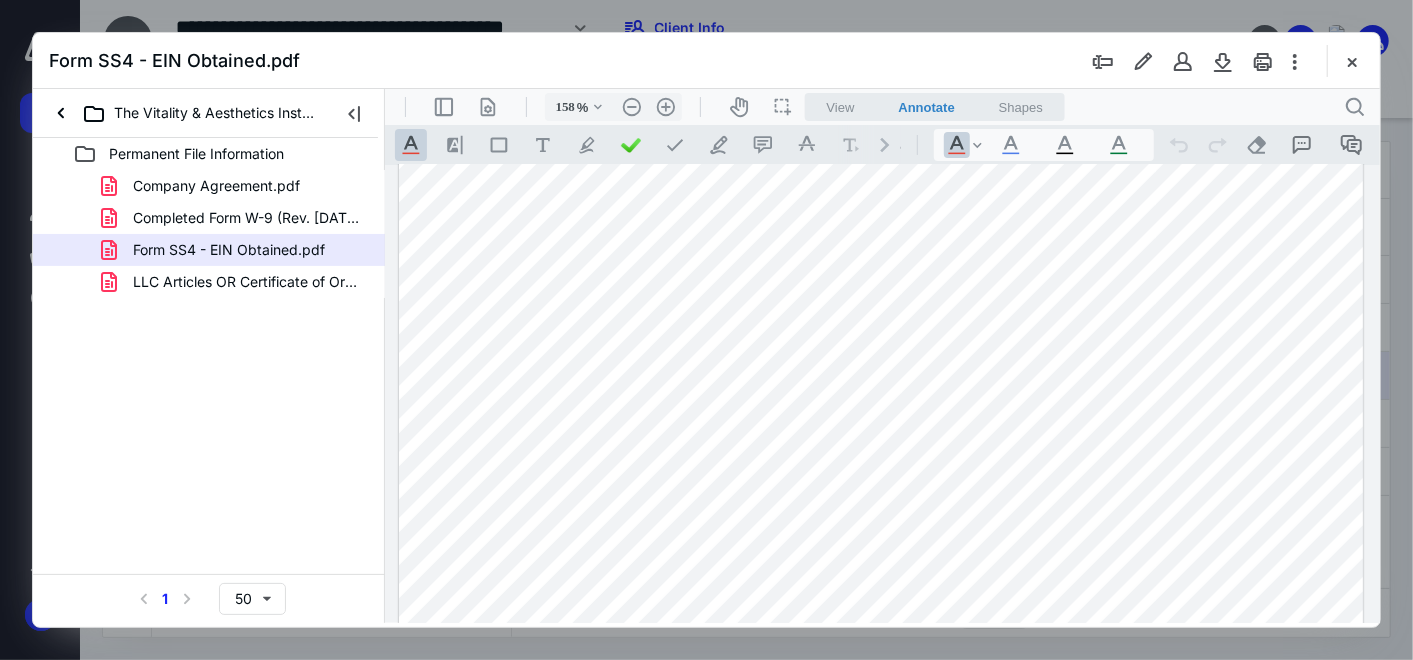 scroll, scrollTop: 0, scrollLeft: 0, axis: both 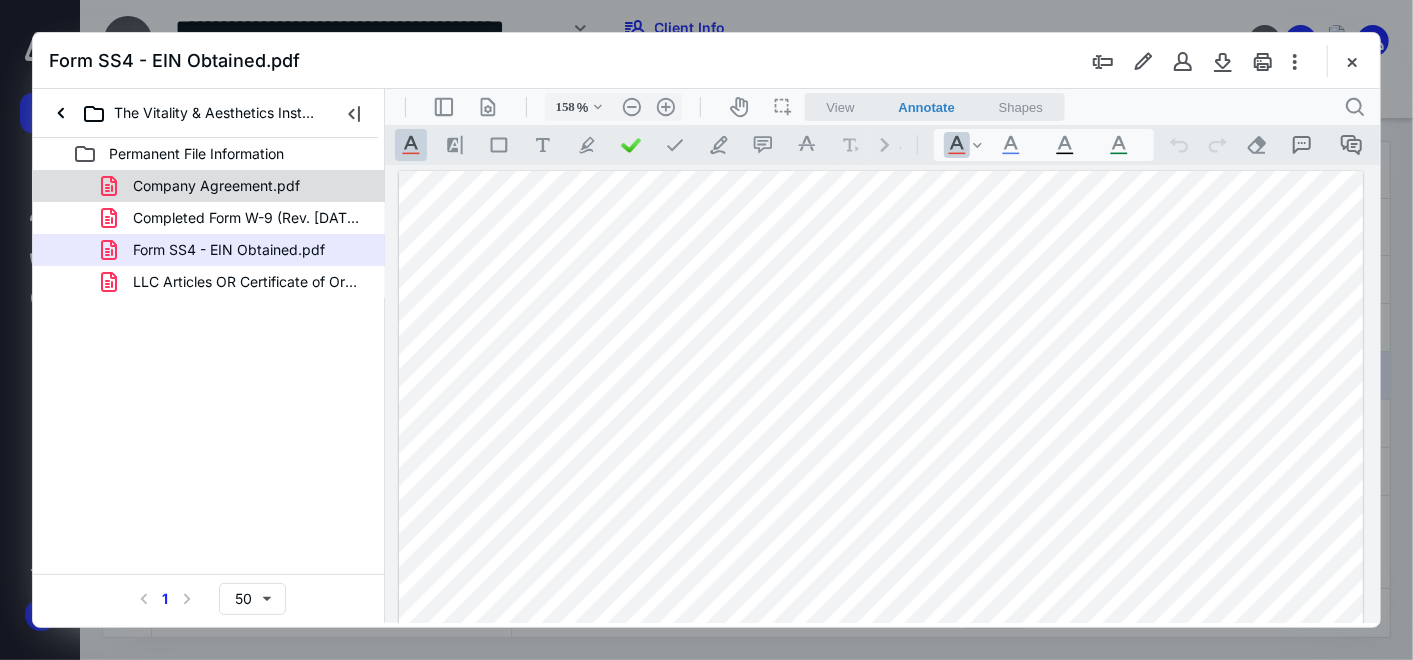 click on "Company Agreement.pdf" at bounding box center [216, 186] 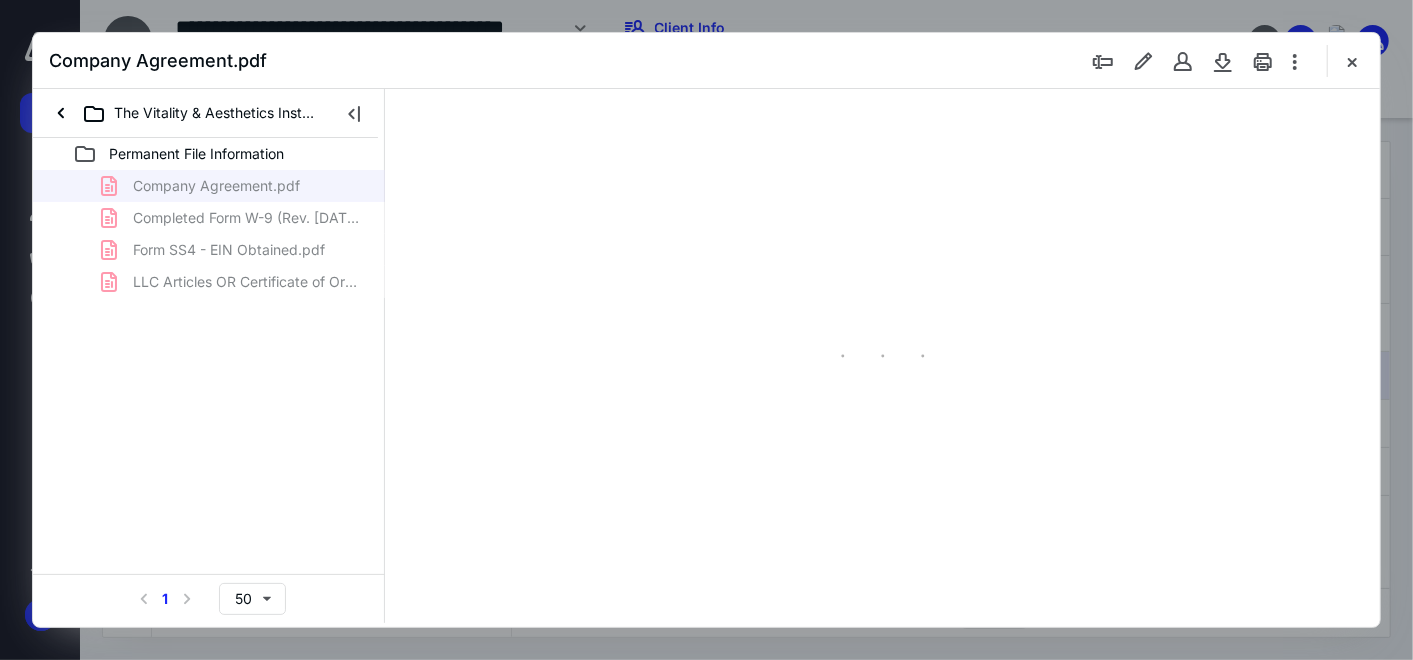type on "159" 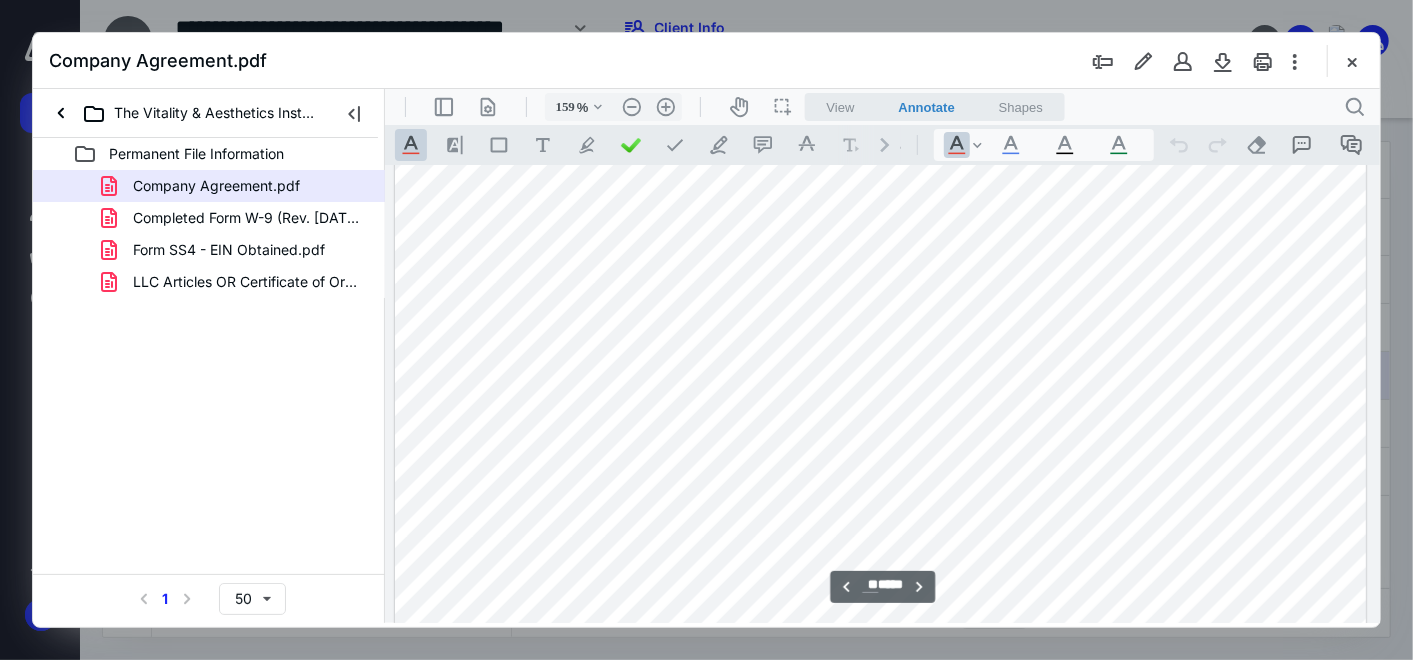 scroll, scrollTop: 17971, scrollLeft: 0, axis: vertical 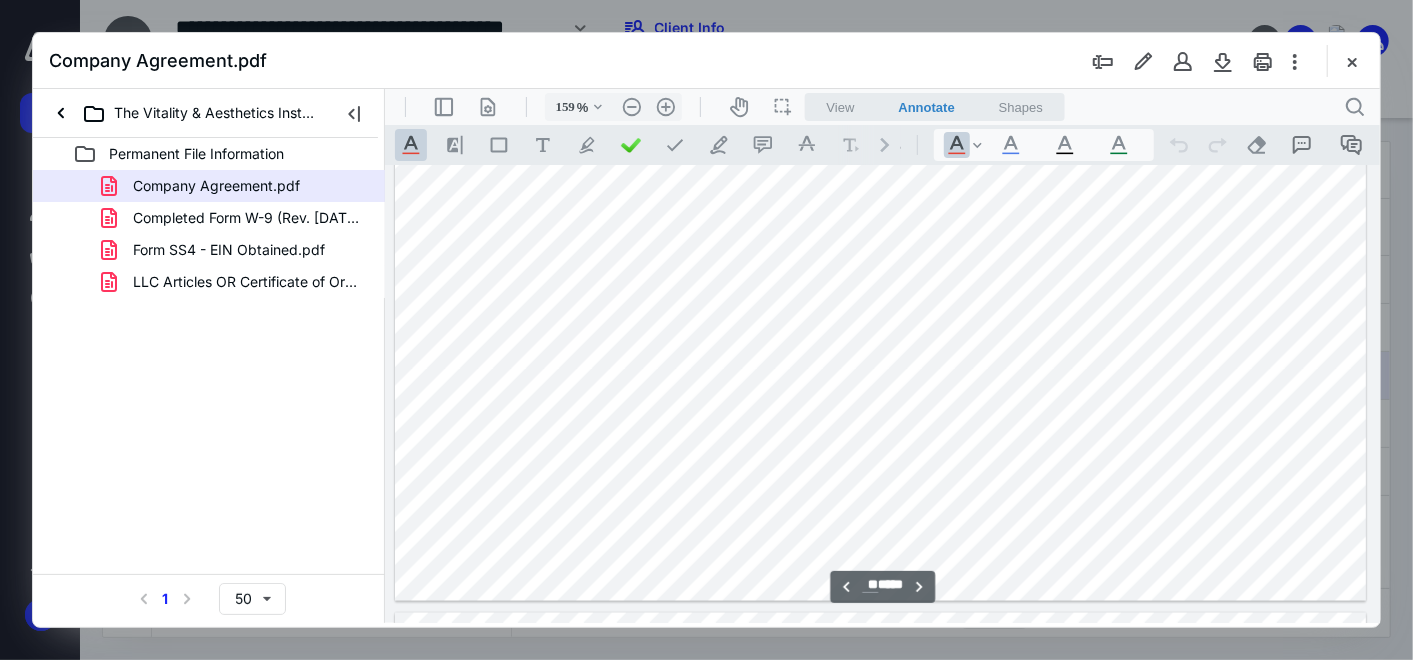 type on "**" 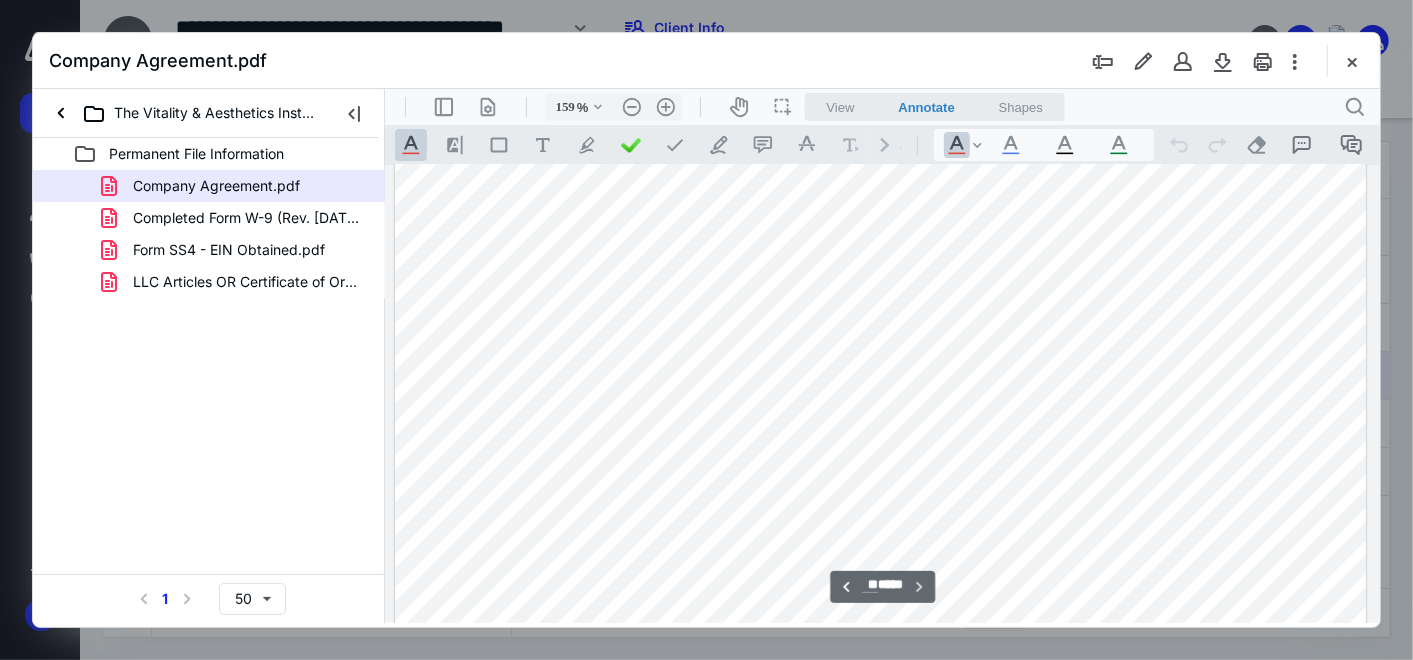 scroll, scrollTop: 19193, scrollLeft: 0, axis: vertical 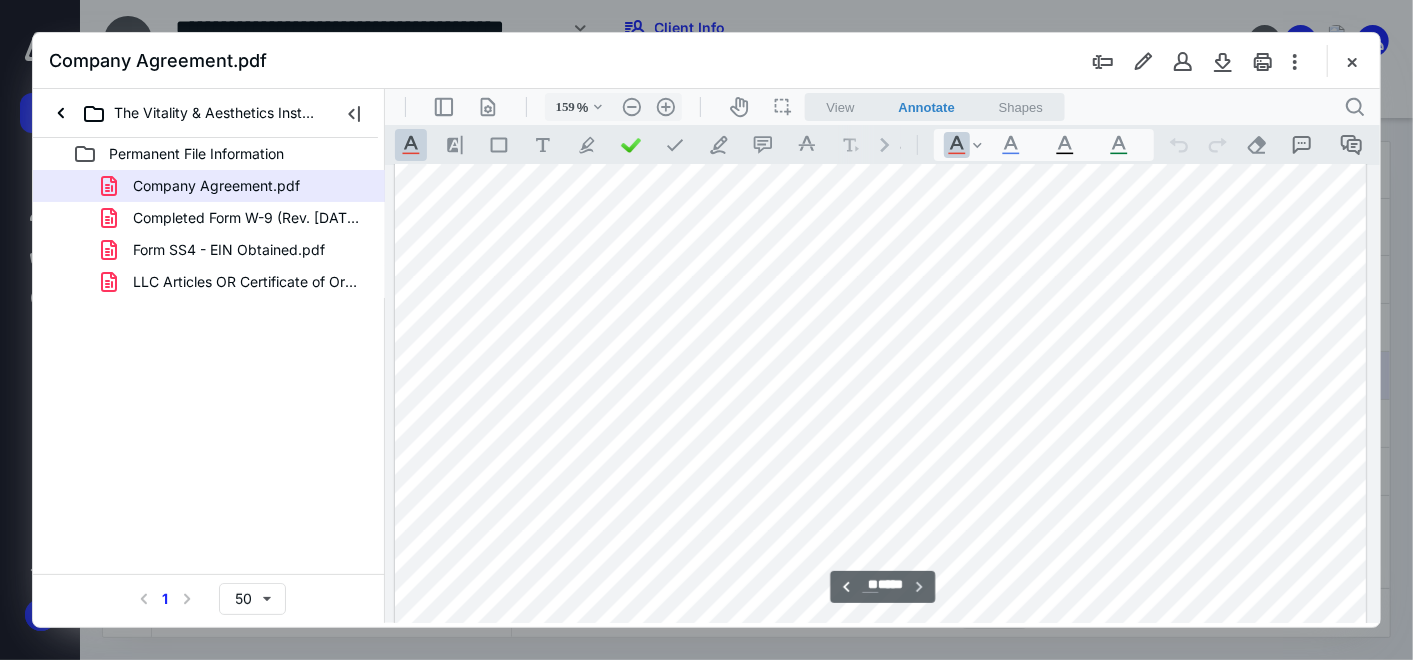 drag, startPoint x: 254, startPoint y: 274, endPoint x: 262, endPoint y: 284, distance: 12.806249 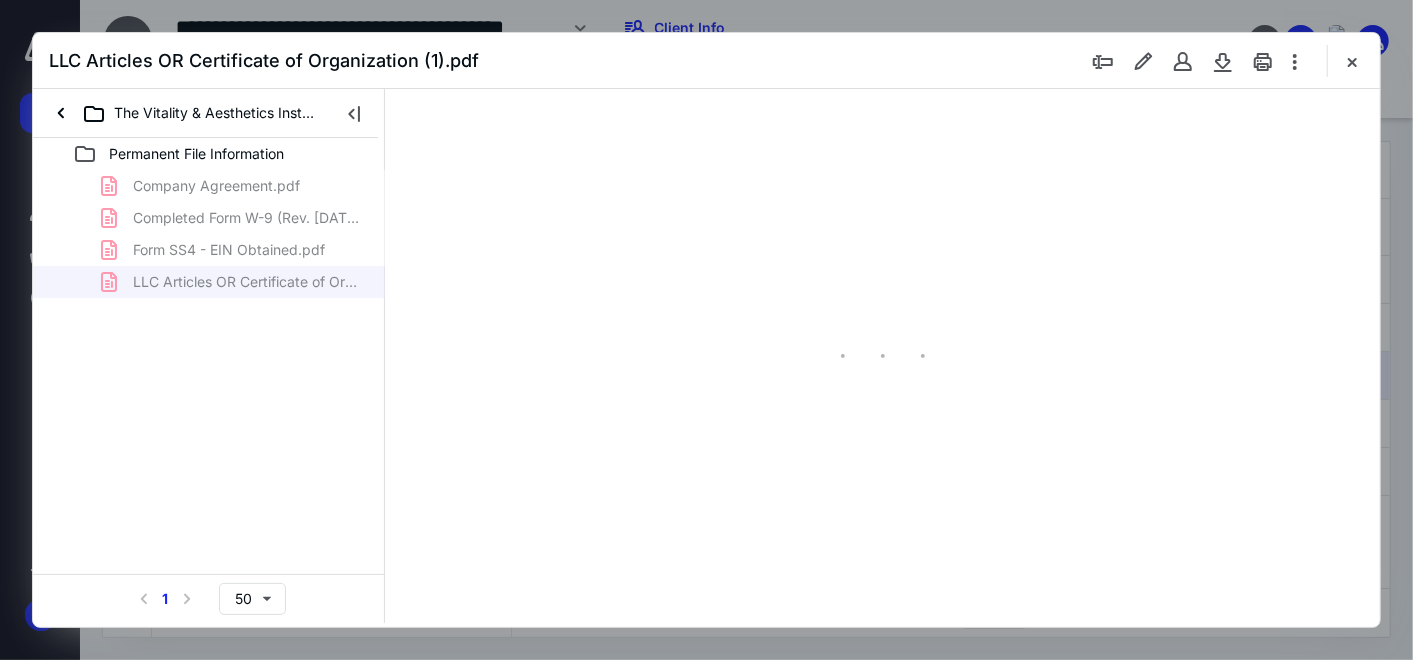 scroll, scrollTop: 82, scrollLeft: 0, axis: vertical 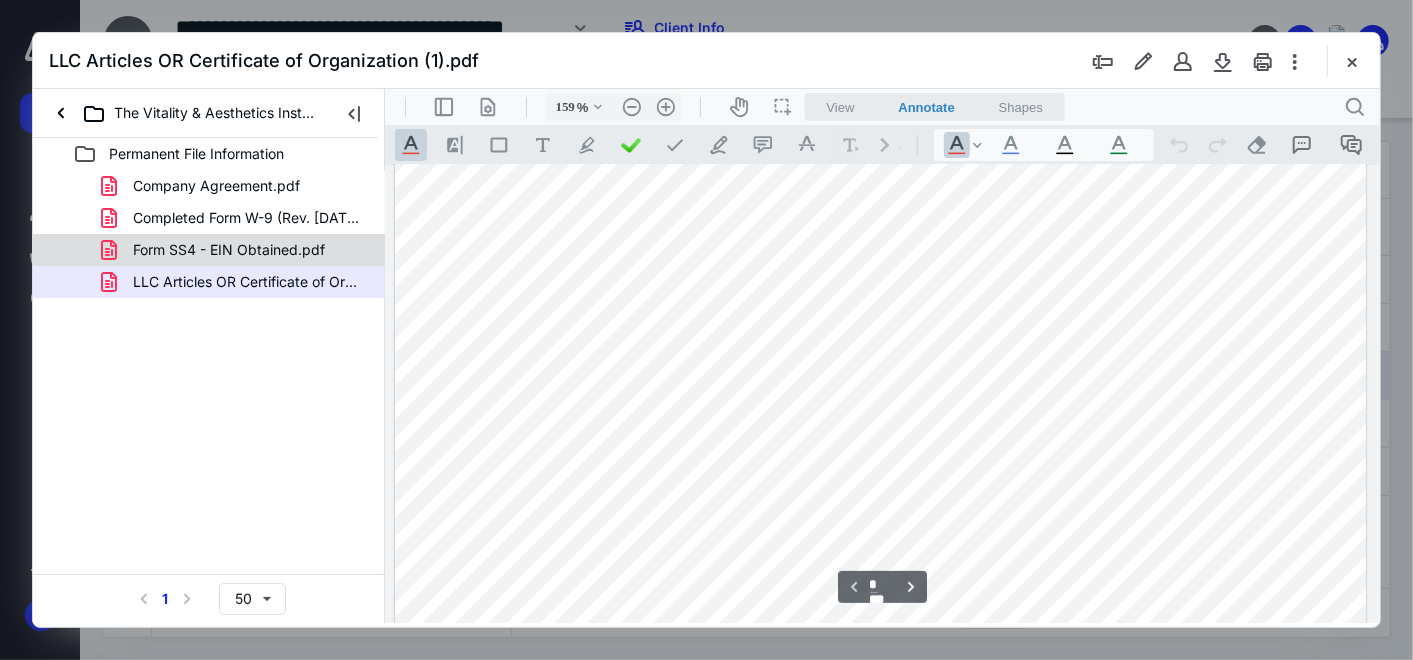 click on "Form SS4 - EIN Obtained.pdf" at bounding box center (229, 250) 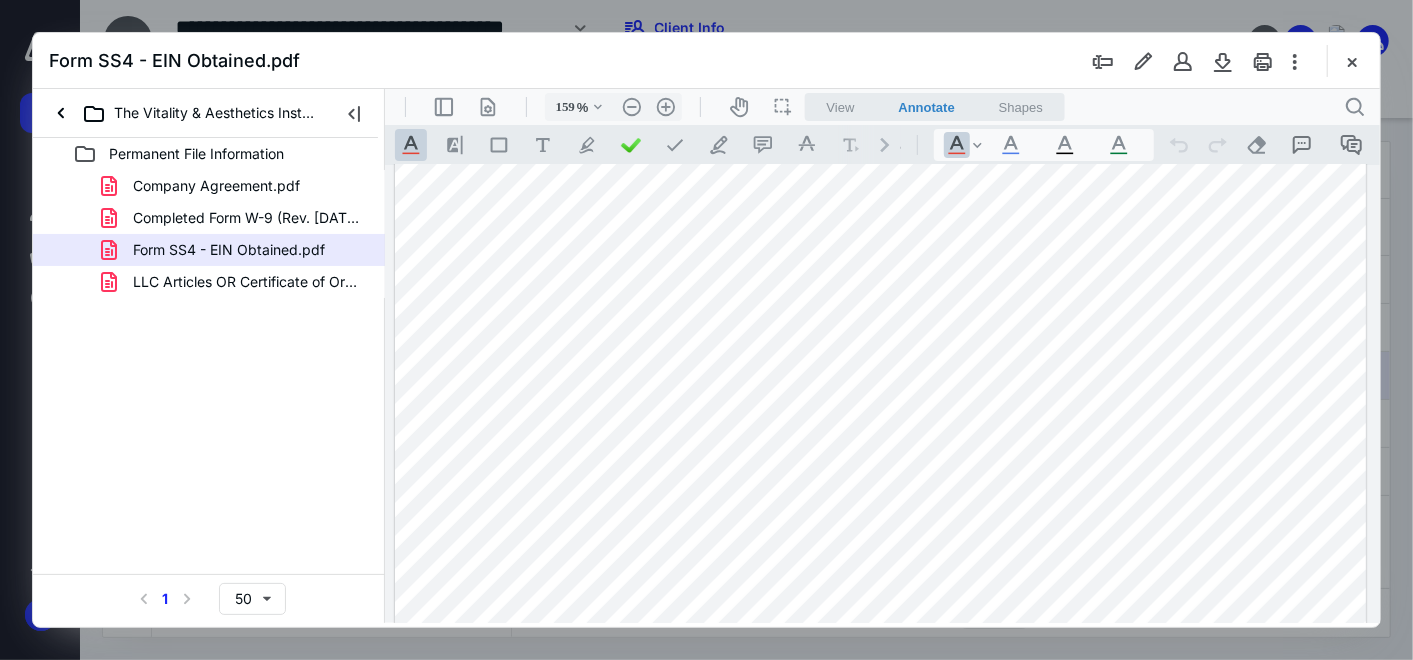 scroll, scrollTop: 222, scrollLeft: 0, axis: vertical 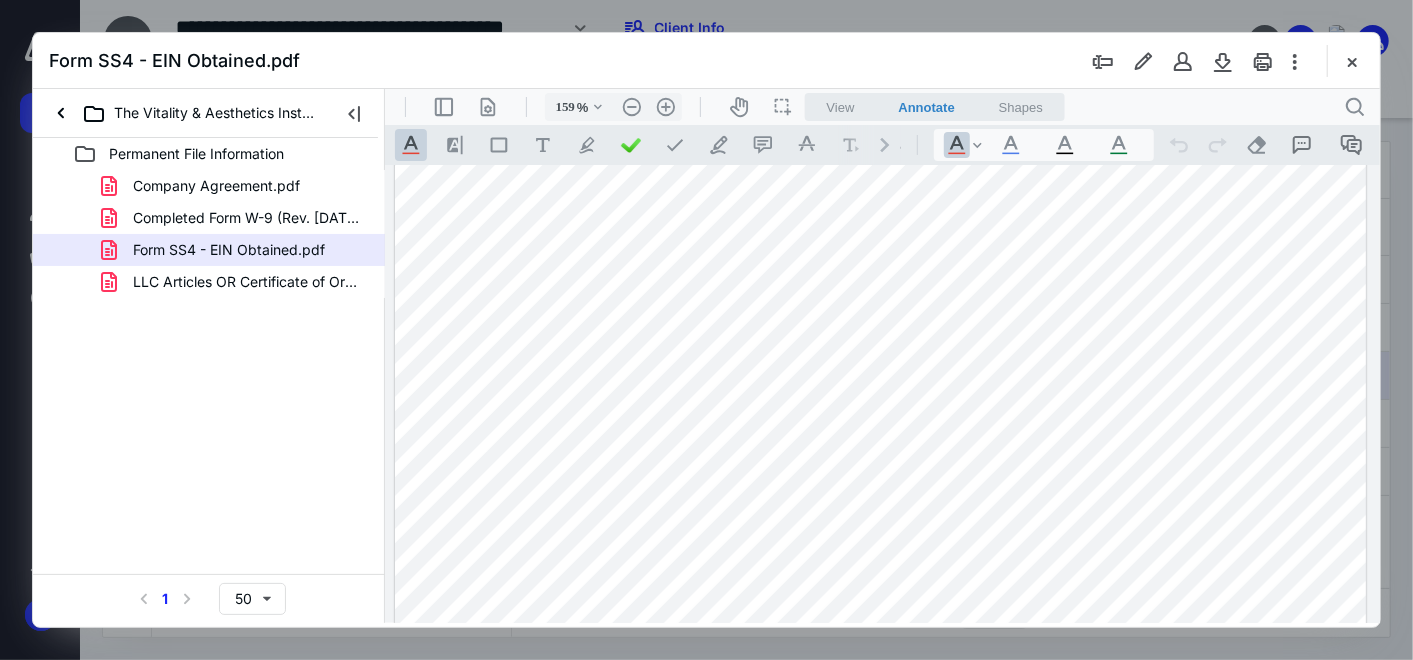 click on "Form SS4 - EIN Obtained.pdf" at bounding box center (217, 250) 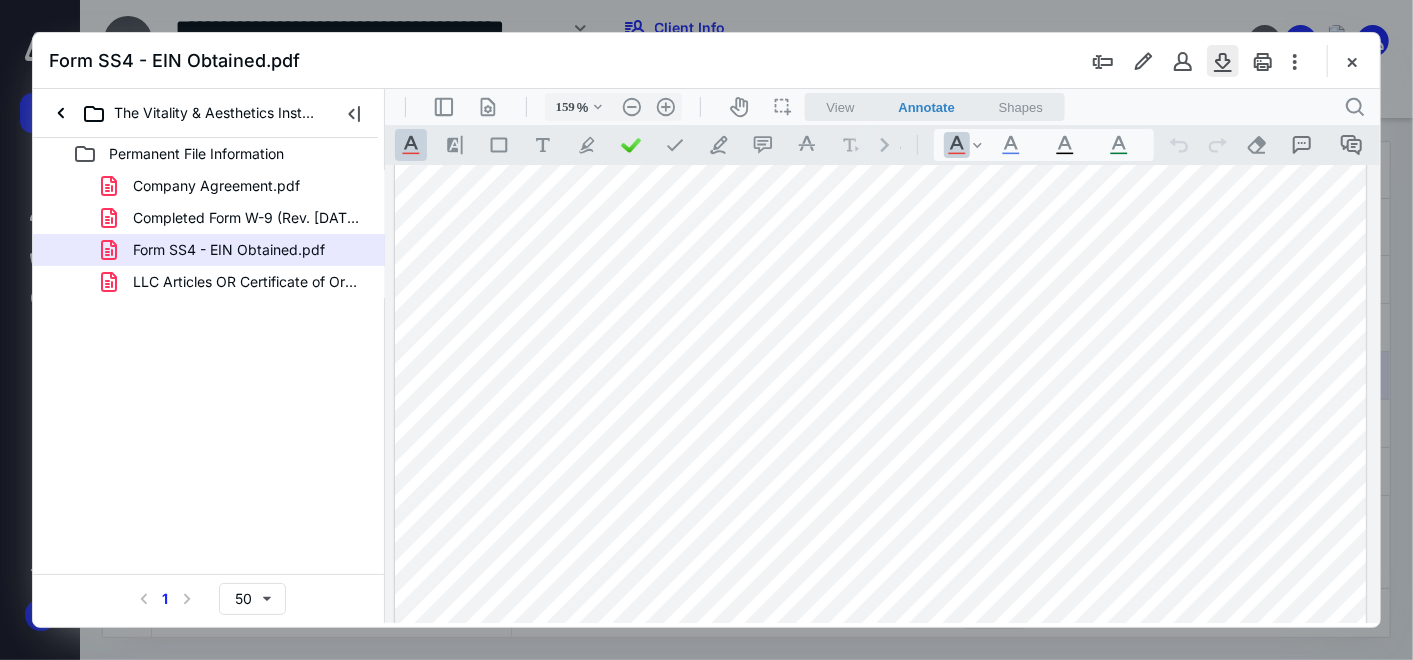 click at bounding box center [1223, 61] 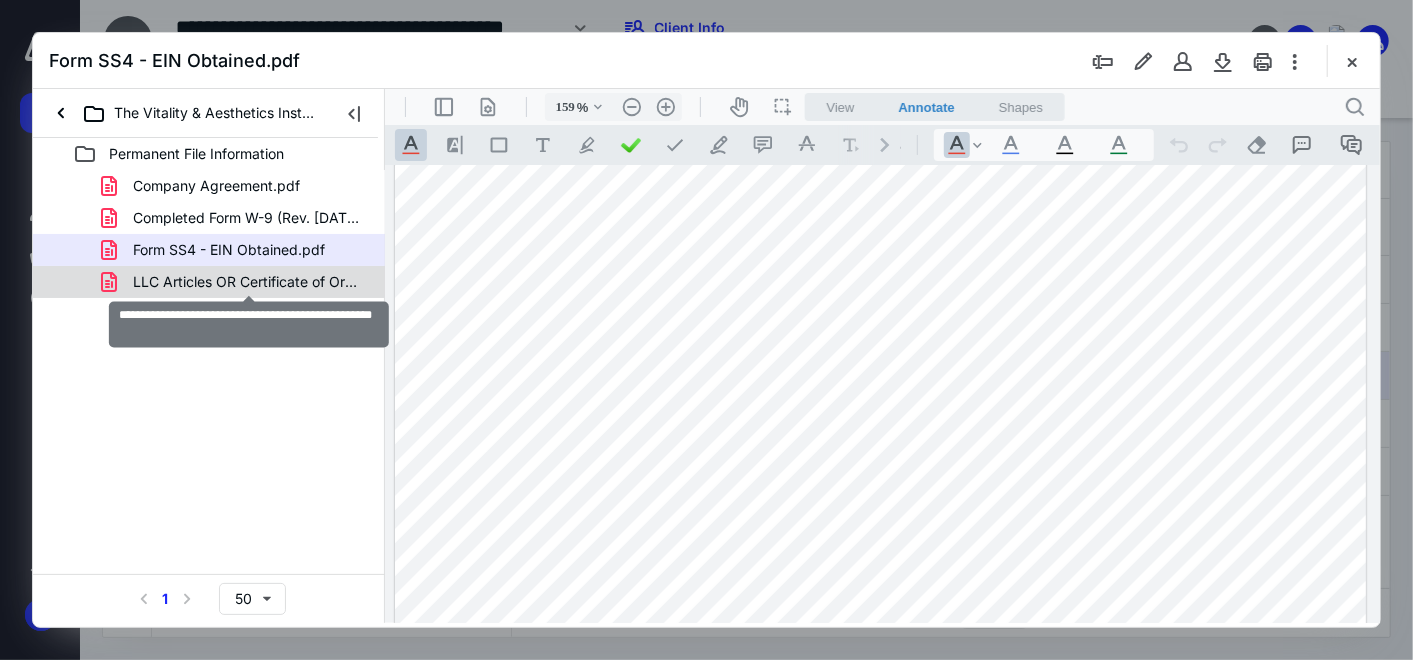click on "LLC Articles OR Certificate of Organization (1).pdf" at bounding box center [249, 282] 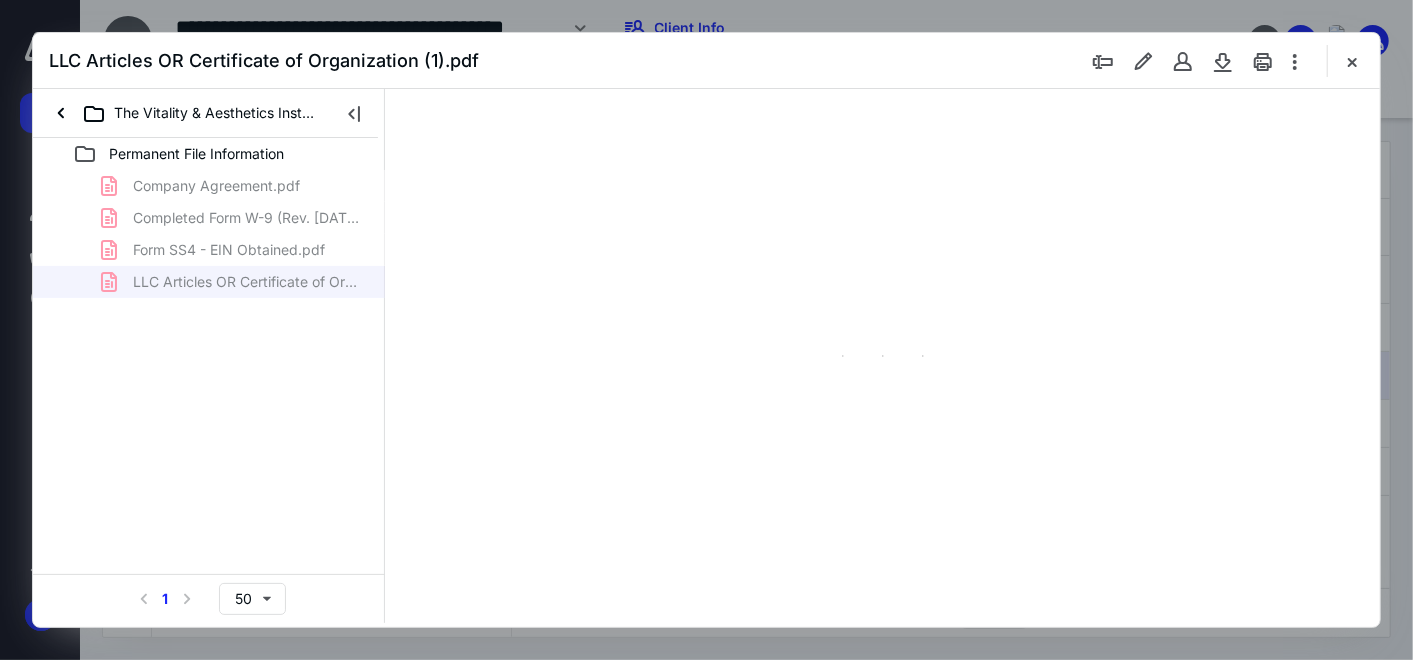 scroll, scrollTop: 82, scrollLeft: 0, axis: vertical 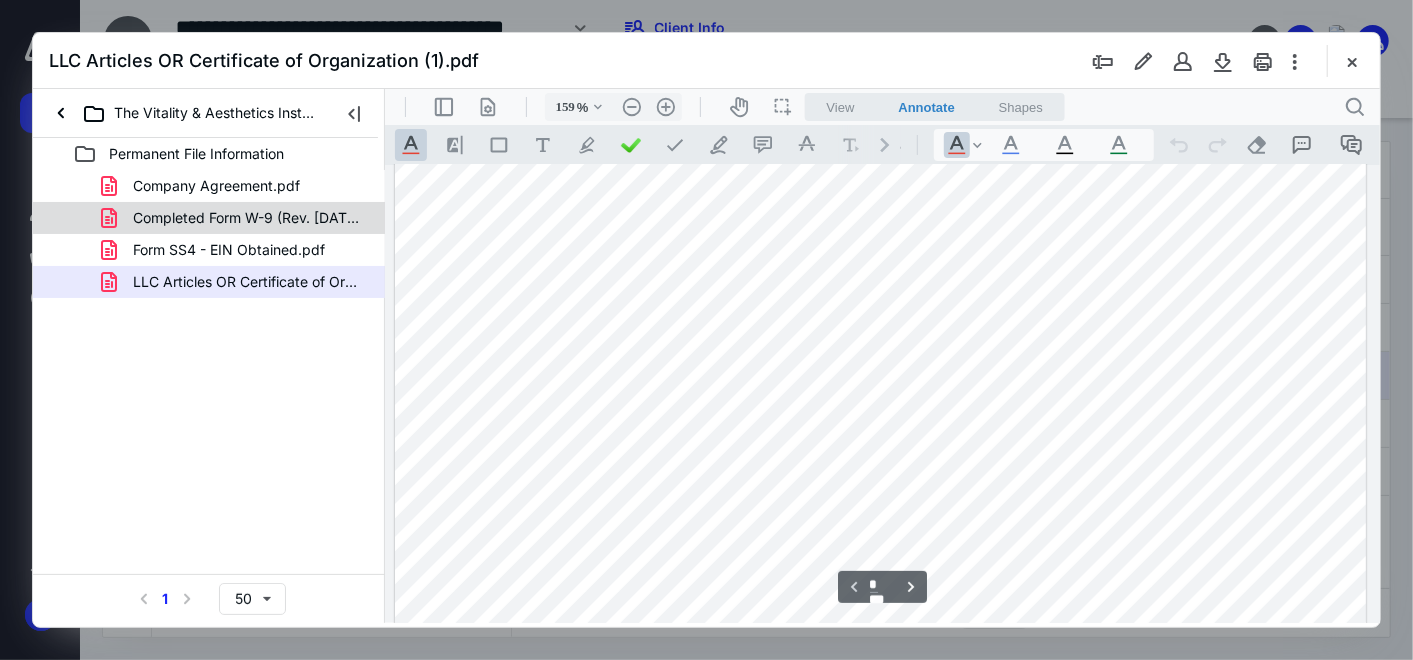 click on "Completed Form W-9 (Rev. [DATE]).pdf" at bounding box center [249, 218] 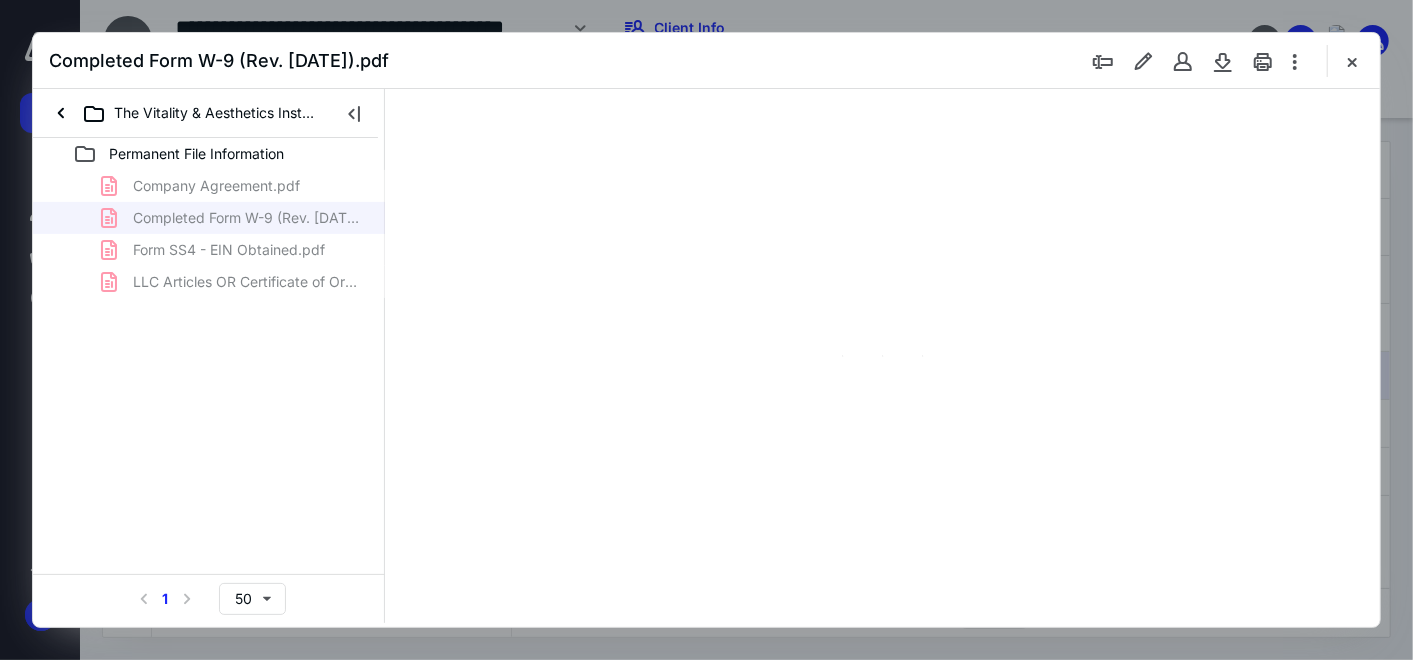 scroll, scrollTop: 0, scrollLeft: 0, axis: both 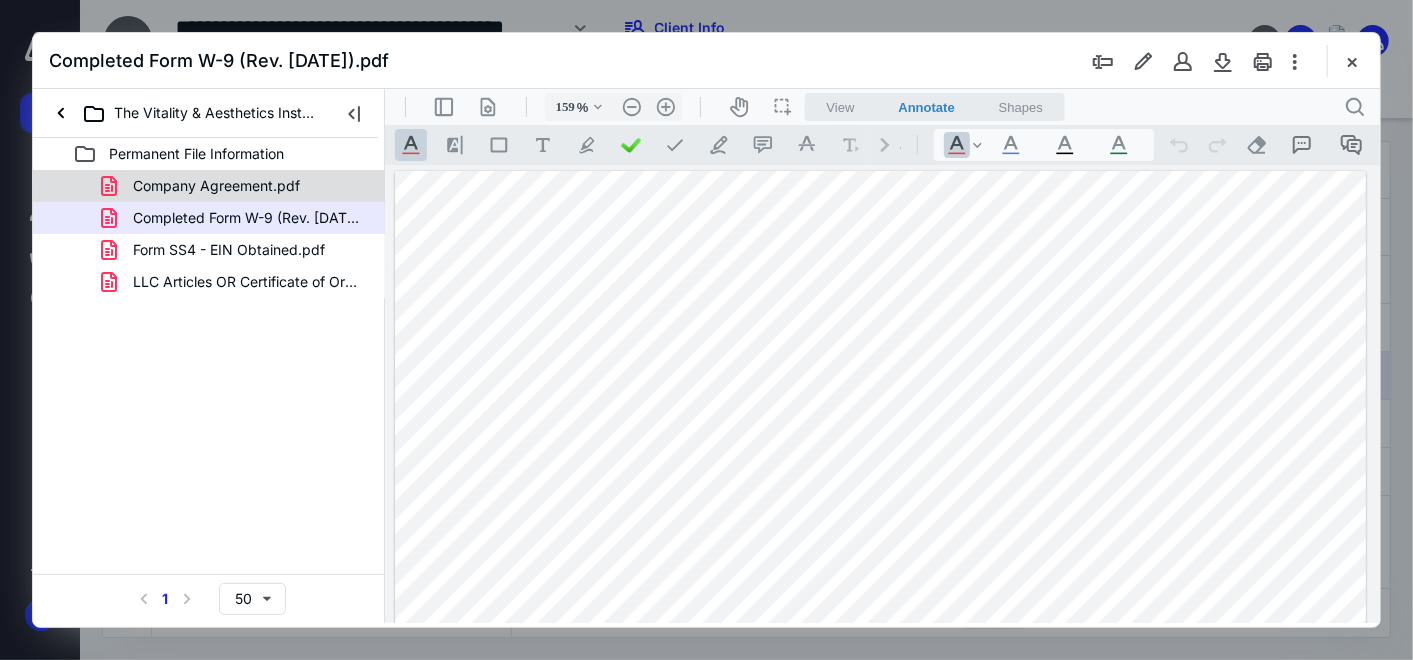 click on "Company Agreement.pdf" at bounding box center (216, 186) 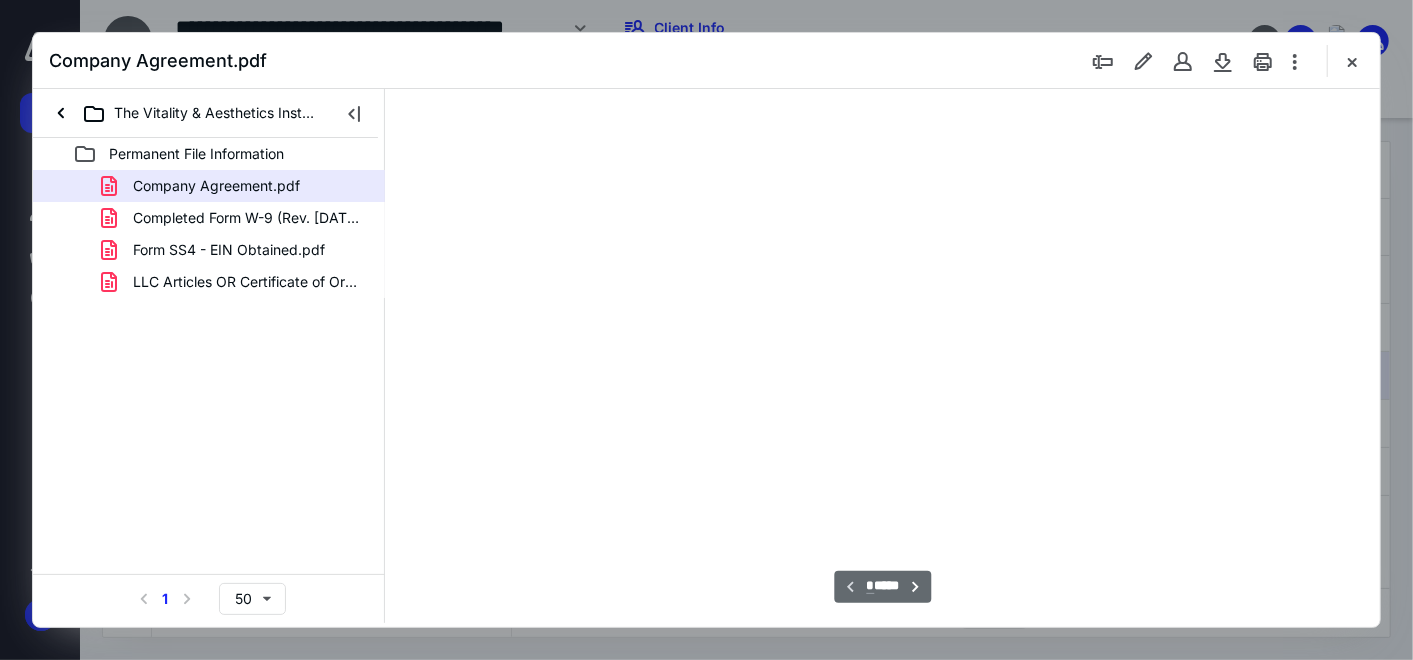 type on "159" 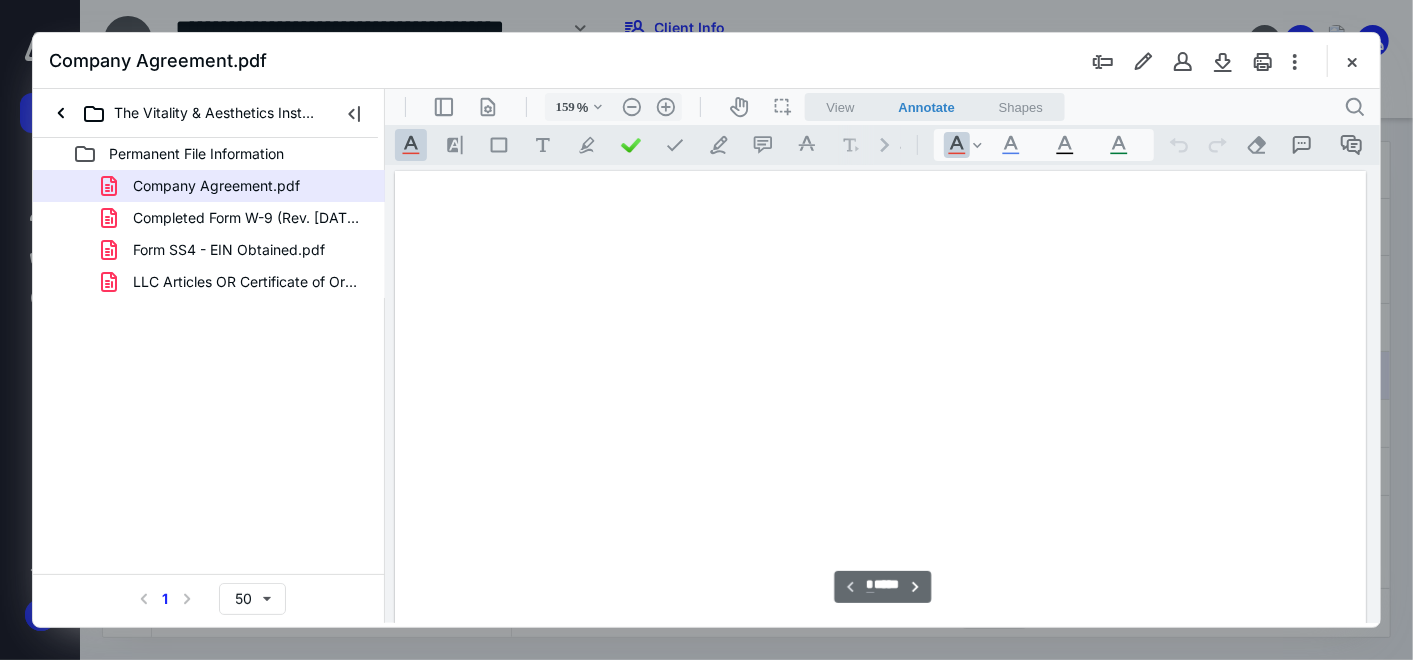 scroll, scrollTop: 82, scrollLeft: 0, axis: vertical 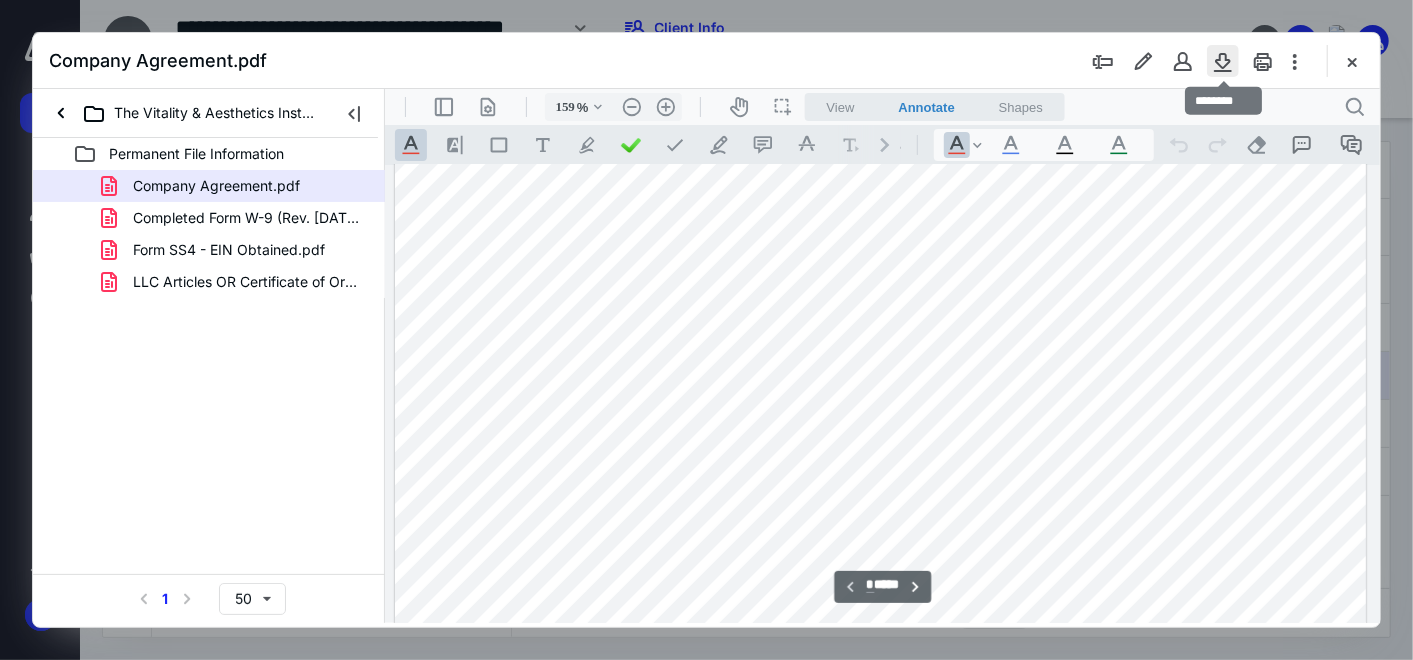 click at bounding box center [1223, 61] 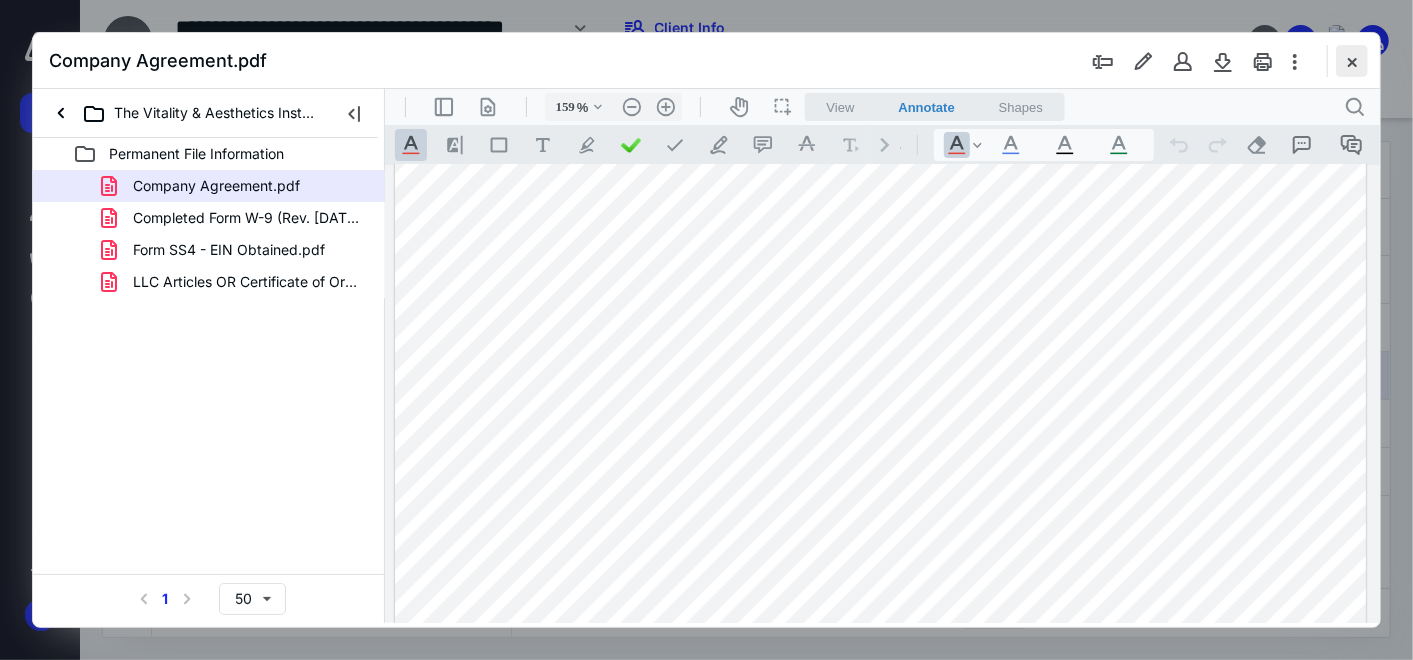 click at bounding box center (1352, 61) 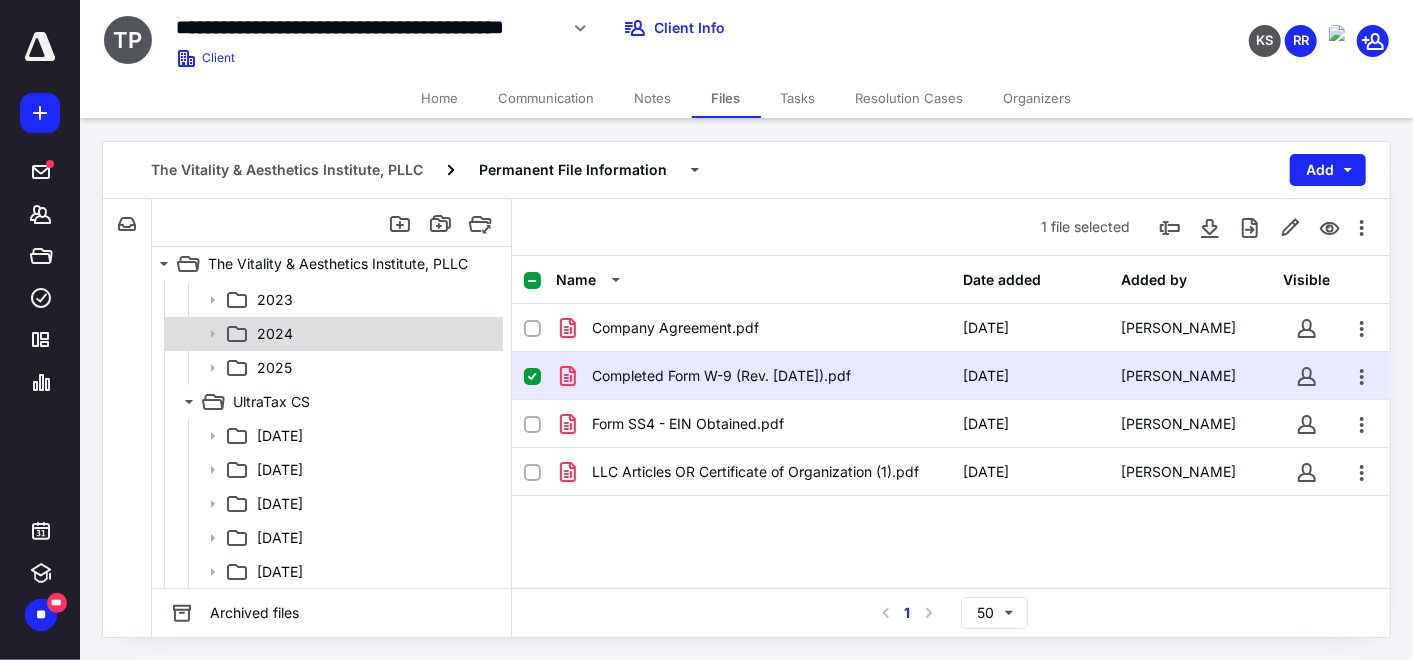scroll, scrollTop: 100, scrollLeft: 0, axis: vertical 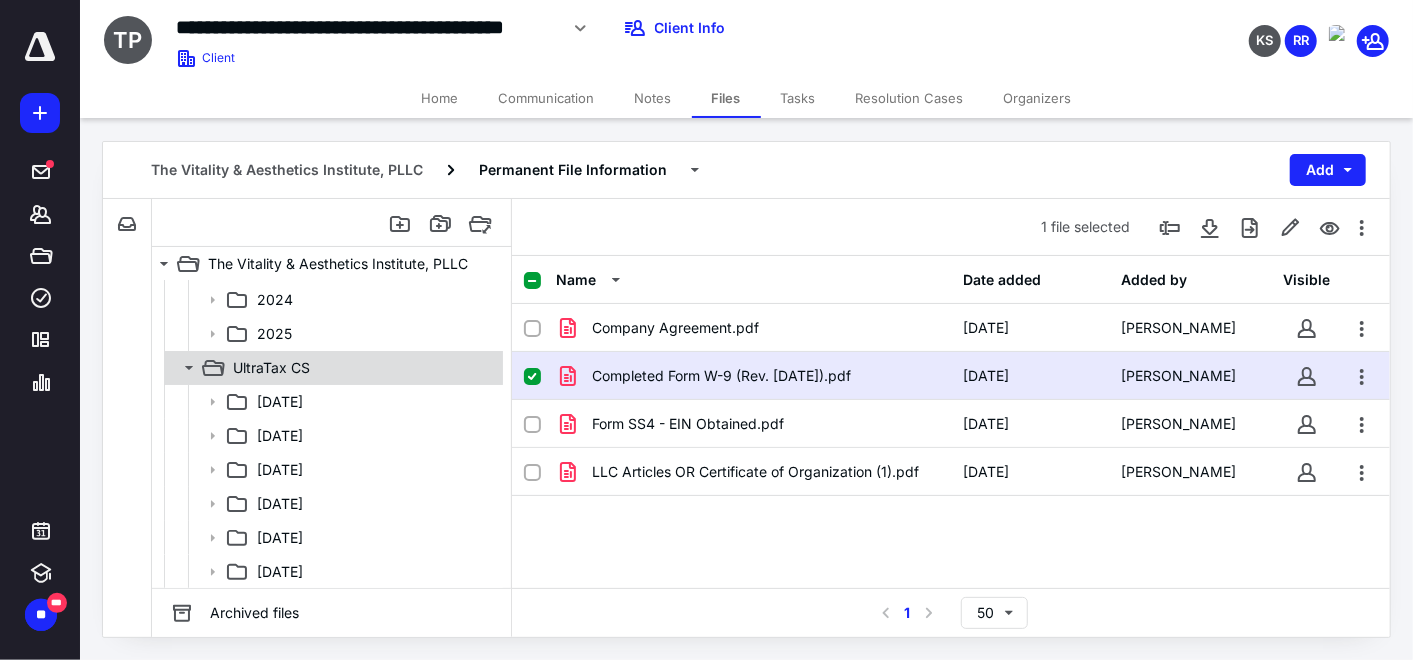 click on "UltraTax CS" at bounding box center [362, 368] 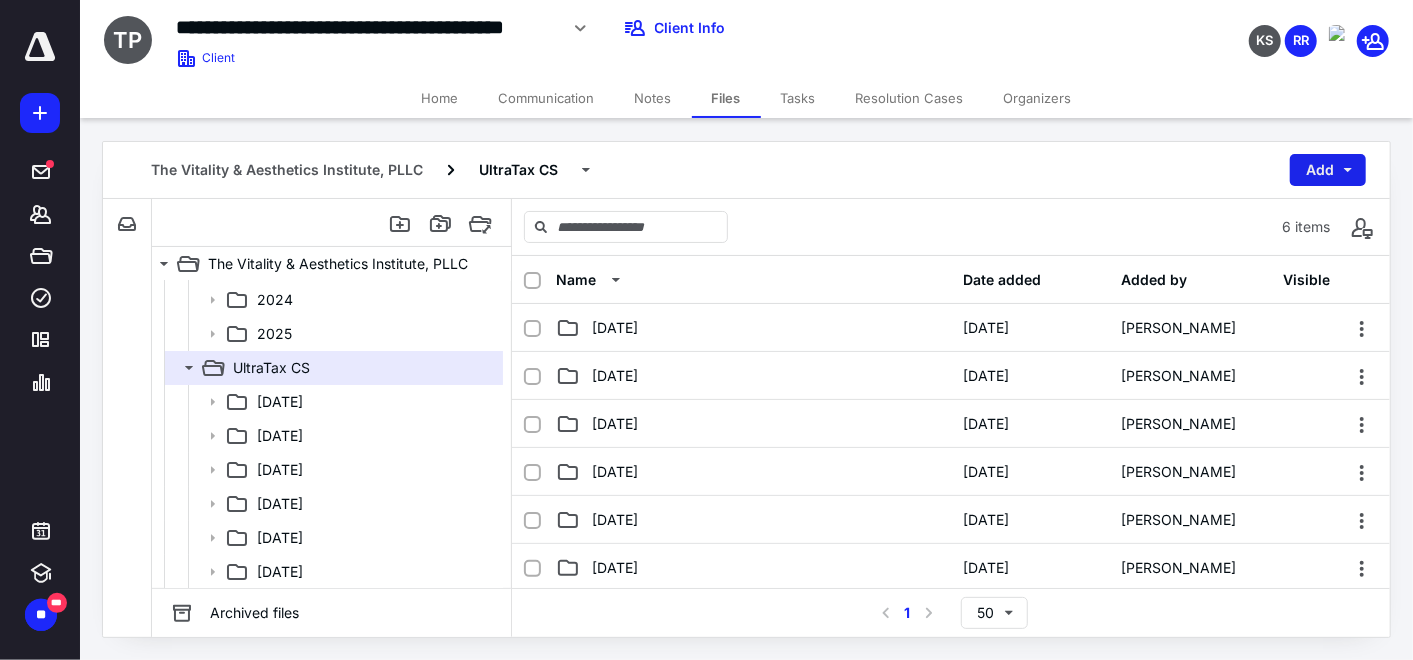 click on "Add" at bounding box center (1328, 170) 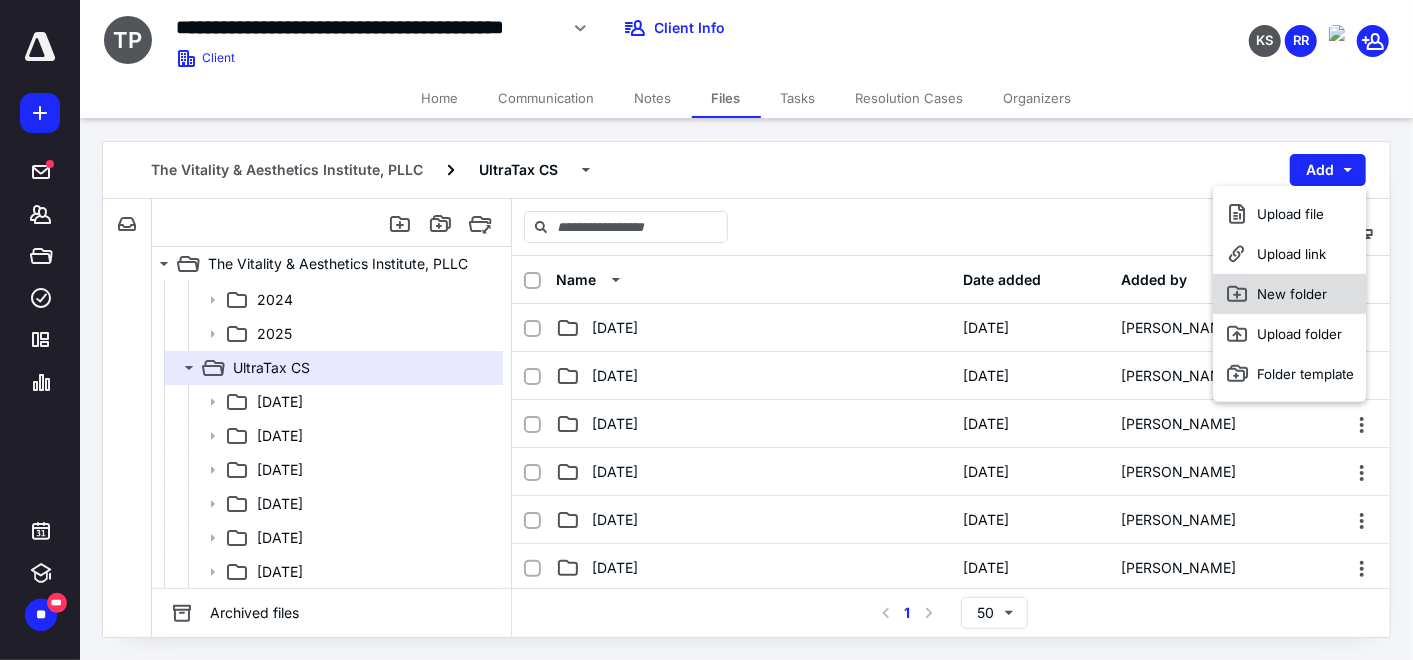 click on "New folder" at bounding box center [1290, 294] 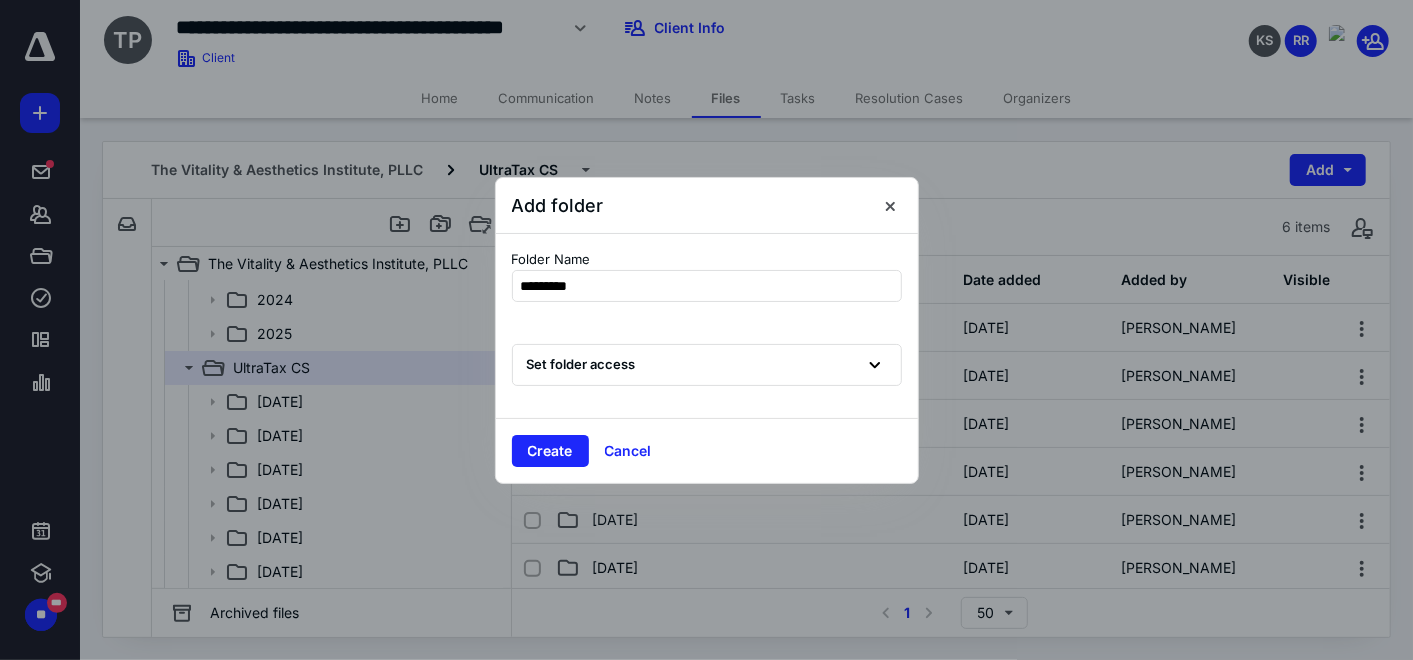 type on "**********" 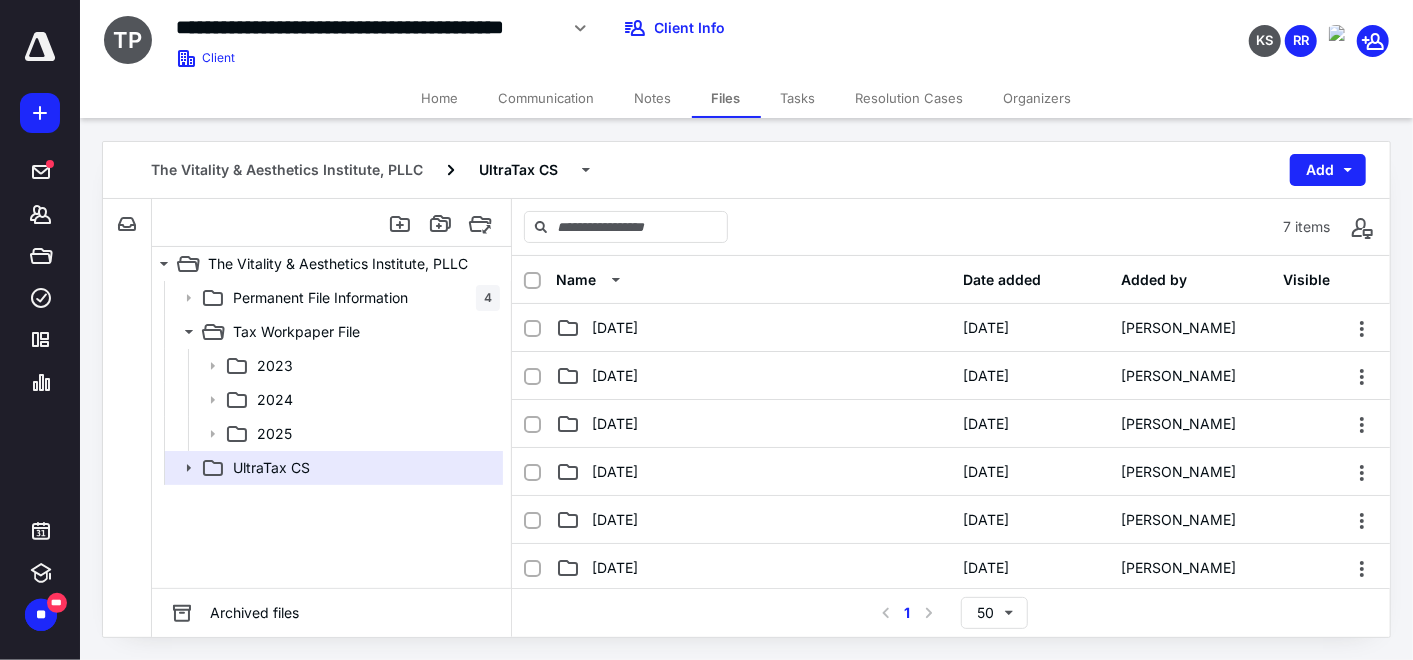 scroll, scrollTop: 0, scrollLeft: 0, axis: both 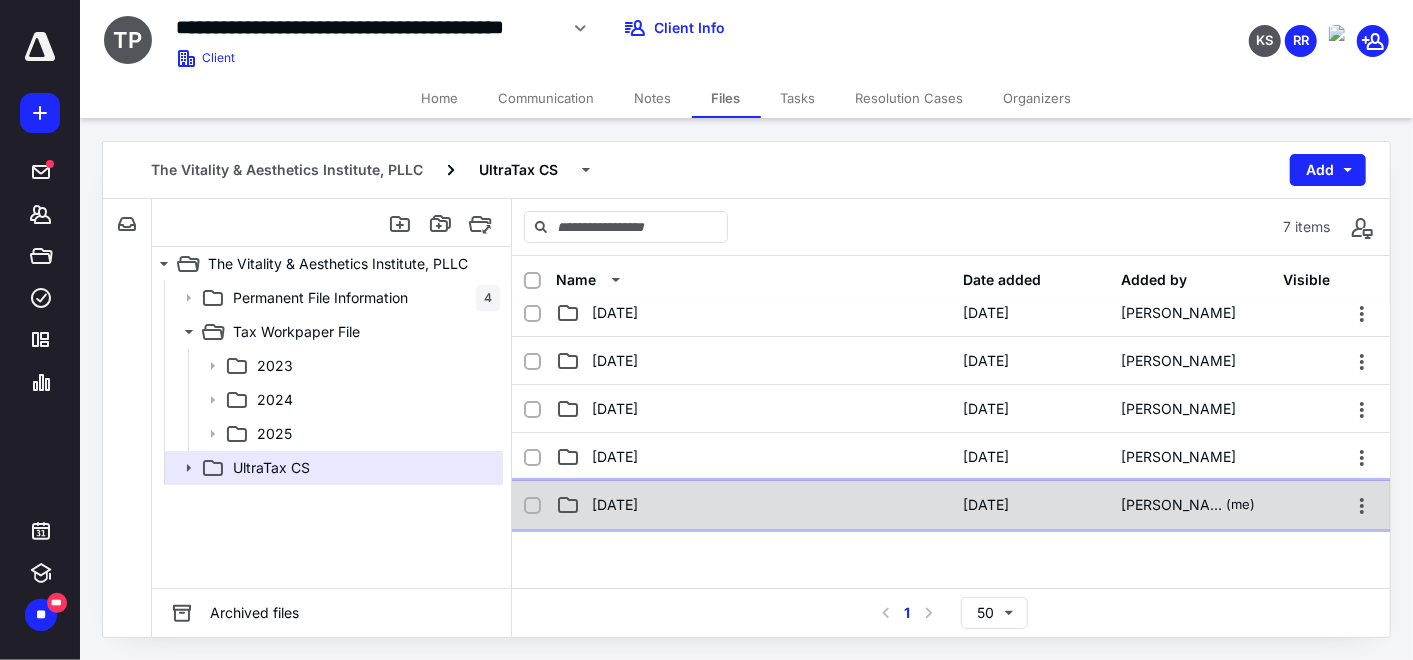 click on "[DATE] [DATE] [PERSON_NAME]  (me)" at bounding box center (951, 505) 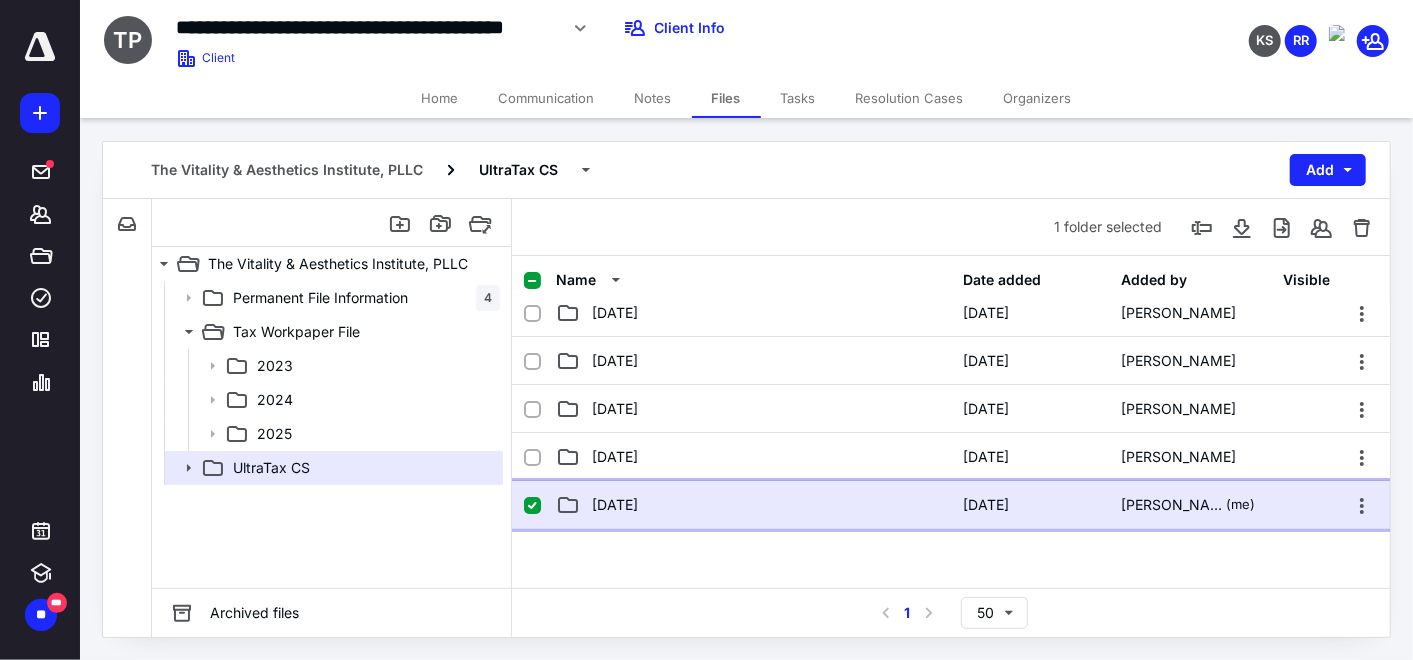 click on "[DATE] [DATE] [PERSON_NAME]  (me)" at bounding box center [951, 505] 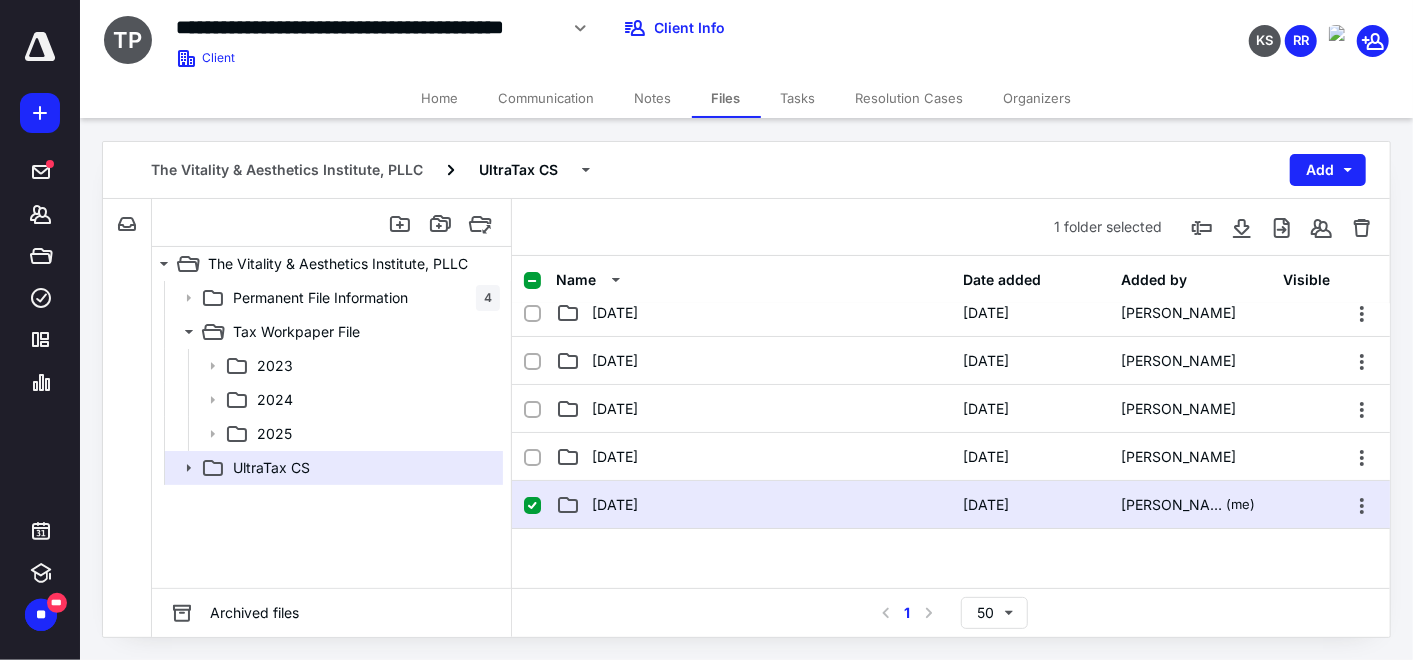 scroll, scrollTop: 0, scrollLeft: 0, axis: both 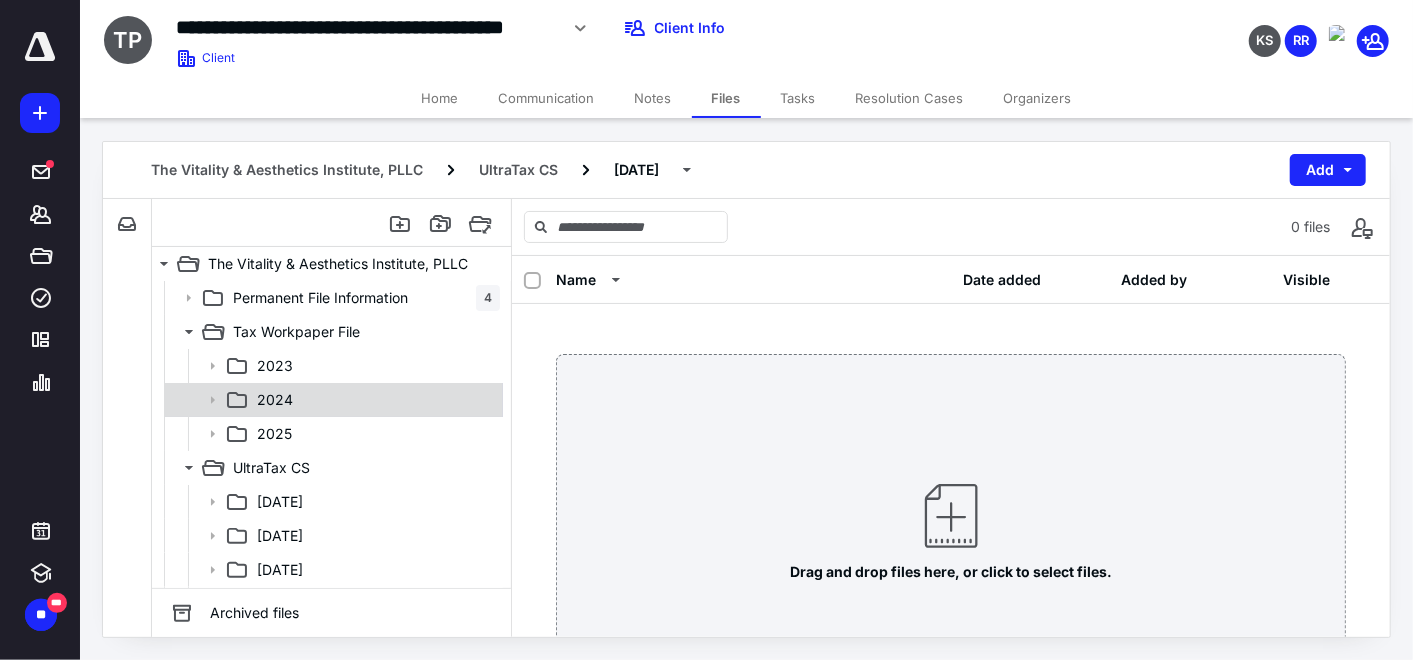 click on "2024" at bounding box center [374, 400] 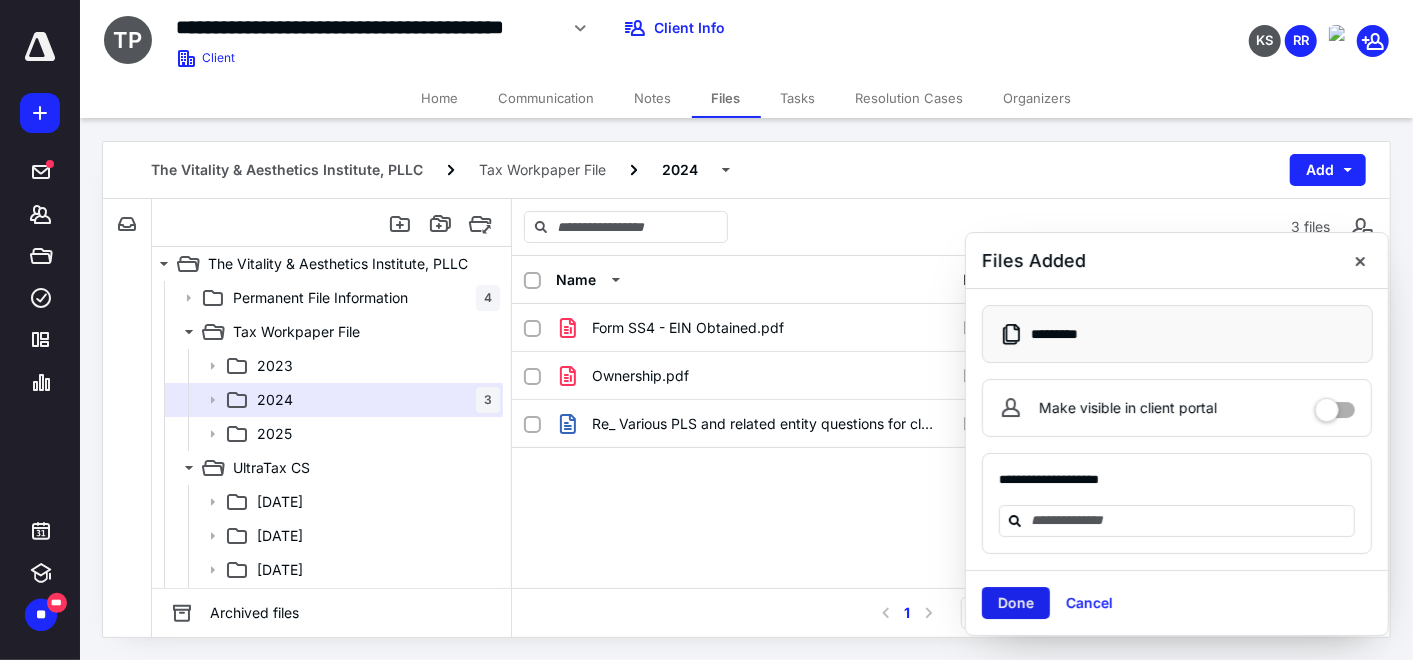 click on "Done" at bounding box center (1016, 603) 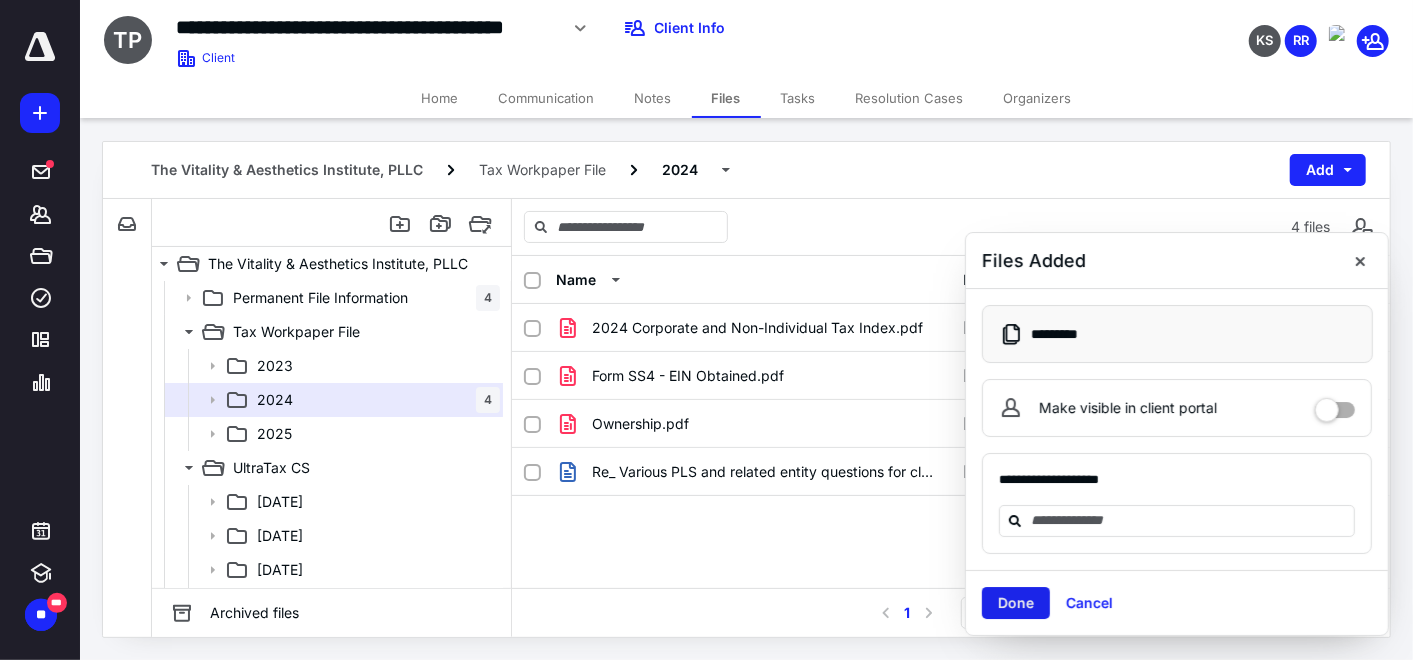 click on "Done" at bounding box center [1016, 603] 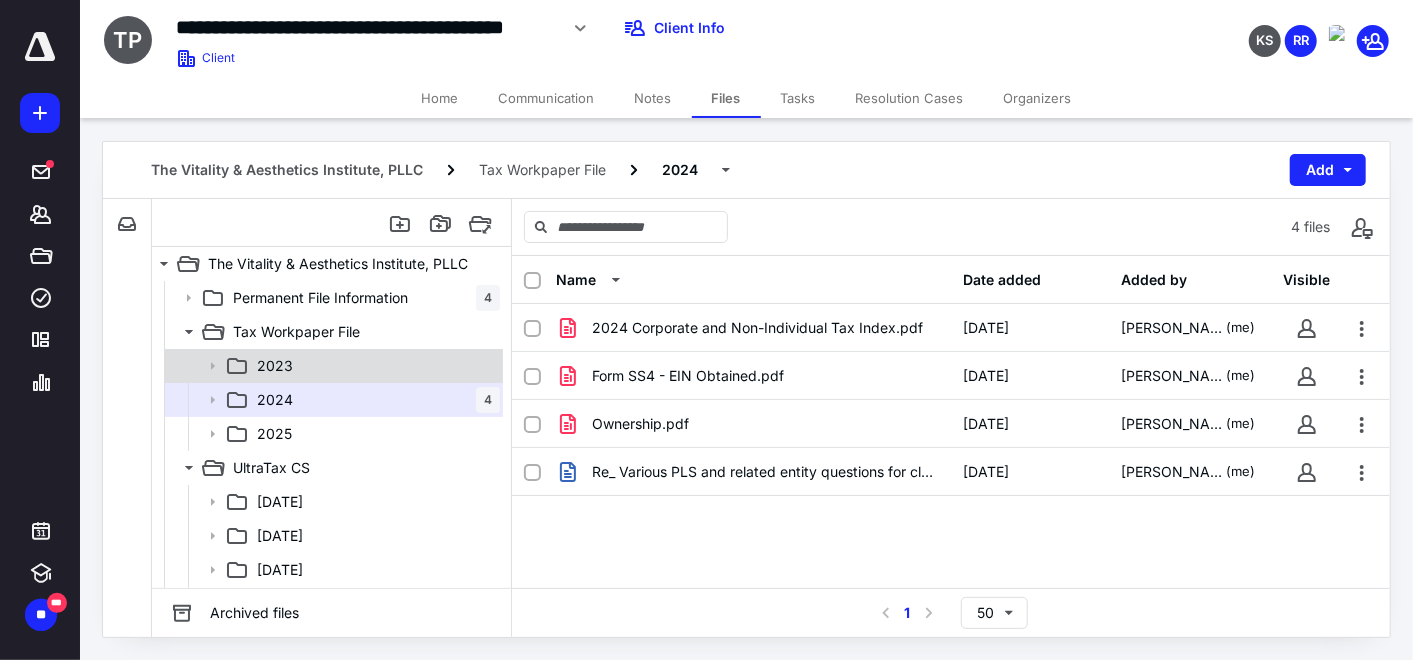 click on "2023" at bounding box center (332, 366) 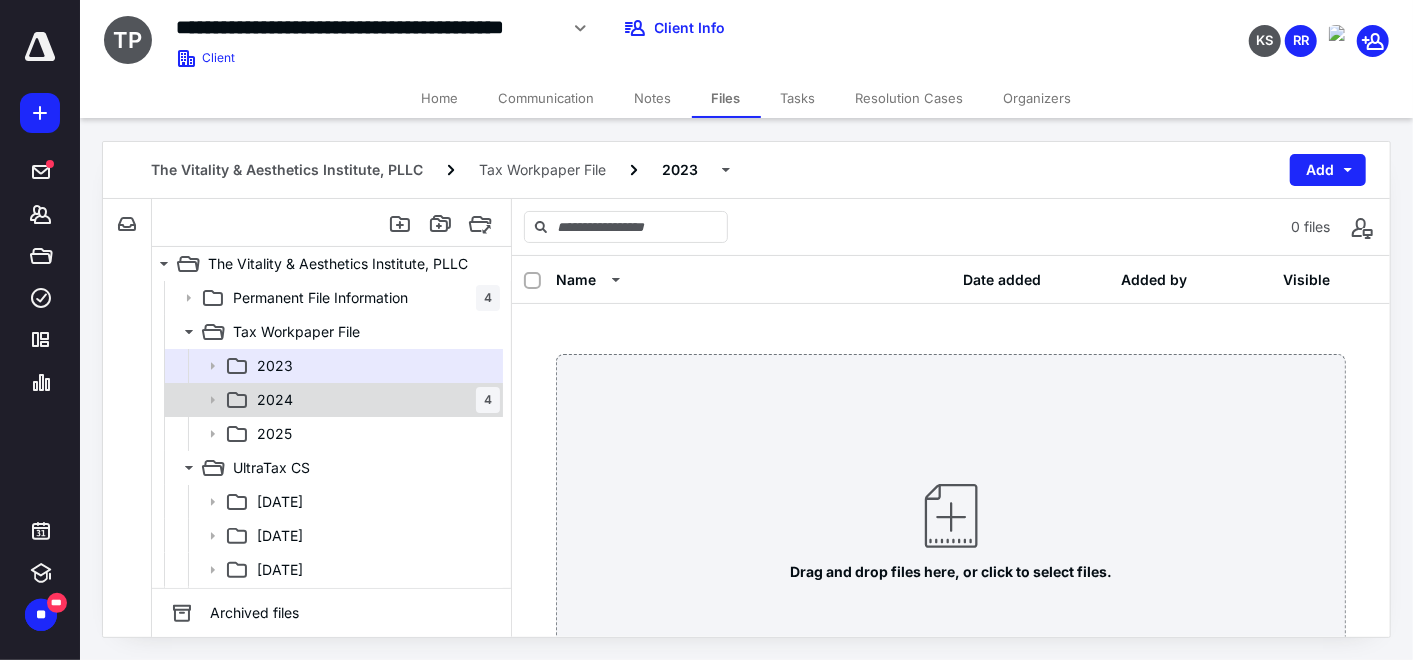 click on "2024 4" at bounding box center [374, 400] 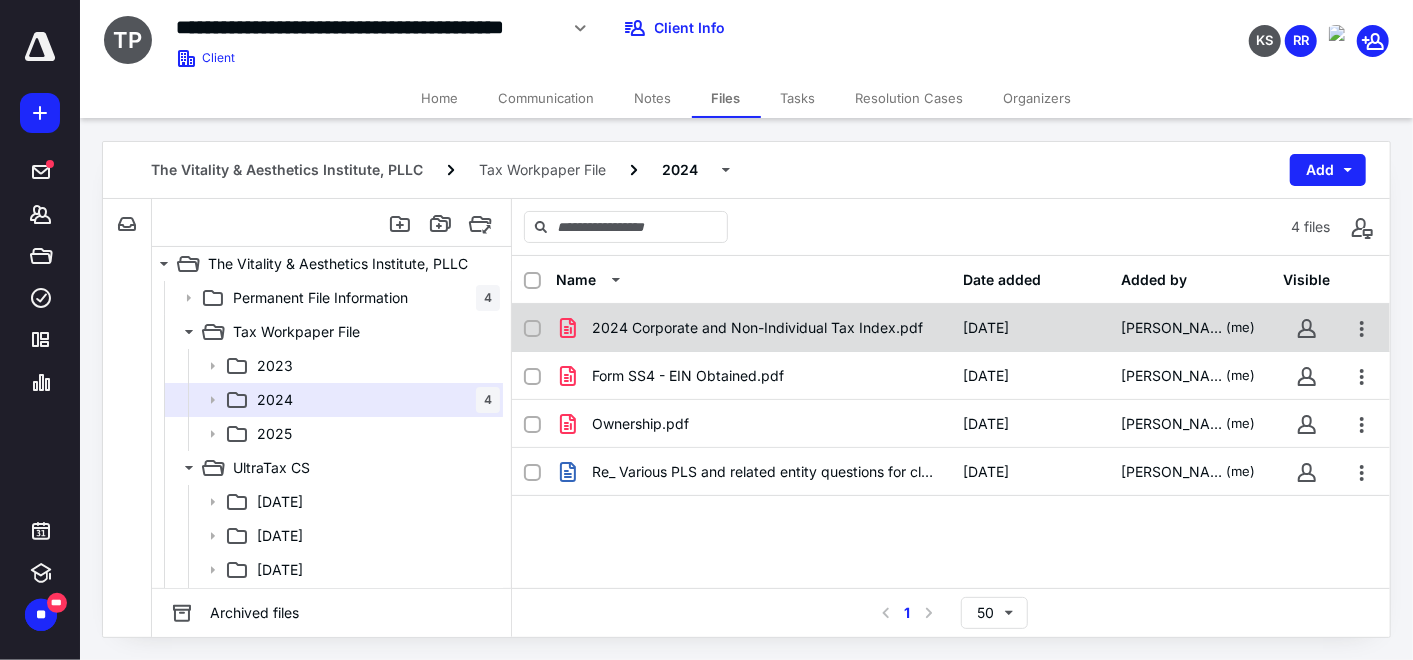 click on "2024 Corporate and Non-Individual Tax Index.pdf" at bounding box center (757, 328) 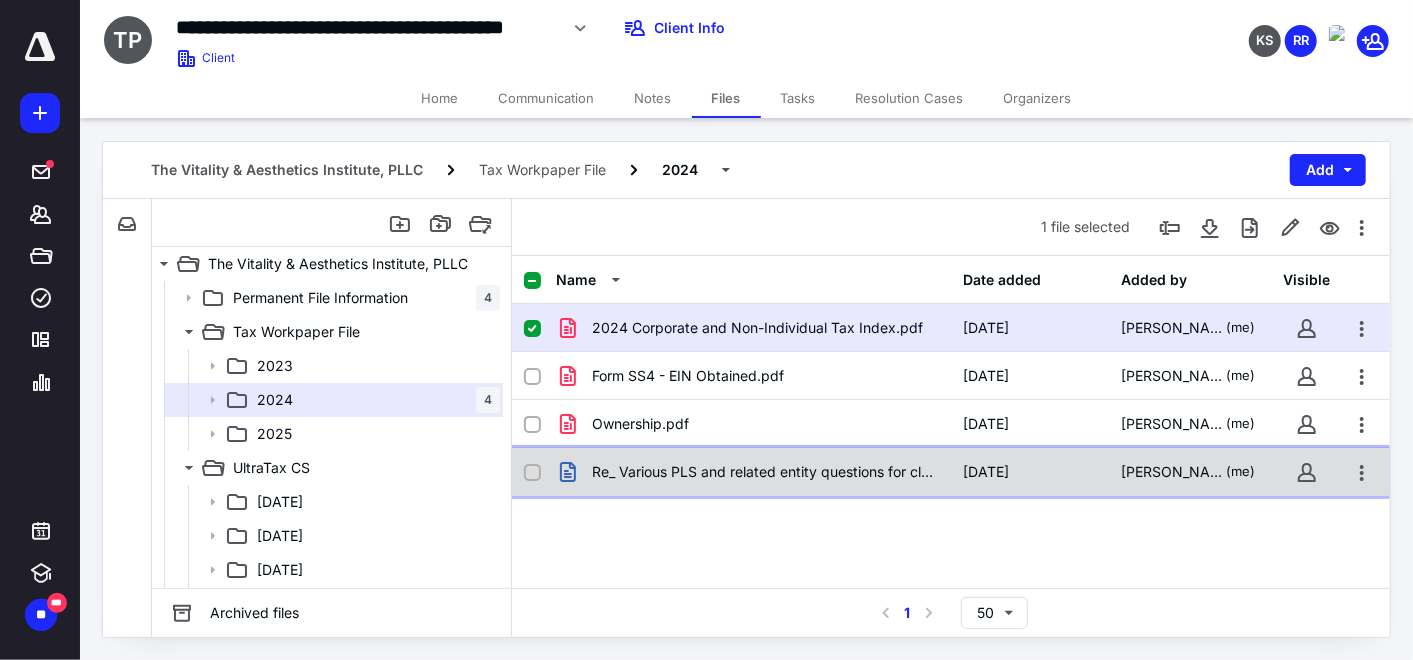 click on "Re_ Various PLS and related entity questions for clarifica.msg" at bounding box center (765, 472) 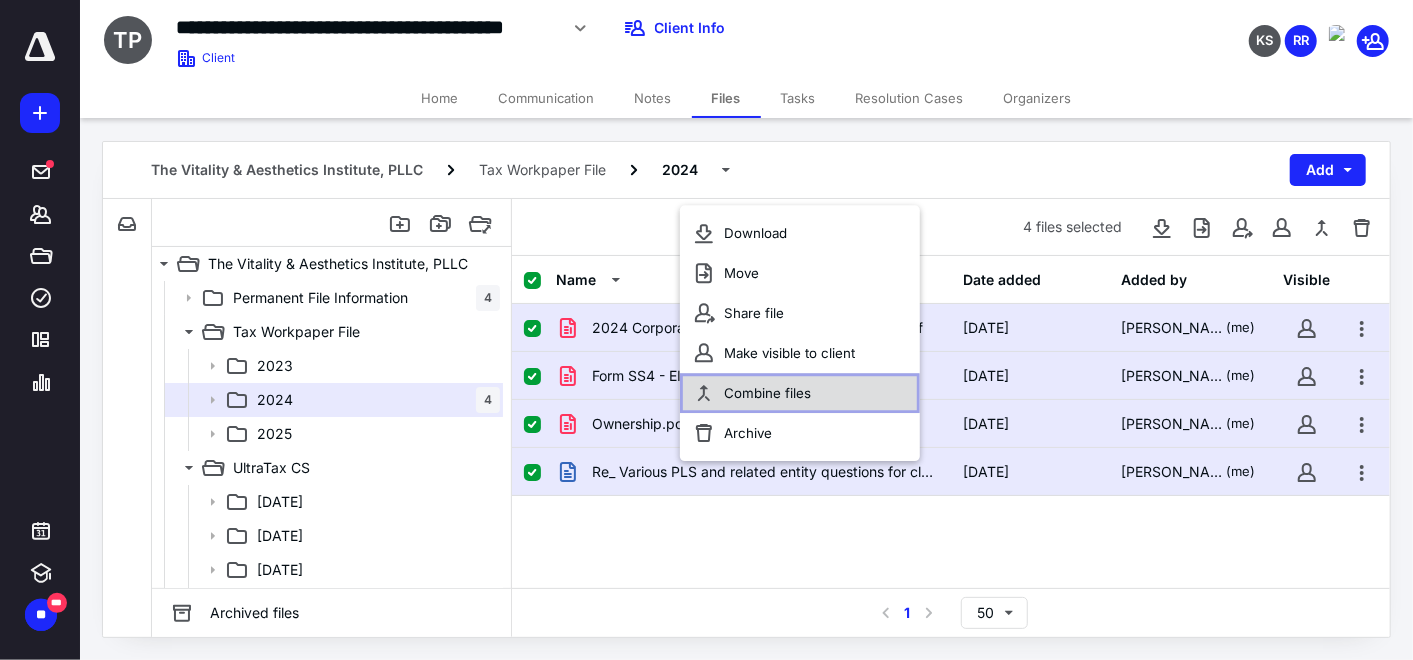 click on "Combine files" at bounding box center (767, 393) 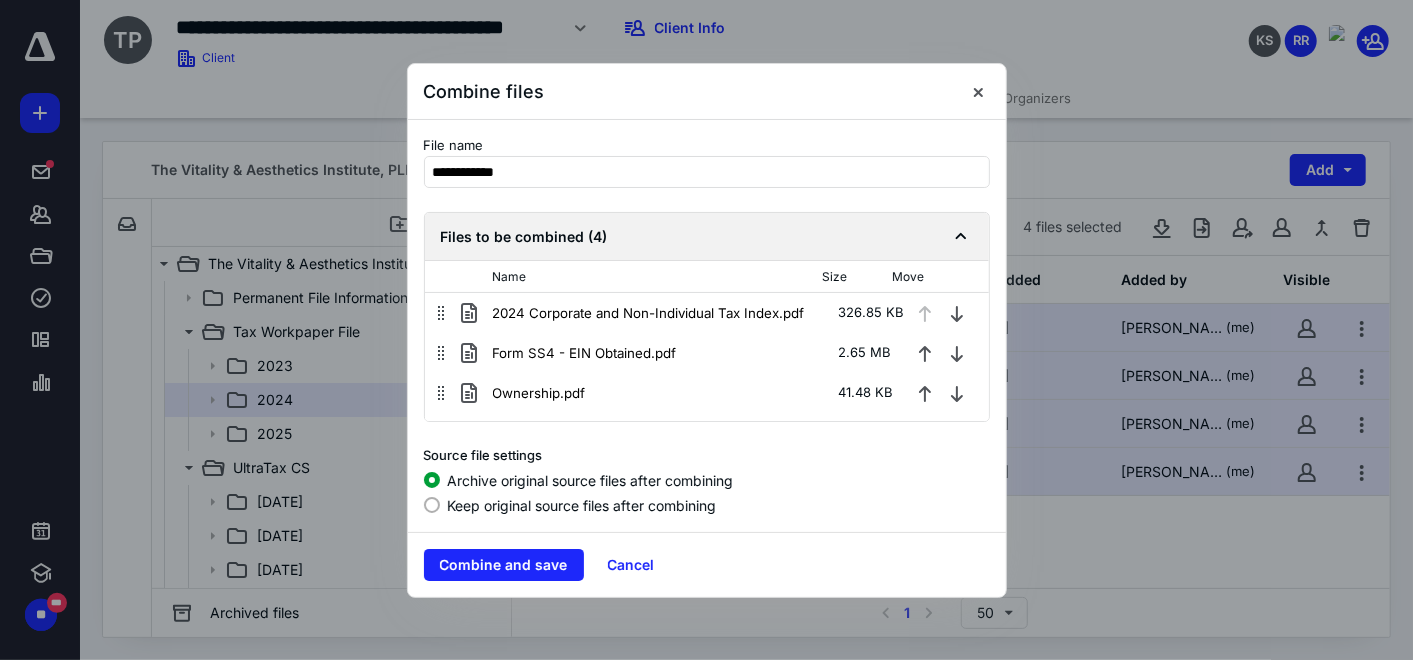 click on "Keep original source files after combining" at bounding box center [582, 505] 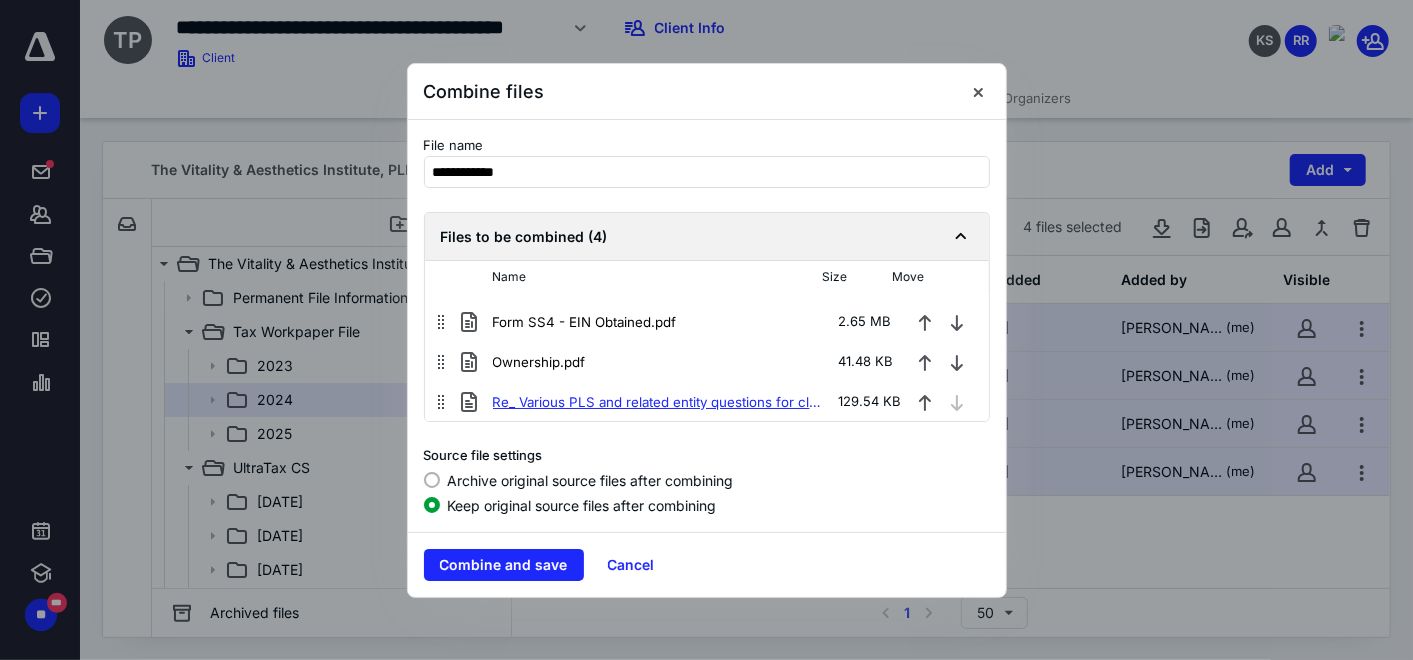 scroll, scrollTop: 0, scrollLeft: 0, axis: both 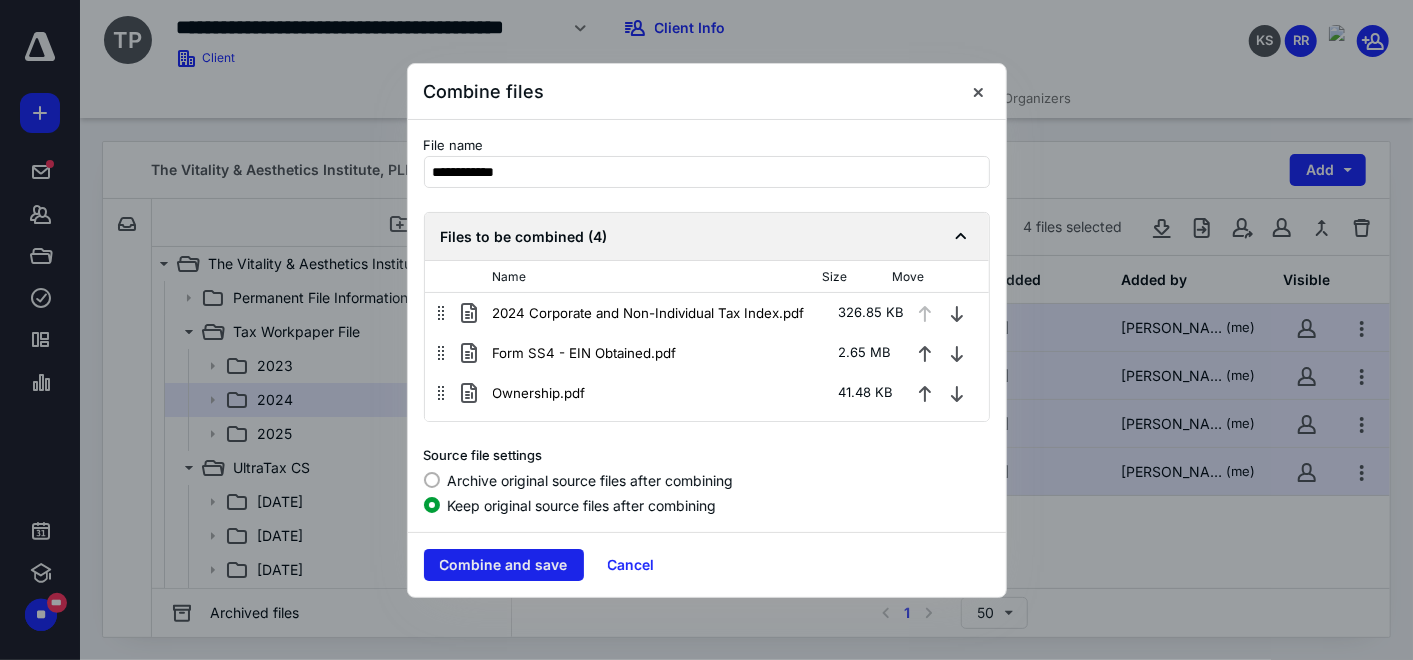 click on "Combine and save" at bounding box center (504, 565) 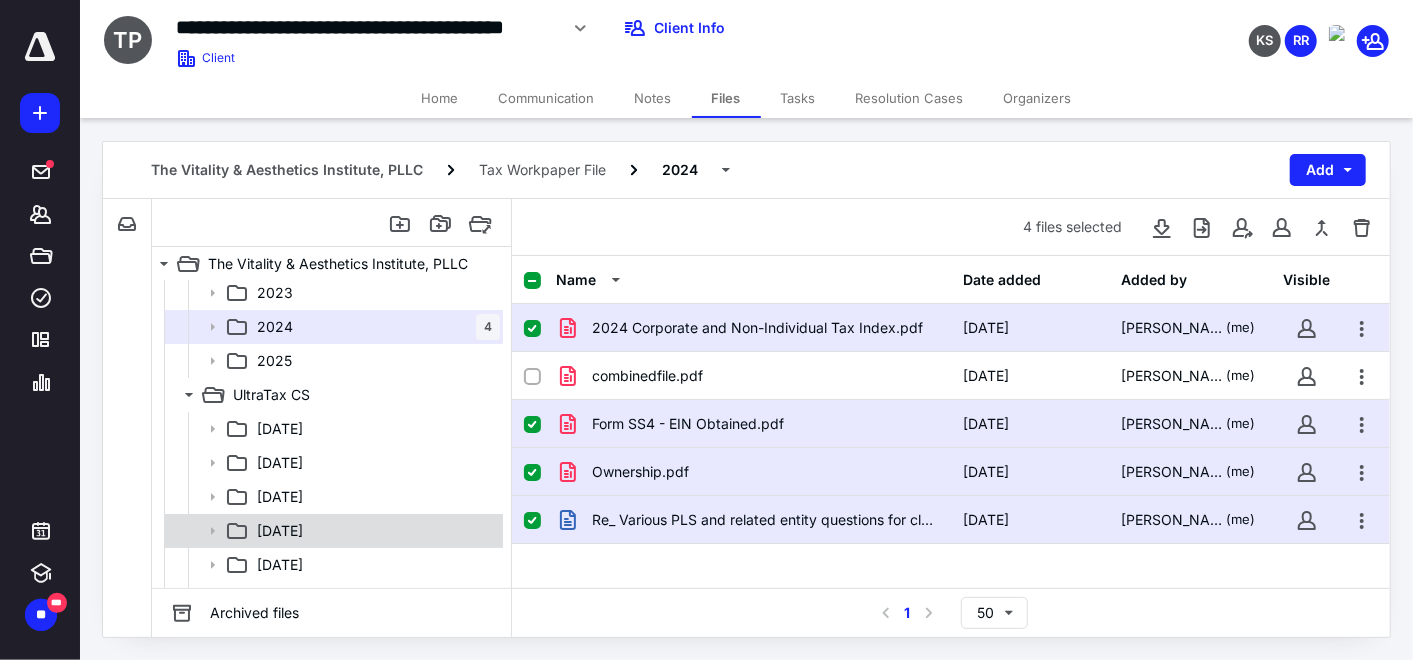 scroll, scrollTop: 134, scrollLeft: 0, axis: vertical 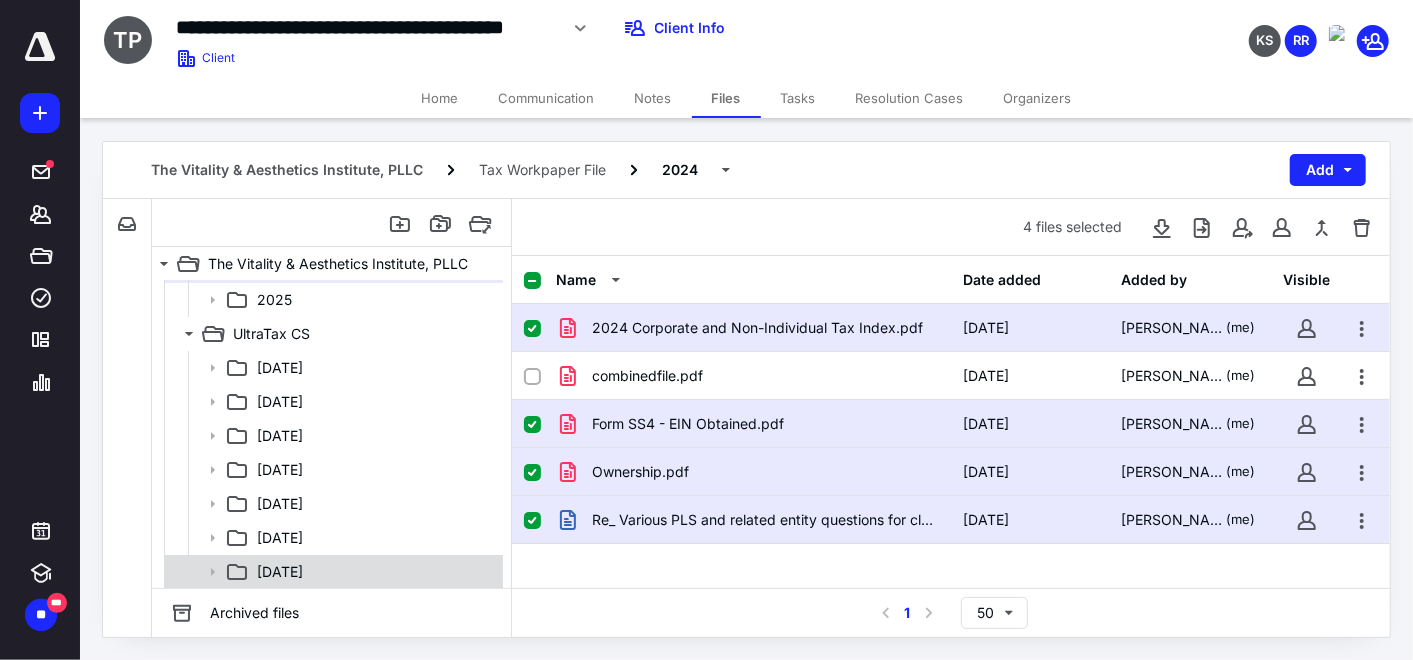 click on "[DATE]" at bounding box center [374, 572] 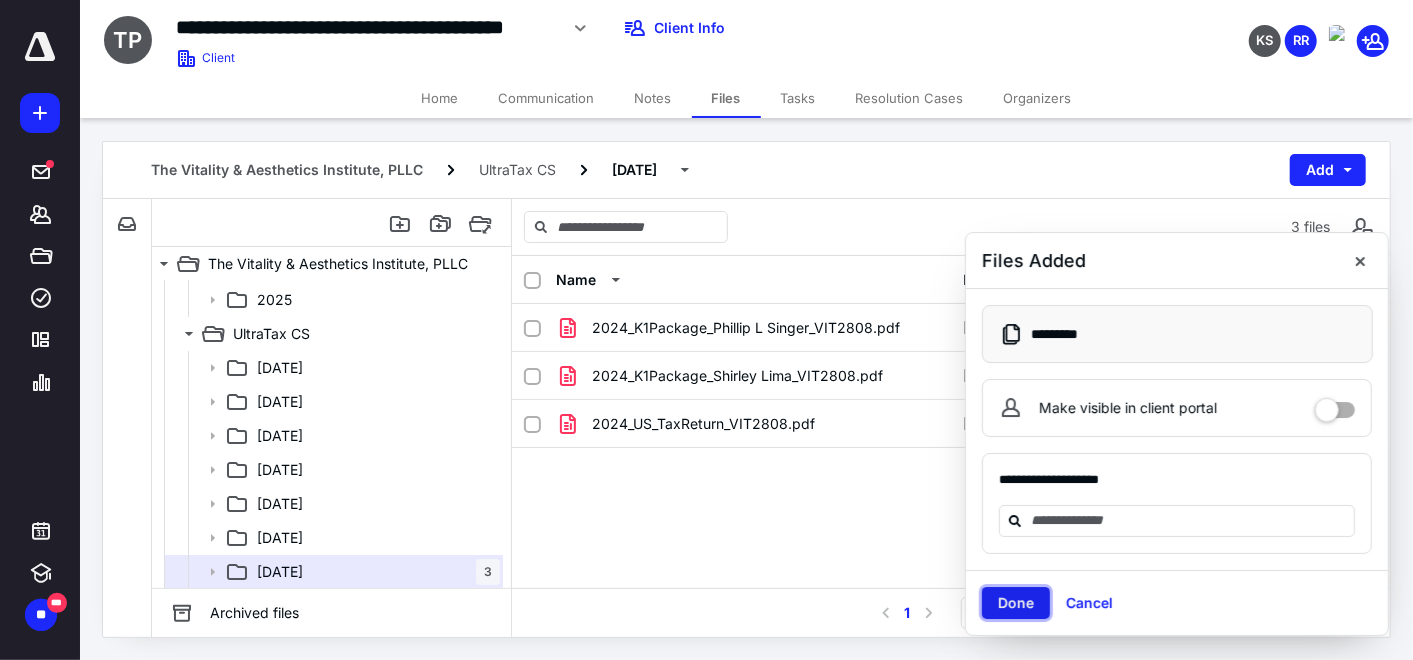 click on "Done" at bounding box center (1016, 603) 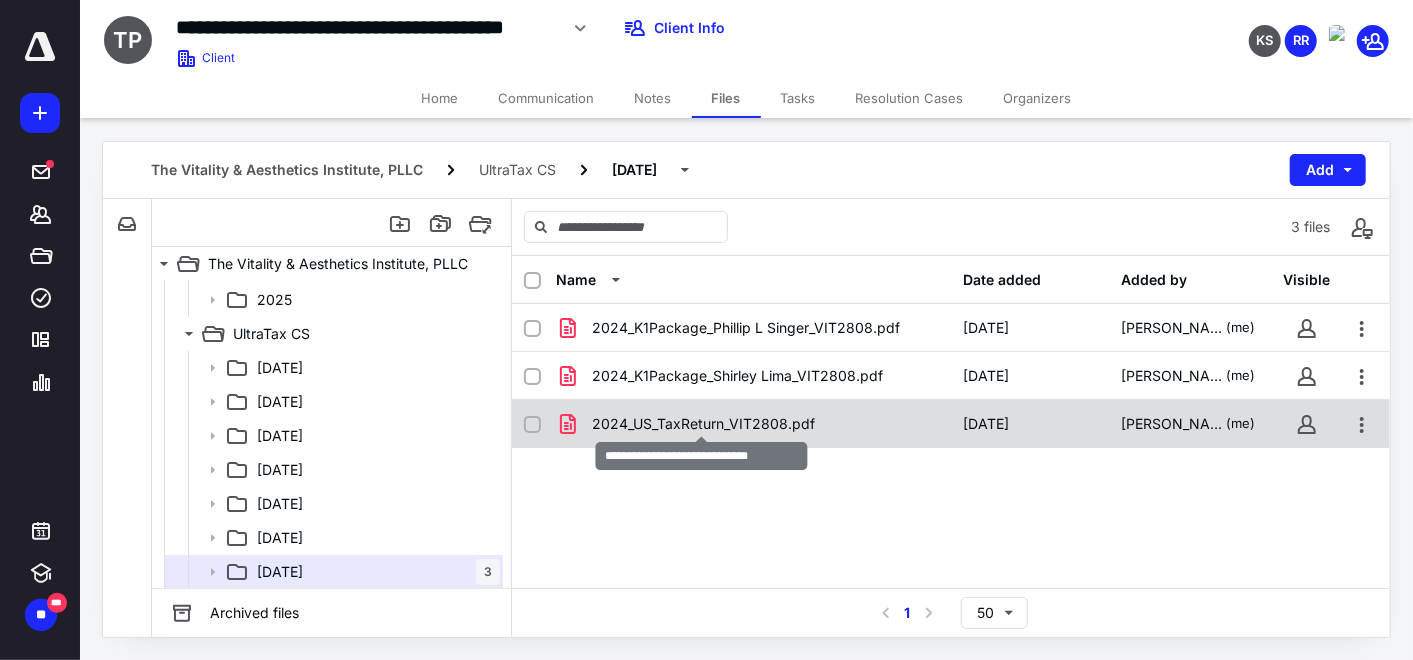 click on "2024_US_TaxReturn_VIT2808.pdf" at bounding box center (703, 424) 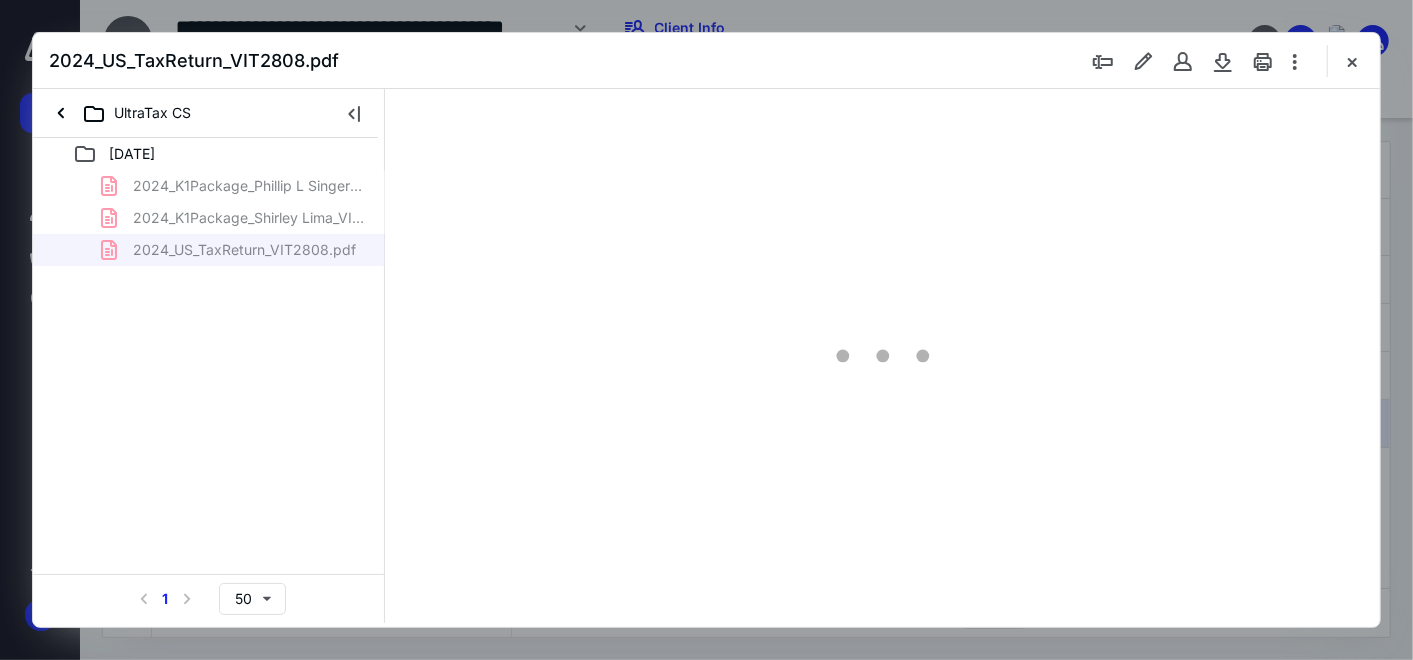 scroll, scrollTop: 0, scrollLeft: 0, axis: both 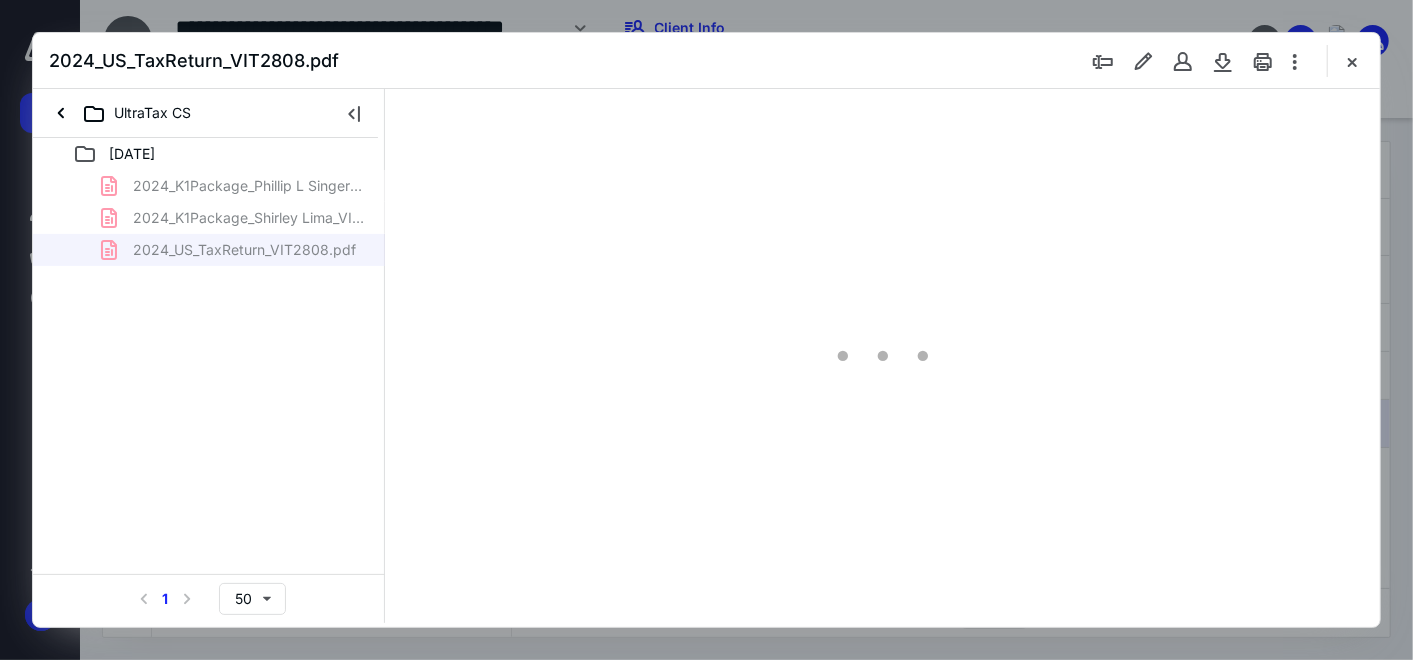 type on "151" 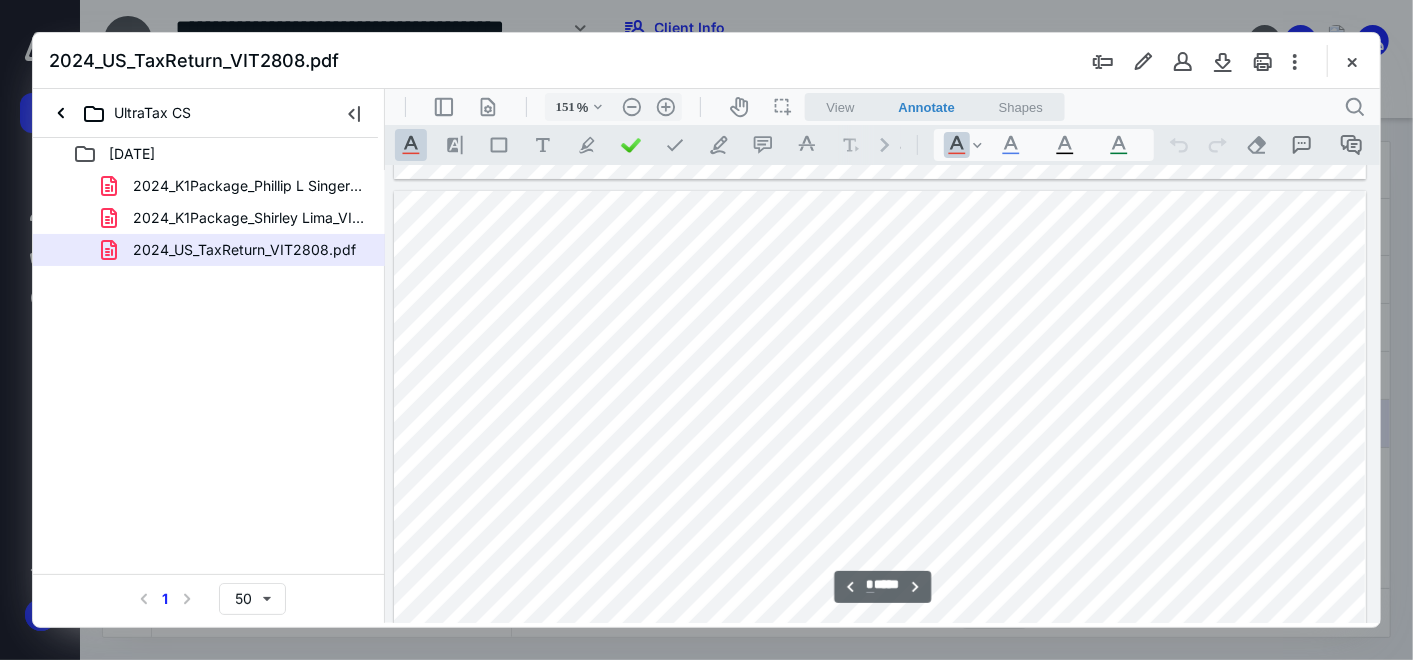 scroll, scrollTop: 8748, scrollLeft: 131, axis: both 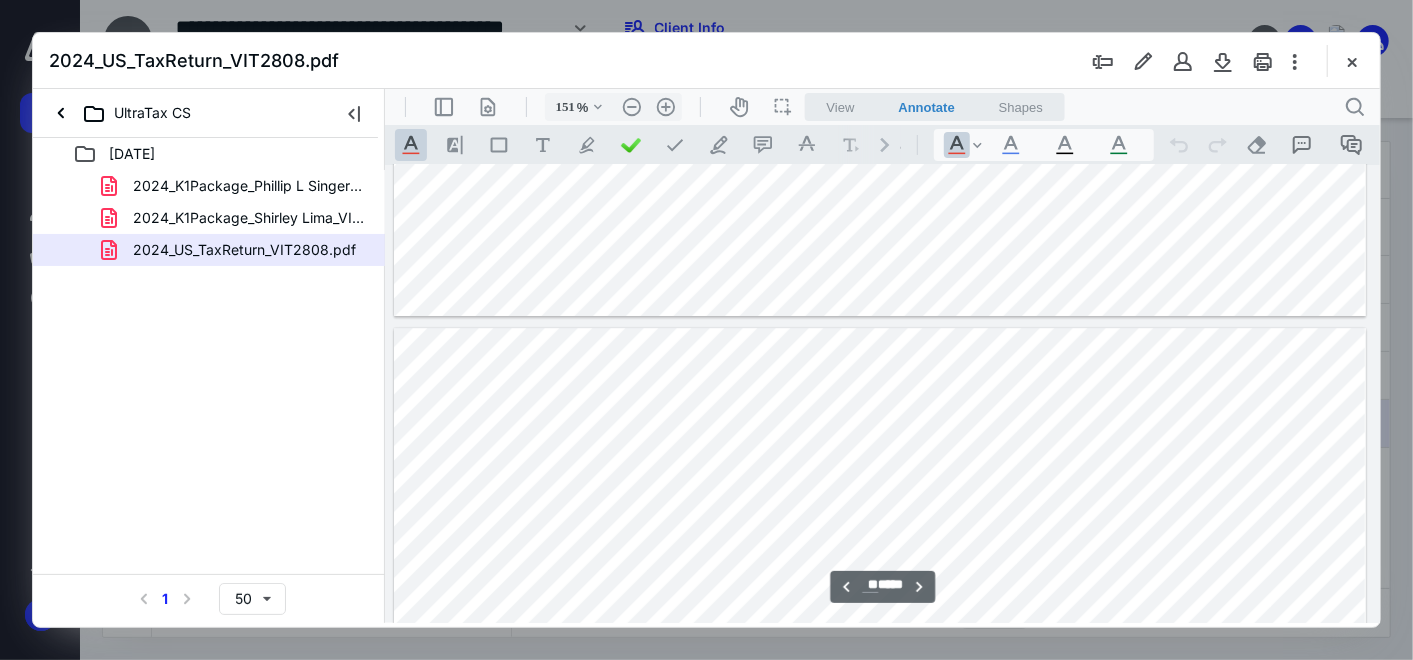 type on "**" 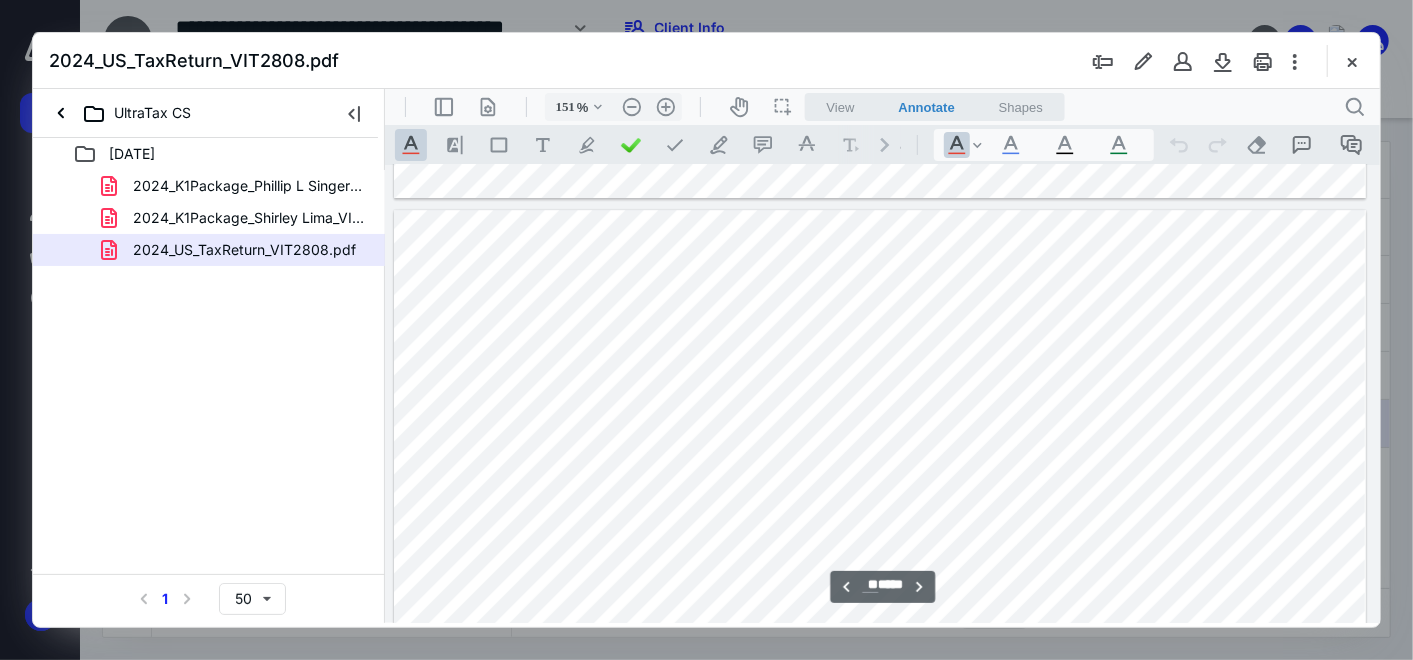 scroll, scrollTop: 16304, scrollLeft: 131, axis: both 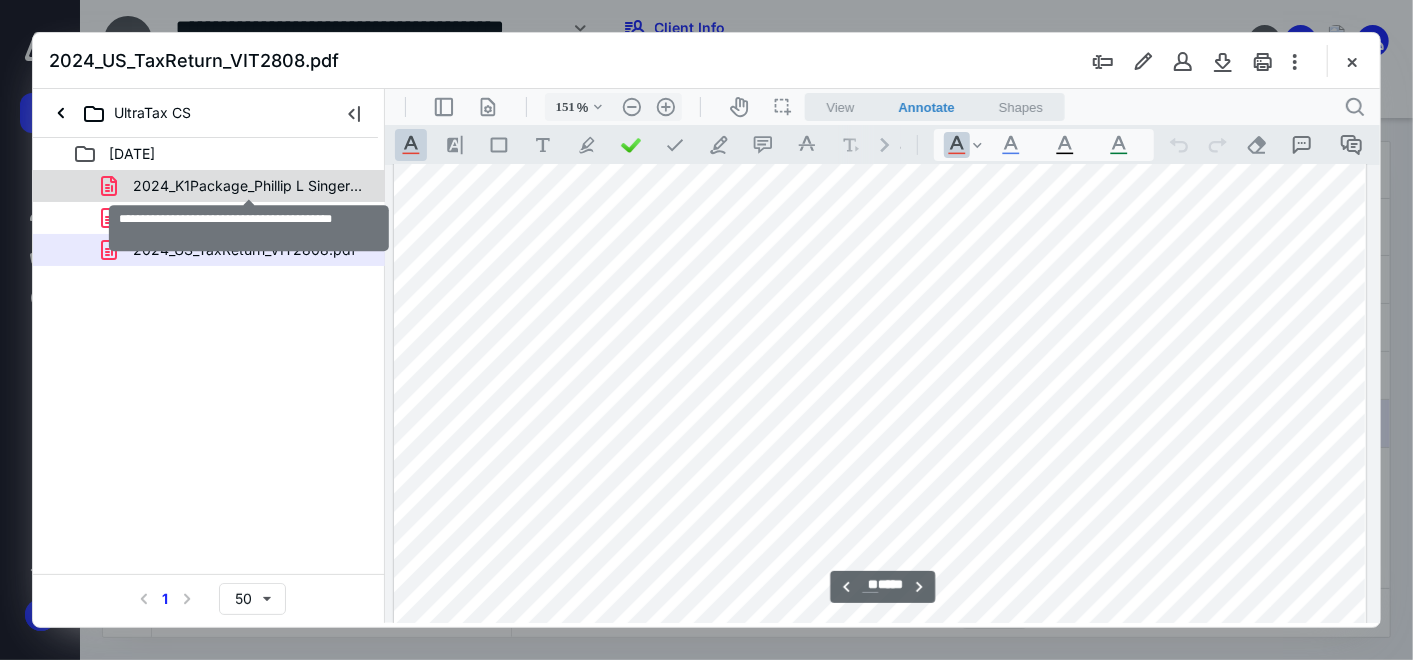 click on "2024_K1Package_Phillip L Singer_VIT2808.pdf" at bounding box center [249, 186] 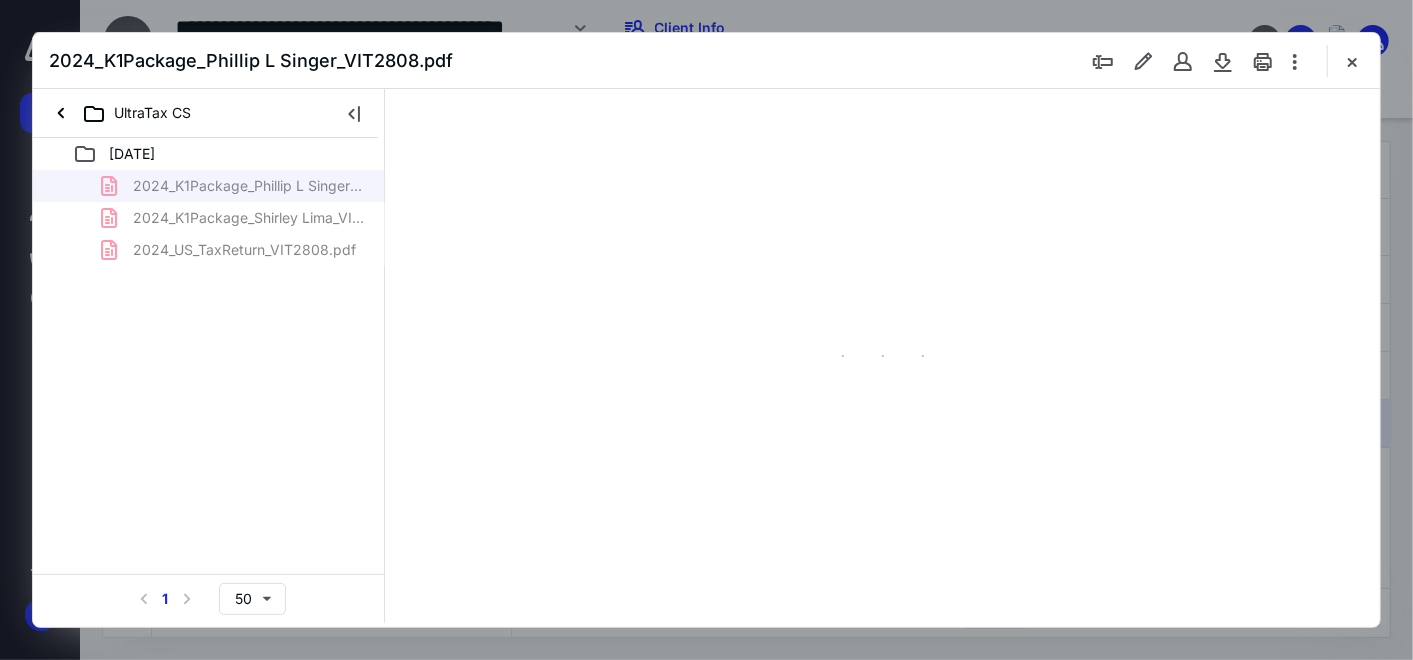 type on "151" 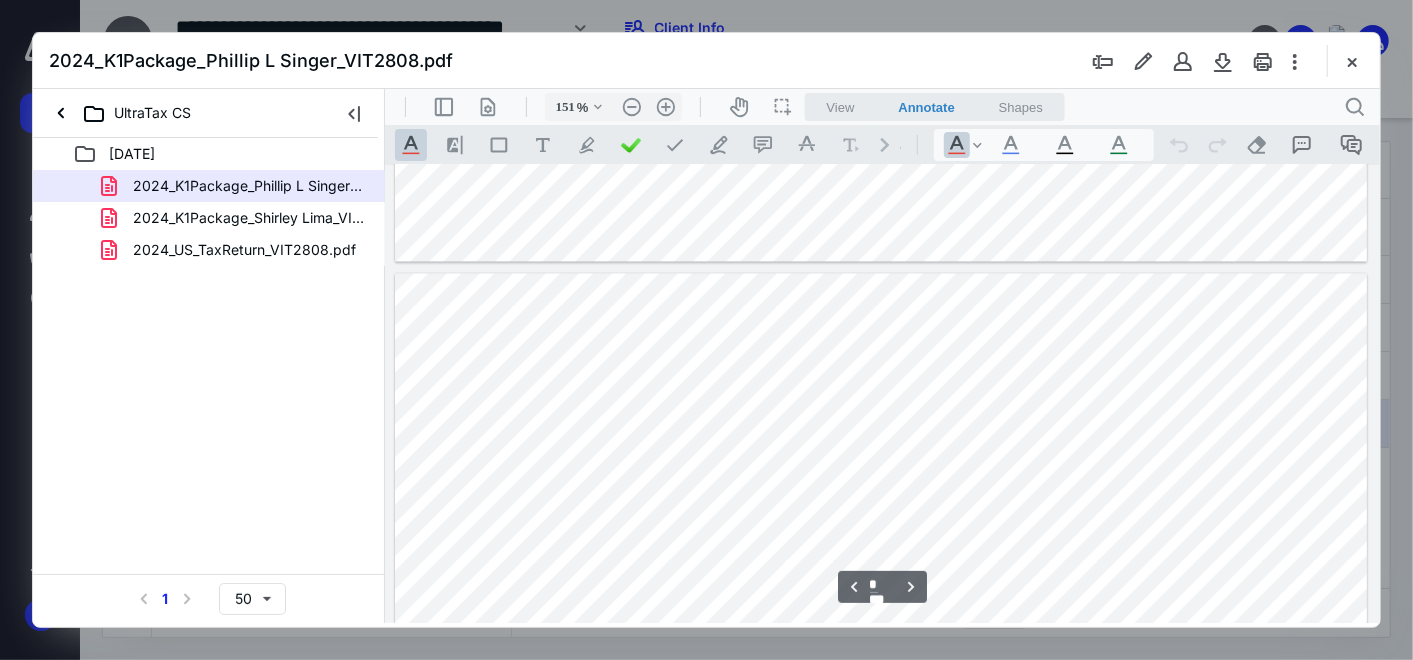type on "*" 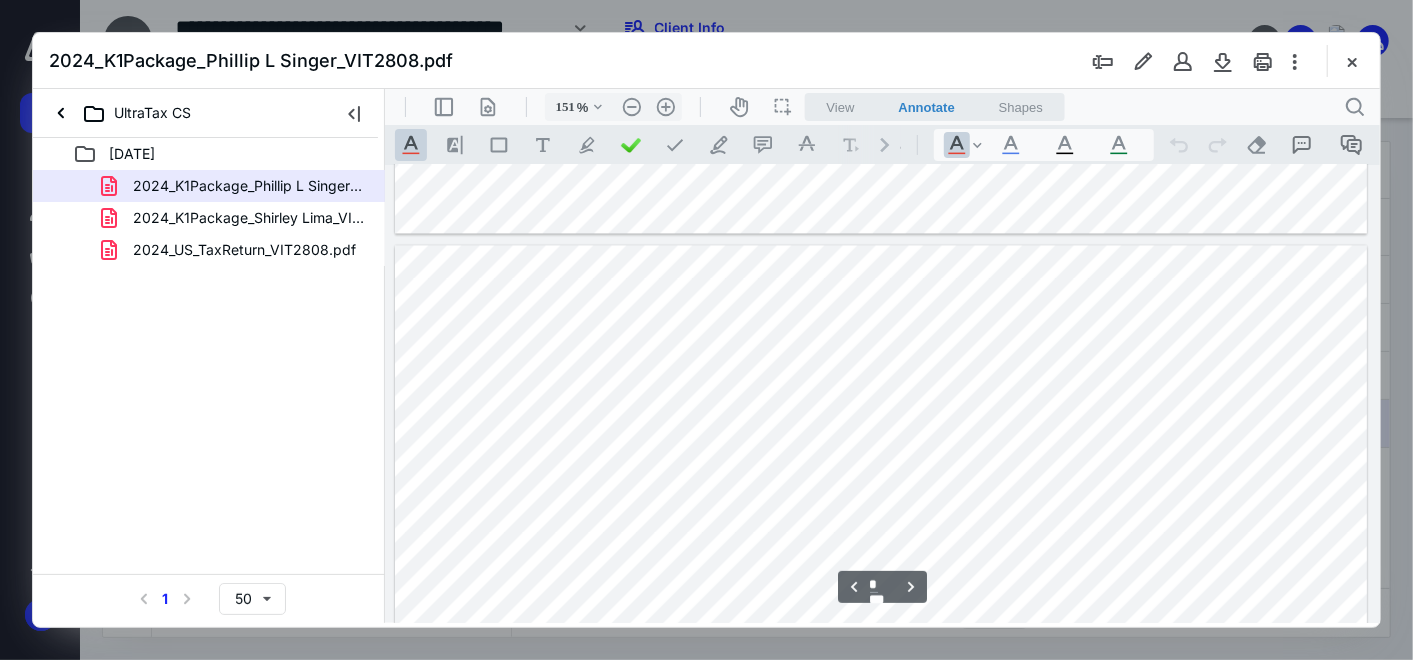 scroll, scrollTop: 2415, scrollLeft: 0, axis: vertical 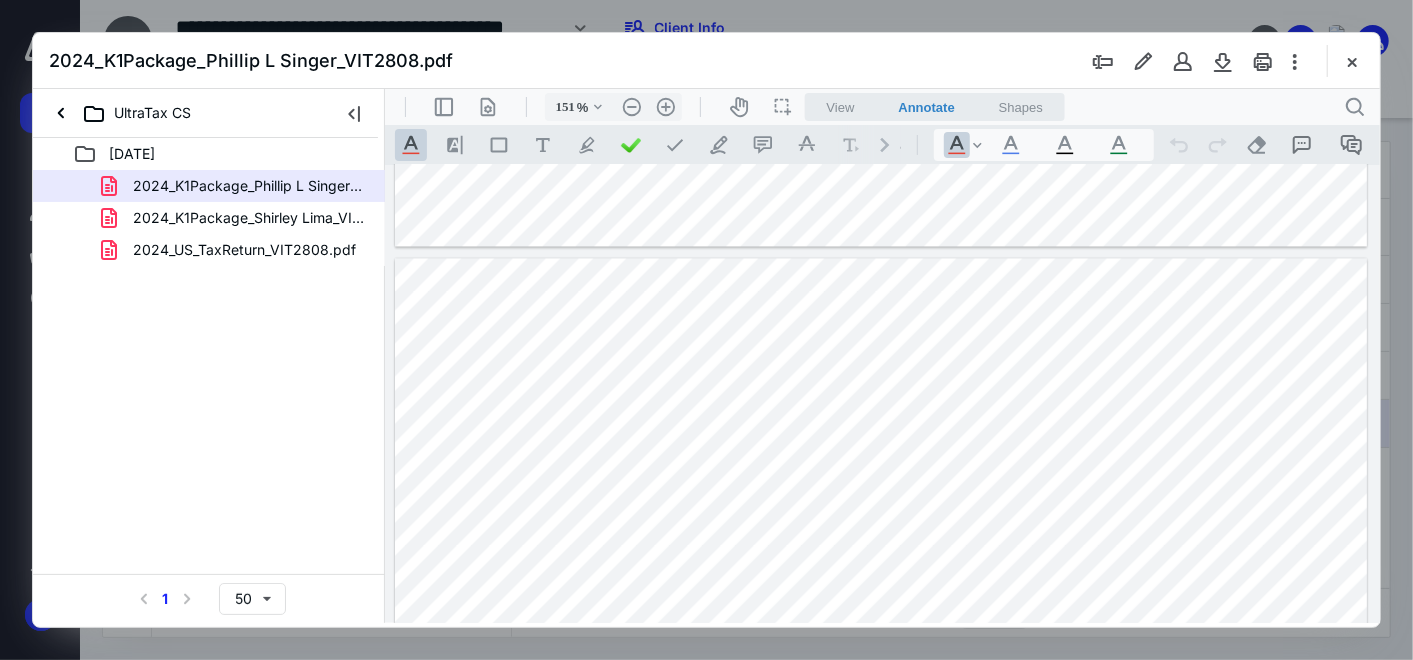 click at bounding box center (1352, 61) 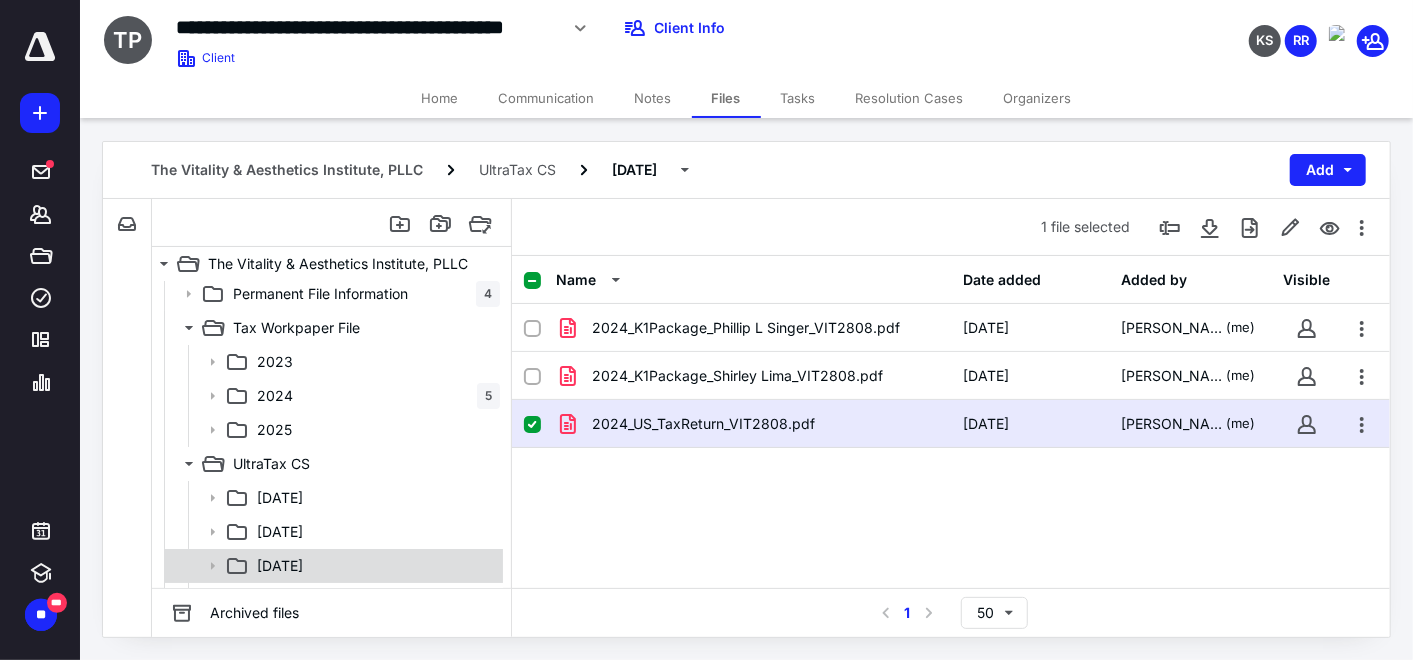 scroll, scrollTop: 0, scrollLeft: 0, axis: both 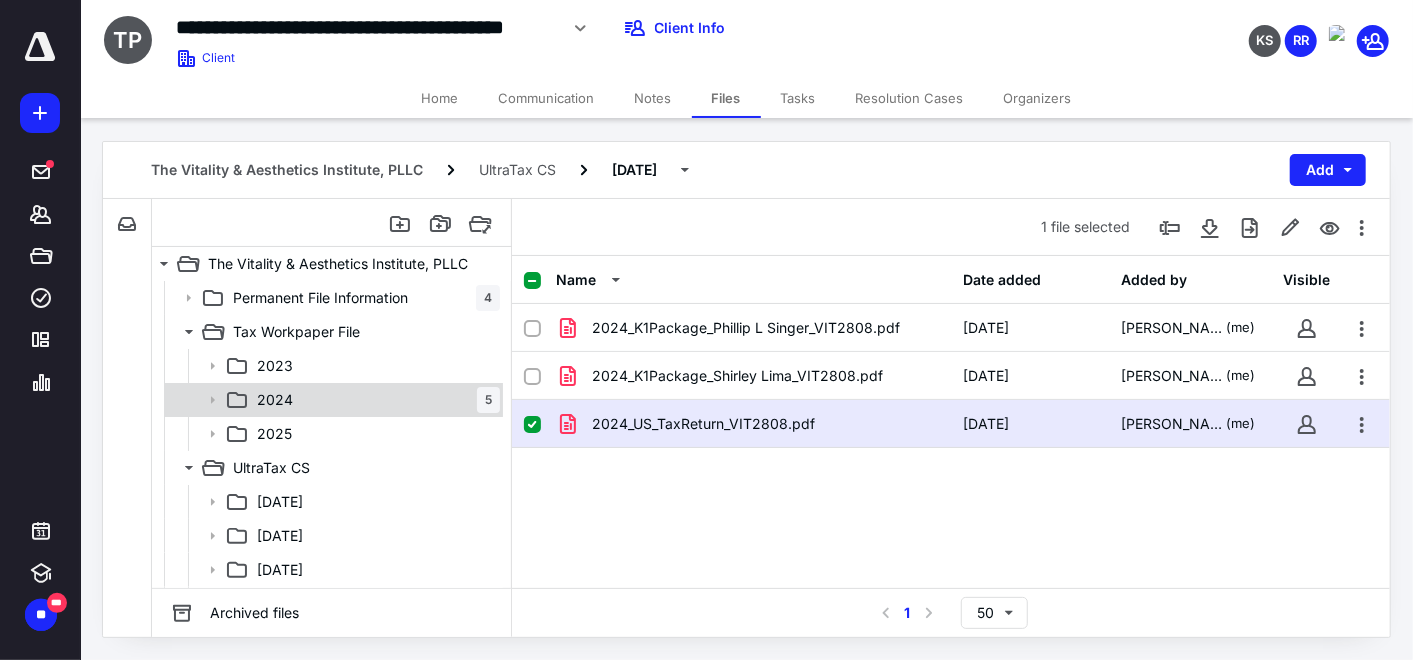 click on "2024 5" at bounding box center [374, 400] 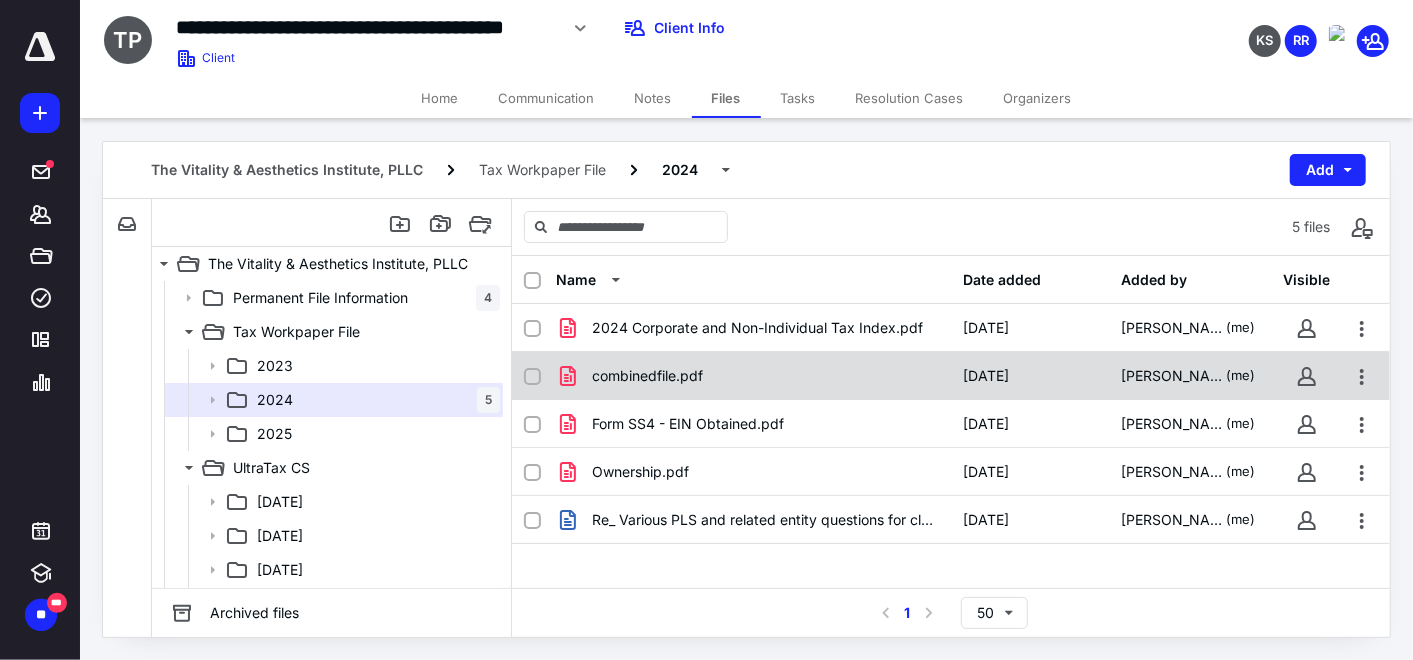 click on "combinedfile.pdf" at bounding box center [753, 376] 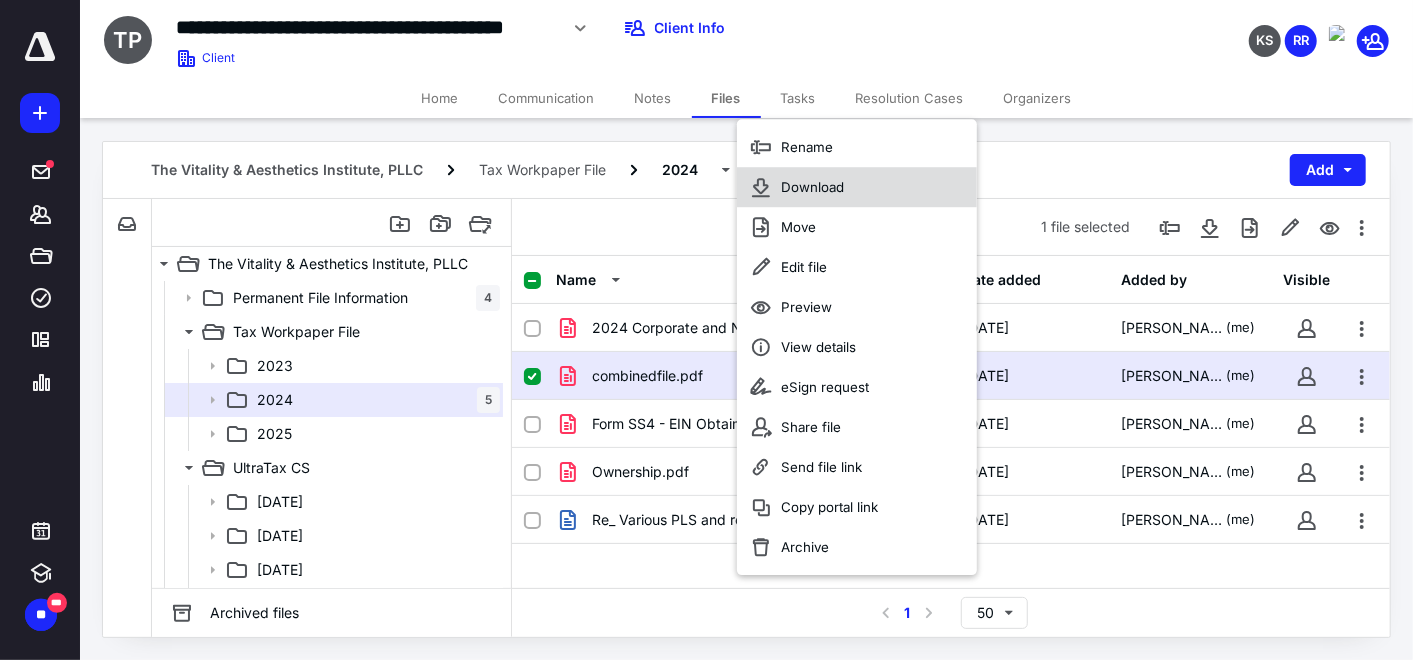 click on "Download" at bounding box center [857, 187] 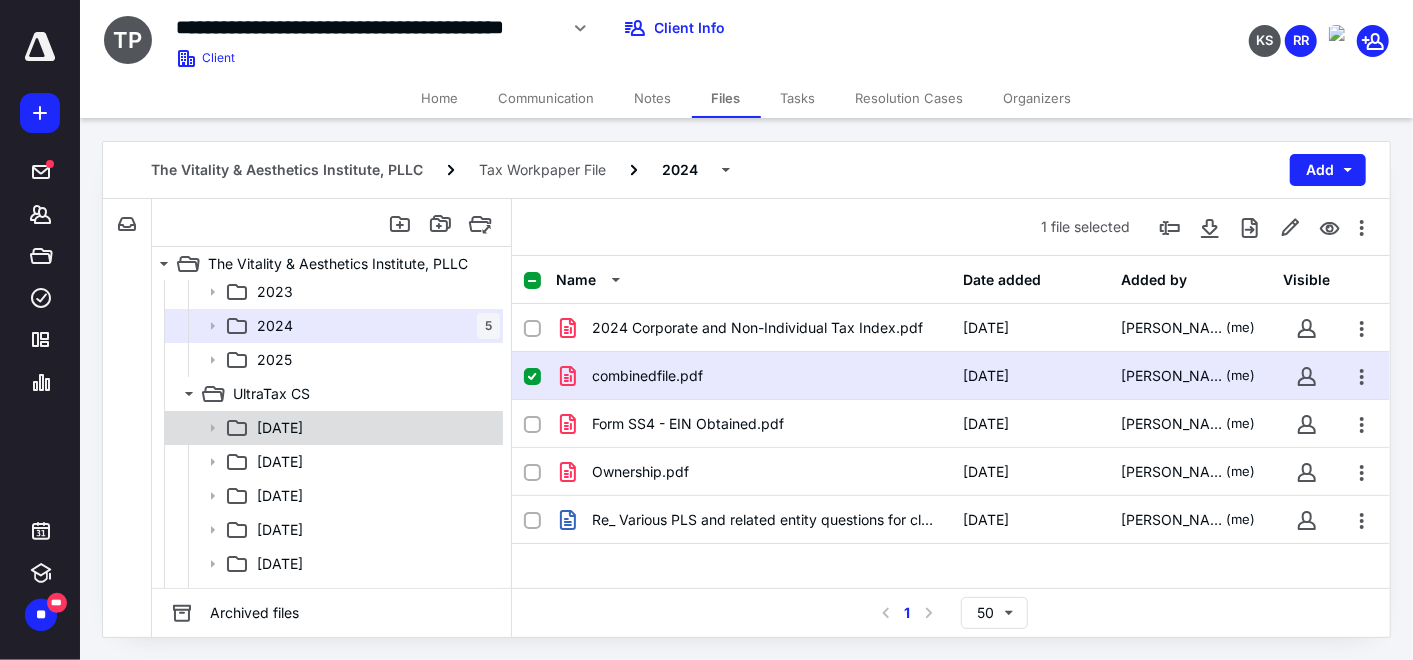 scroll, scrollTop: 134, scrollLeft: 0, axis: vertical 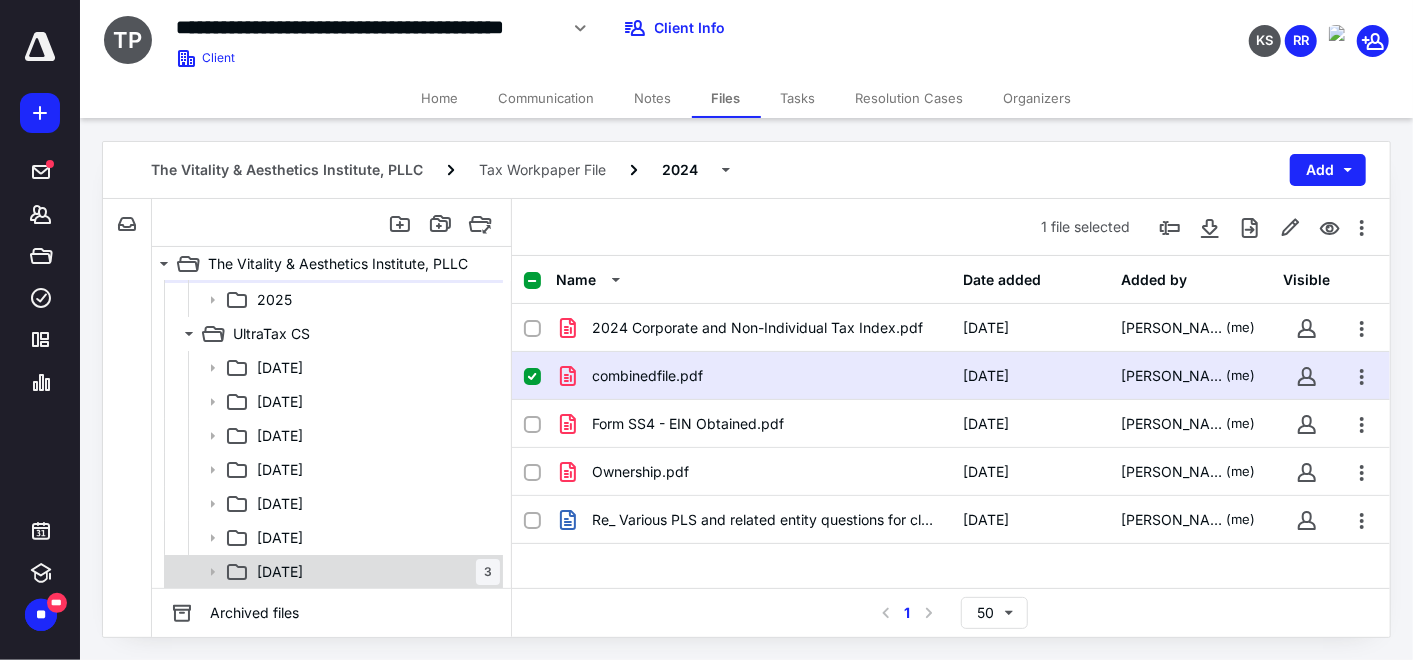 click on "[DATE] 3" at bounding box center [374, 572] 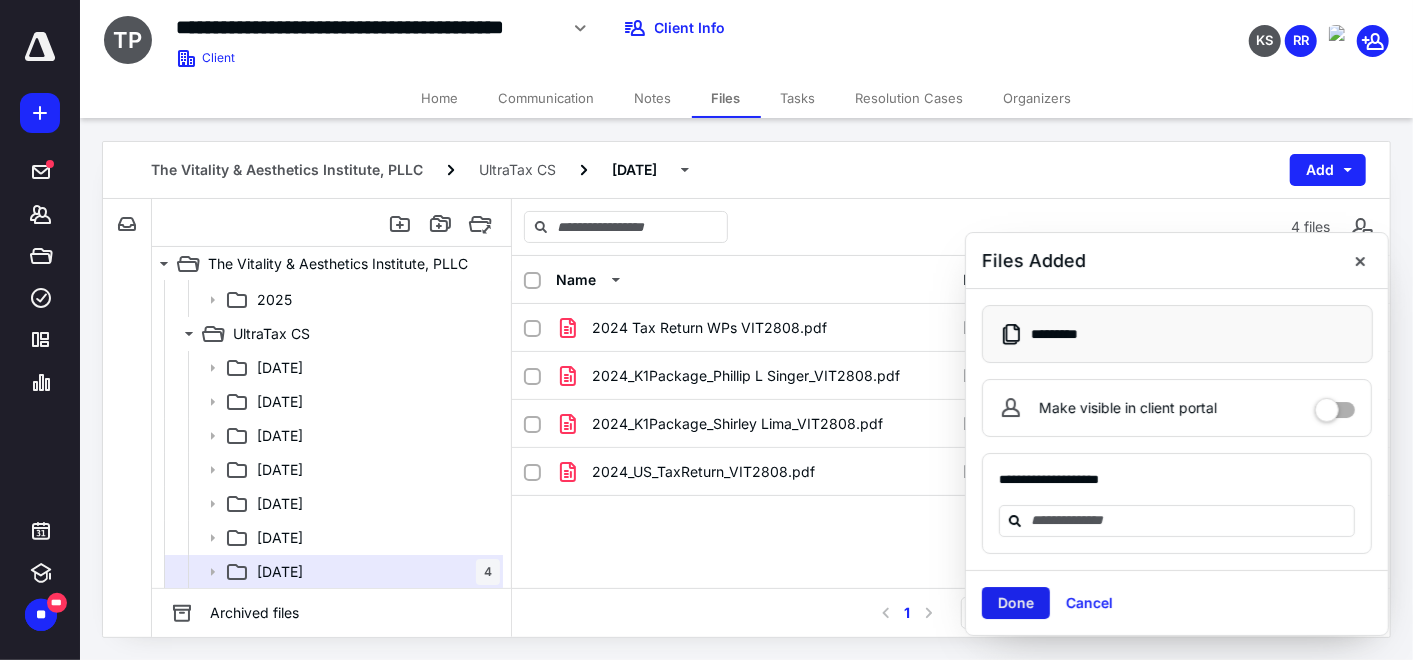 click on "Done" at bounding box center [1016, 603] 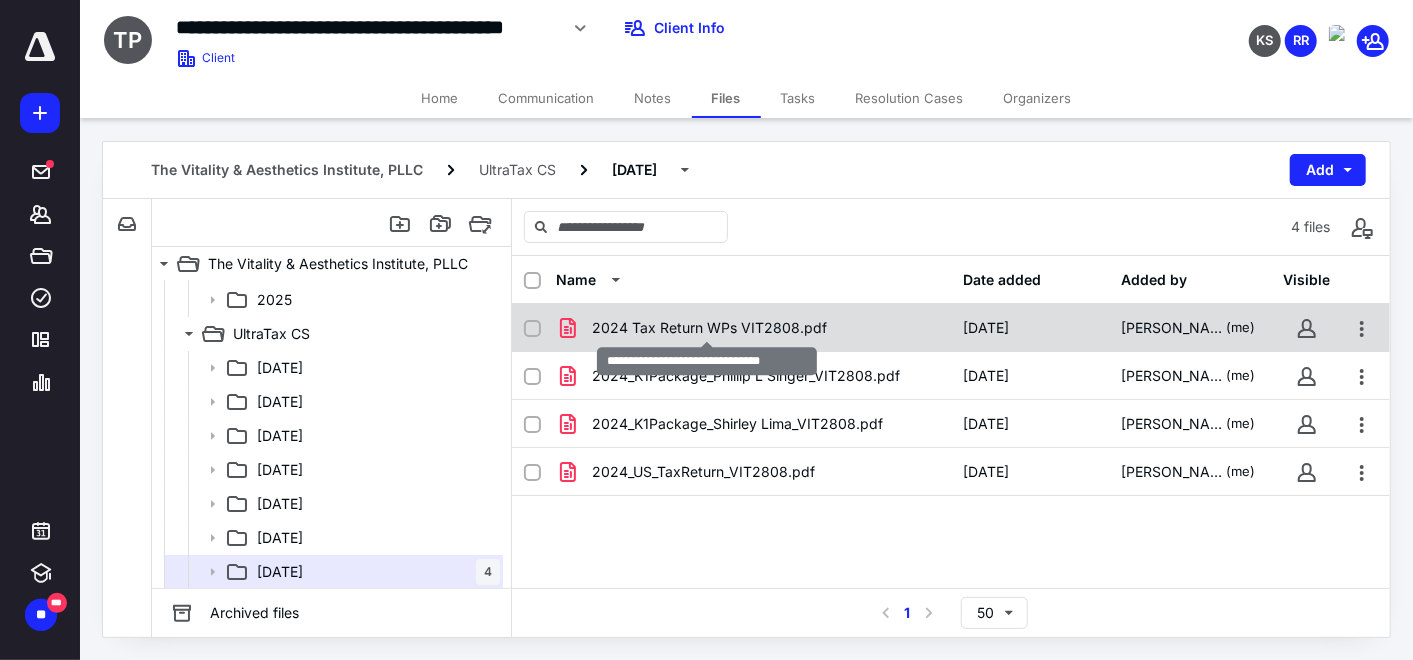 click on "2024 Tax Return WPs VIT2808.pdf" at bounding box center (709, 328) 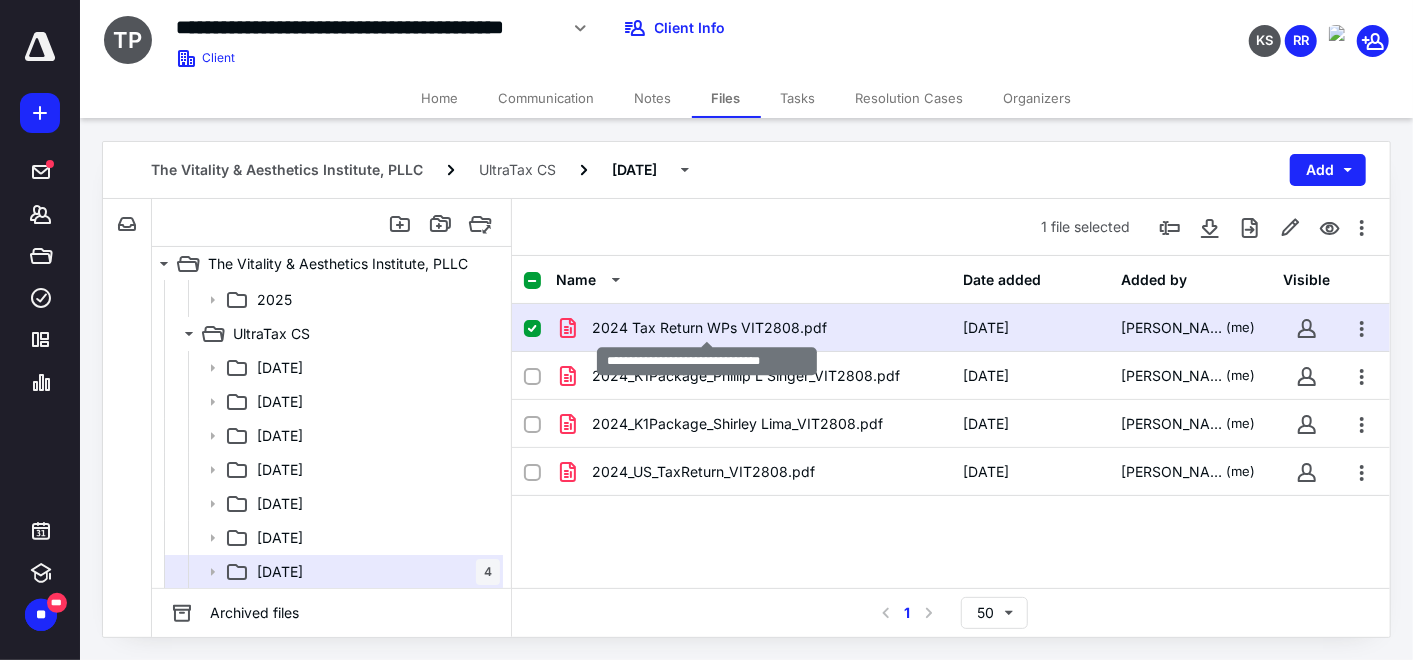click on "2024 Tax Return WPs VIT2808.pdf" at bounding box center (709, 328) 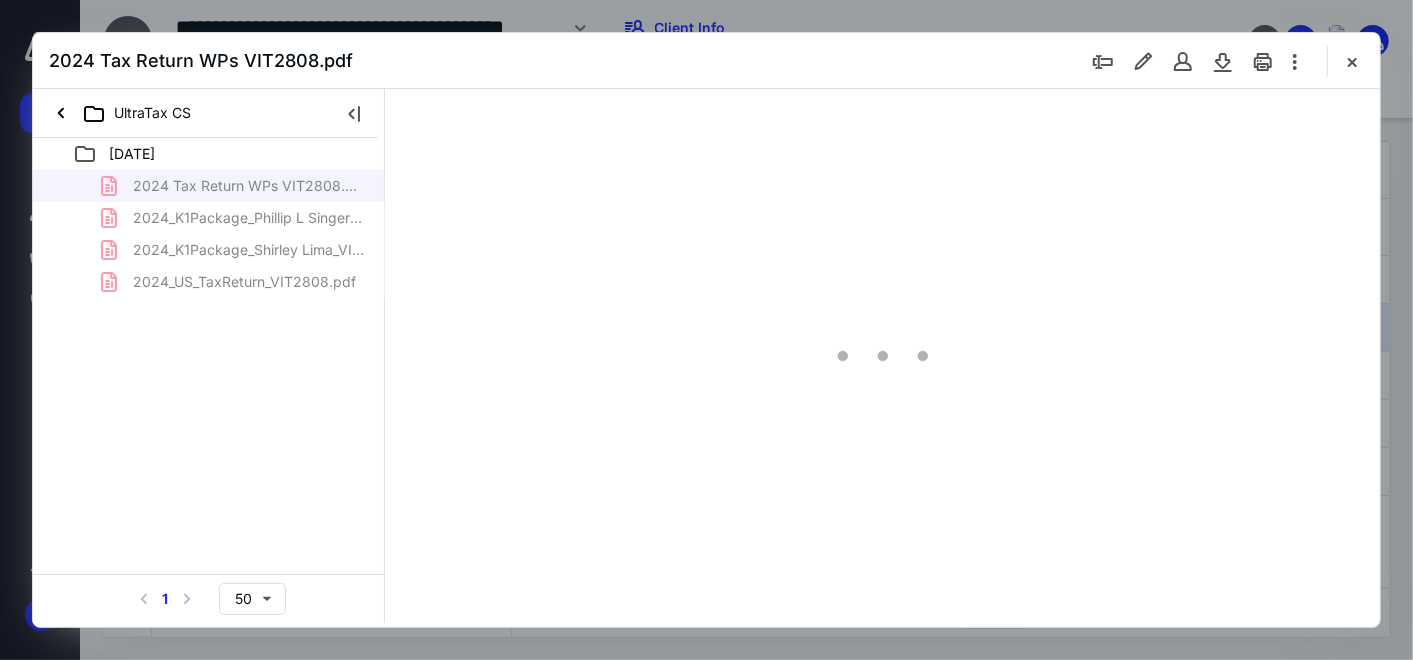scroll, scrollTop: 0, scrollLeft: 0, axis: both 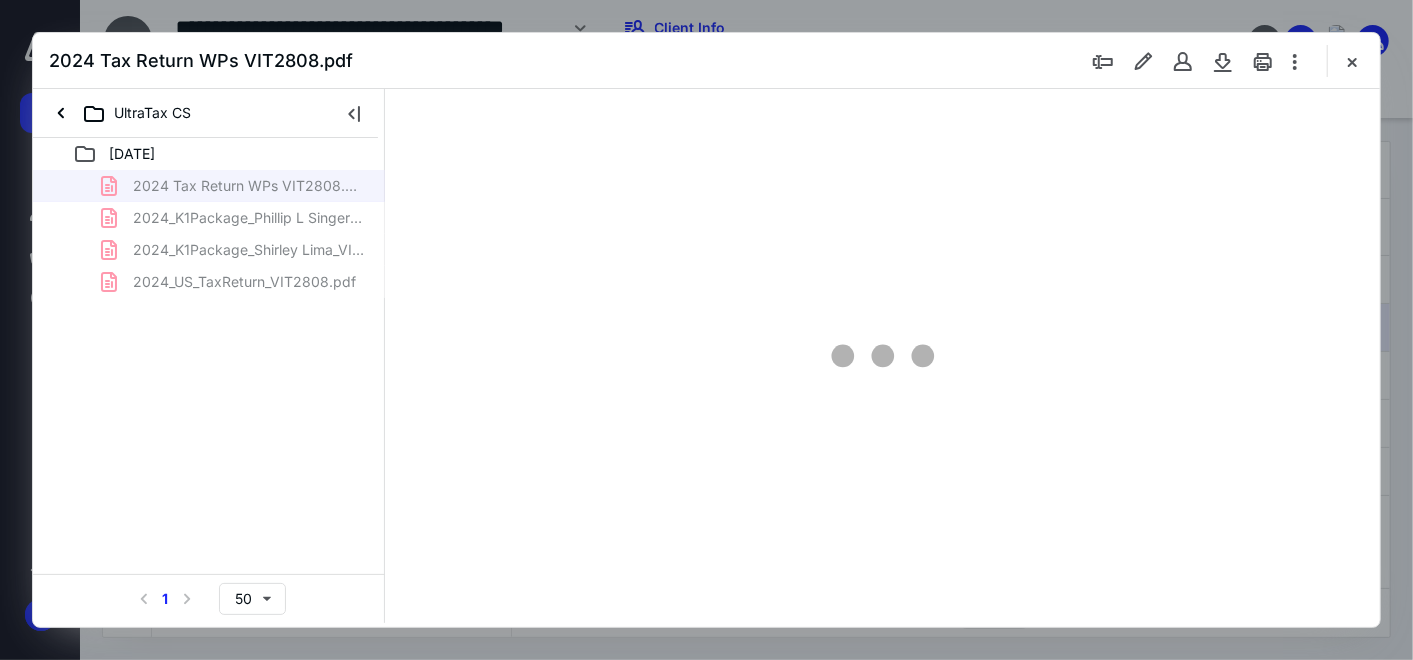 type on "159" 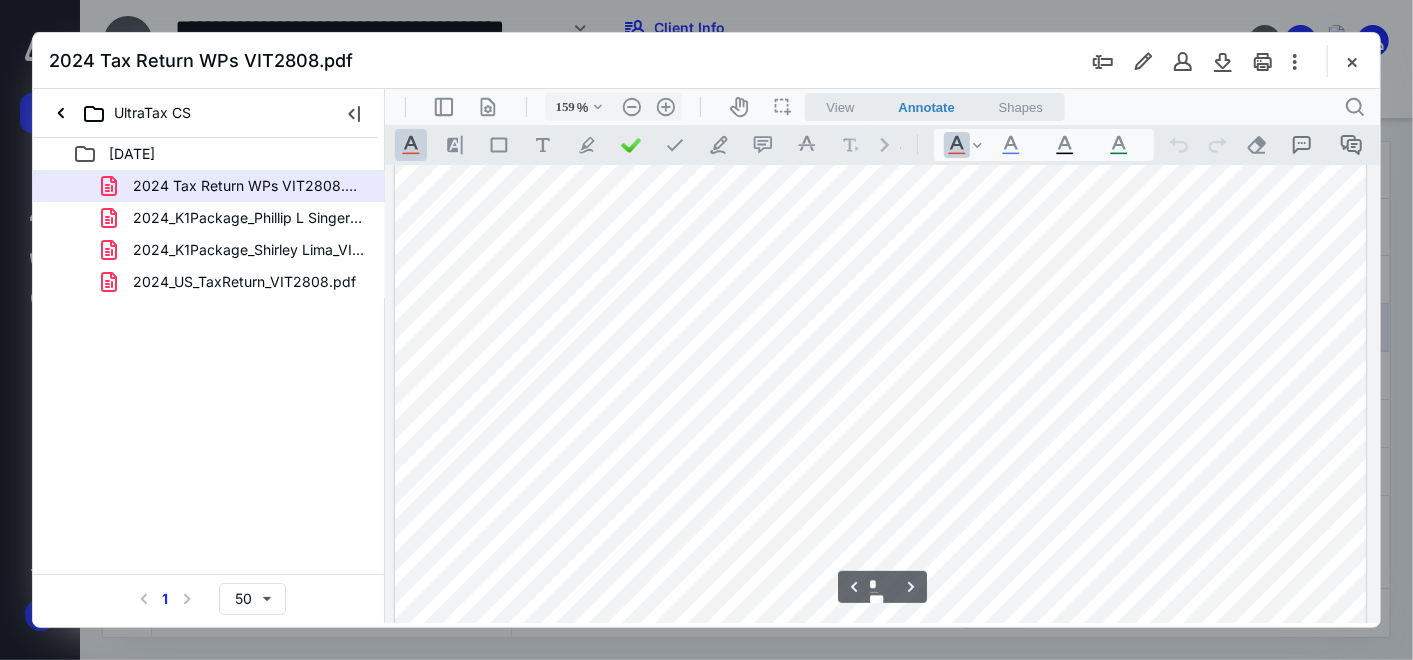 scroll, scrollTop: 1304, scrollLeft: 0, axis: vertical 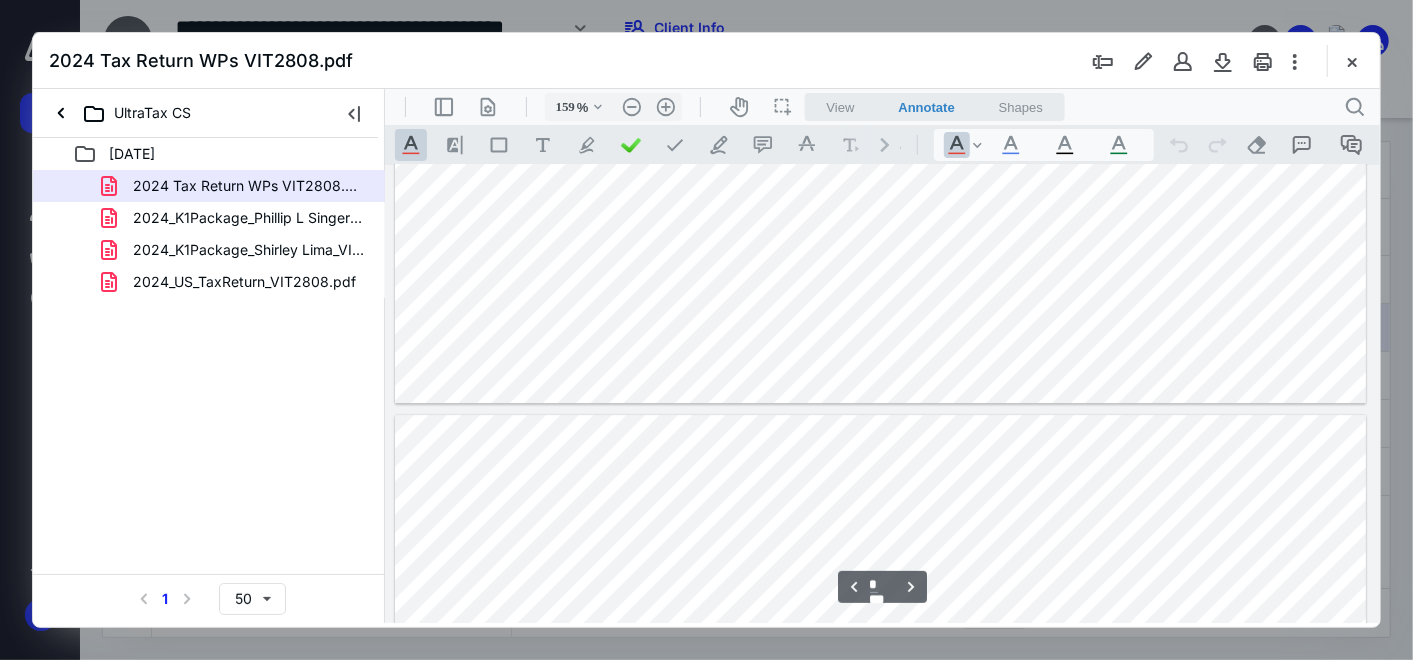 type on "*" 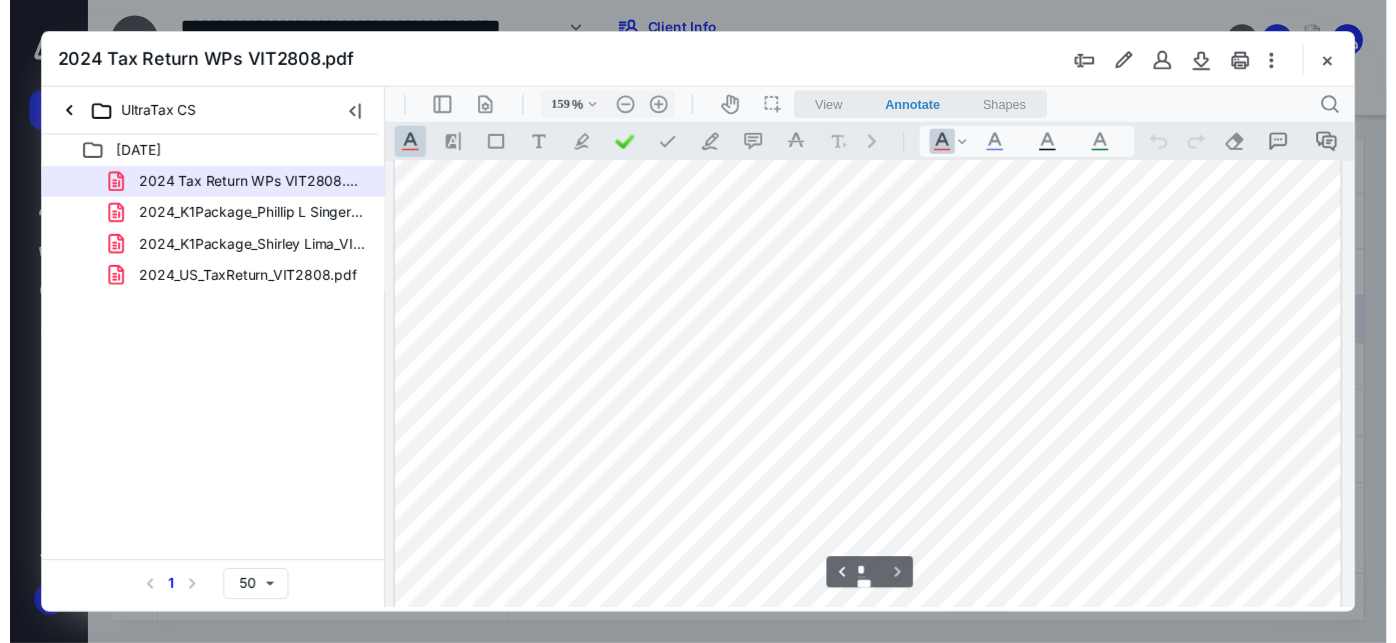 scroll, scrollTop: 4617, scrollLeft: 0, axis: vertical 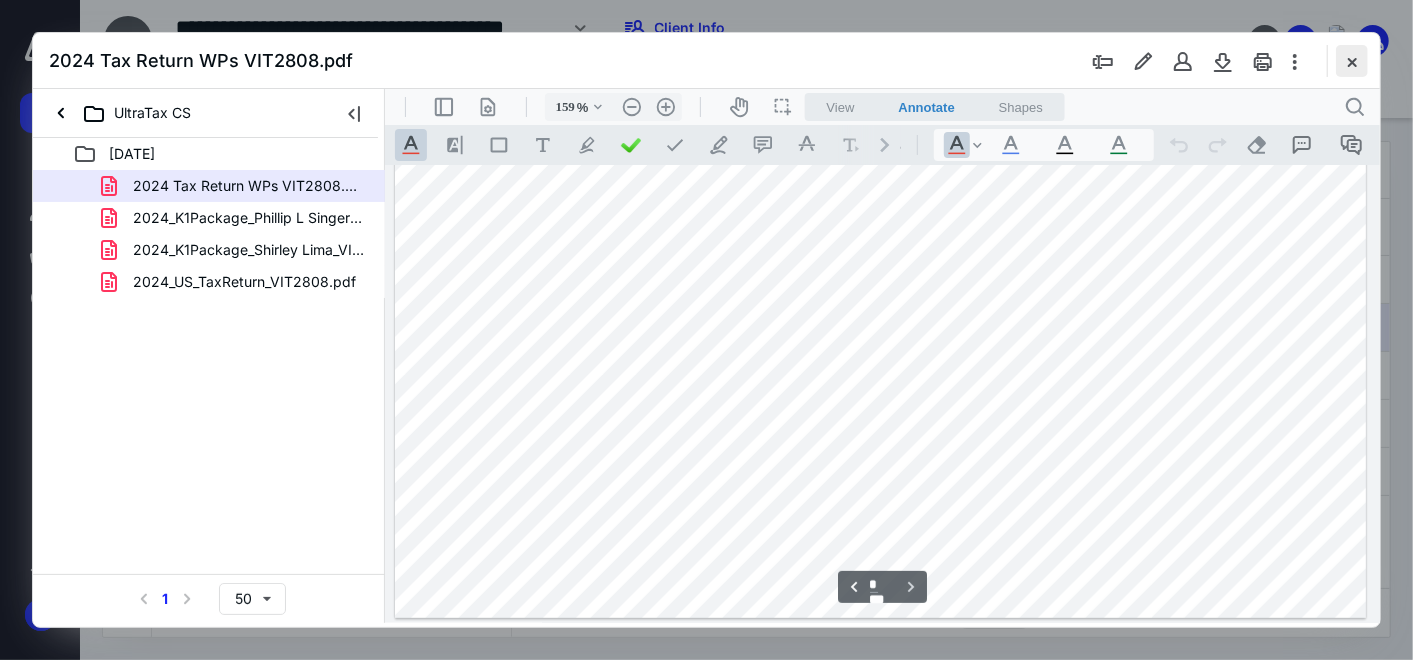 click at bounding box center (1352, 61) 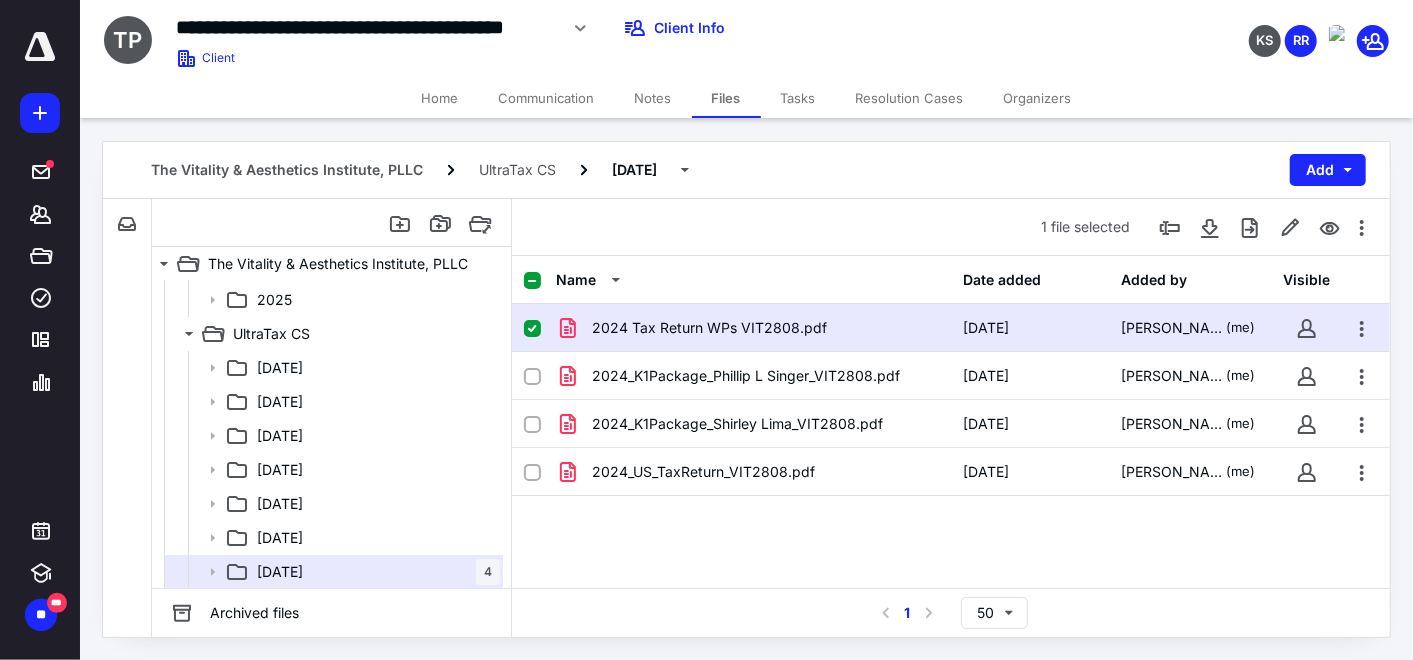 click on "Tasks" at bounding box center [798, 98] 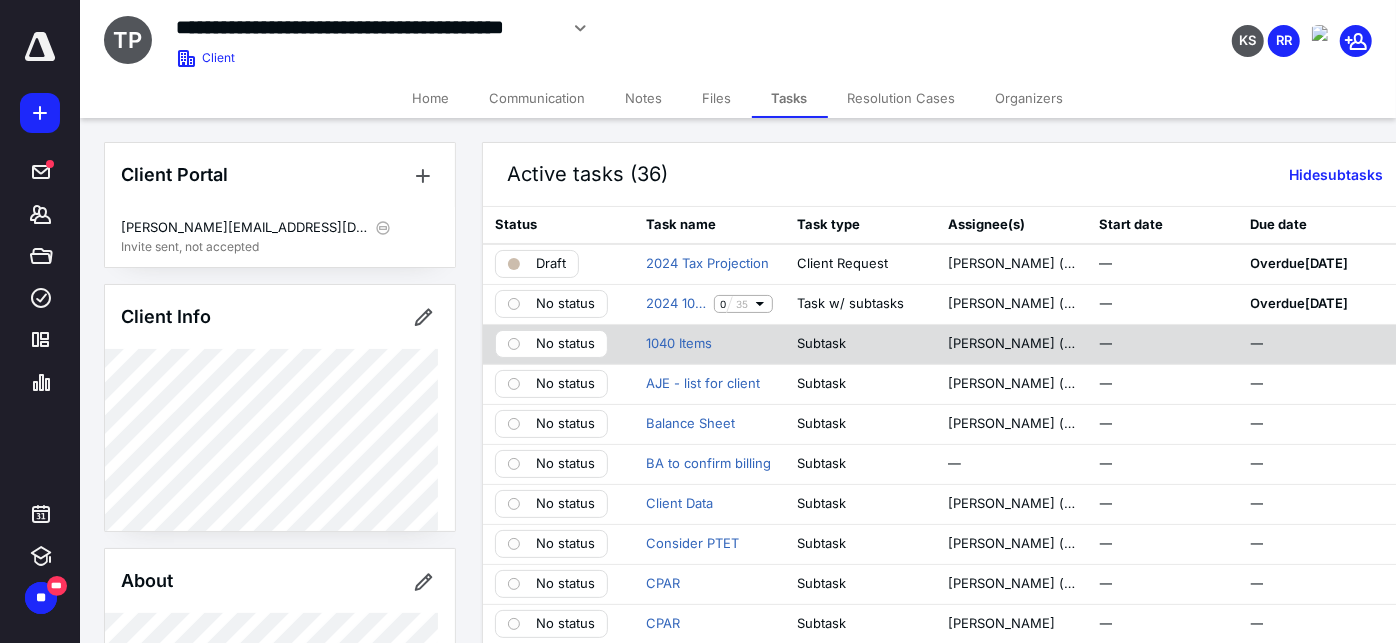 click on "No status" at bounding box center [565, 344] 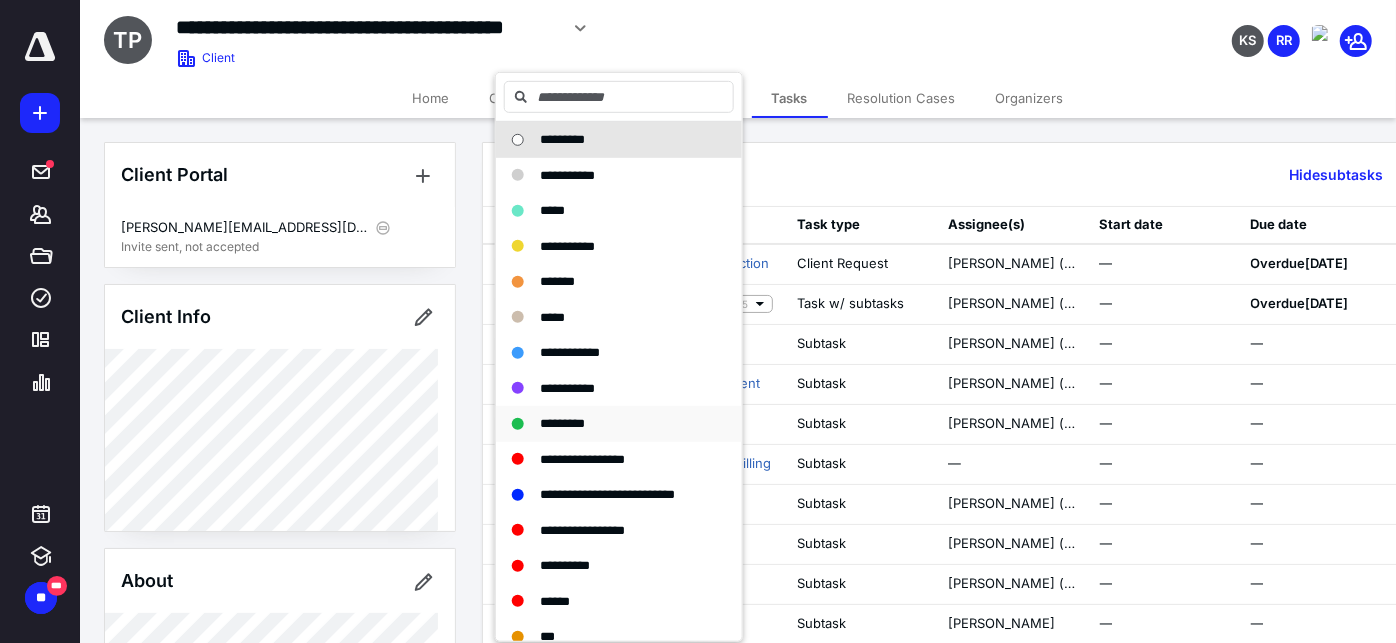click on "*********" at bounding box center (562, 423) 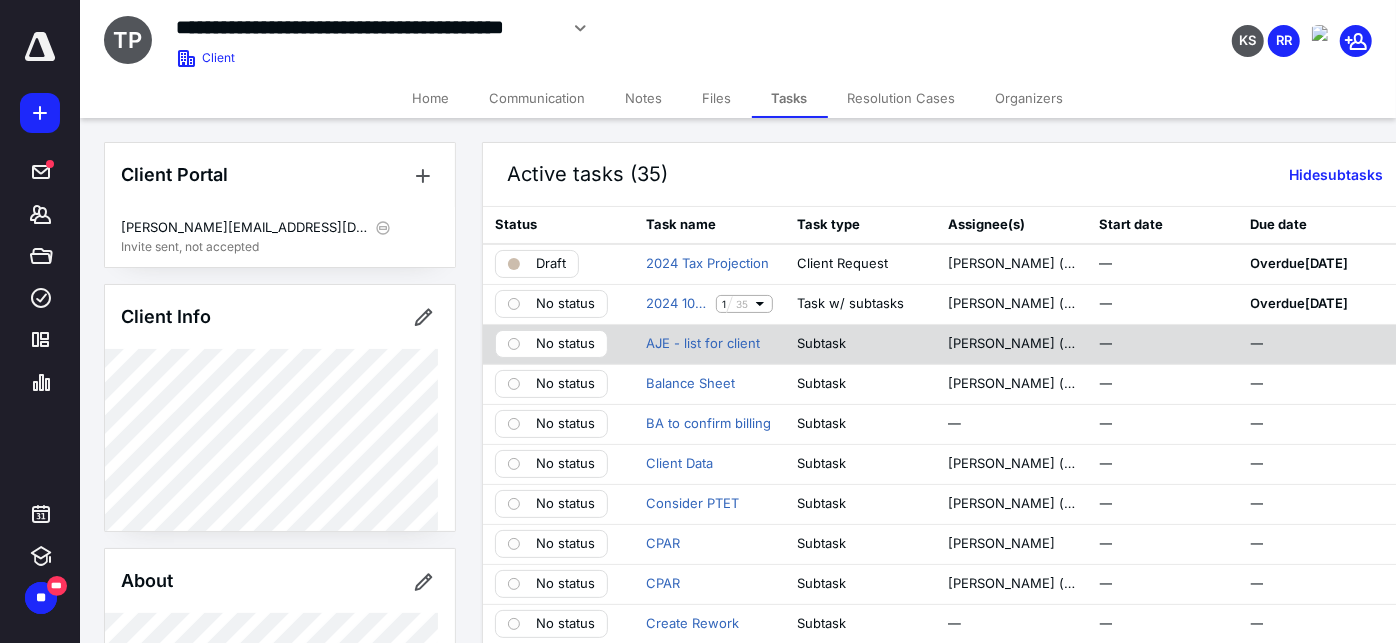 click on "No status" at bounding box center [565, 344] 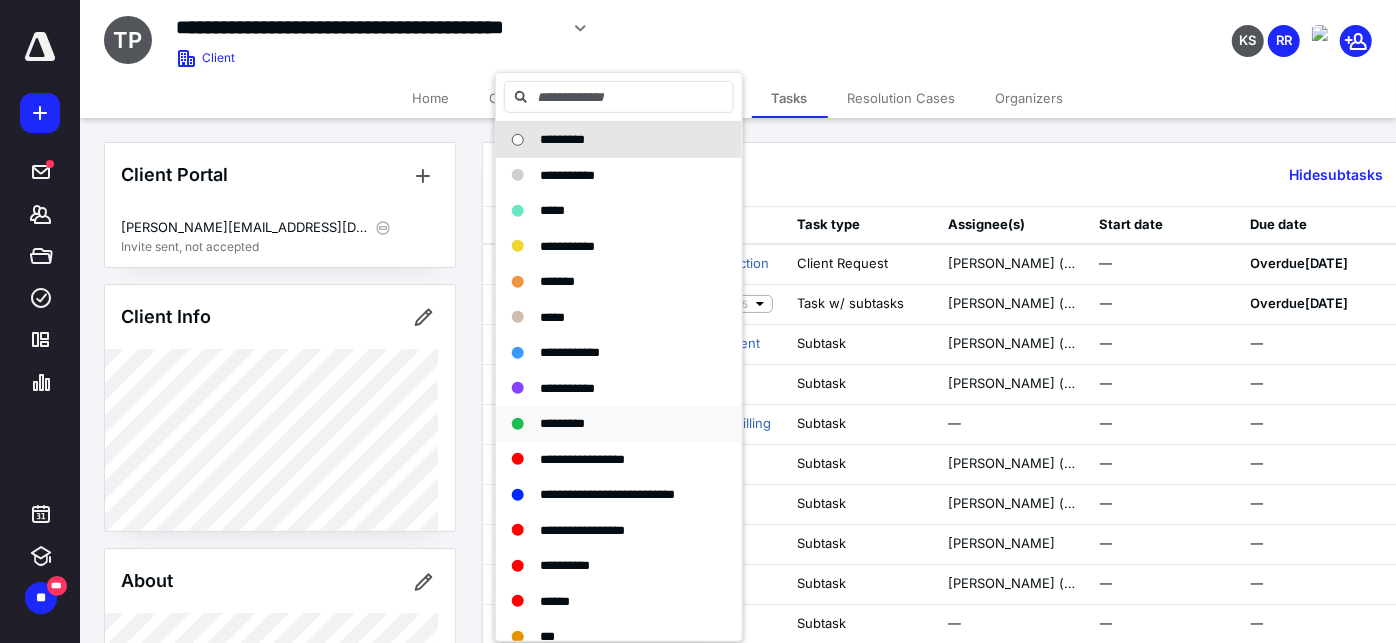 click on "*********" at bounding box center (562, 423) 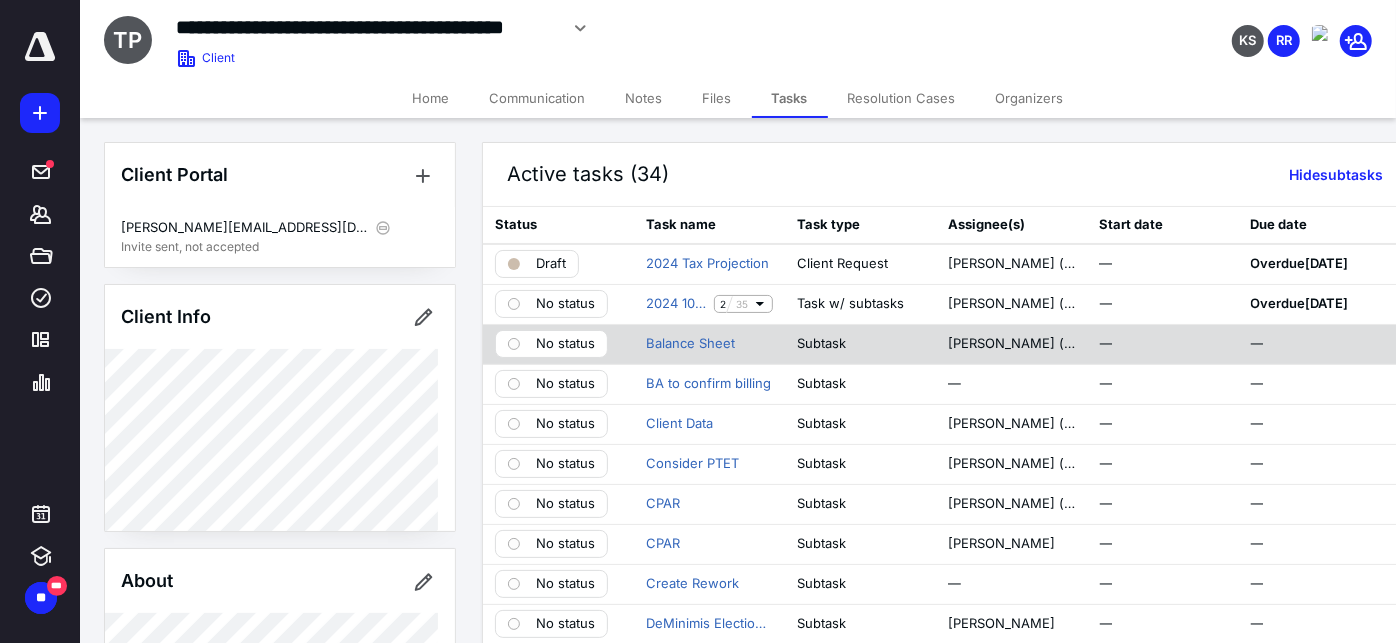 click on "No status" at bounding box center [565, 344] 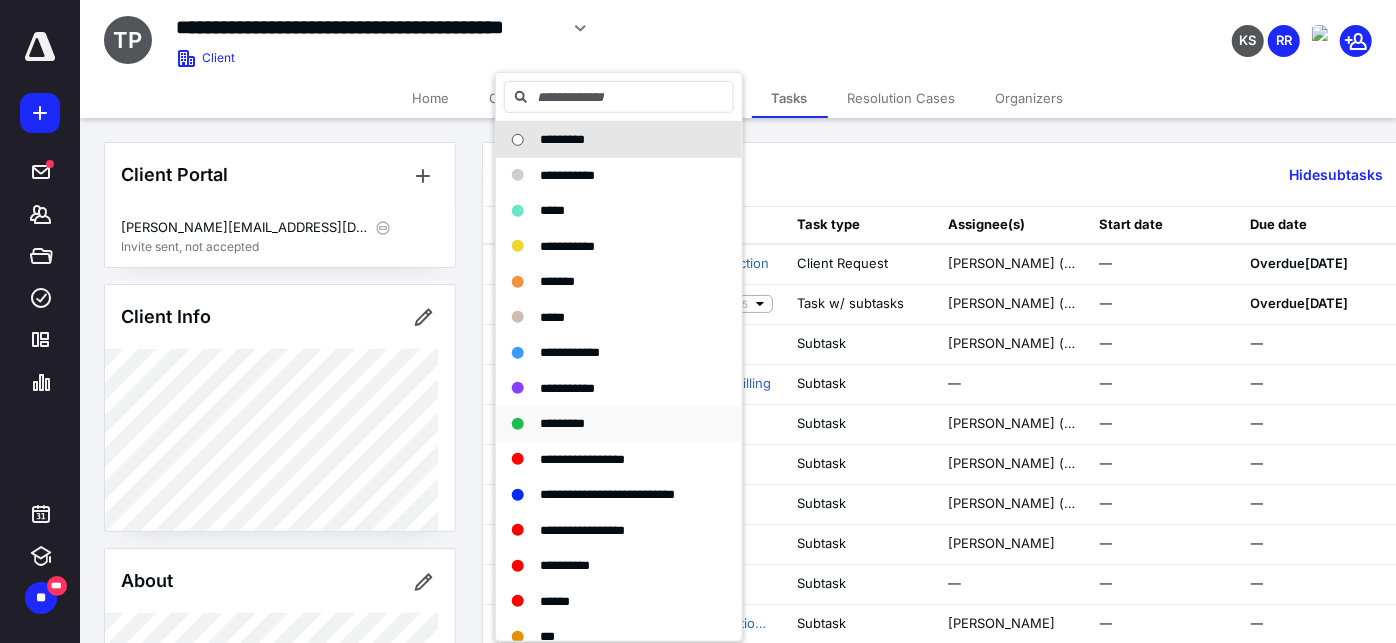 click on "*********" at bounding box center [562, 423] 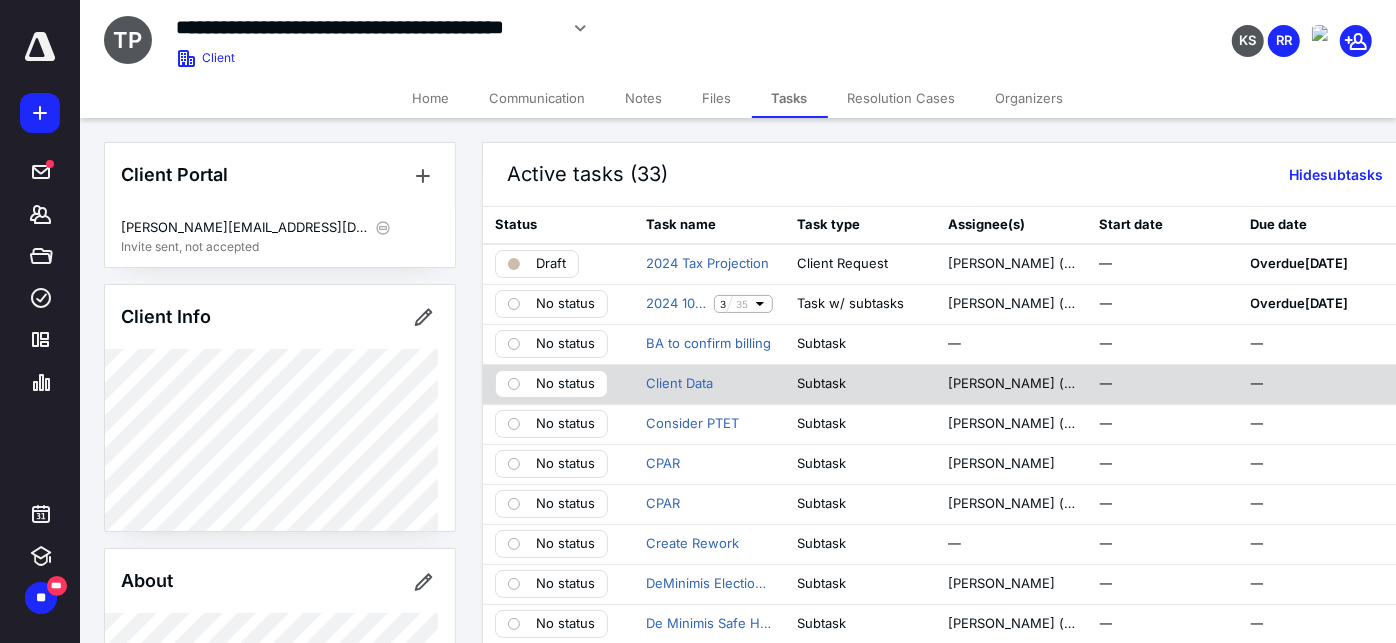 click on "No status" at bounding box center (565, 384) 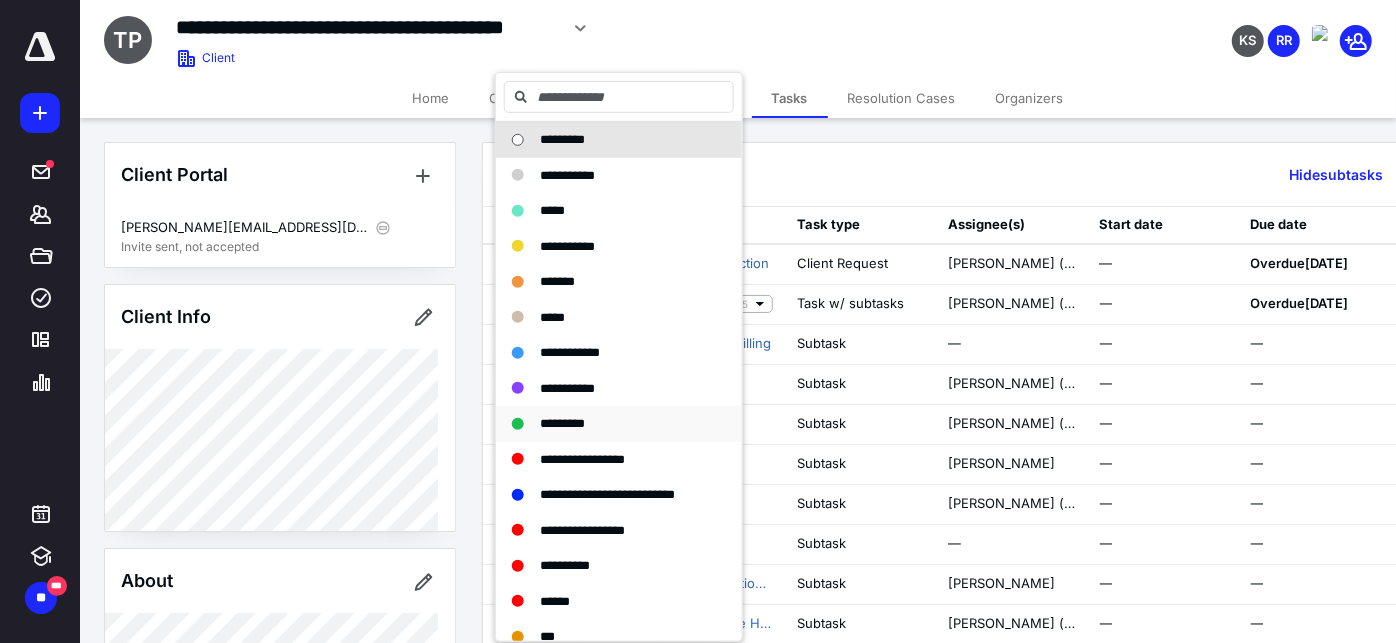 click on "*********" at bounding box center (562, 423) 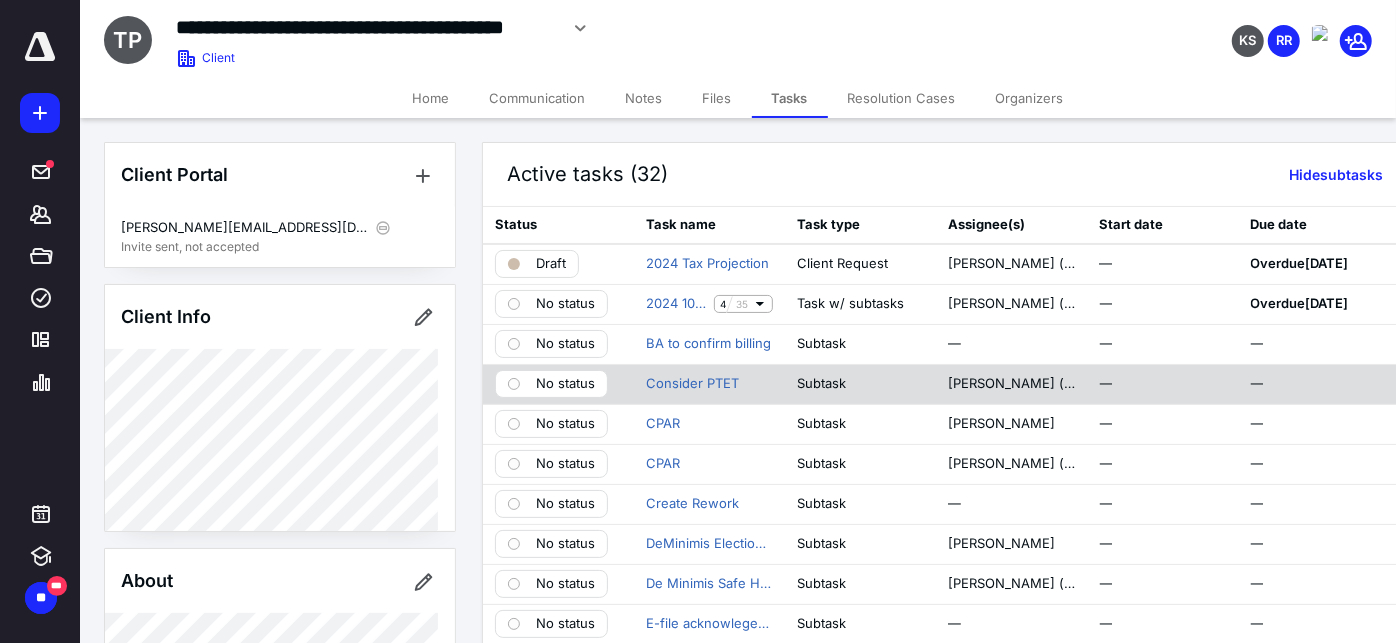 click on "No status" at bounding box center (565, 384) 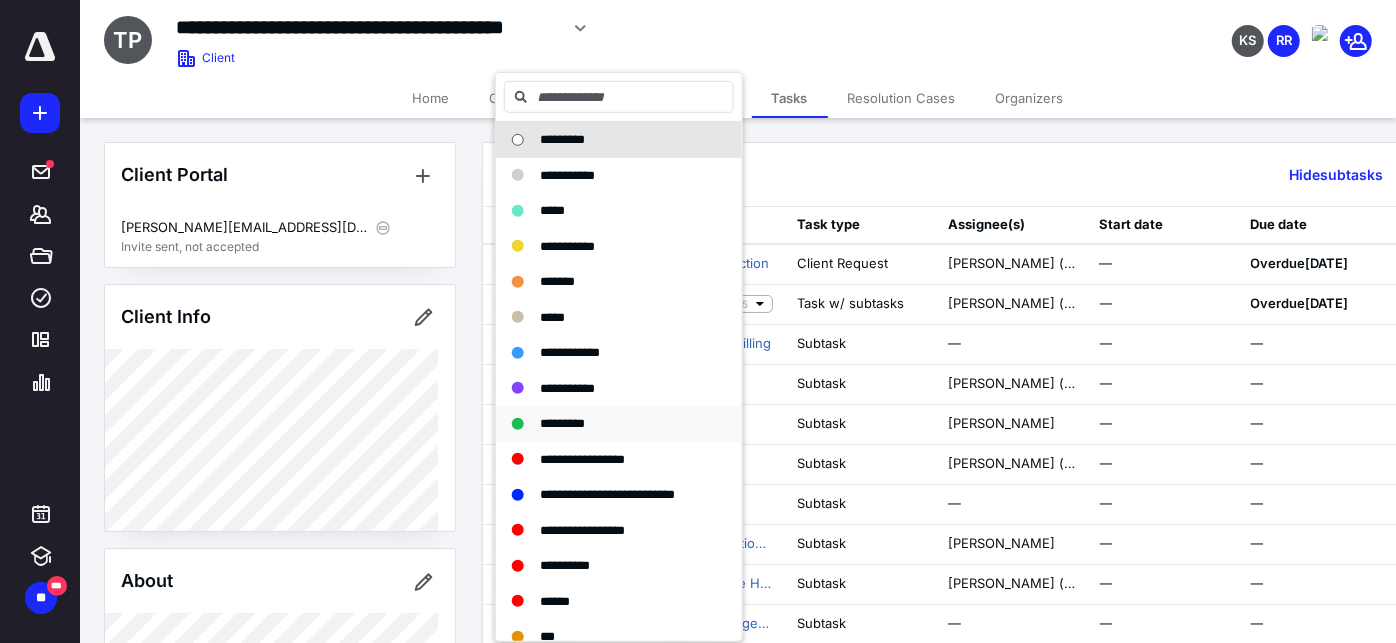 click on "*********" at bounding box center (562, 423) 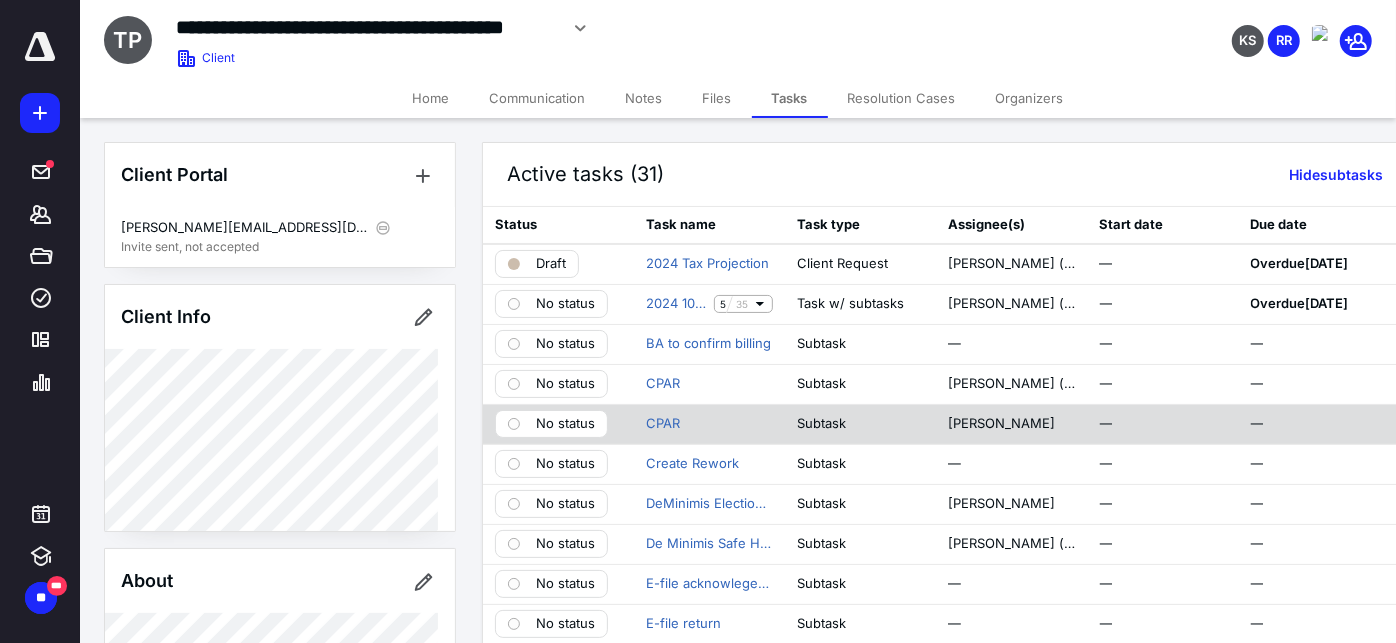 click on "No status" at bounding box center [565, 424] 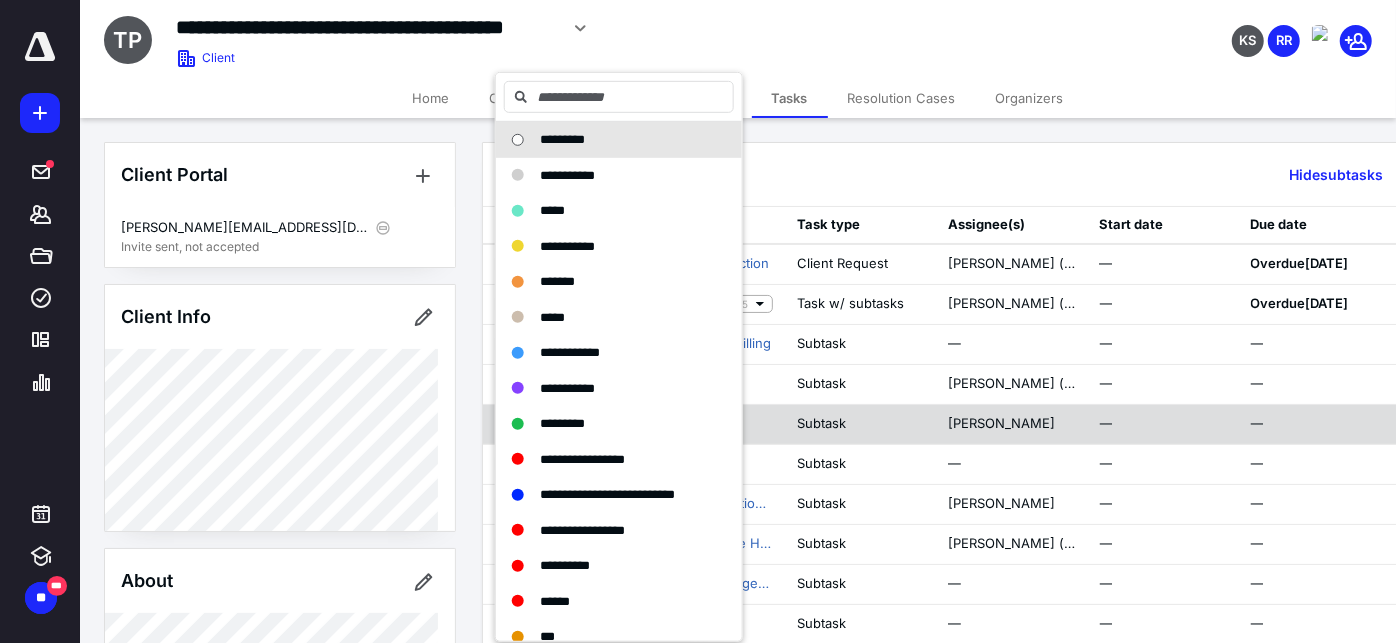 click on "*********" at bounding box center [562, 423] 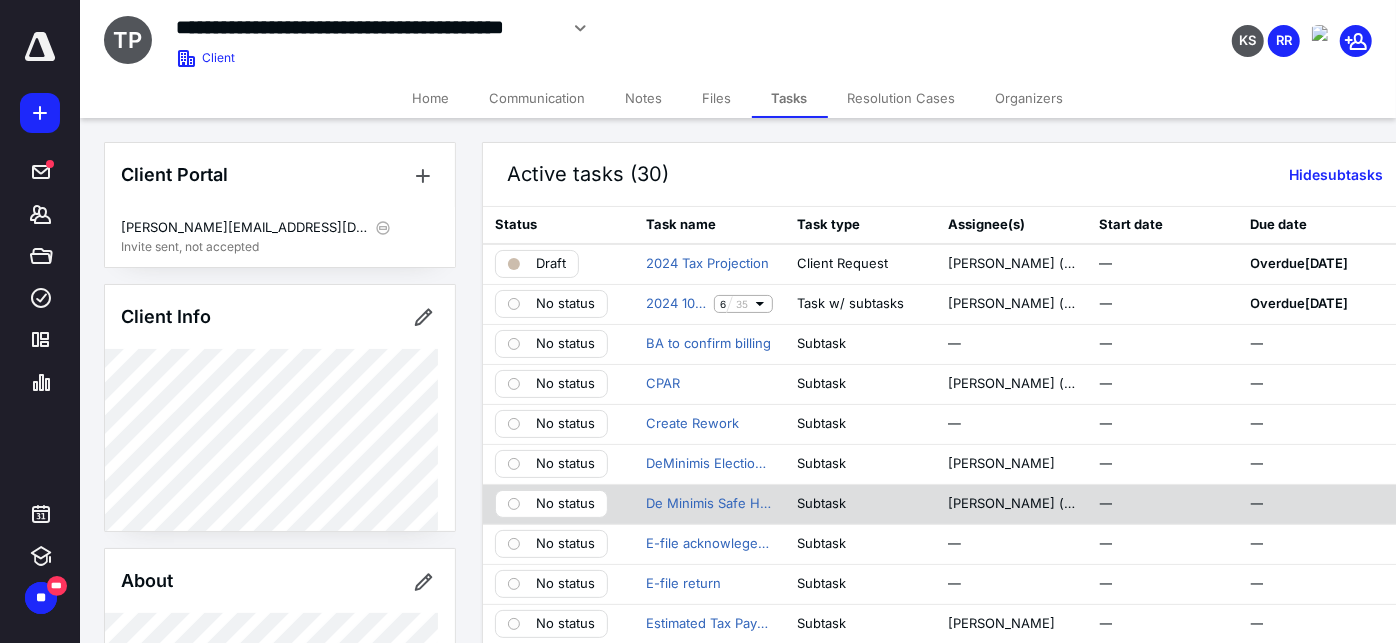 click on "No status" at bounding box center (565, 504) 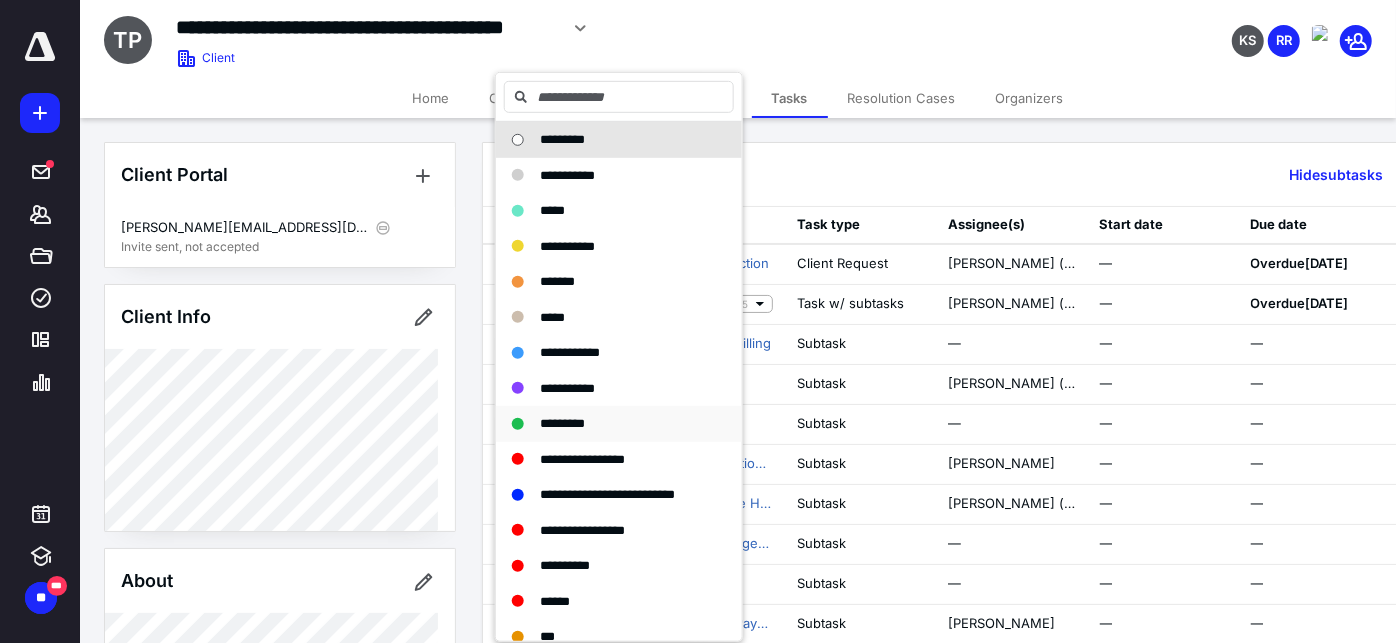 click on "*********" at bounding box center [562, 423] 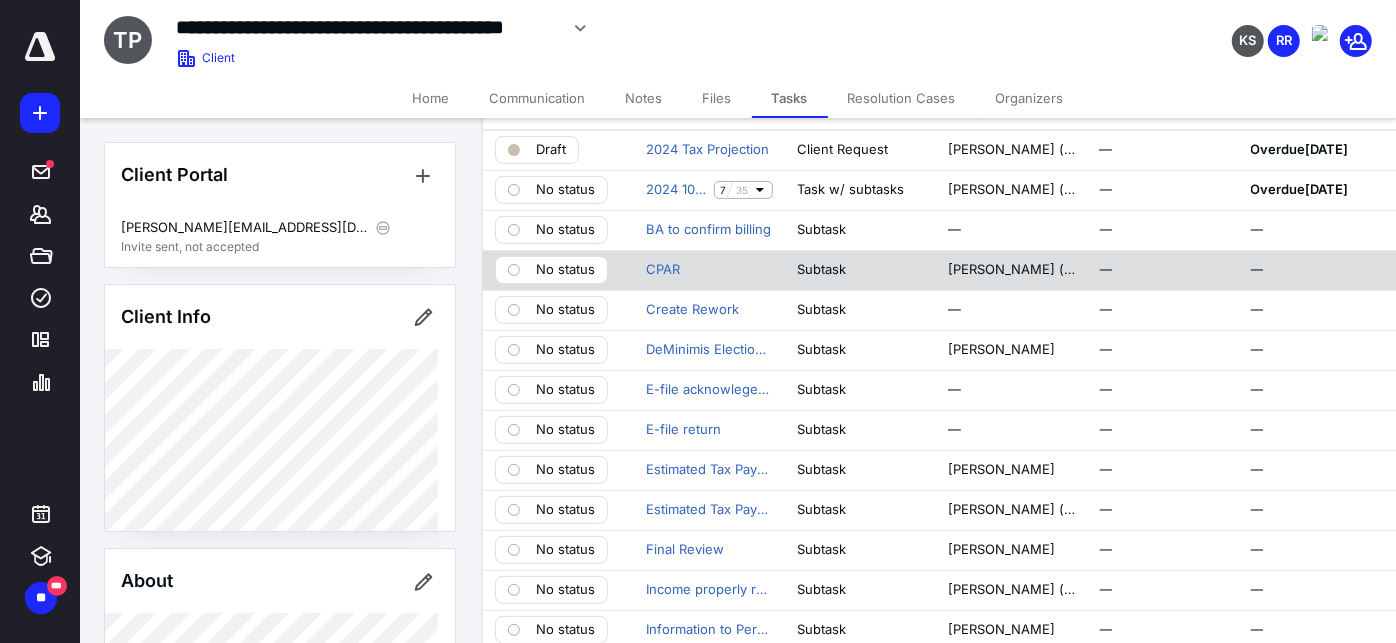 scroll, scrollTop: 222, scrollLeft: 0, axis: vertical 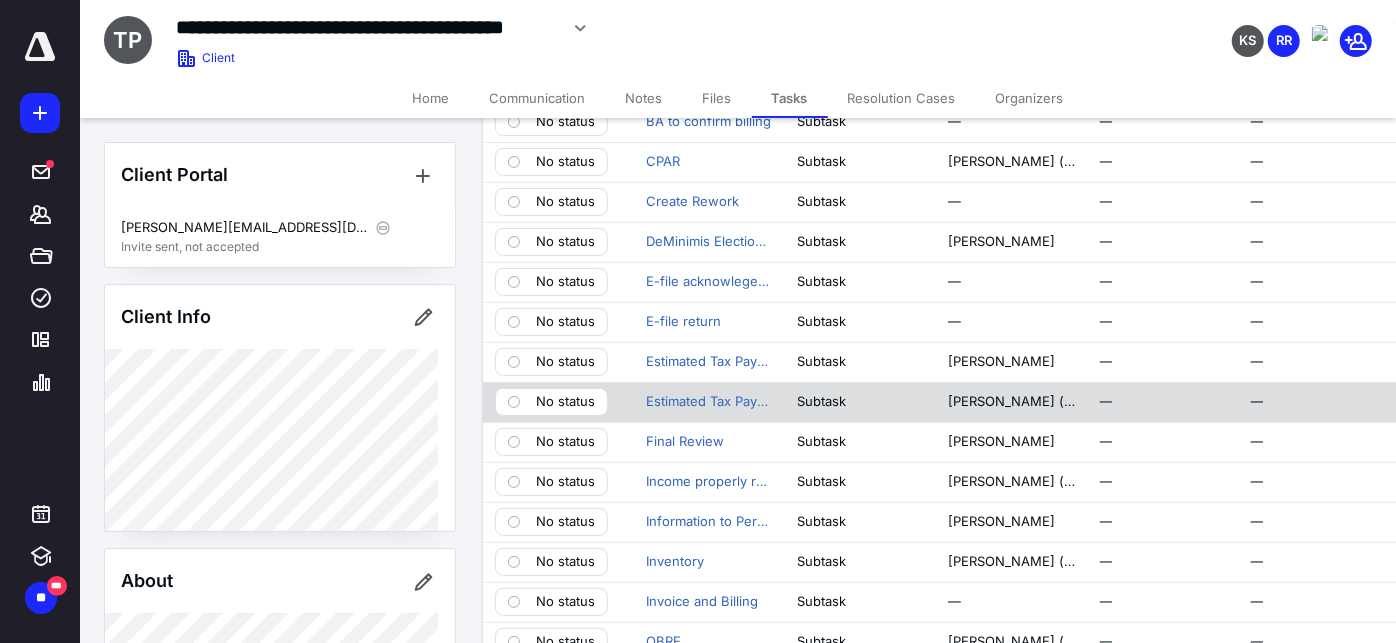 click on "No status" at bounding box center [565, 402] 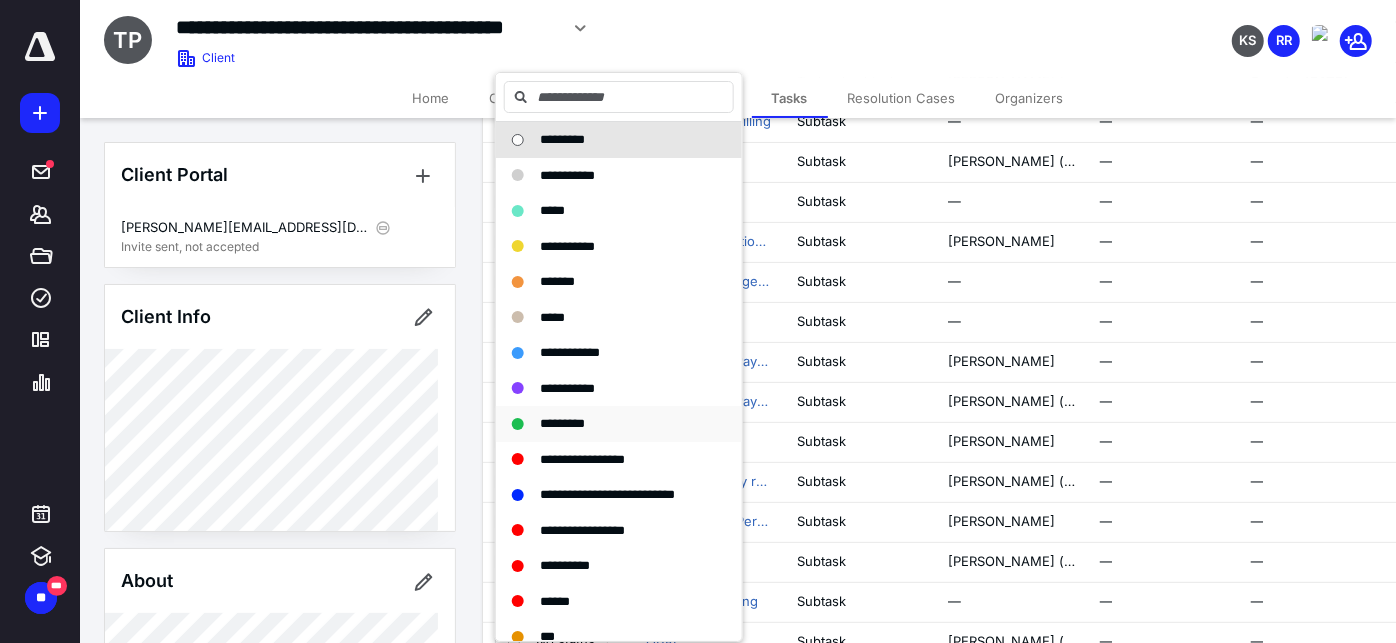 click on "*********" at bounding box center (619, 424) 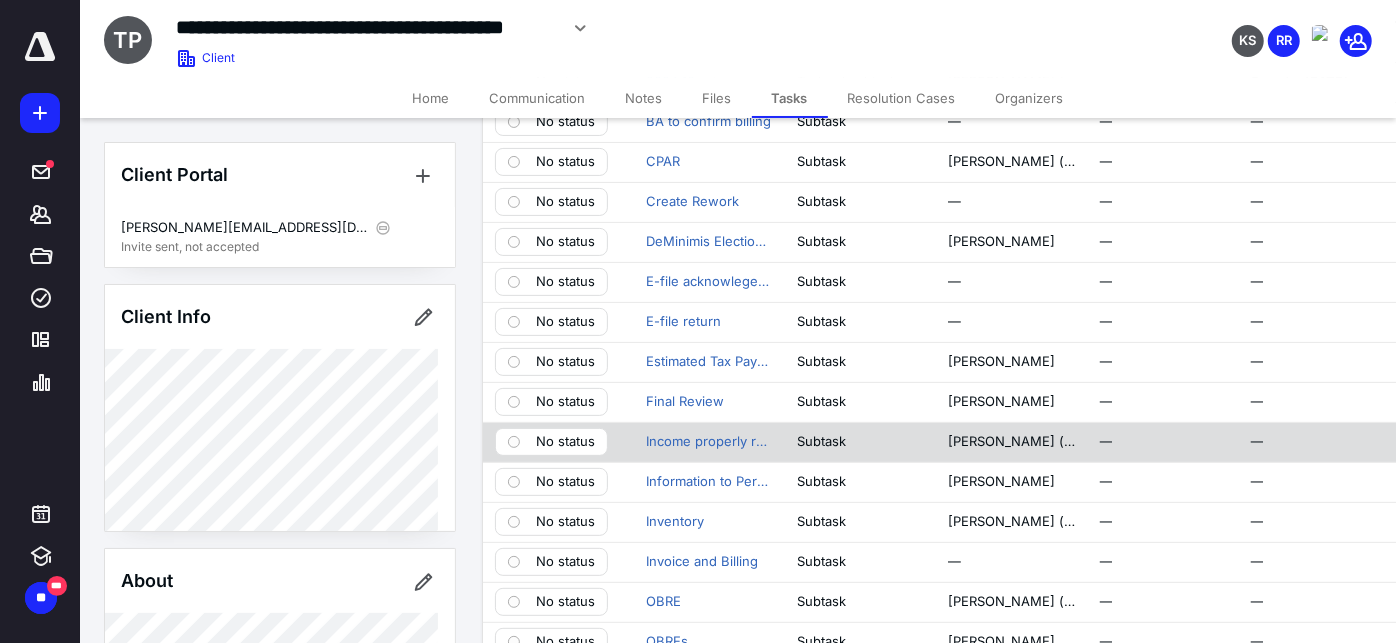 click on "No status" at bounding box center [565, 442] 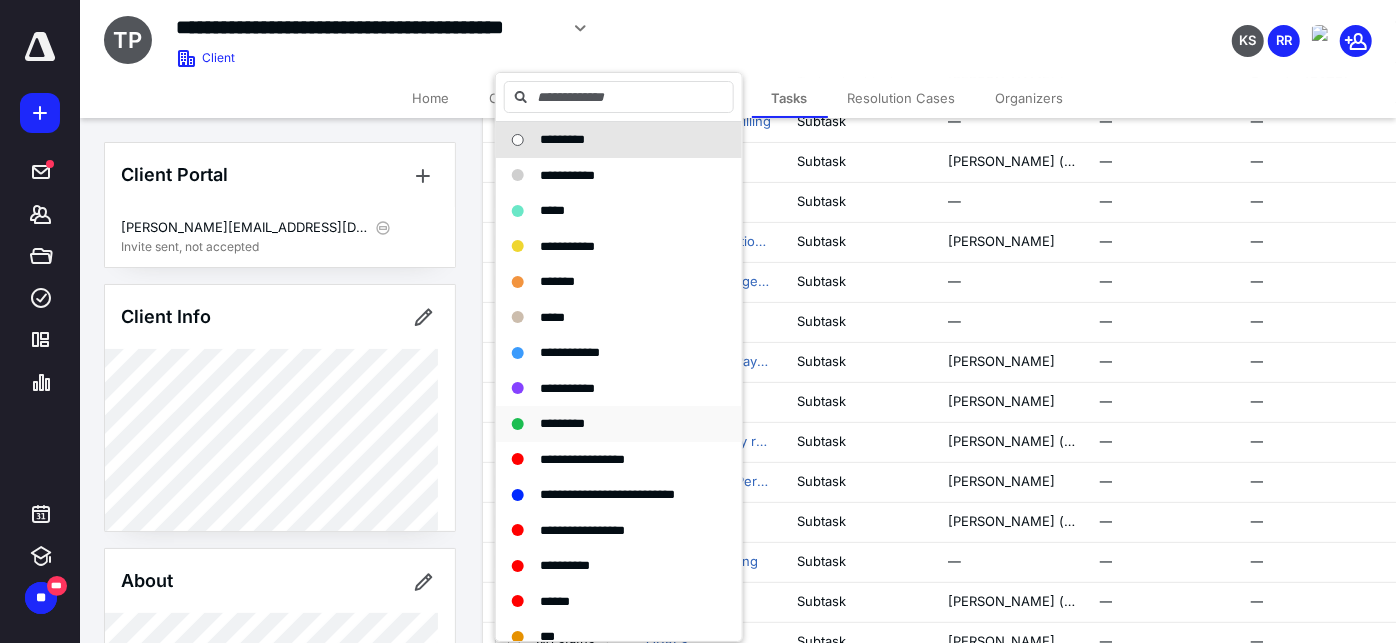click on "*********" at bounding box center (562, 423) 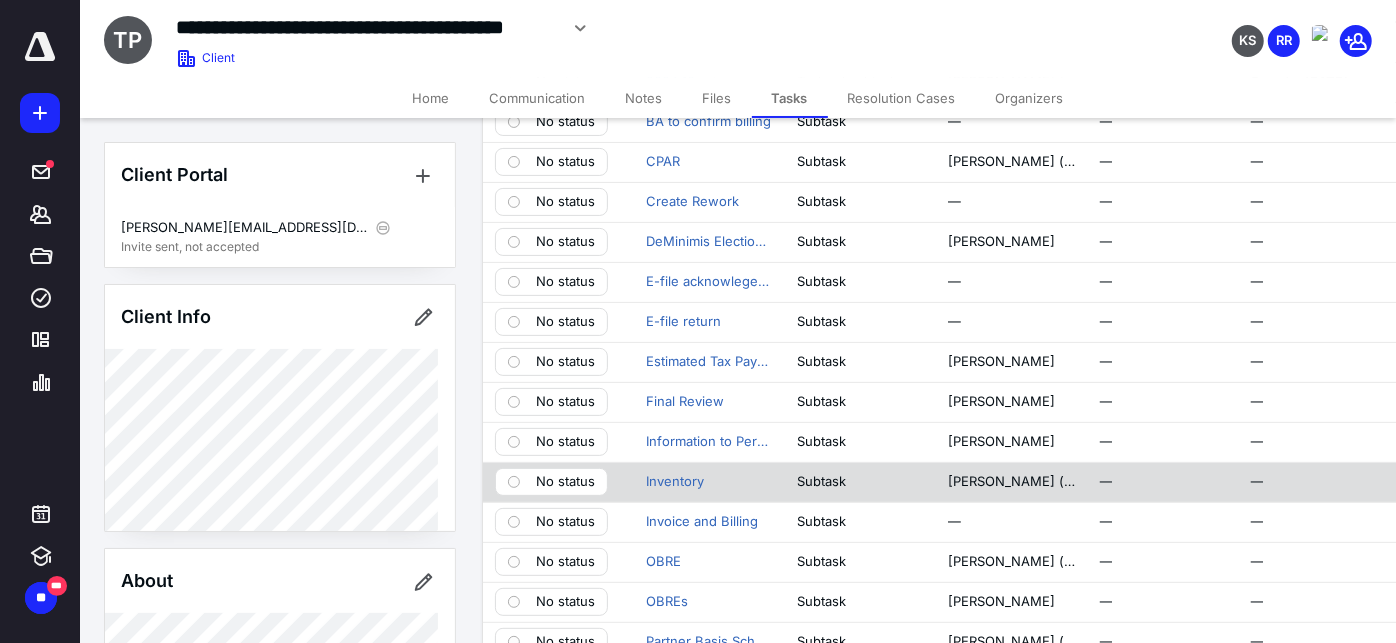 click on "No status" at bounding box center (565, 482) 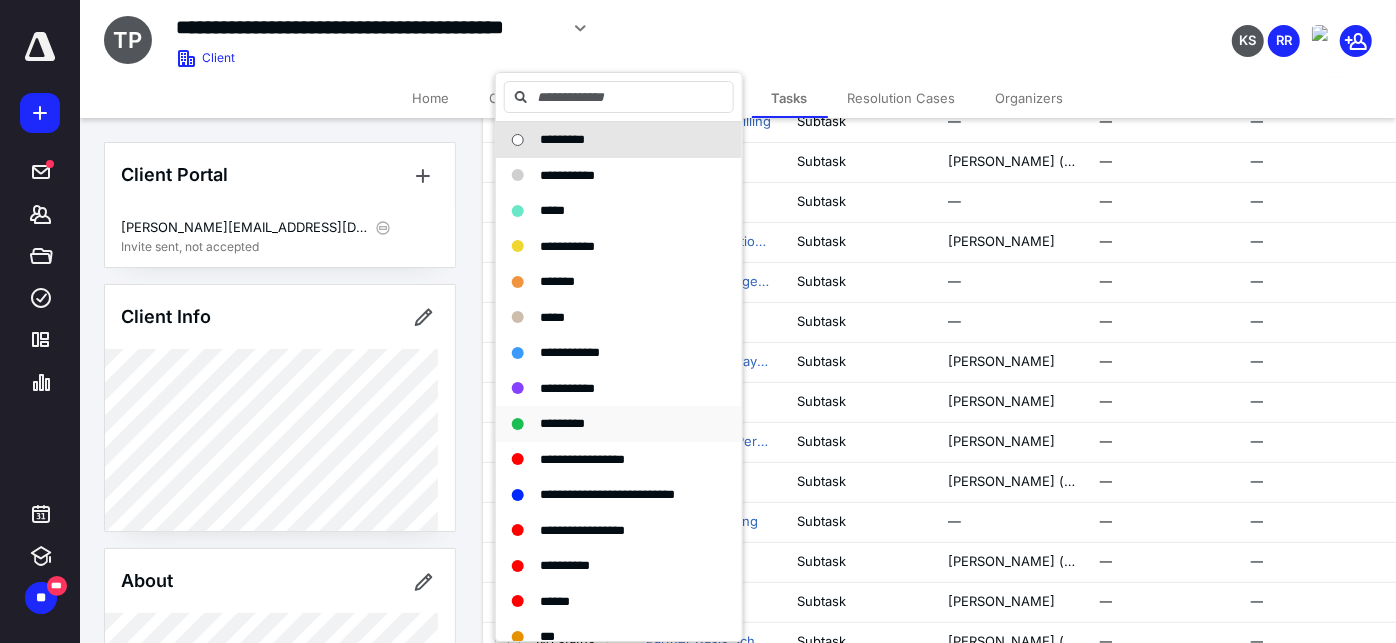 click on "*********" at bounding box center [562, 423] 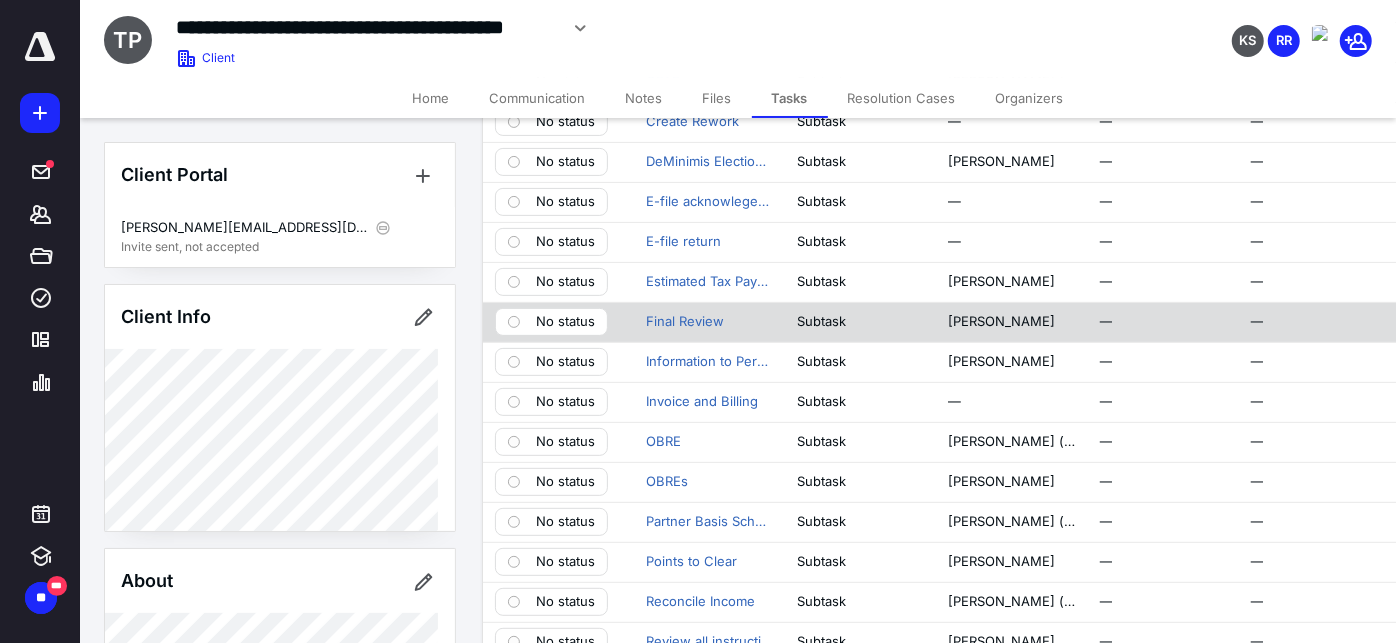 scroll, scrollTop: 333, scrollLeft: 0, axis: vertical 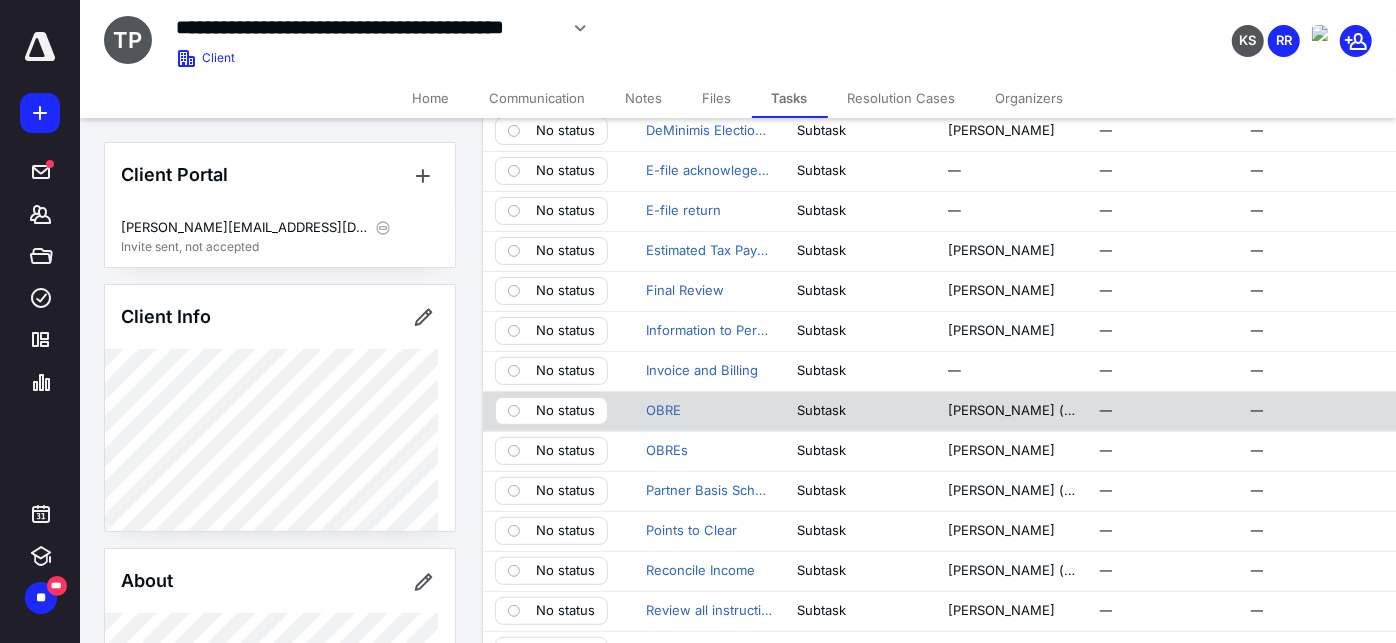 click on "No status" at bounding box center (565, 411) 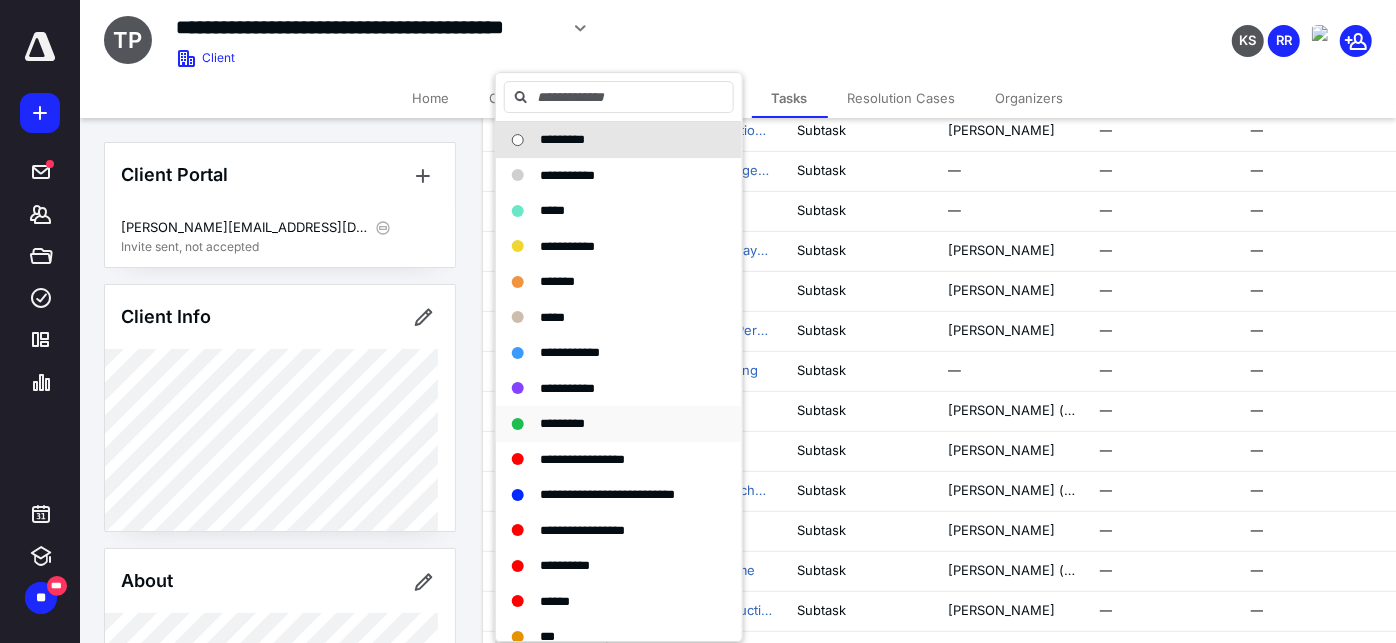 click on "*********" at bounding box center (619, 424) 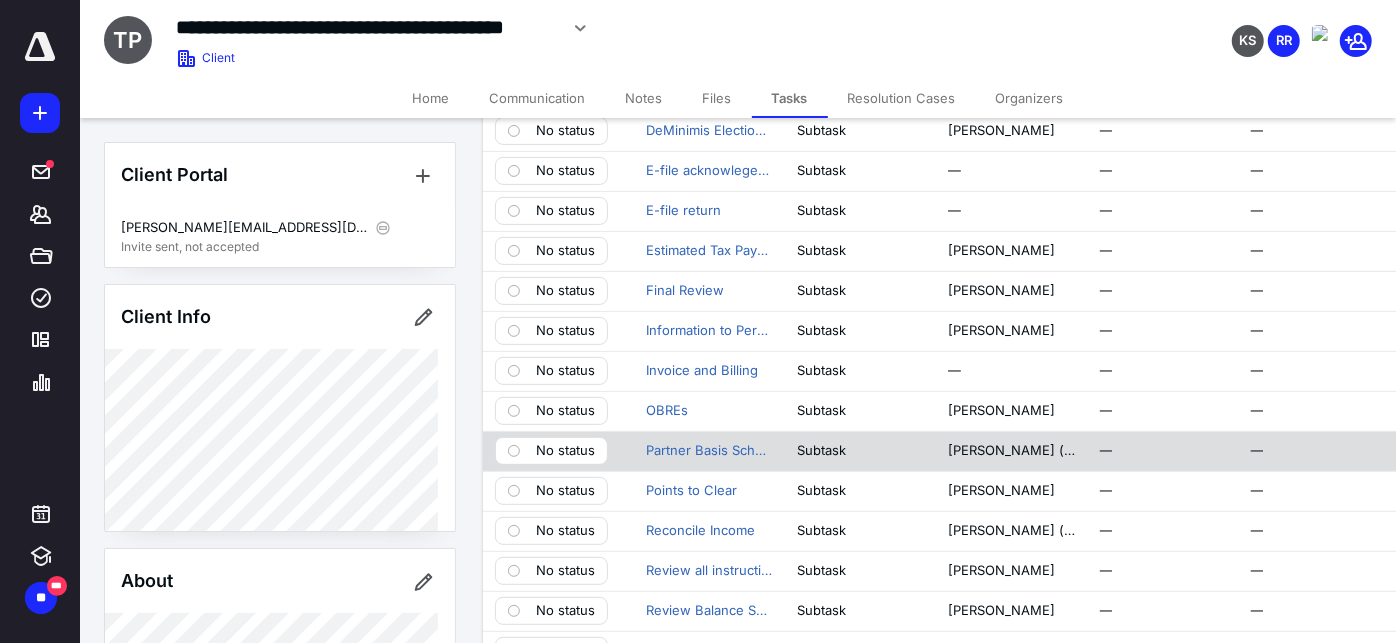 click on "No status" at bounding box center (565, 451) 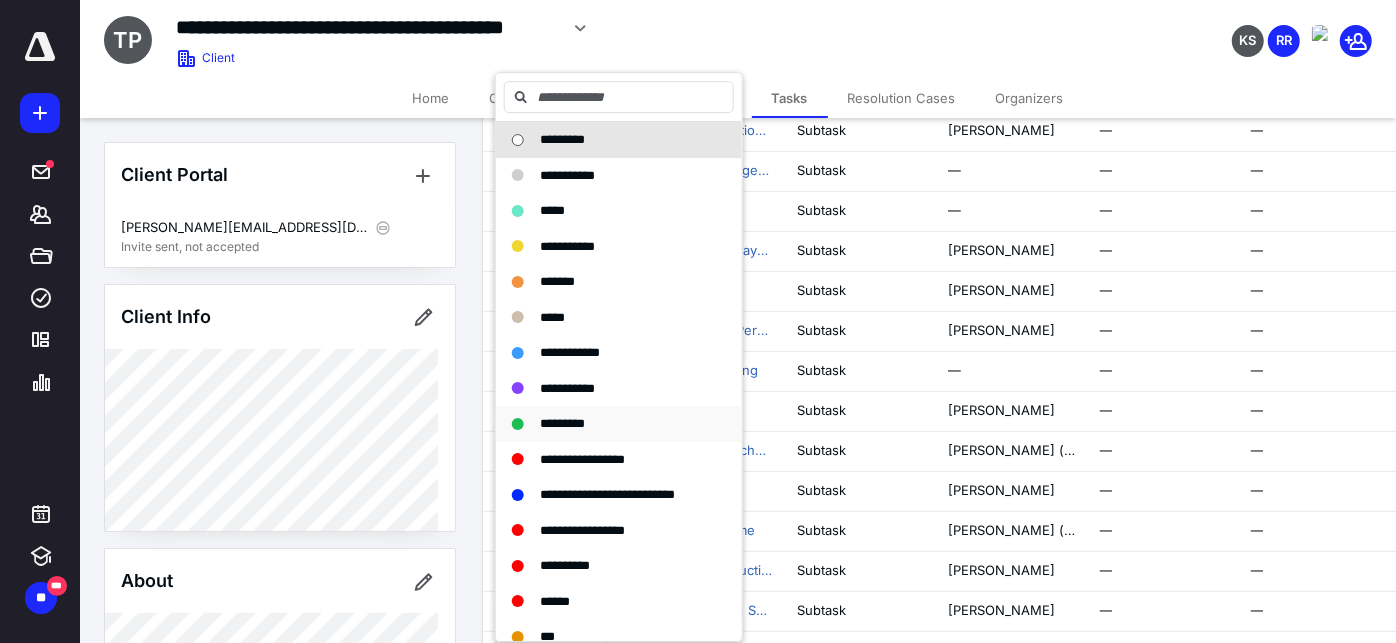 click on "*********" at bounding box center [562, 423] 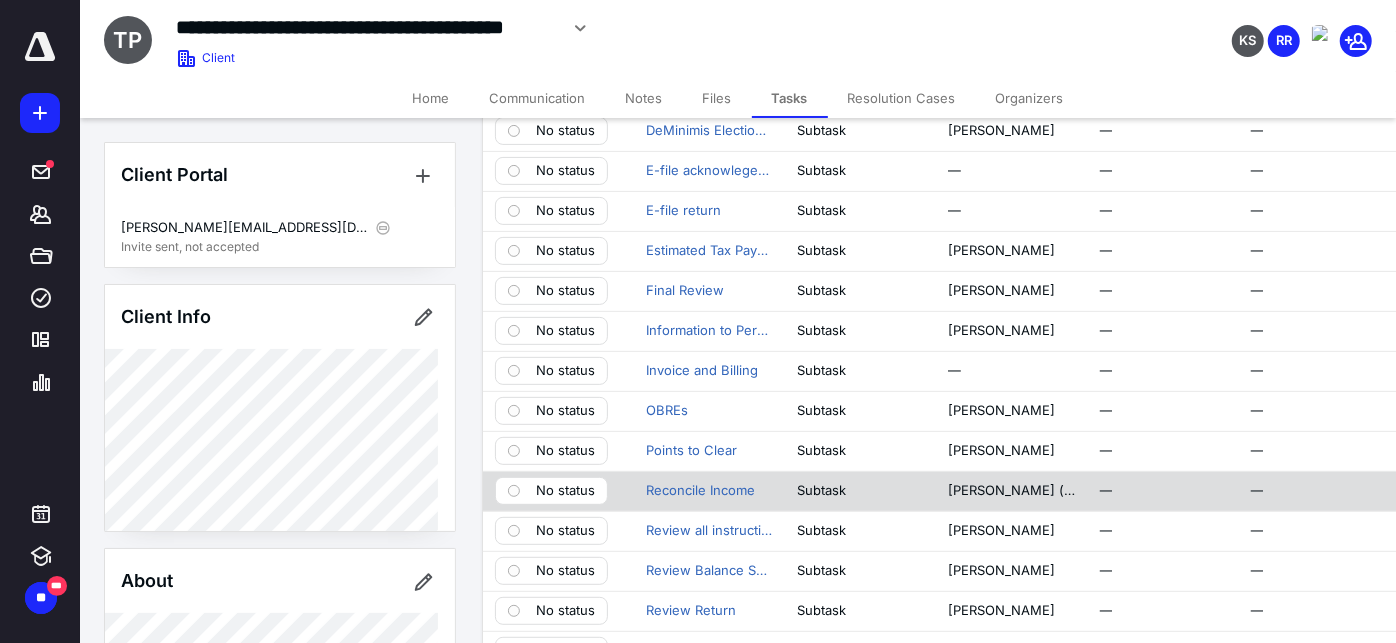 click on "No status" at bounding box center (565, 491) 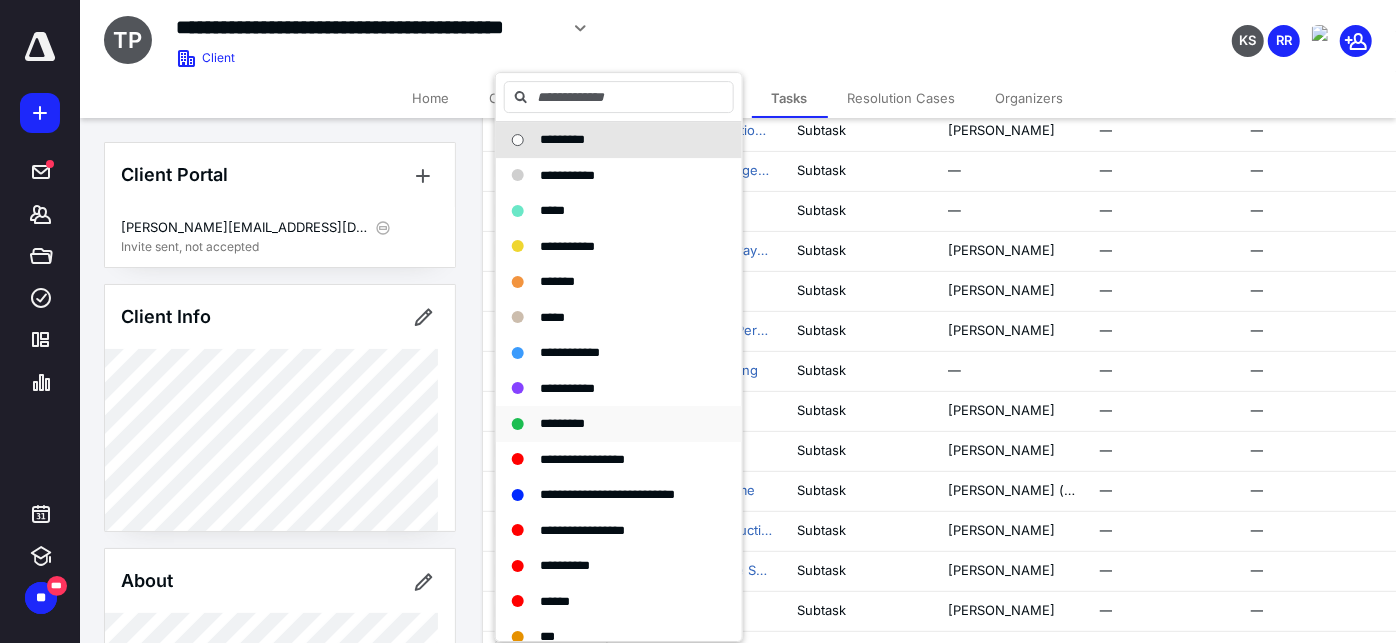 click on "*********" at bounding box center (562, 423) 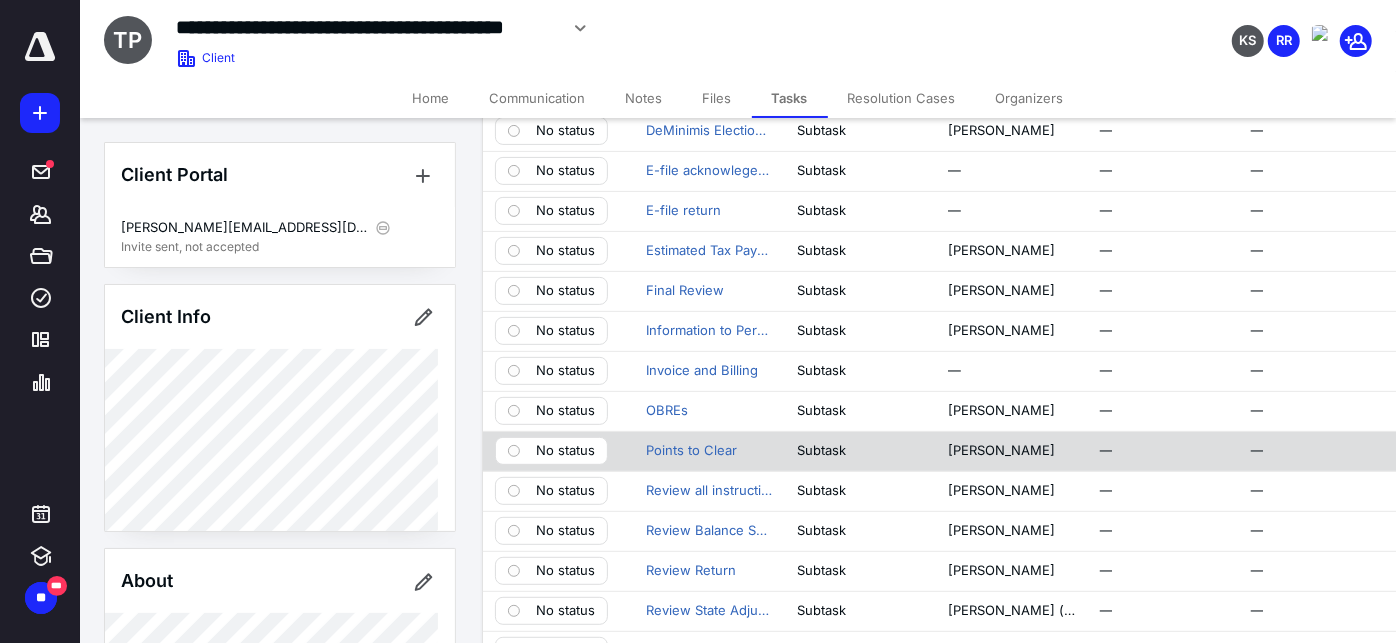 scroll, scrollTop: 444, scrollLeft: 0, axis: vertical 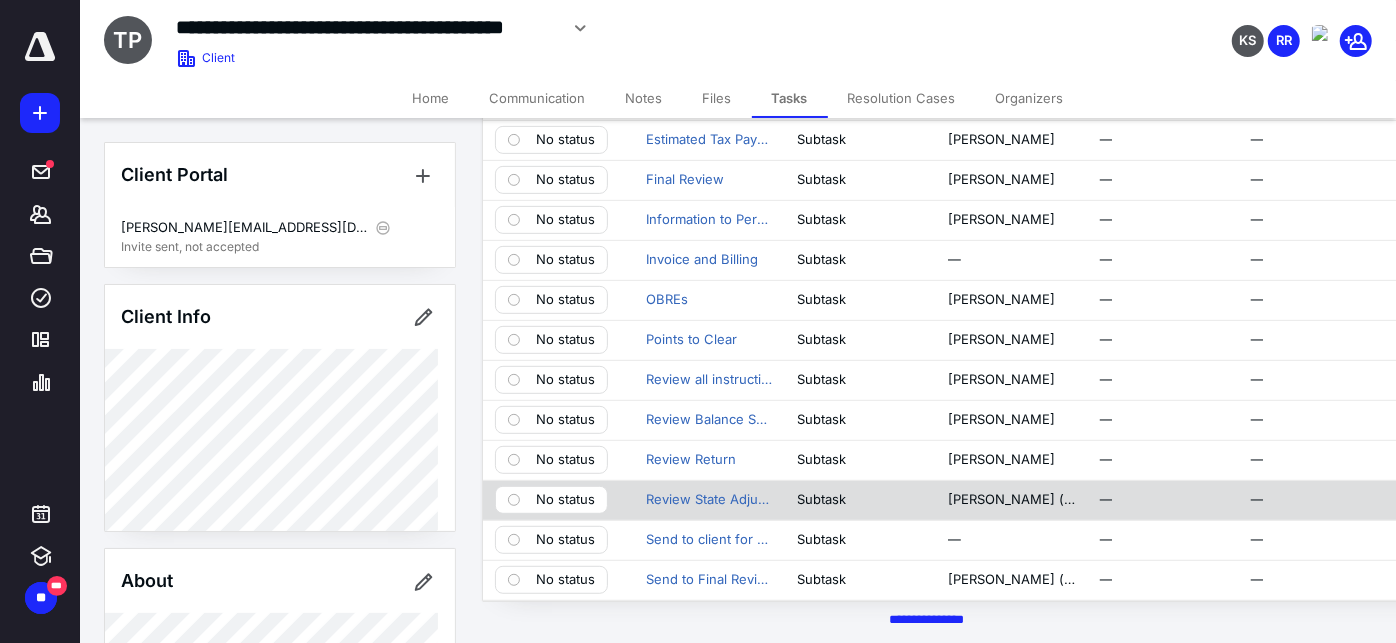 click on "No status" at bounding box center [565, 500] 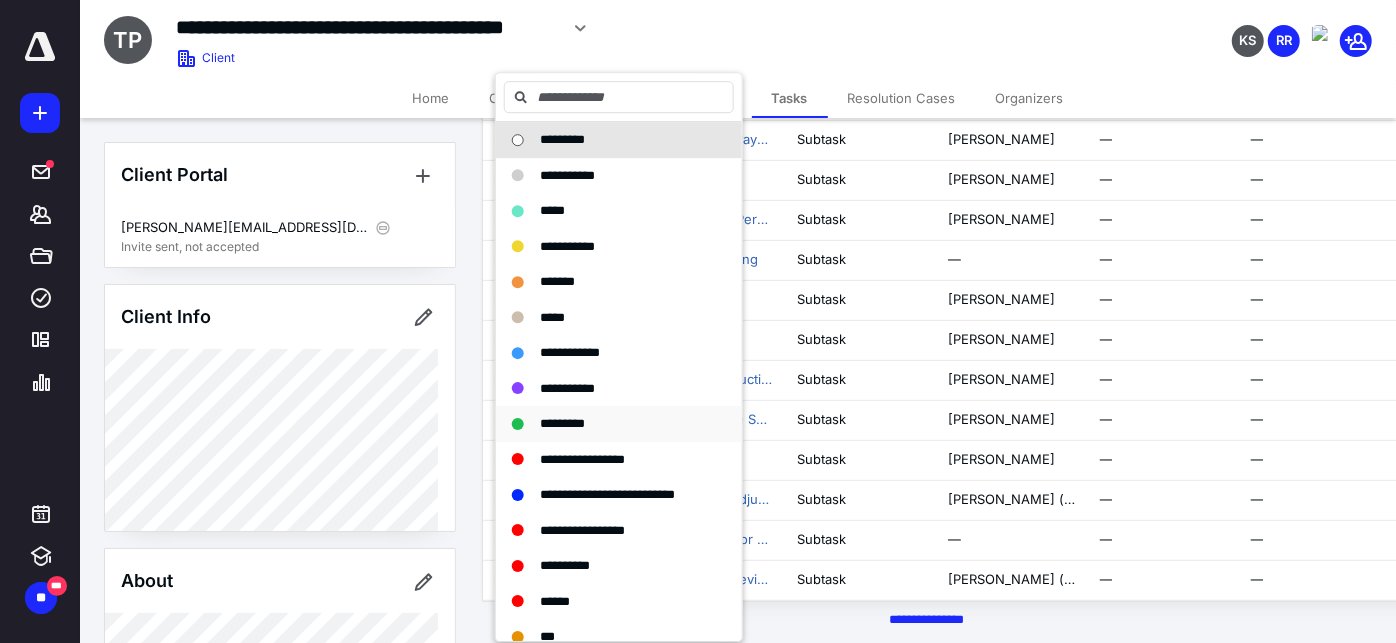 click on "*********" at bounding box center (562, 423) 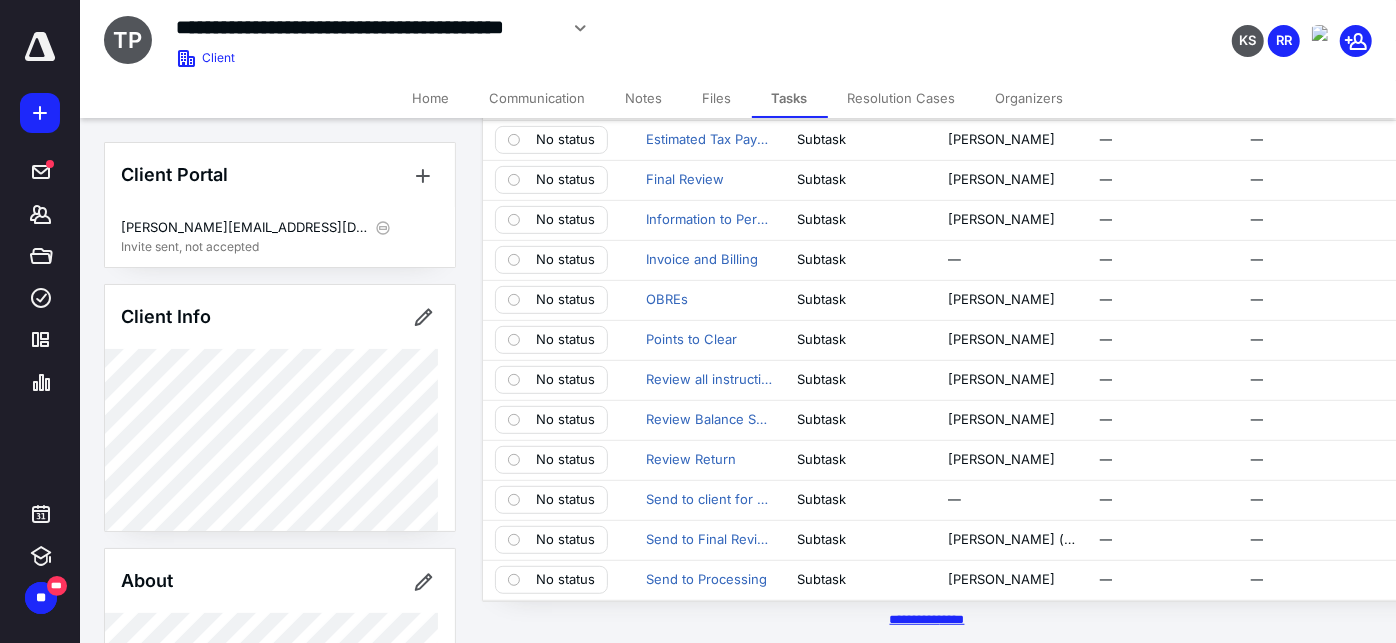 click on "********* *****" at bounding box center (927, 619) 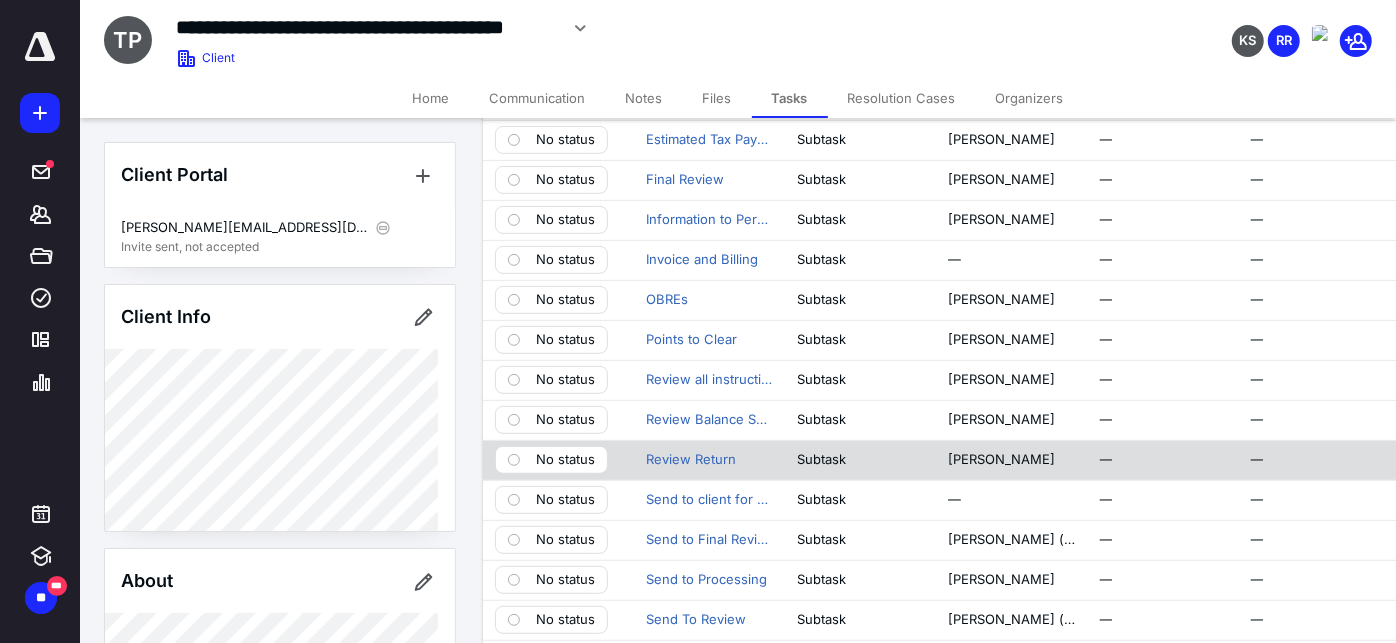 scroll, scrollTop: 555, scrollLeft: 0, axis: vertical 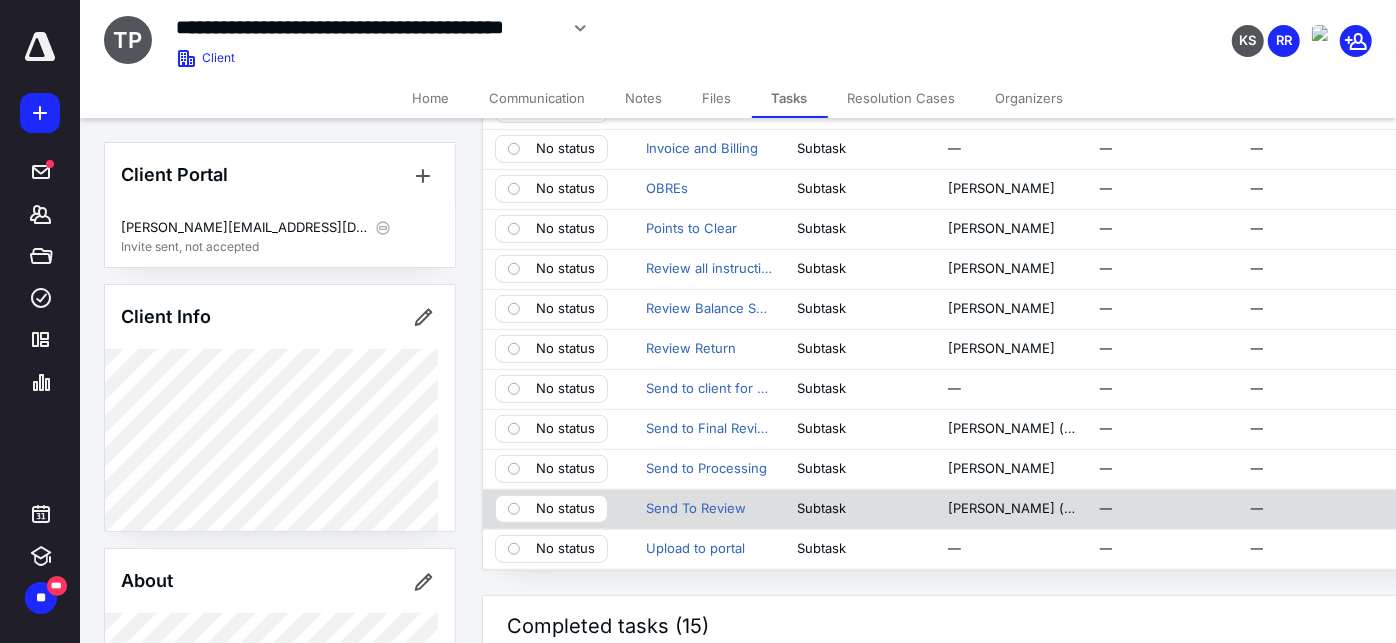 click on "No status" at bounding box center (565, 509) 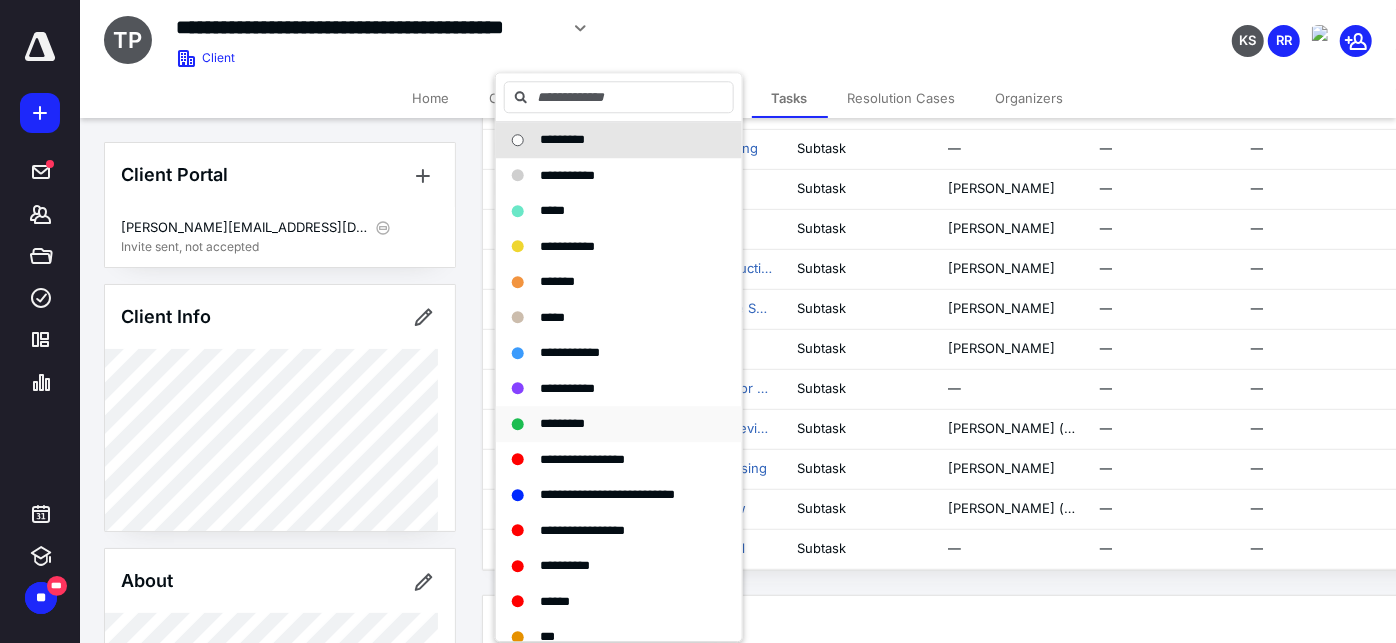 click on "*********" at bounding box center (562, 423) 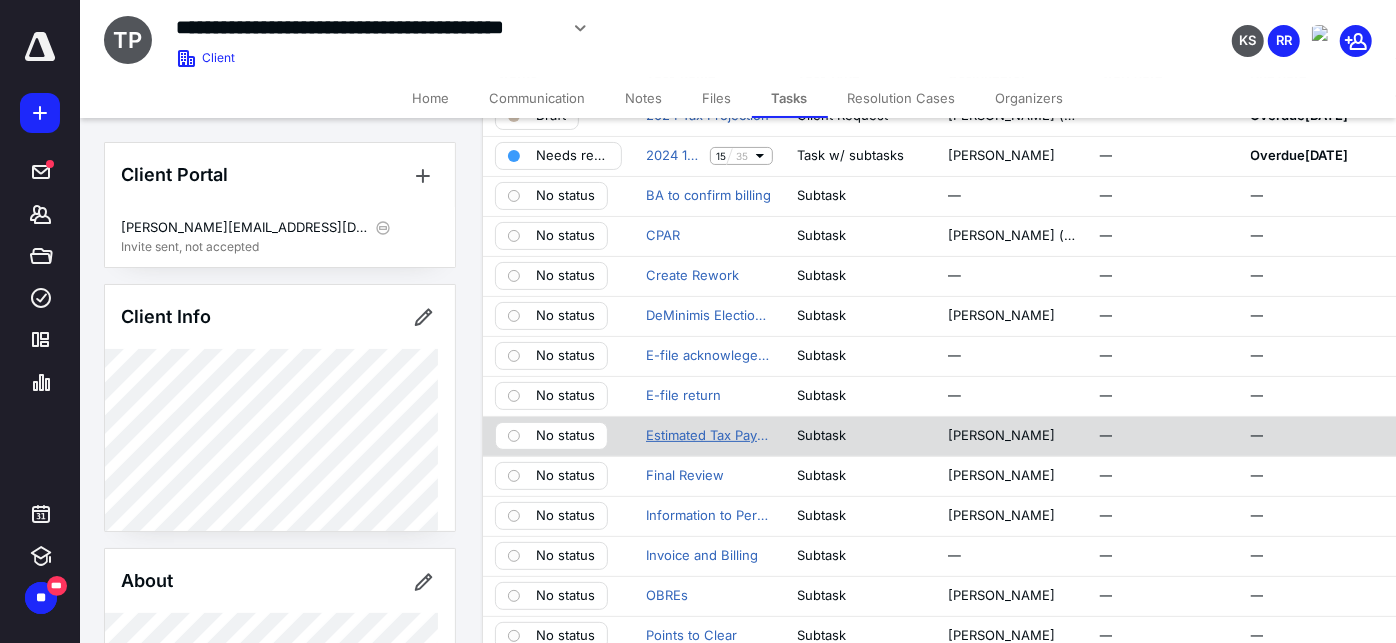 scroll, scrollTop: 0, scrollLeft: 0, axis: both 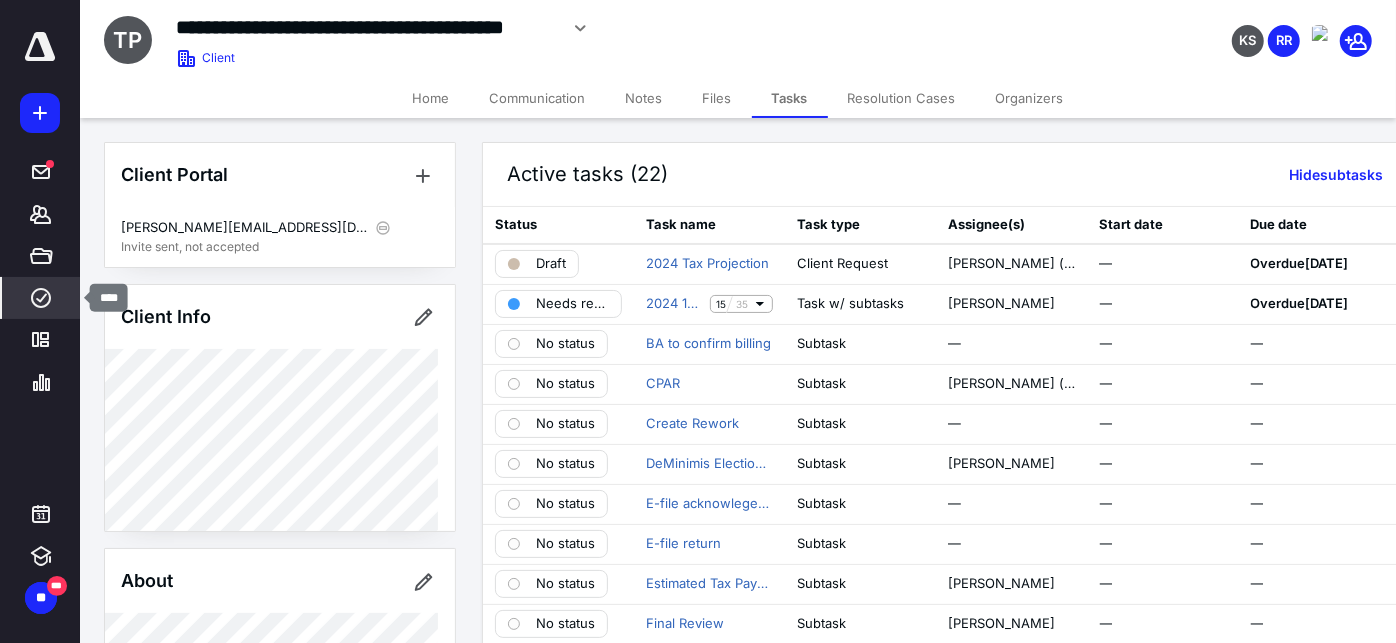 click 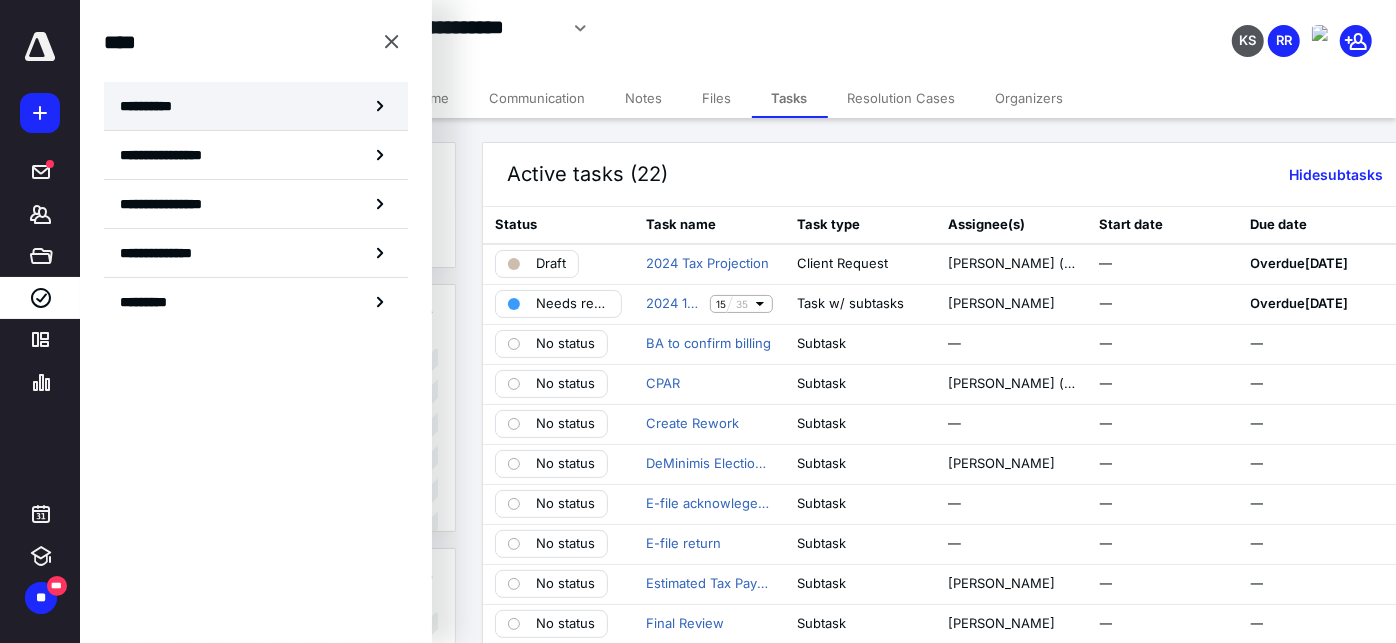 click on "**********" at bounding box center [256, 106] 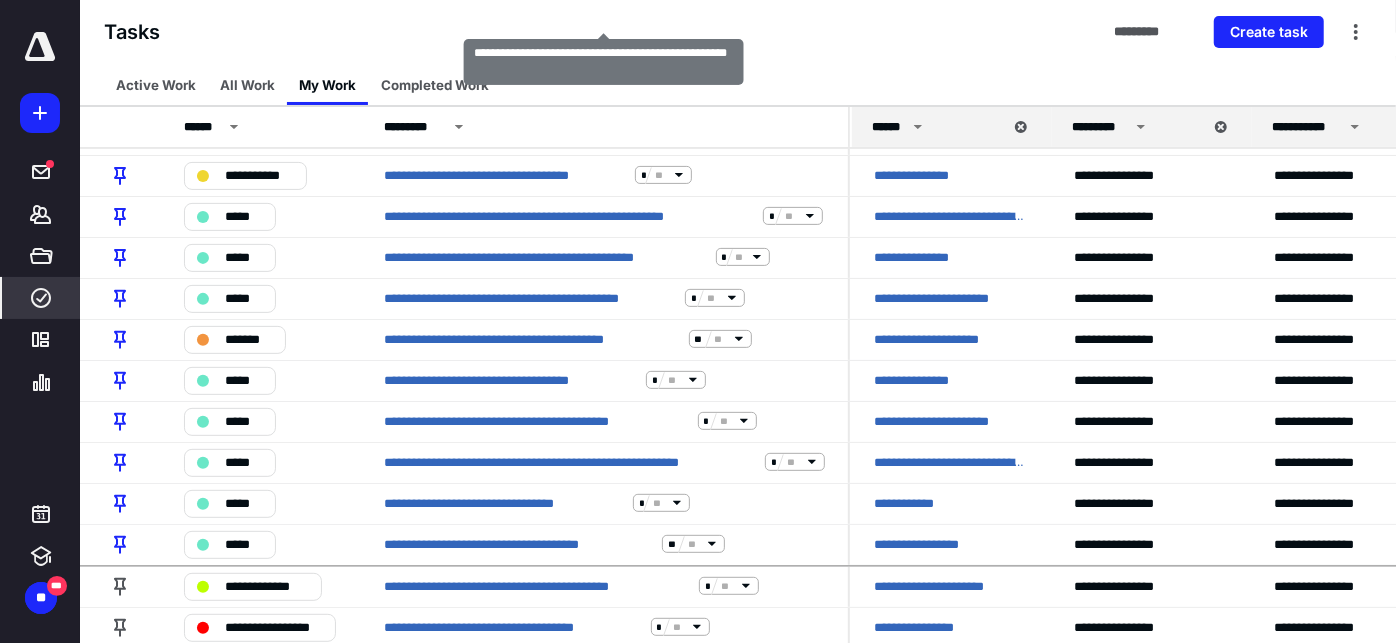 scroll, scrollTop: 333, scrollLeft: 0, axis: vertical 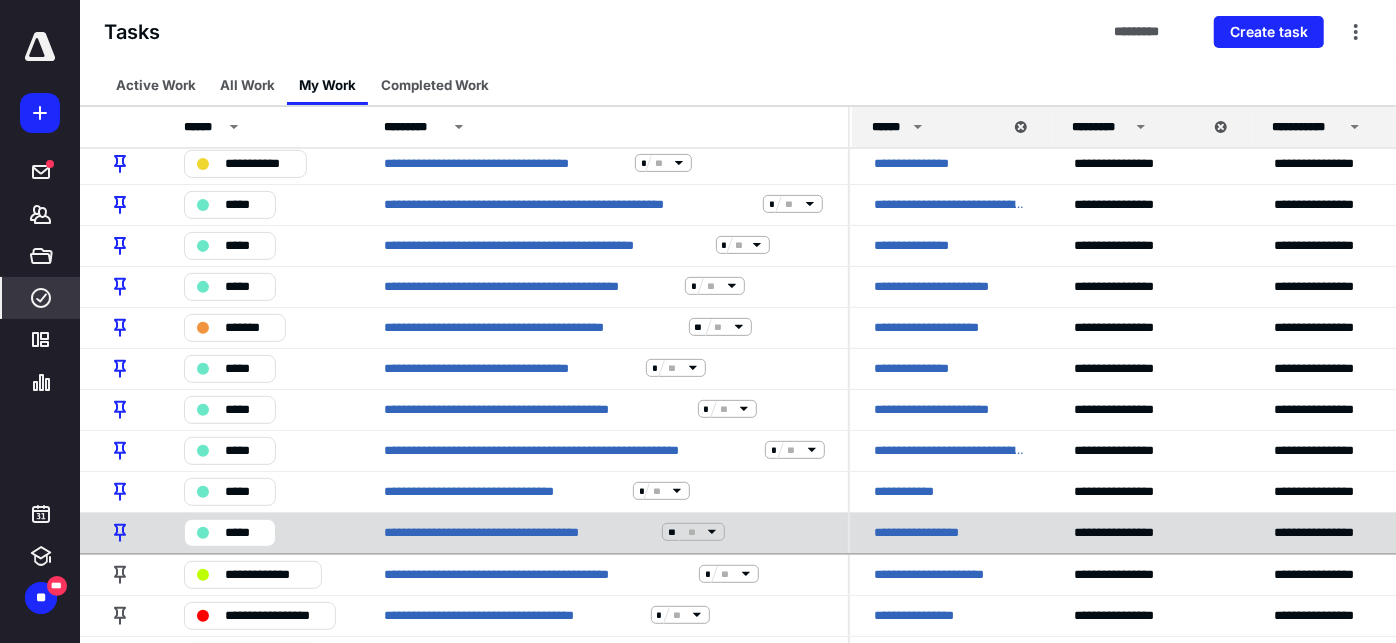 click on "**********" at bounding box center [929, 532] 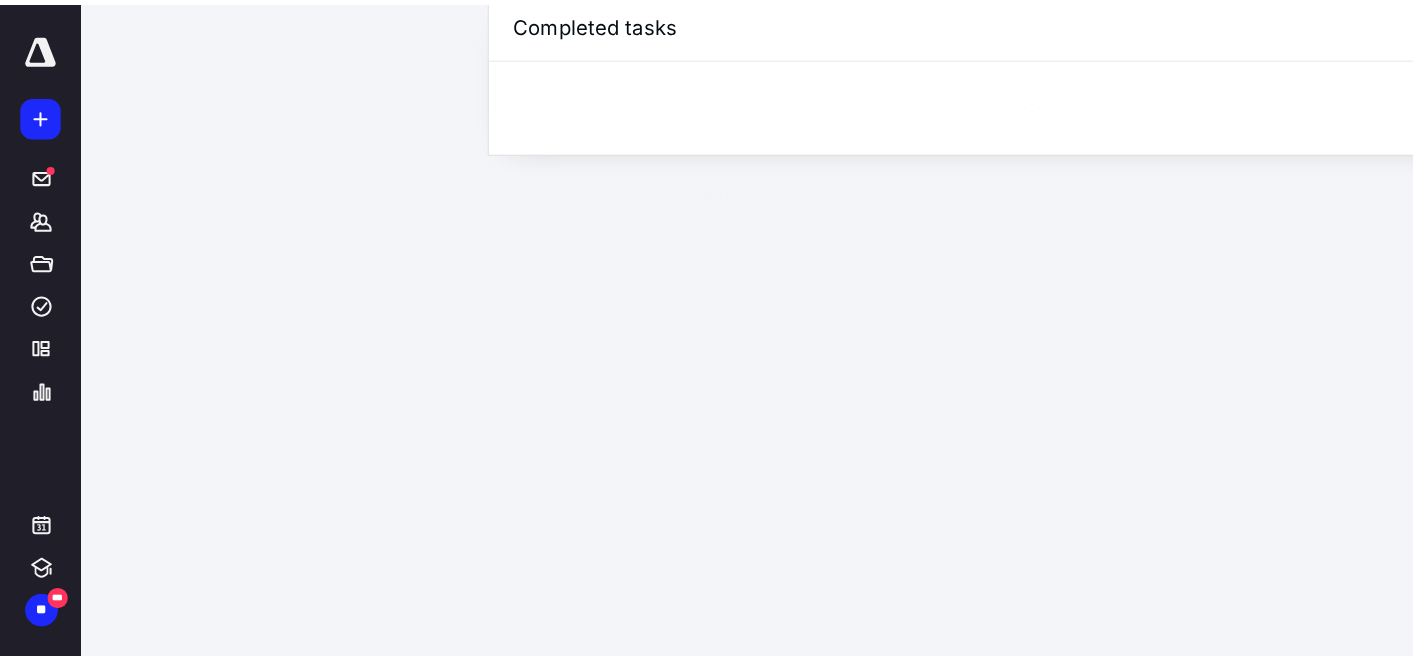 scroll, scrollTop: 0, scrollLeft: 0, axis: both 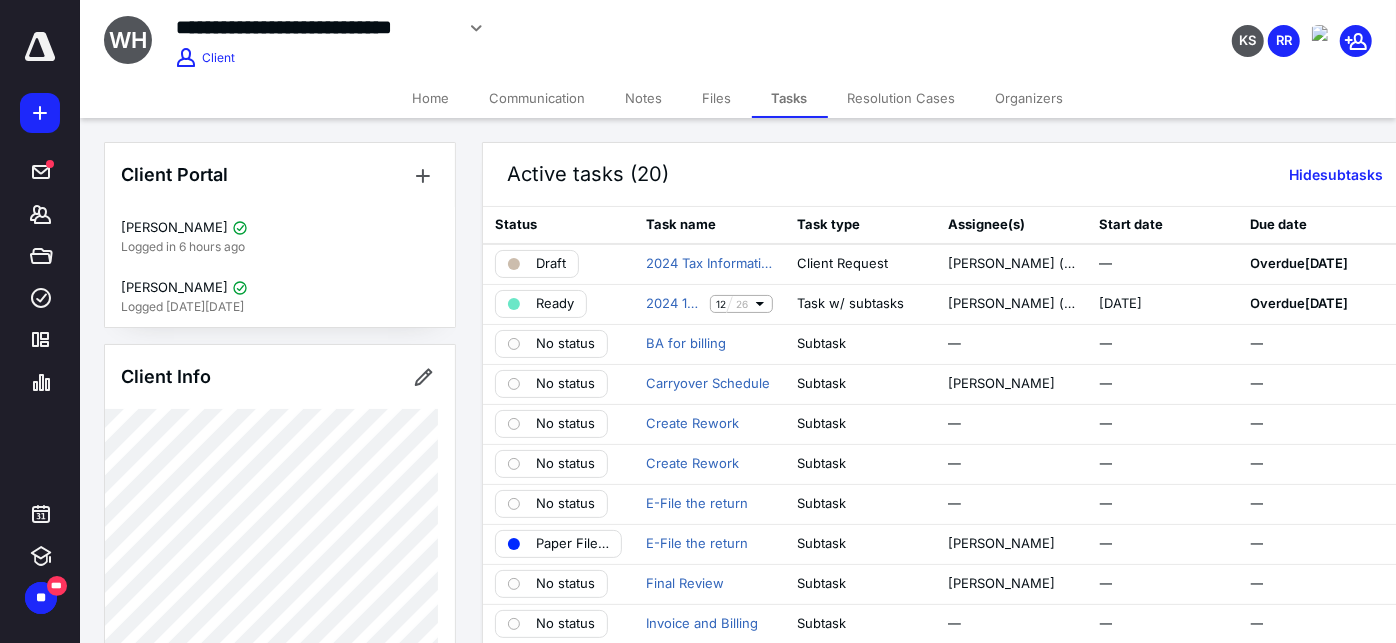 click on "Notes" at bounding box center (644, 98) 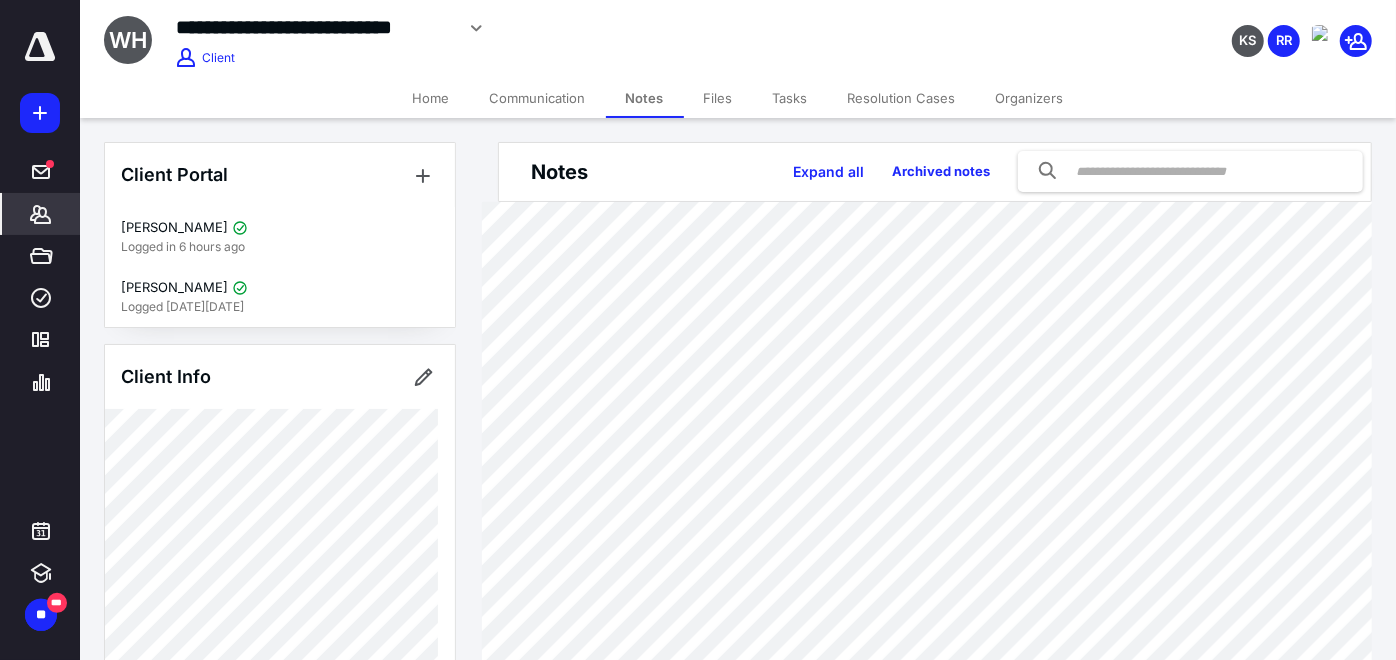 click on "Files" at bounding box center (718, 98) 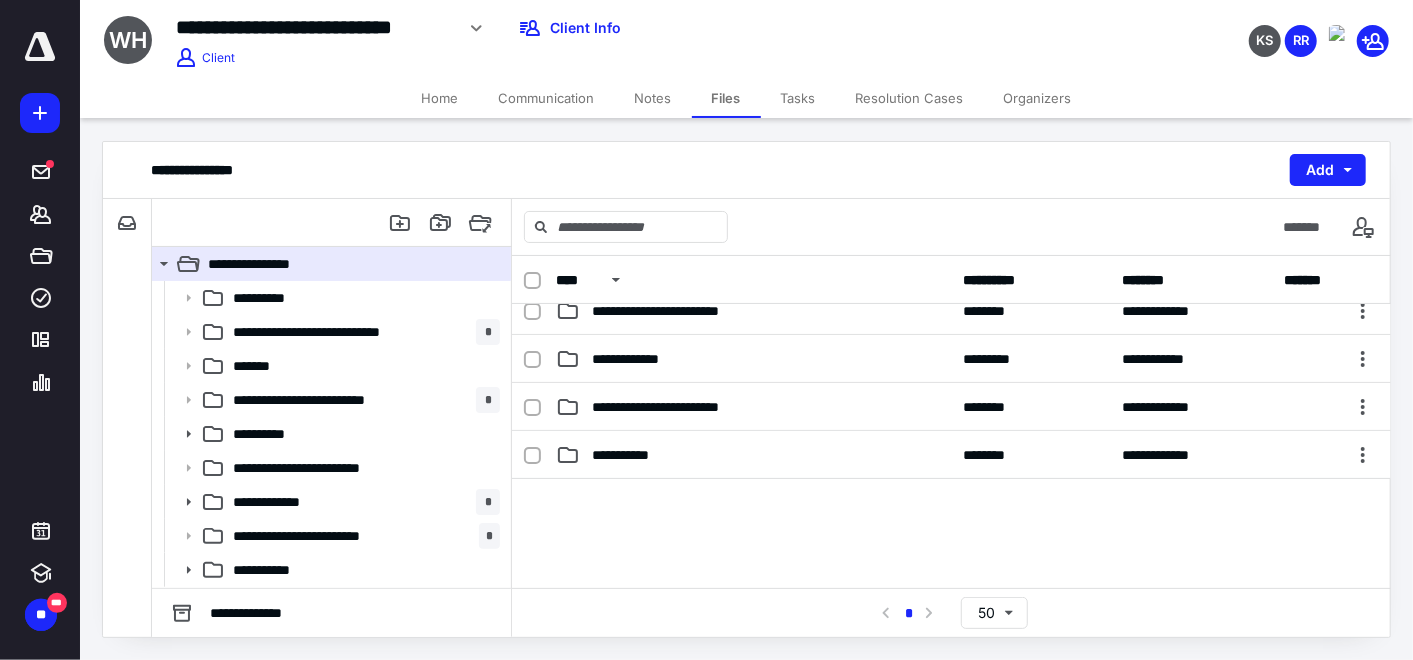 scroll, scrollTop: 222, scrollLeft: 0, axis: vertical 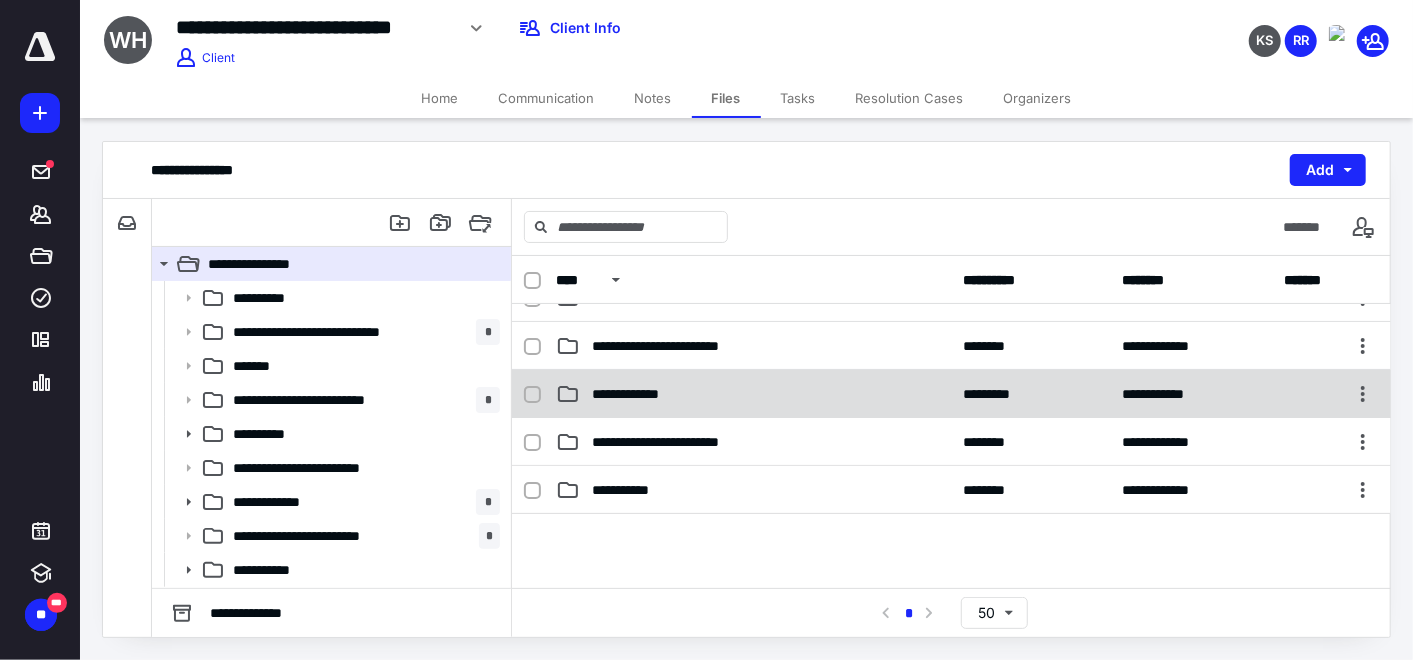 click on "**********" at bounding box center (754, 394) 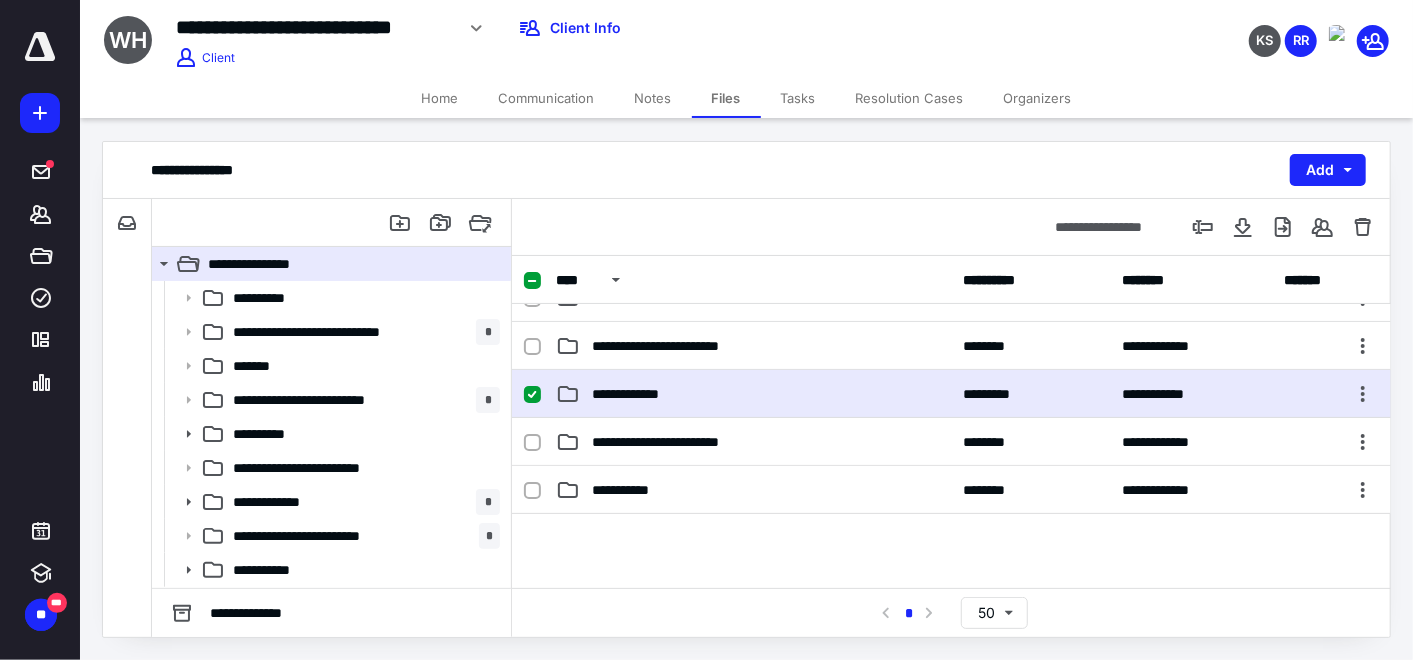 click on "**********" at bounding box center (754, 394) 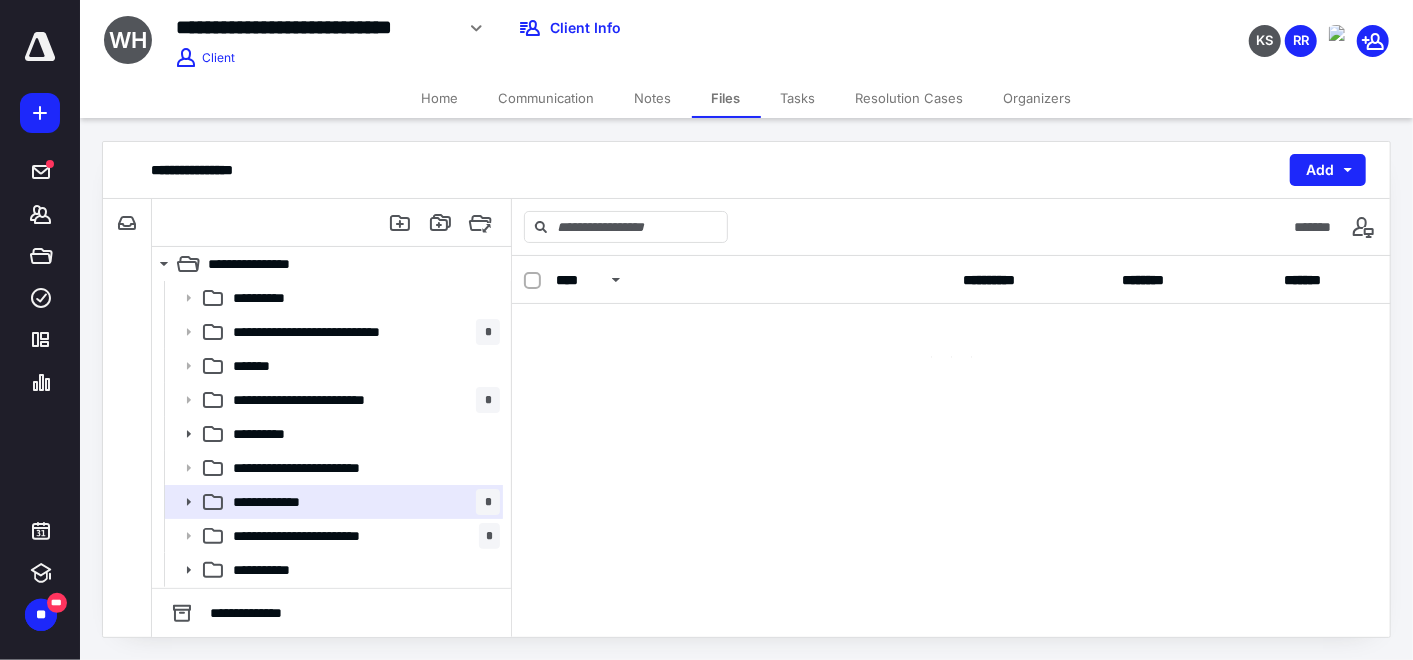 scroll, scrollTop: 0, scrollLeft: 0, axis: both 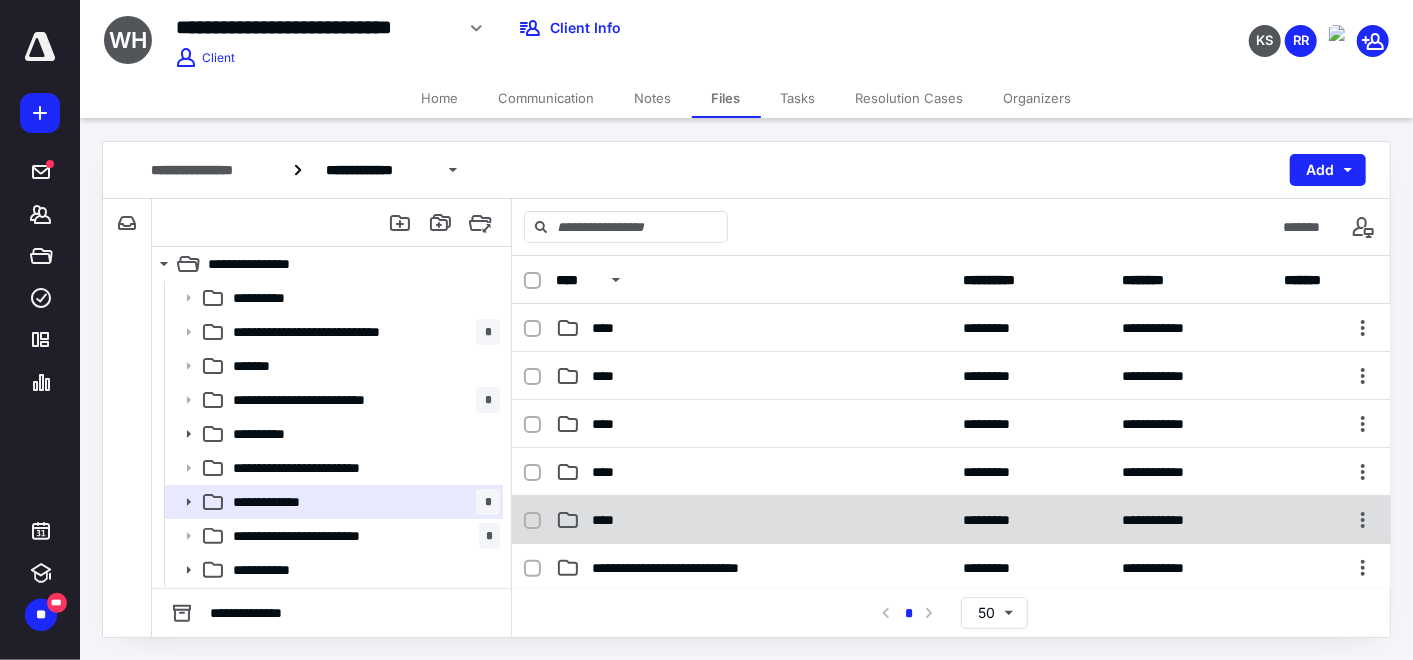 click on "****" at bounding box center [754, 520] 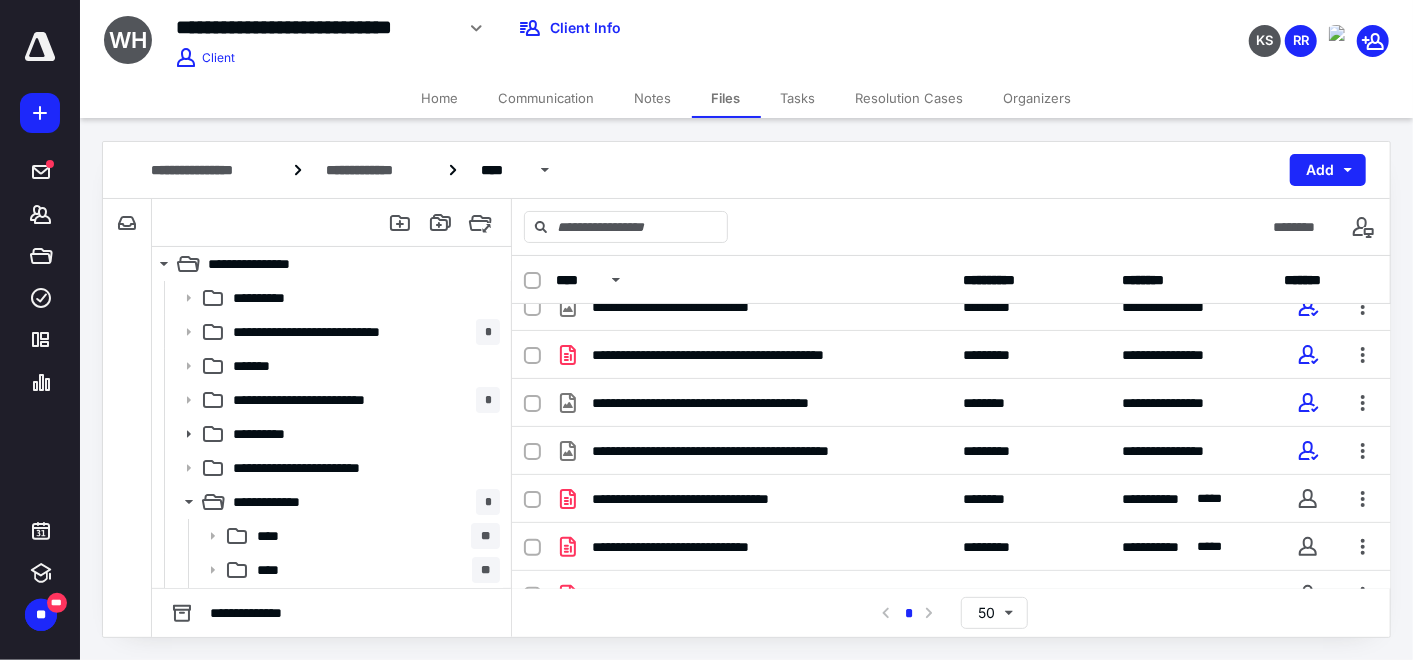 scroll, scrollTop: 1814, scrollLeft: 0, axis: vertical 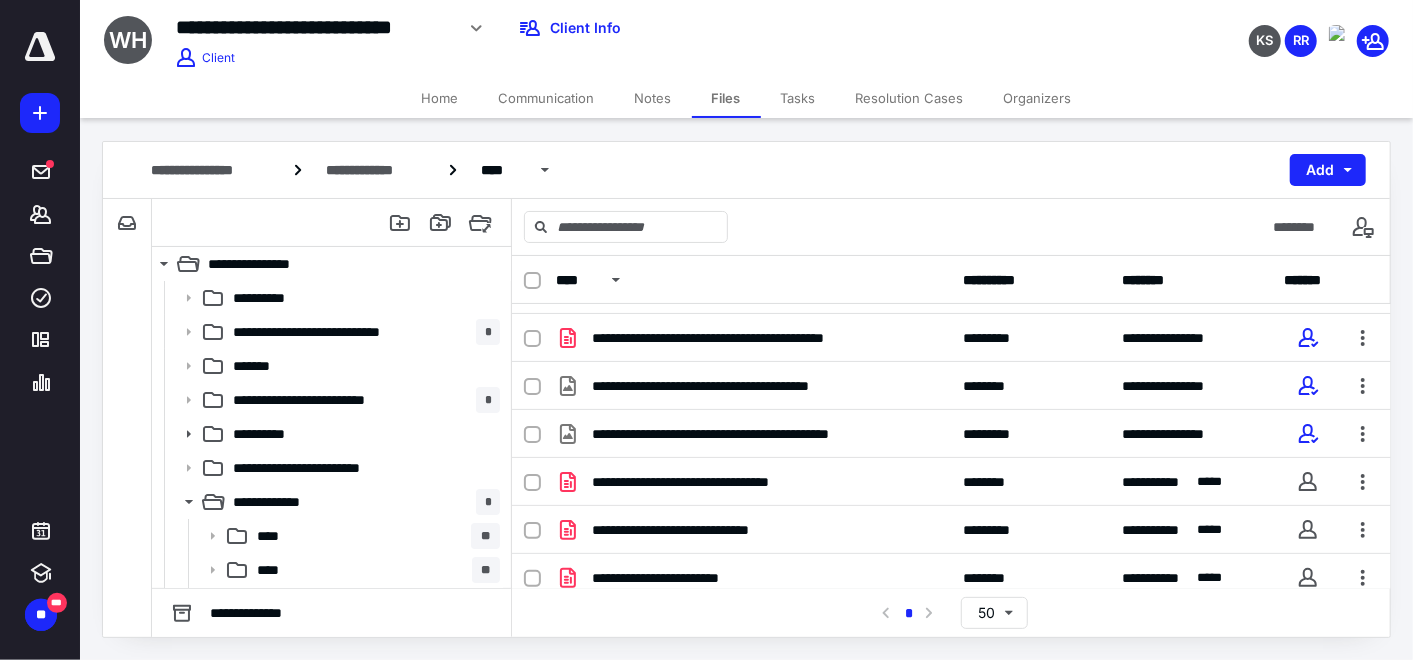 drag, startPoint x: 465, startPoint y: 100, endPoint x: 456, endPoint y: 113, distance: 15.811388 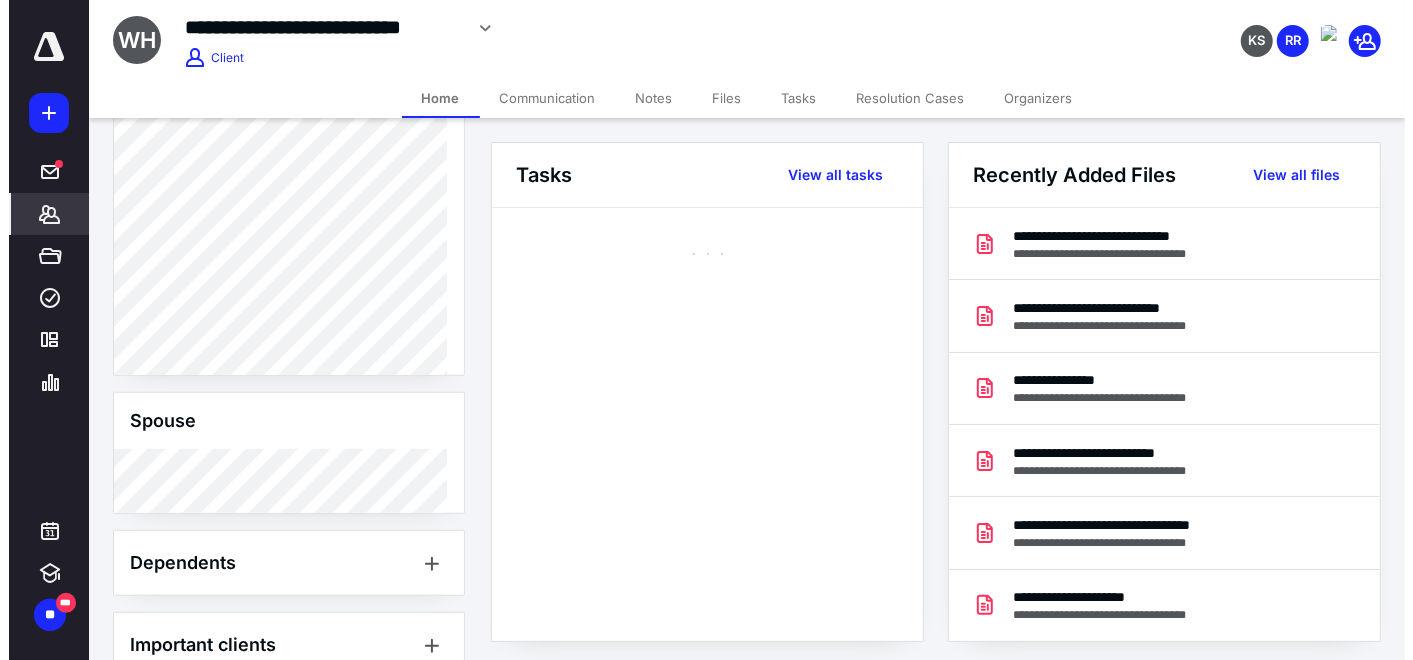 scroll, scrollTop: 1209, scrollLeft: 0, axis: vertical 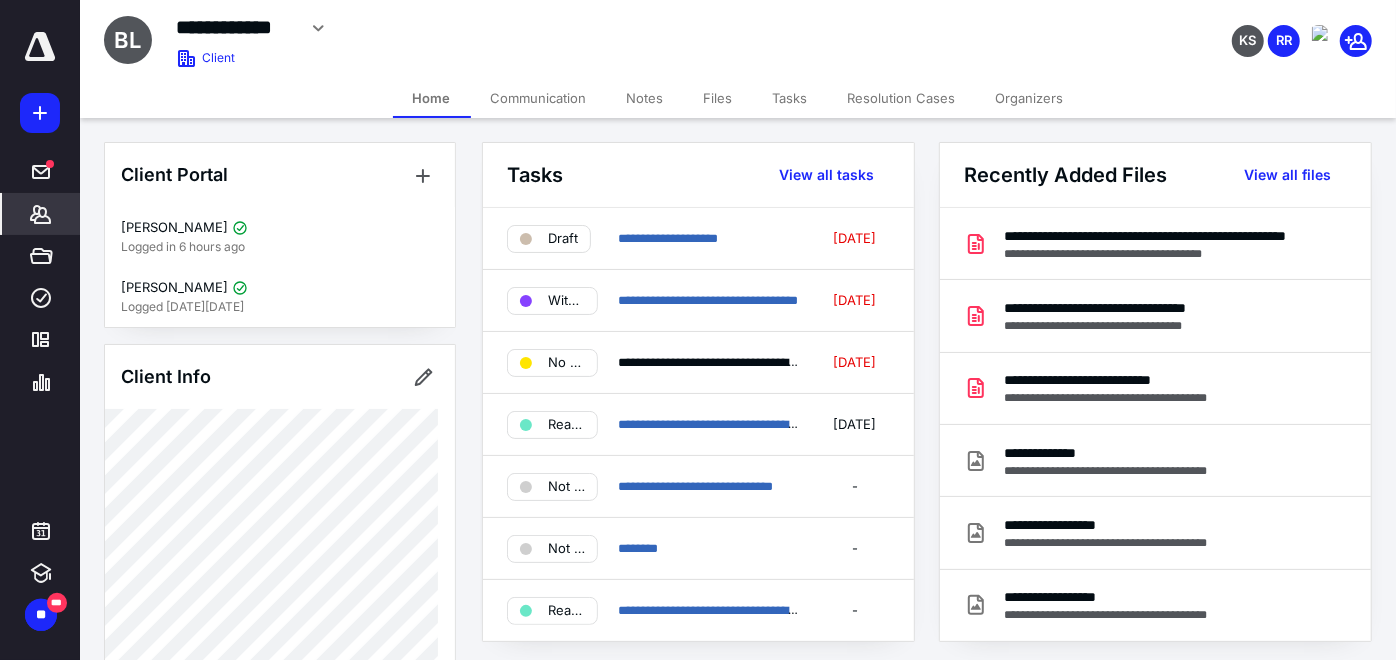 click on "Files" at bounding box center (718, 98) 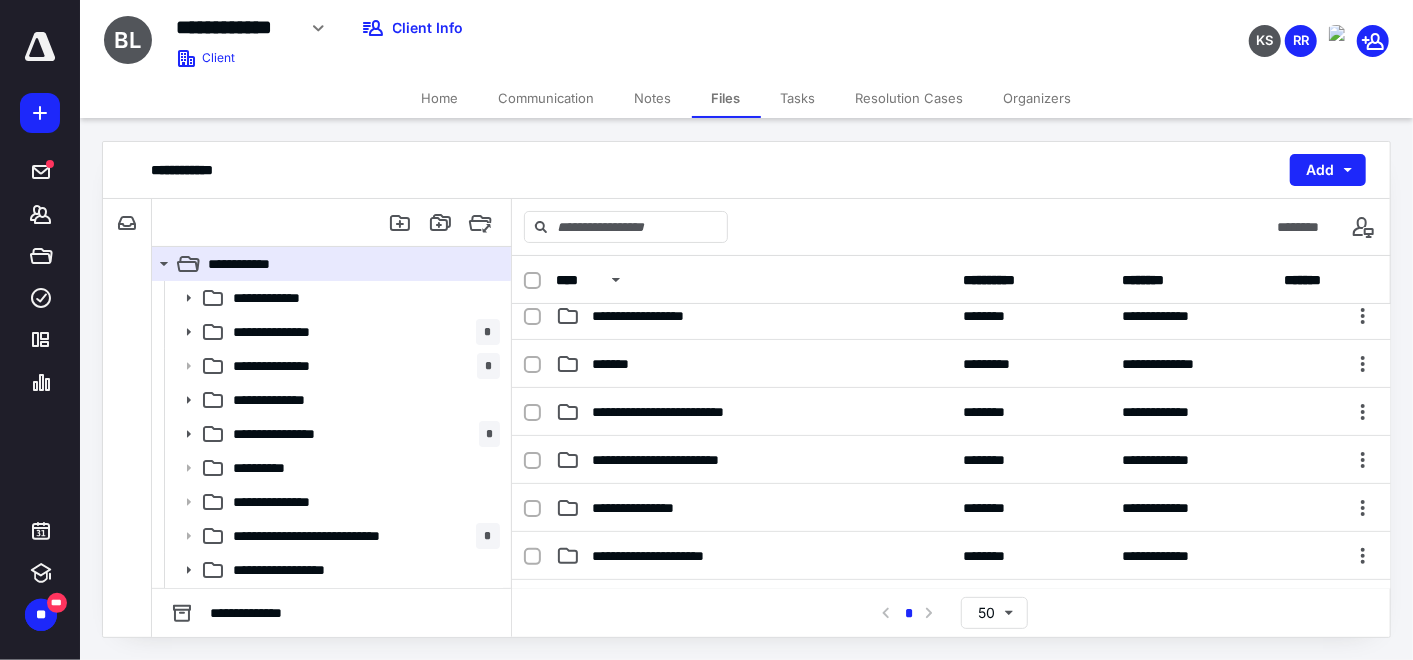 scroll, scrollTop: 444, scrollLeft: 0, axis: vertical 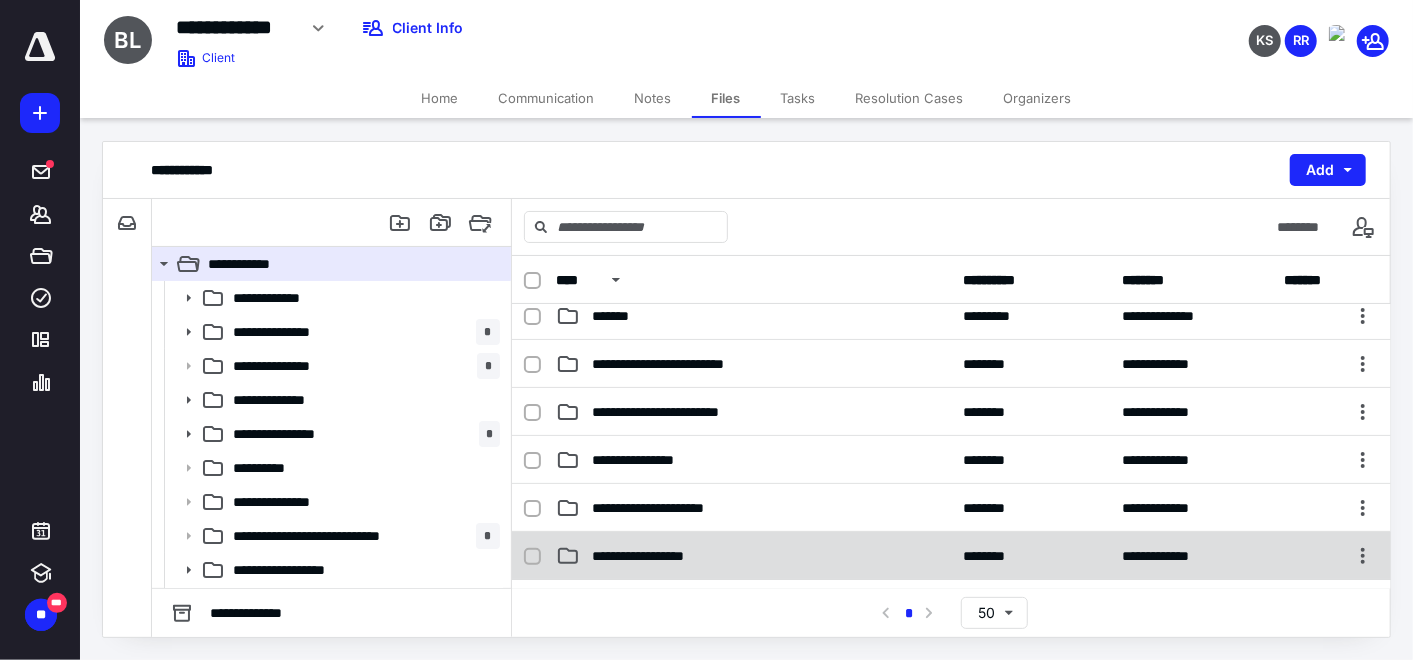 click on "**********" at bounding box center (754, 556) 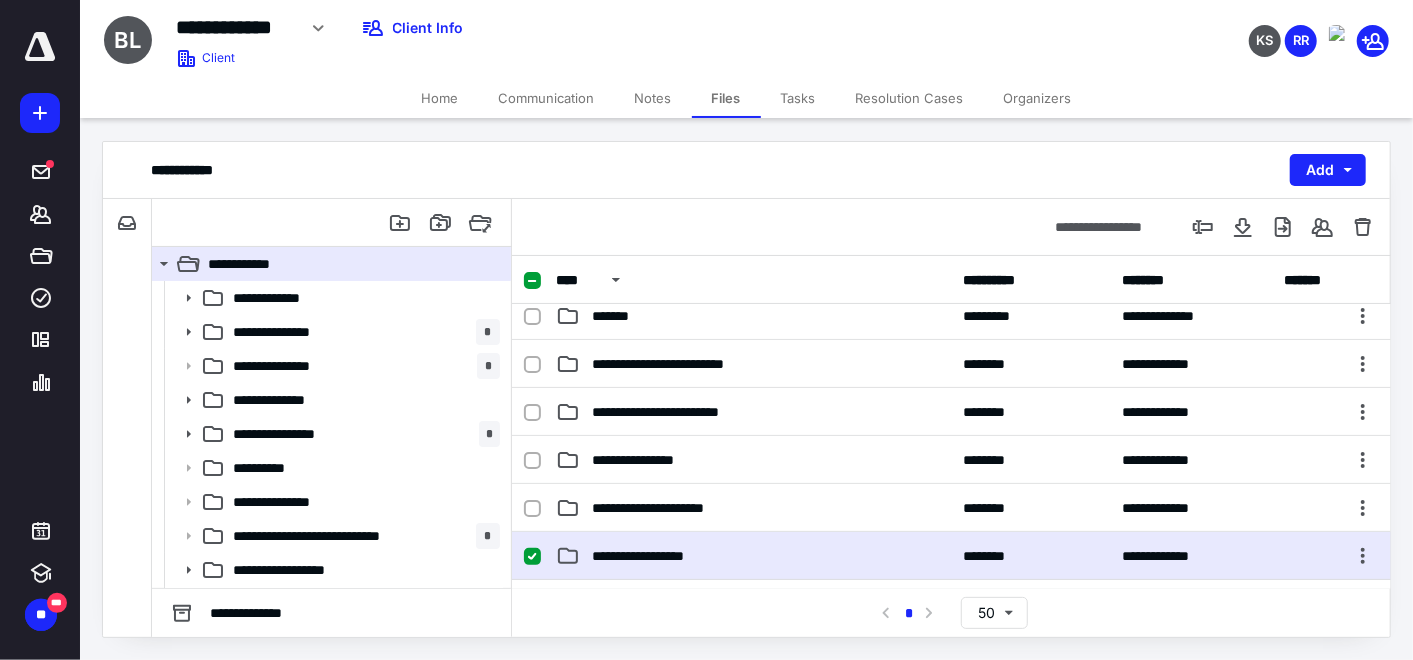 click on "**********" at bounding box center [754, 556] 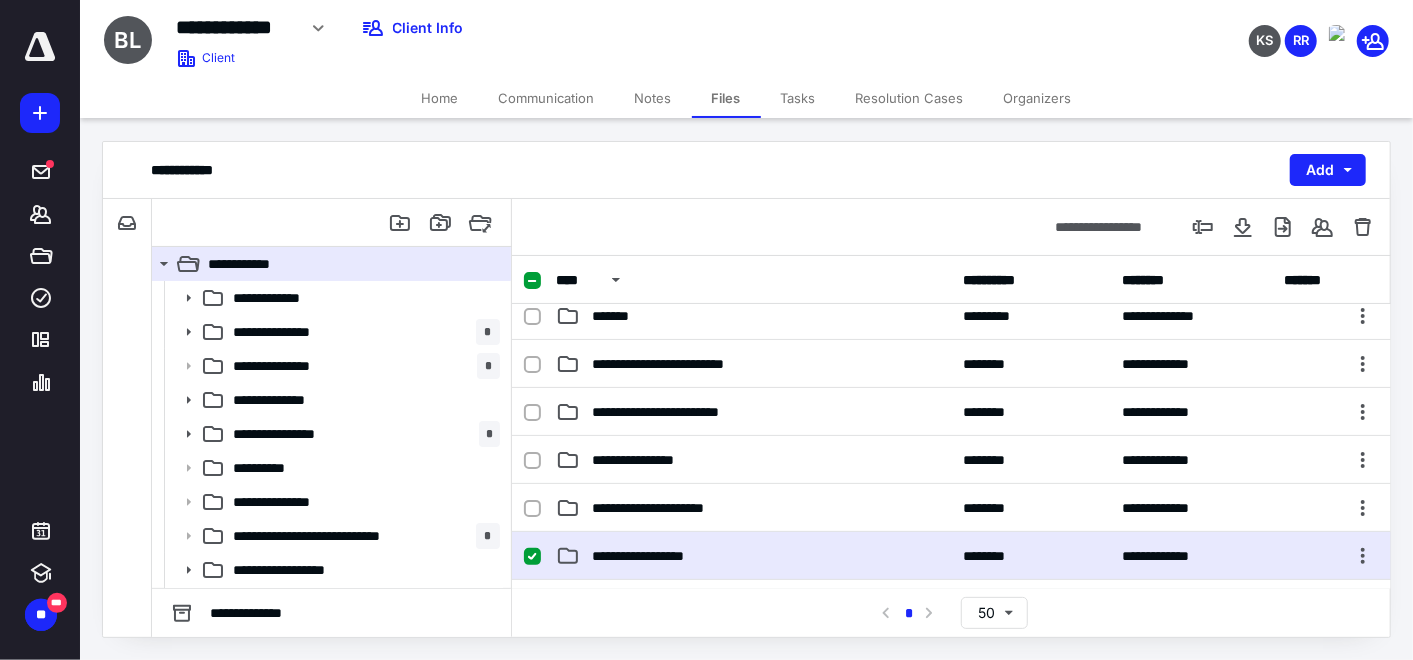 scroll, scrollTop: 0, scrollLeft: 0, axis: both 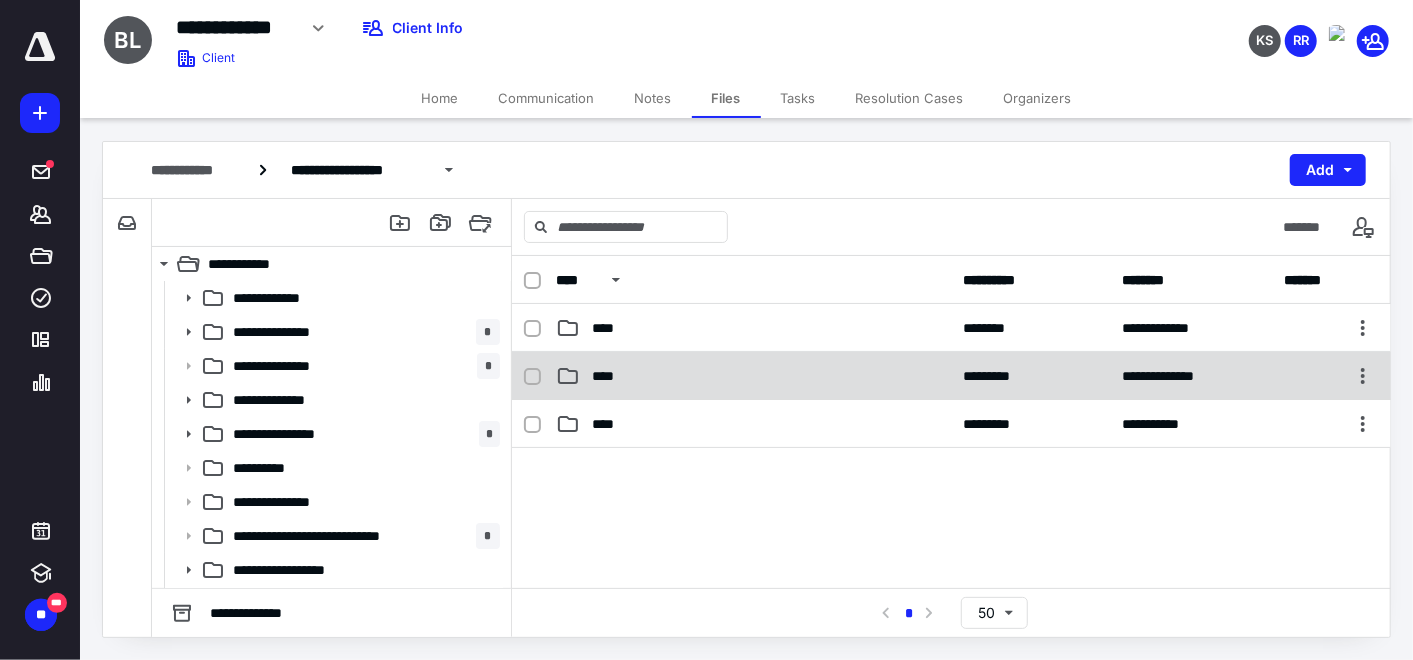 click on "****" at bounding box center (754, 376) 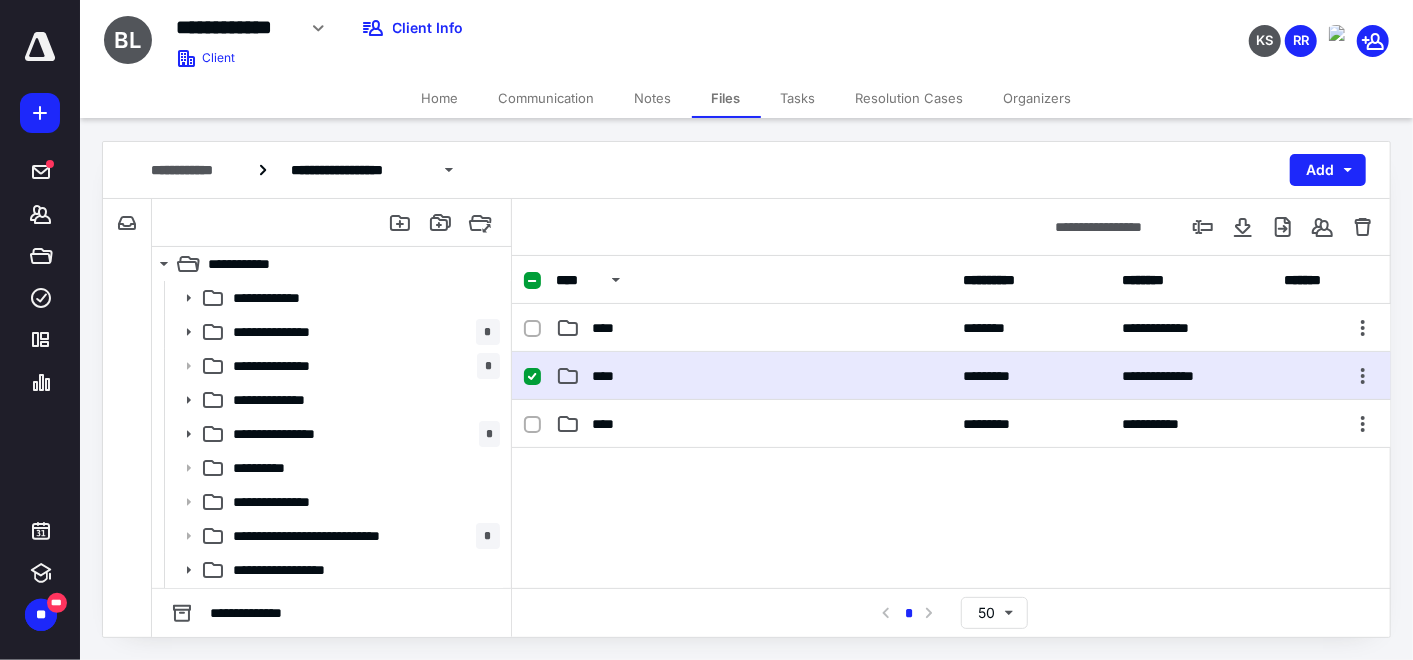 click on "****" at bounding box center [754, 376] 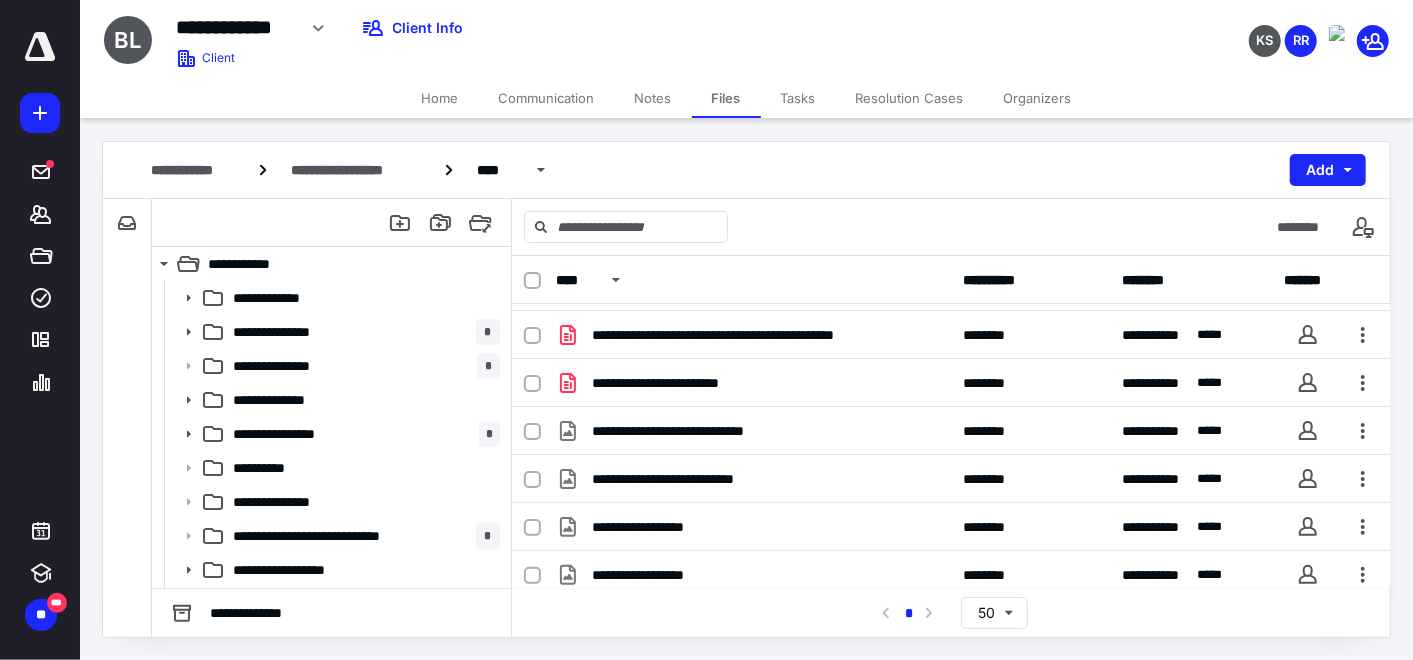 scroll, scrollTop: 430, scrollLeft: 0, axis: vertical 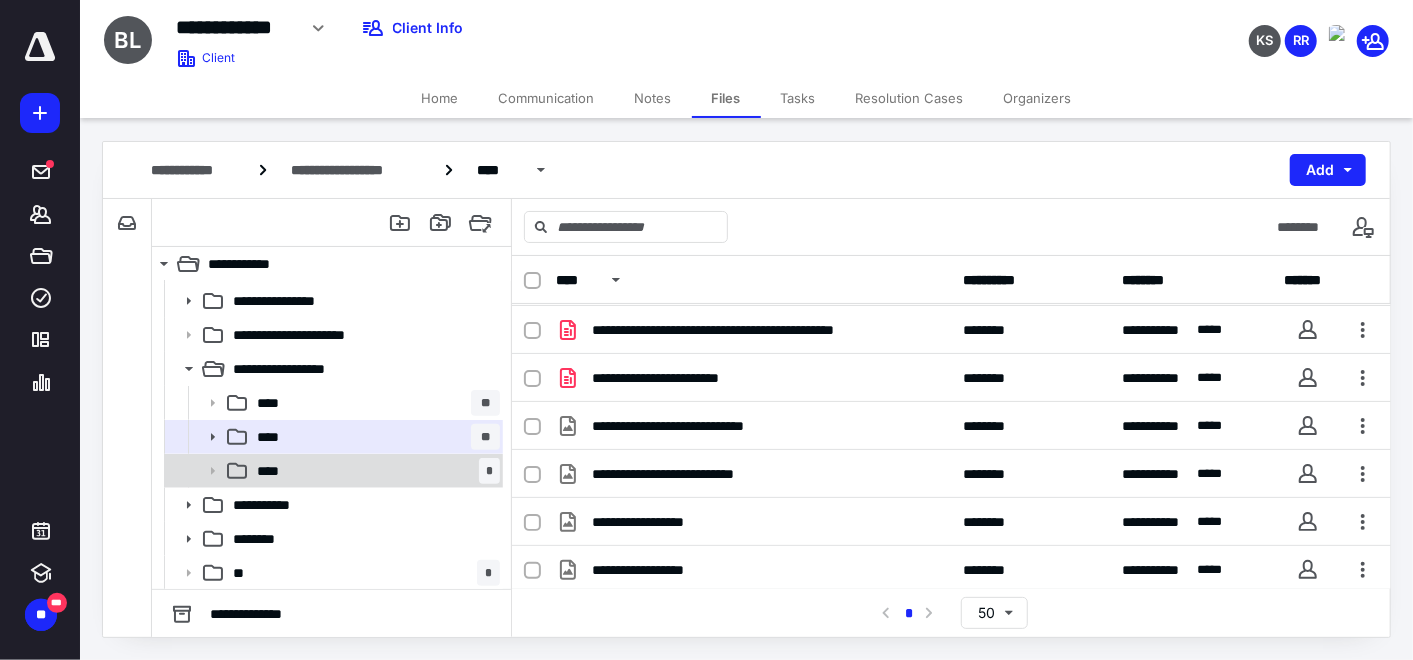 click on "**** *" at bounding box center (374, 471) 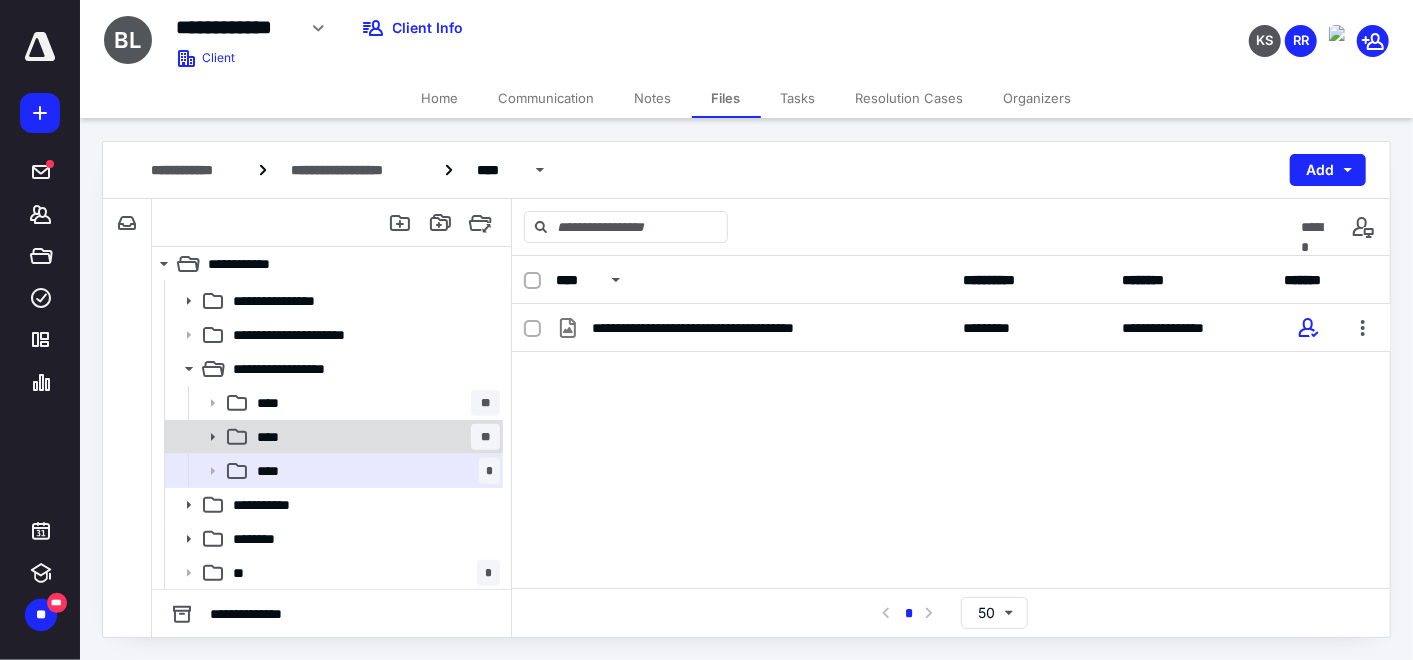 click on "**** **" at bounding box center (374, 437) 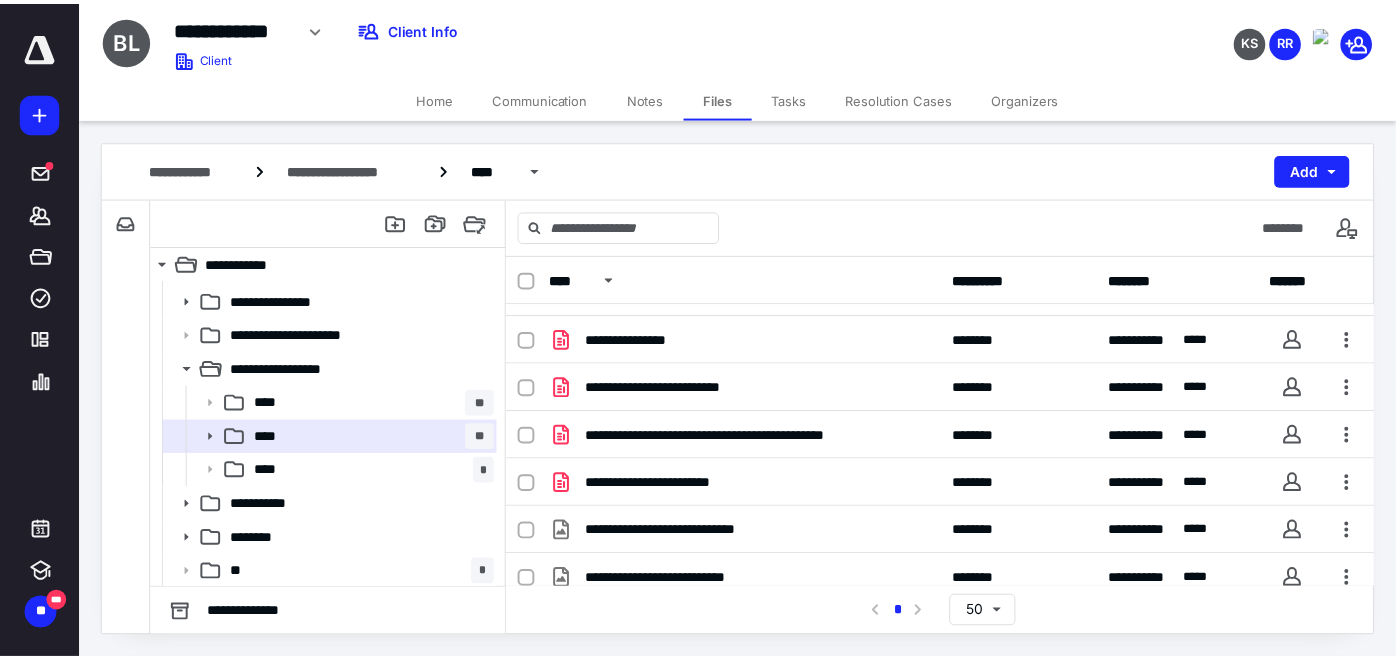 scroll, scrollTop: 430, scrollLeft: 0, axis: vertical 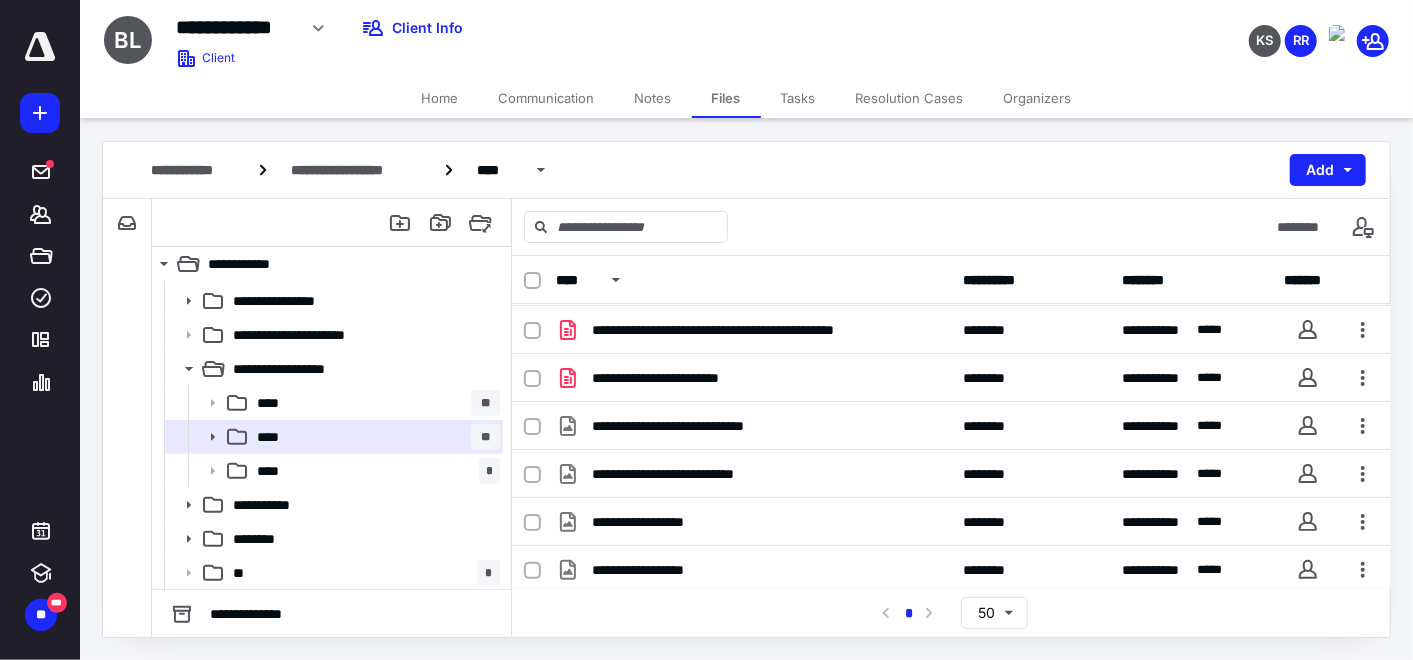 click on "Home" at bounding box center (440, 98) 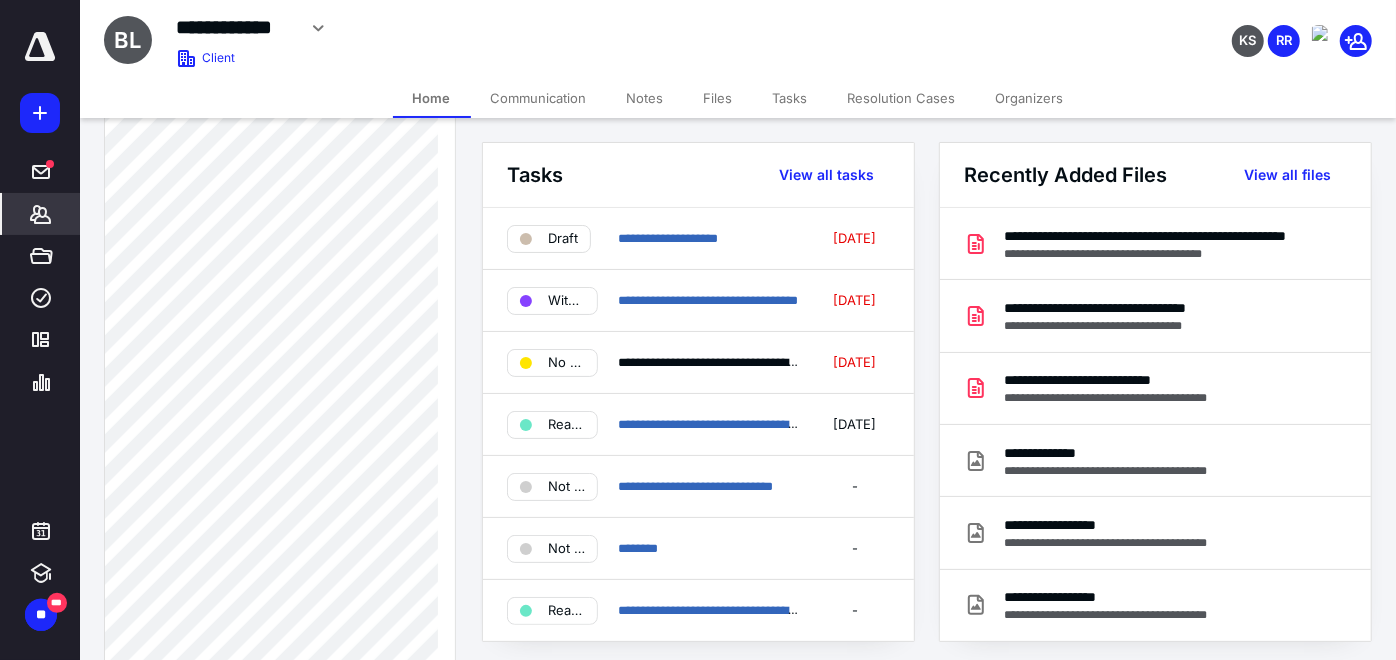 scroll, scrollTop: 1633, scrollLeft: 0, axis: vertical 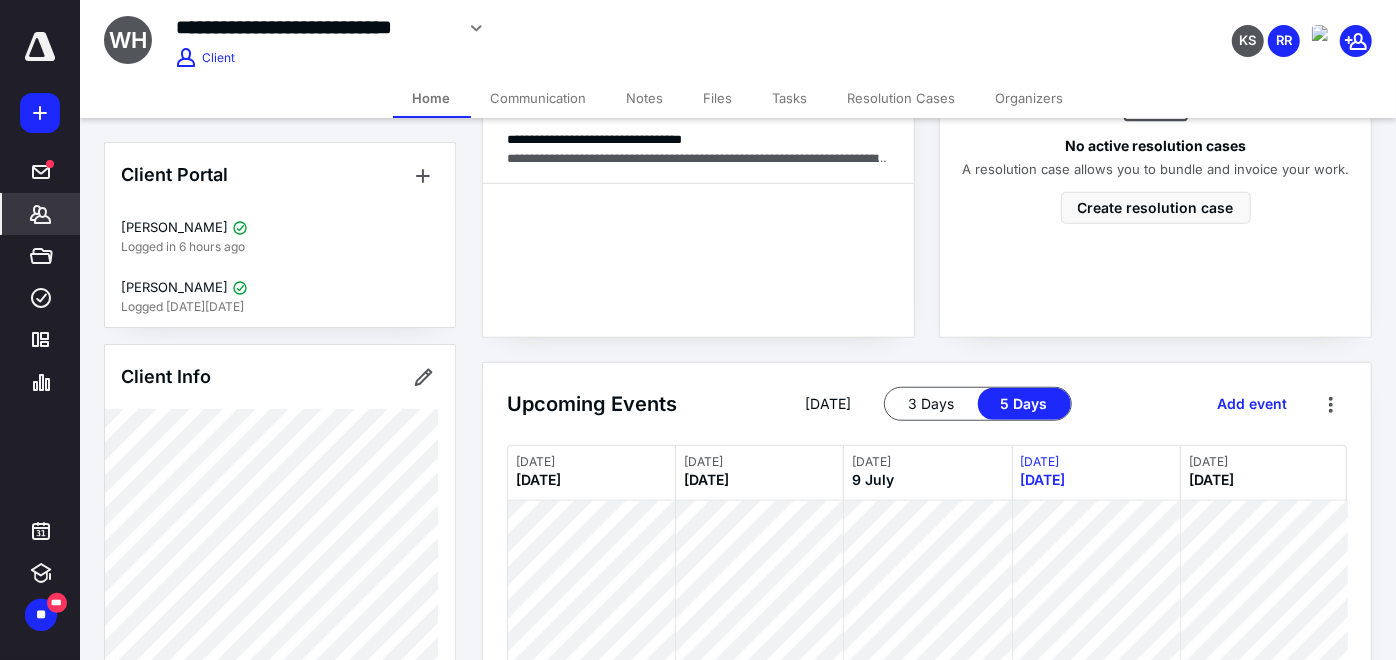 click on "Files" at bounding box center [718, 98] 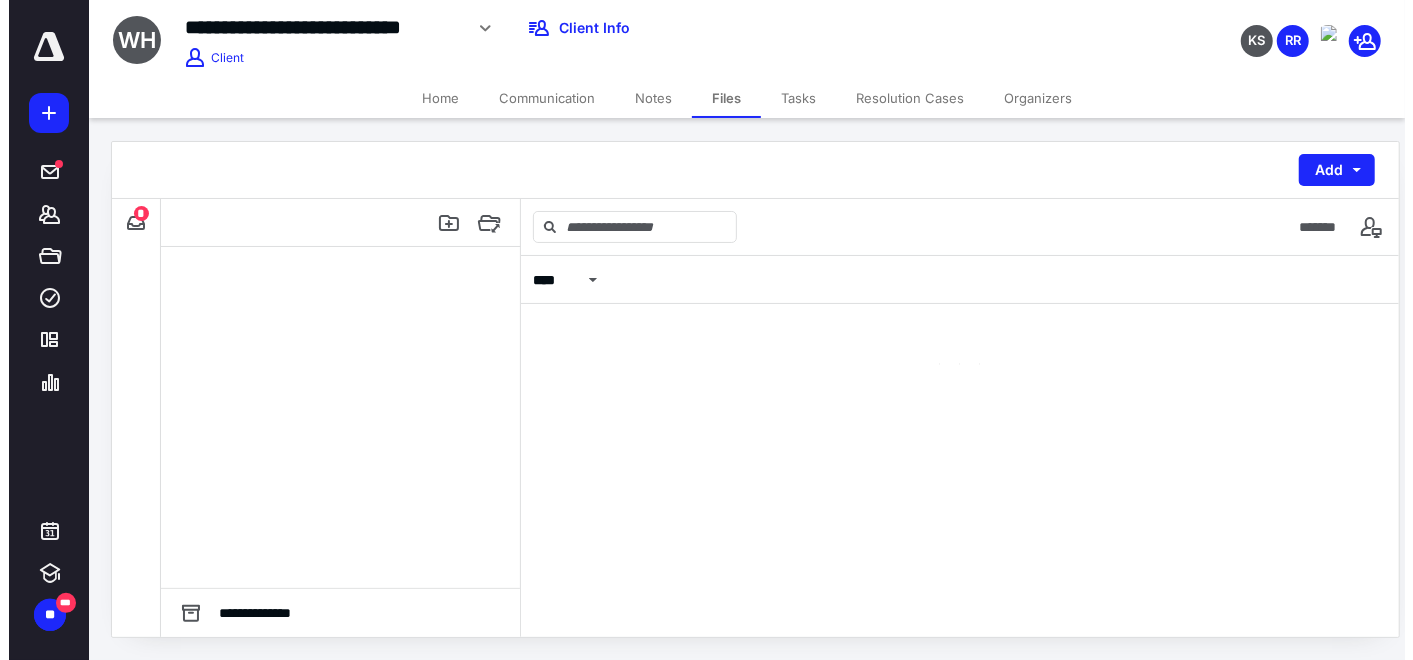 scroll, scrollTop: 0, scrollLeft: 0, axis: both 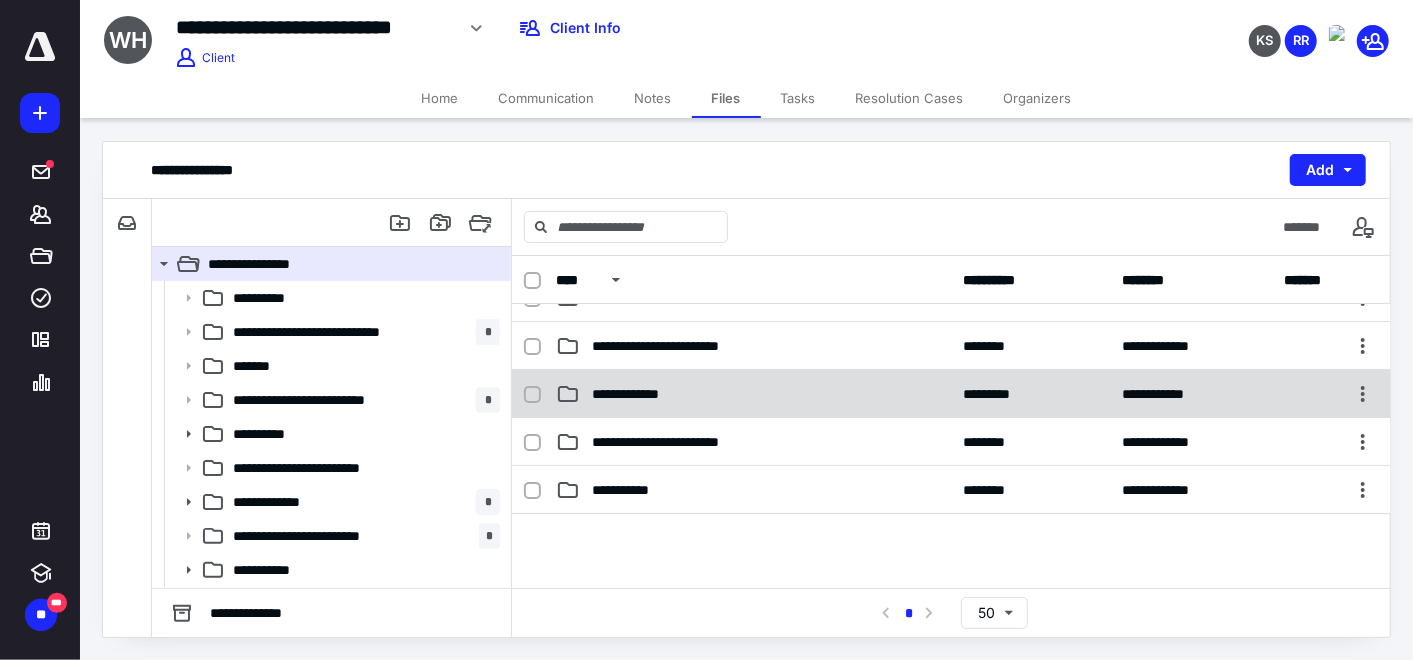 click on "**********" at bounding box center (754, 394) 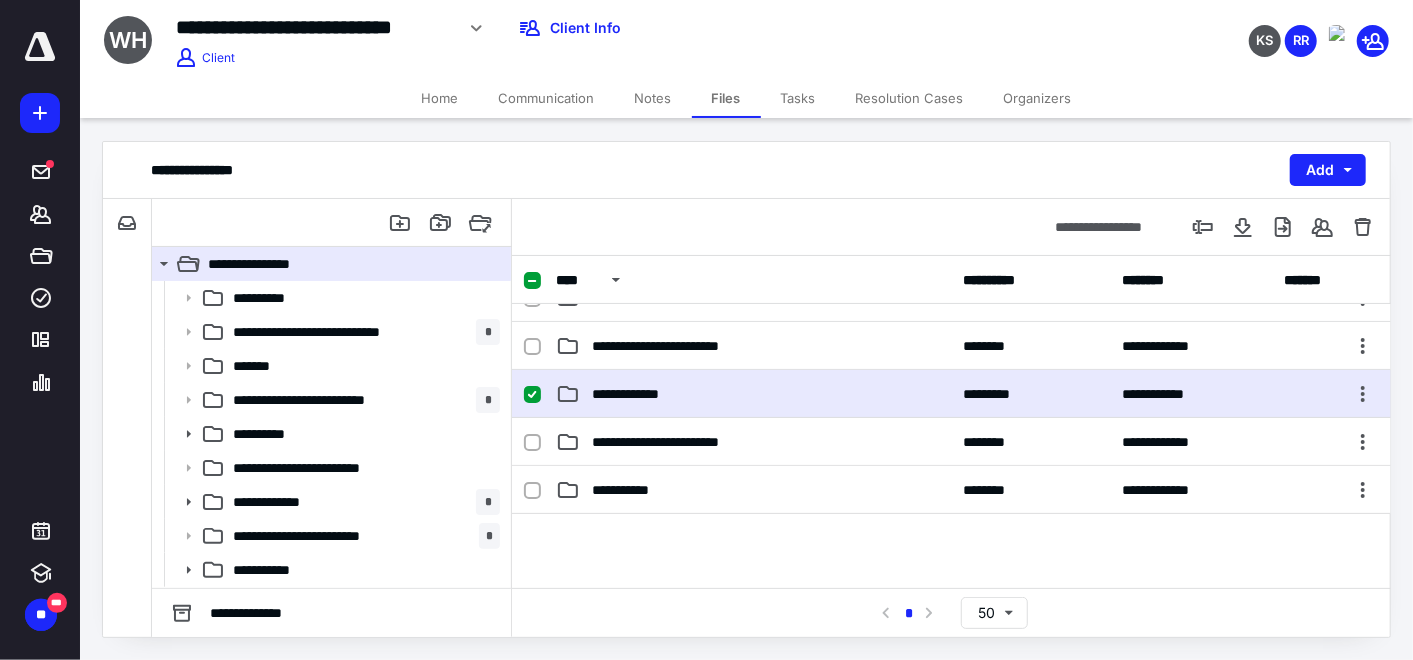 click on "**********" at bounding box center (754, 394) 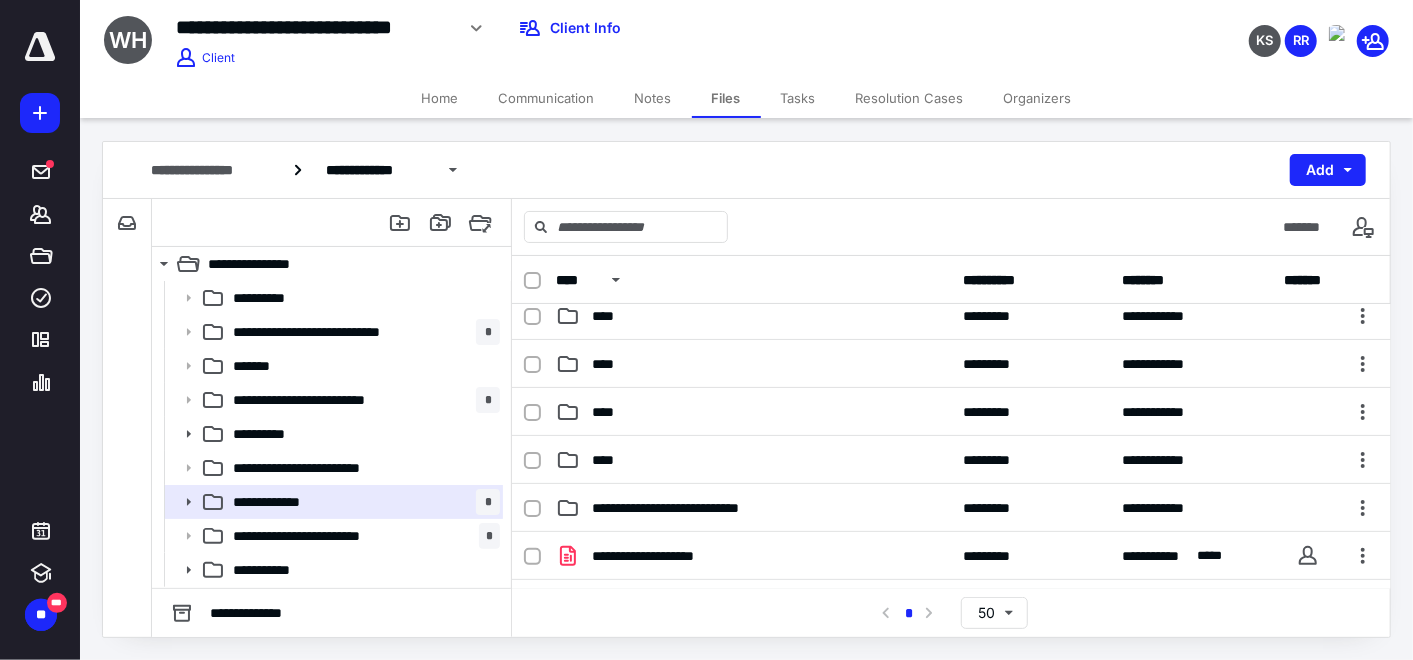 scroll, scrollTop: 111, scrollLeft: 0, axis: vertical 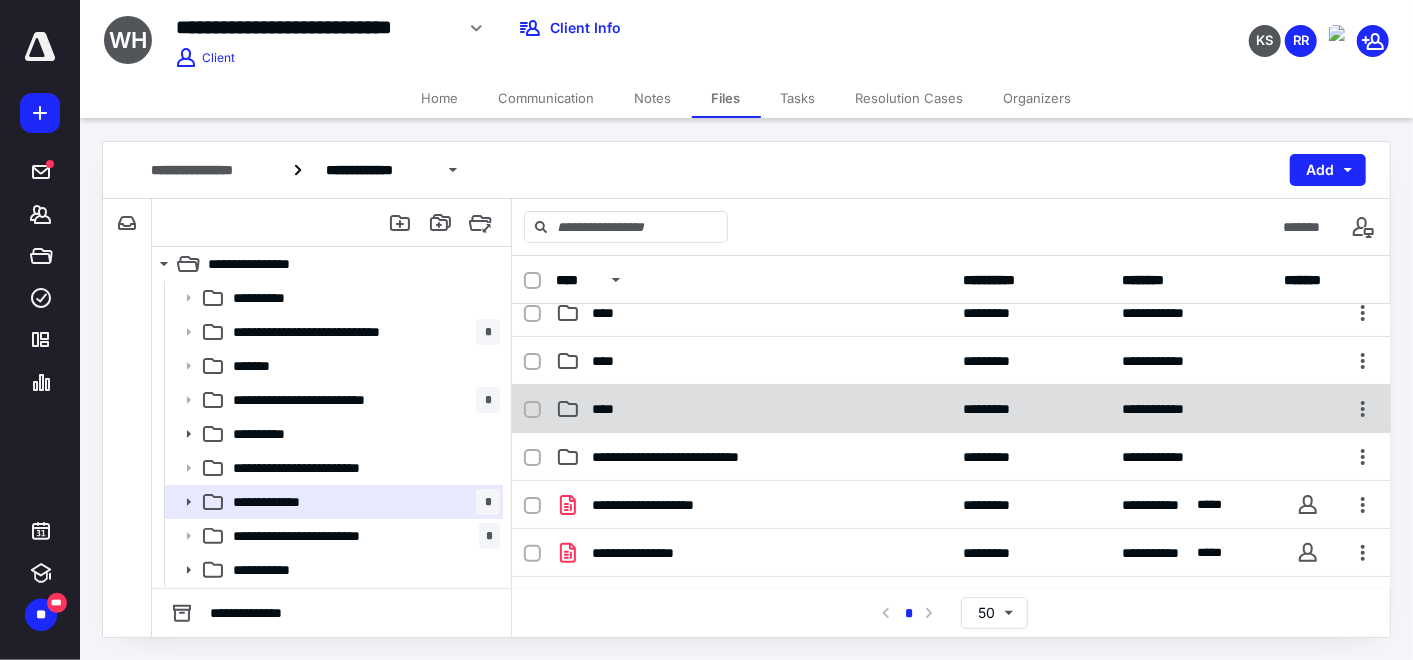 click on "****" at bounding box center [754, 409] 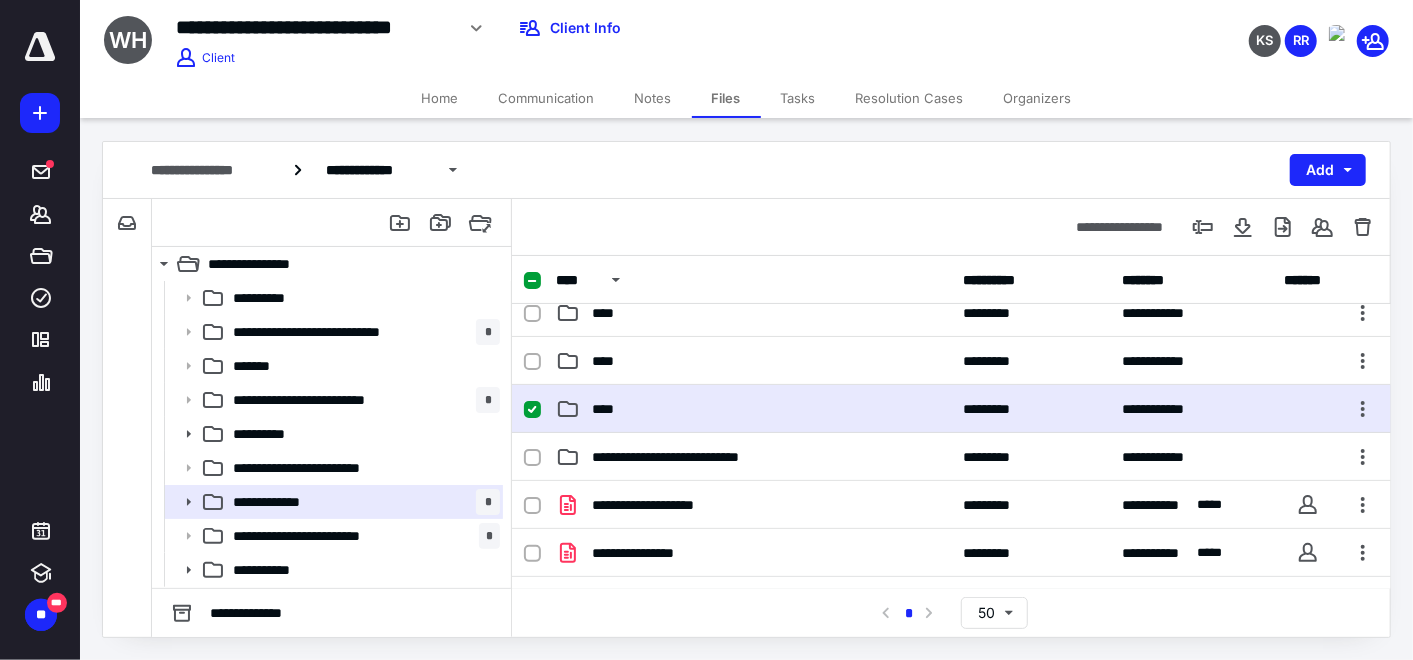 click on "****" at bounding box center (754, 409) 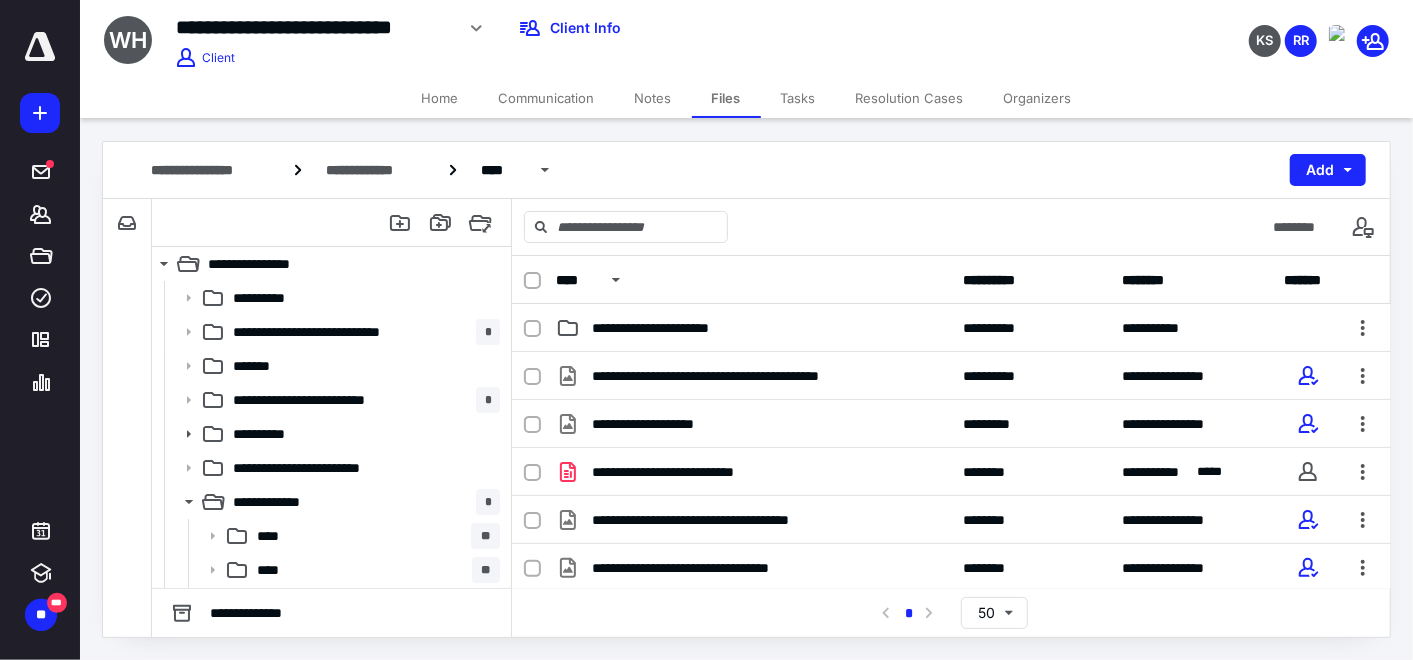 scroll, scrollTop: 111, scrollLeft: 0, axis: vertical 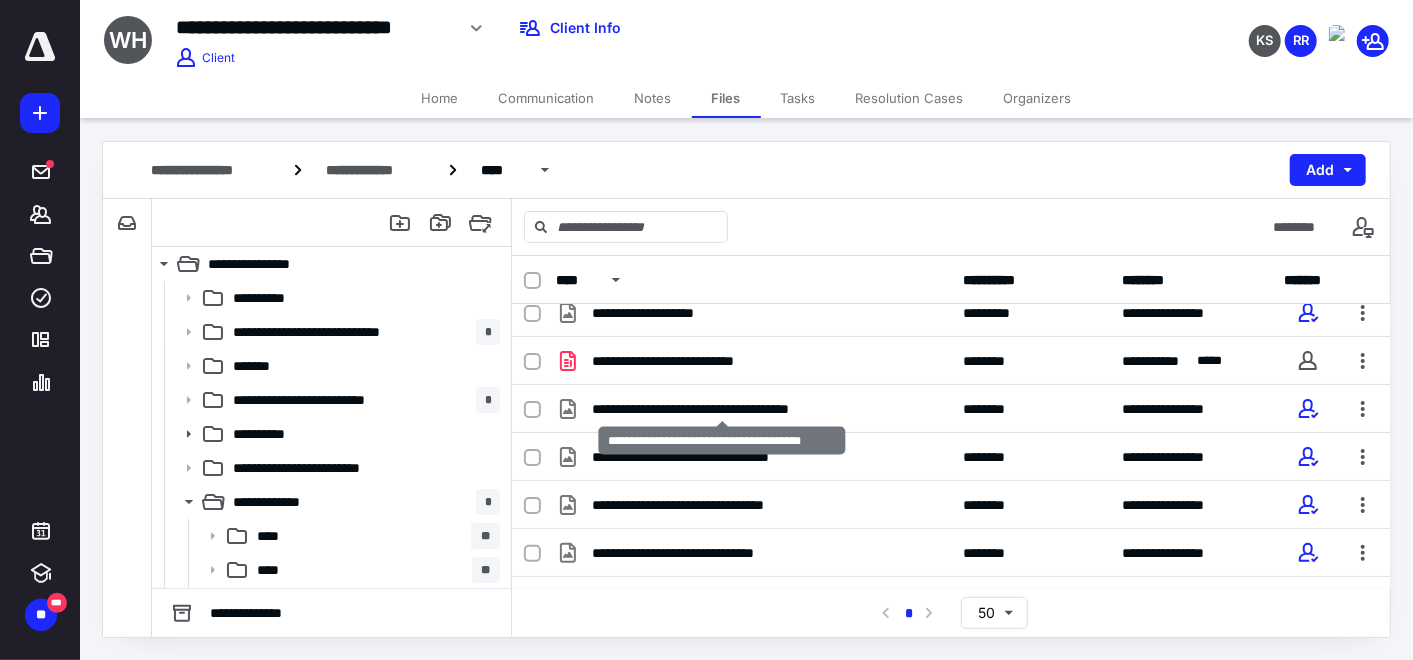 click on "**********" at bounding box center (723, 409) 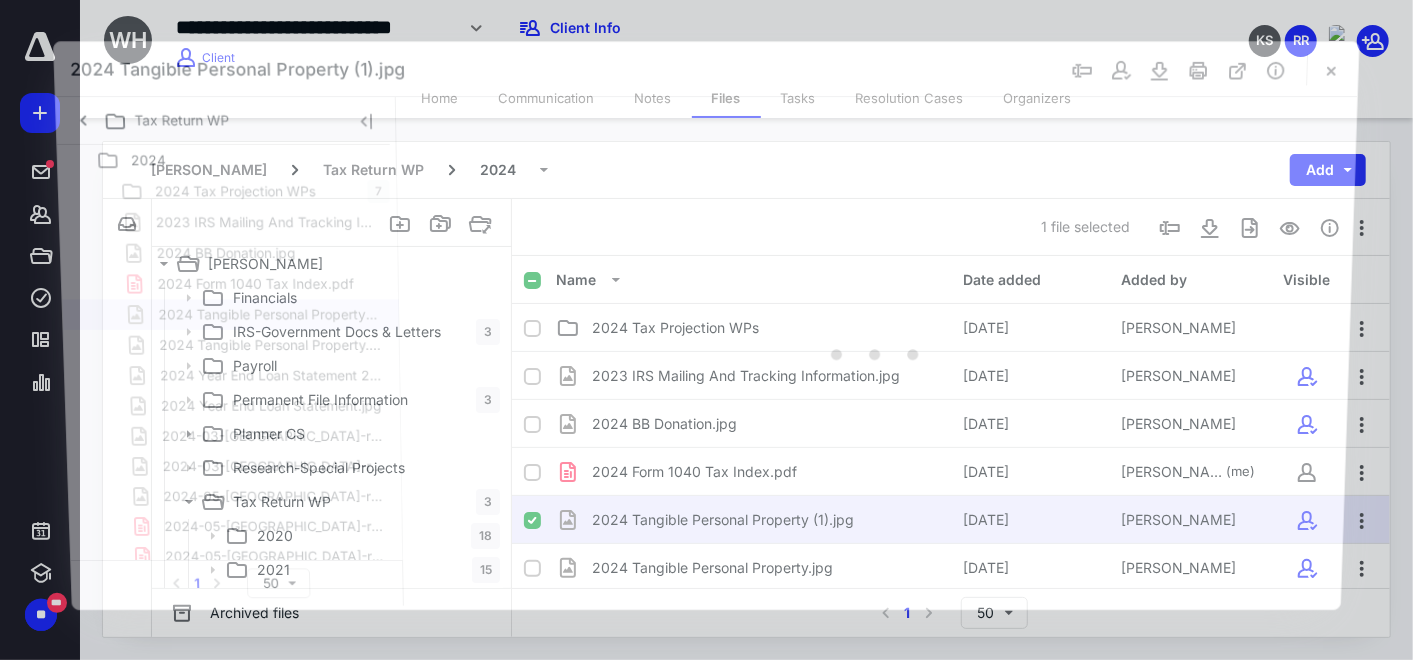 scroll, scrollTop: 111, scrollLeft: 0, axis: vertical 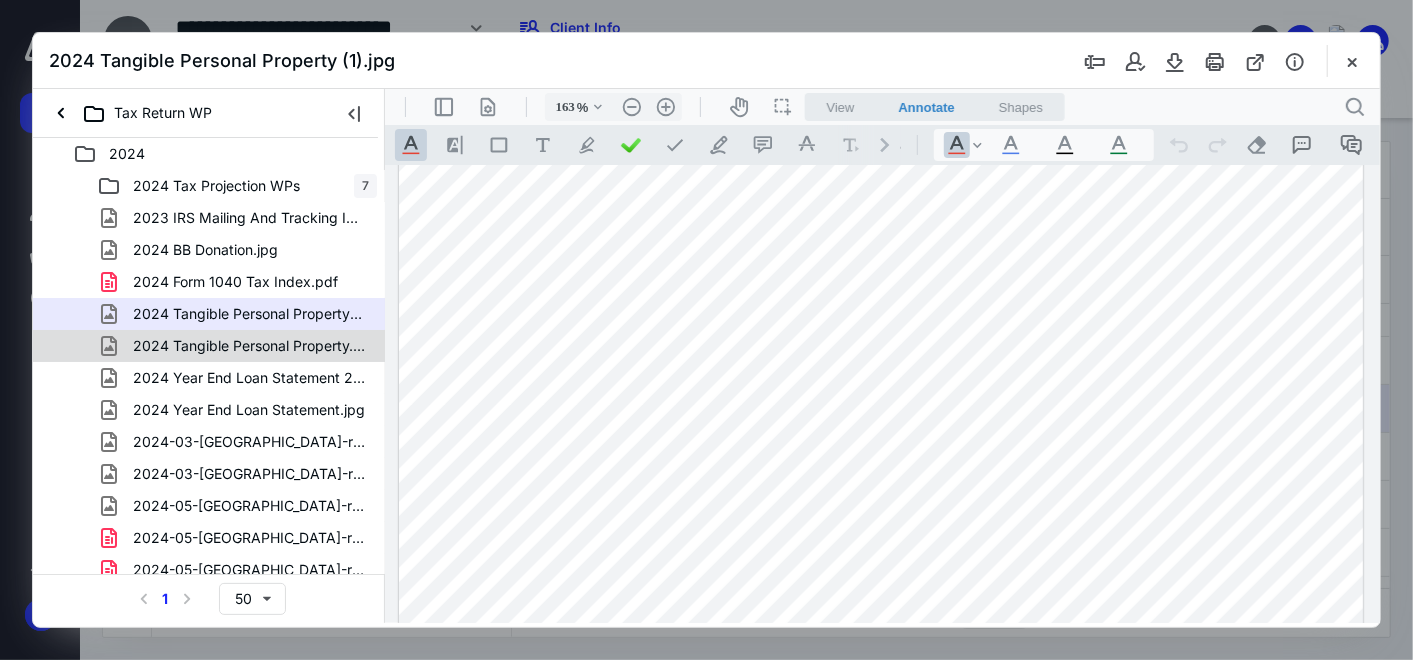 click on "2024 Tangible Personal Property.jpg" at bounding box center [249, 346] 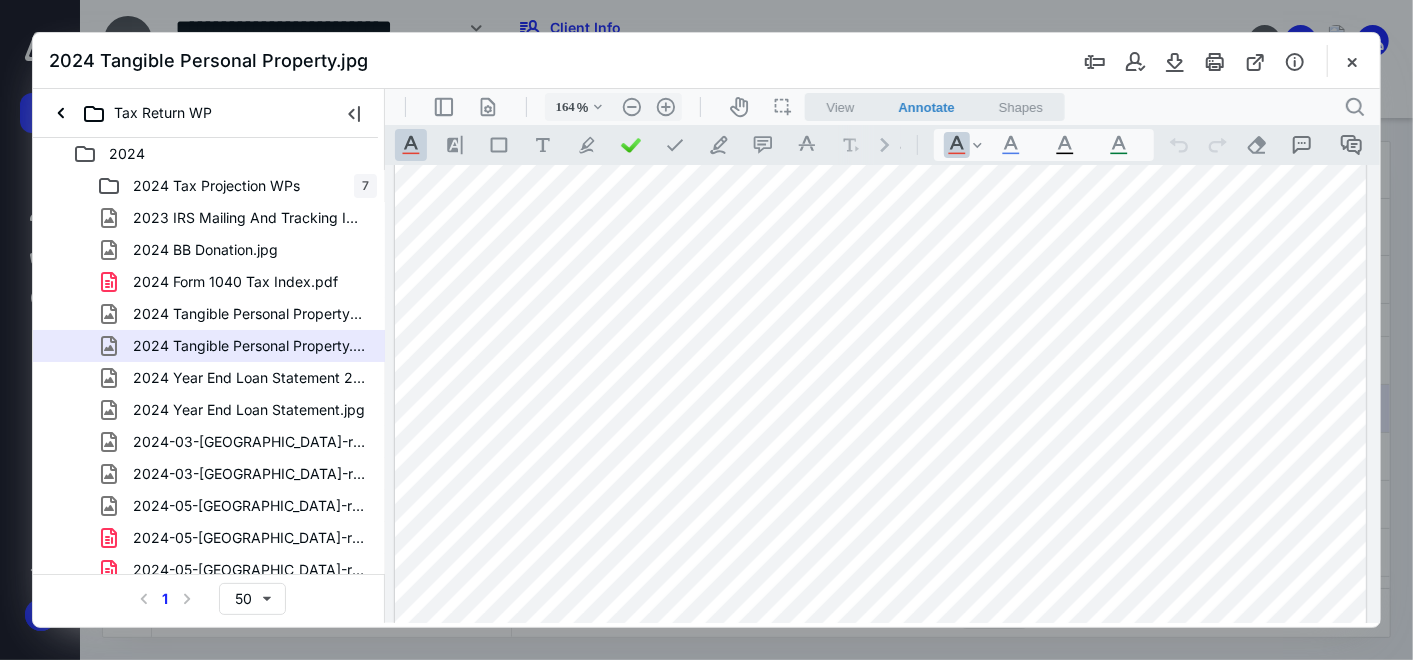scroll, scrollTop: 850, scrollLeft: 0, axis: vertical 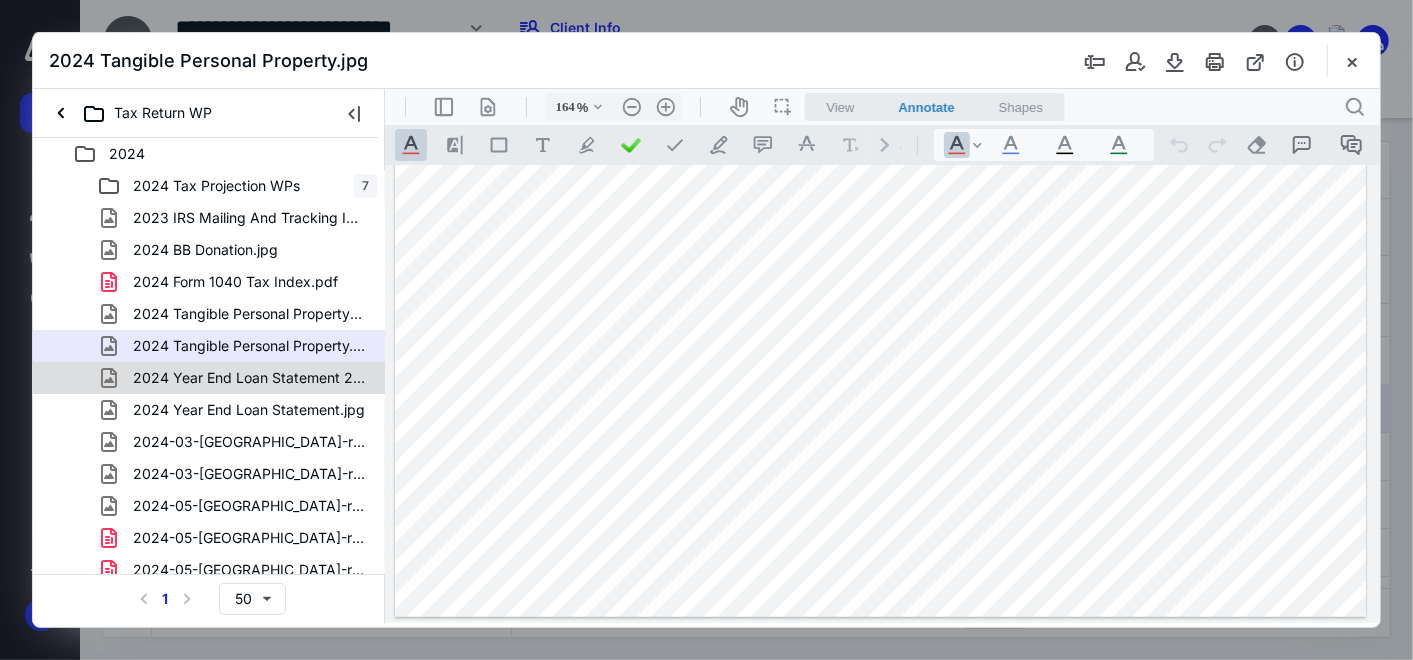 click on "2024 Year End Loan Statement 2.jpg" at bounding box center (249, 378) 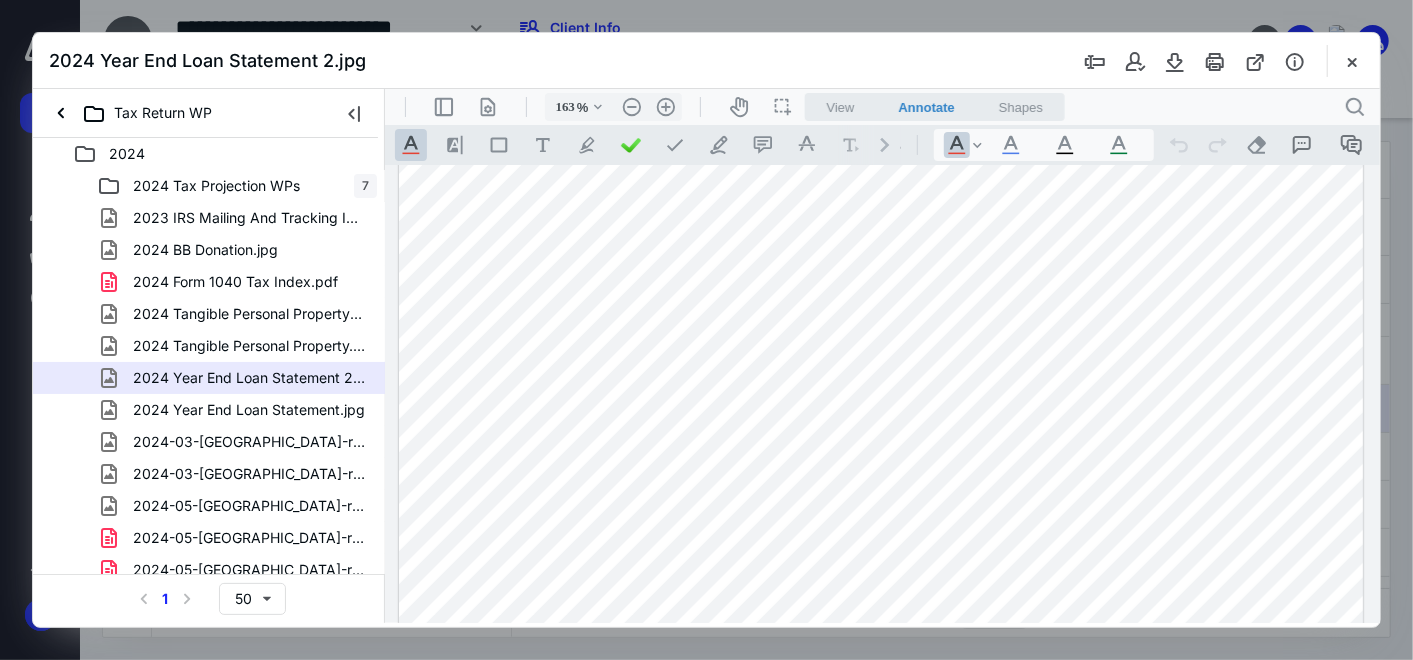 scroll, scrollTop: 282, scrollLeft: 0, axis: vertical 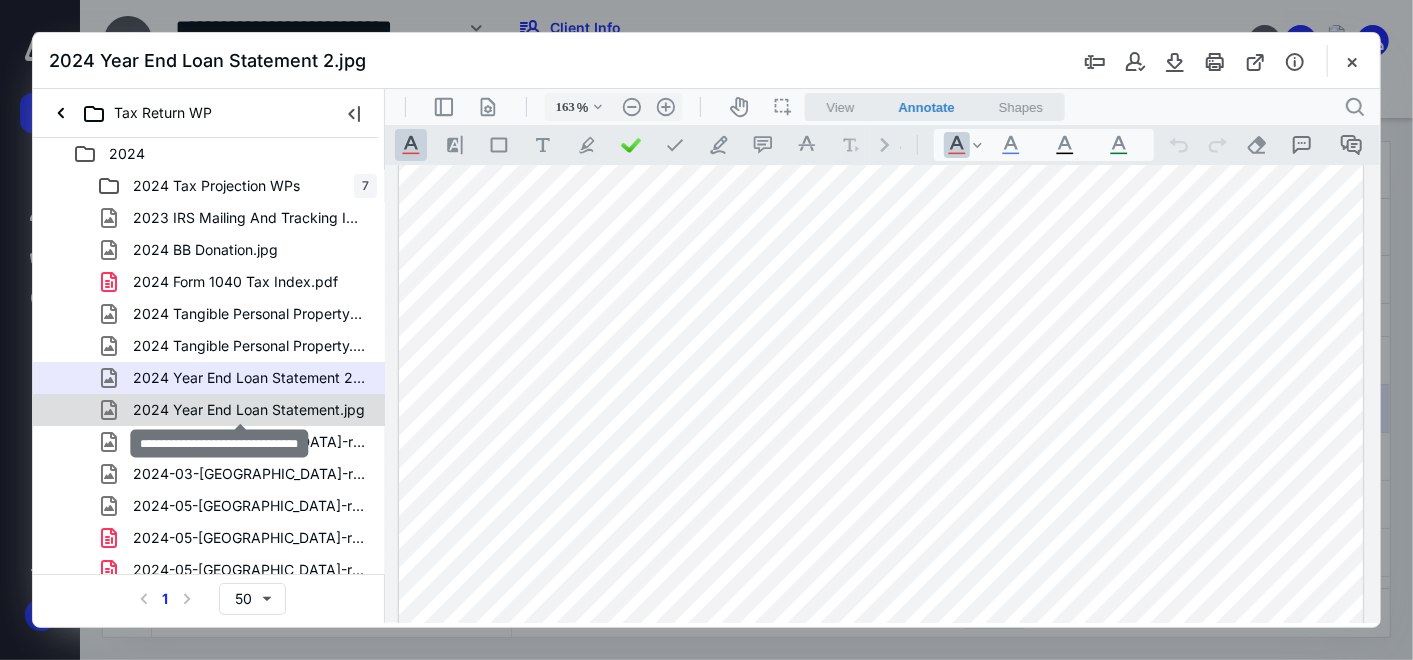 click on "2024 Year End Loan Statement.jpg" at bounding box center (249, 410) 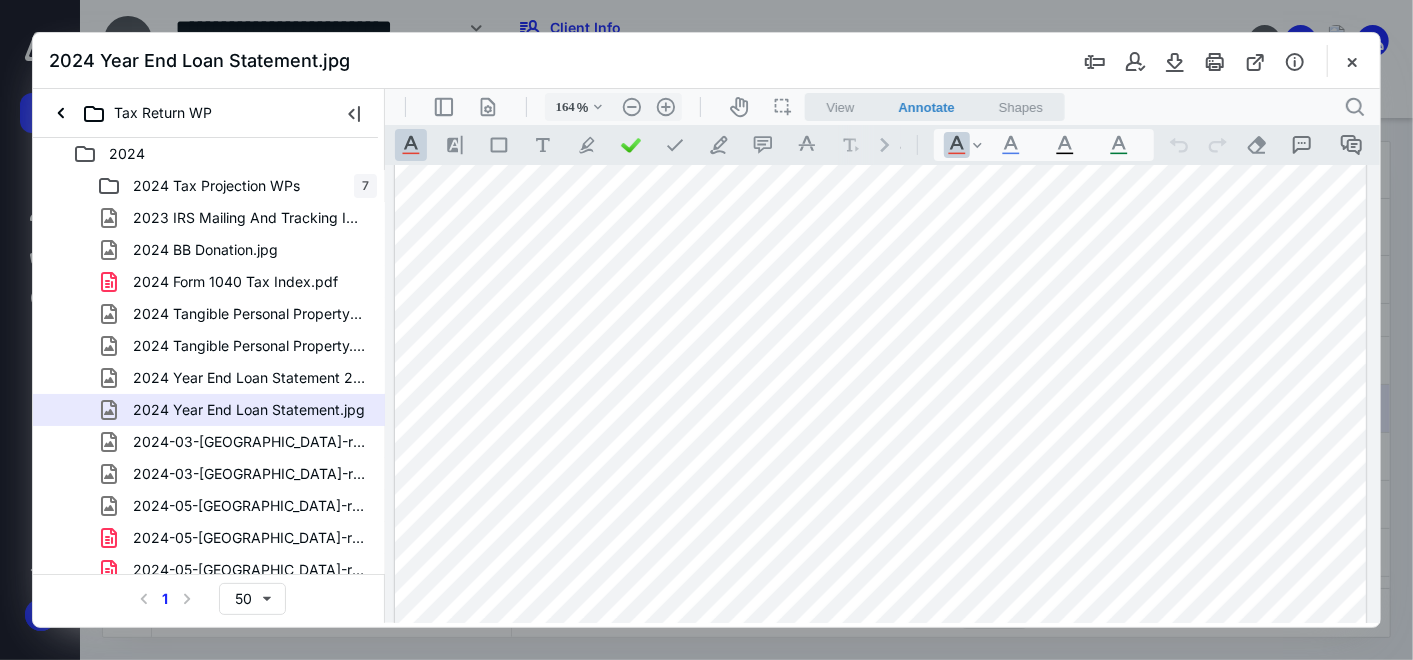 scroll, scrollTop: 850, scrollLeft: 0, axis: vertical 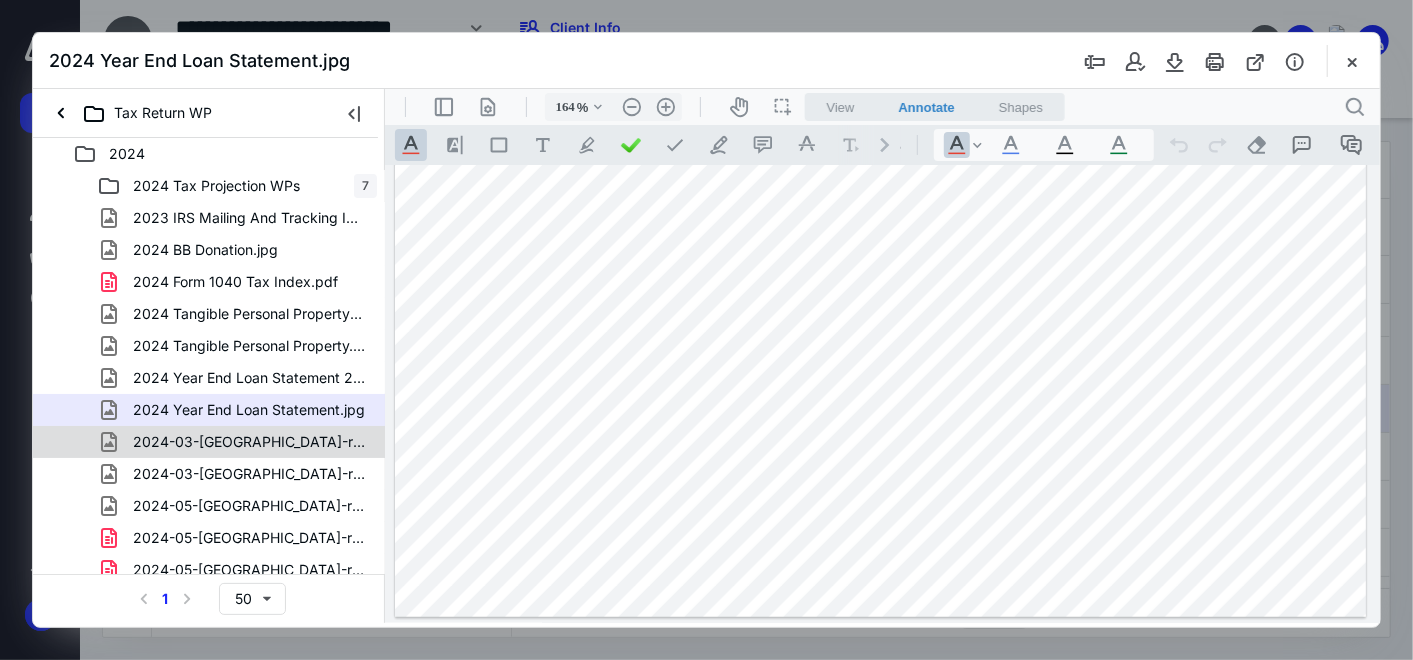 click on "2024-03-[GEOGRAPHIC_DATA]-receipt (1).jpg" at bounding box center (249, 442) 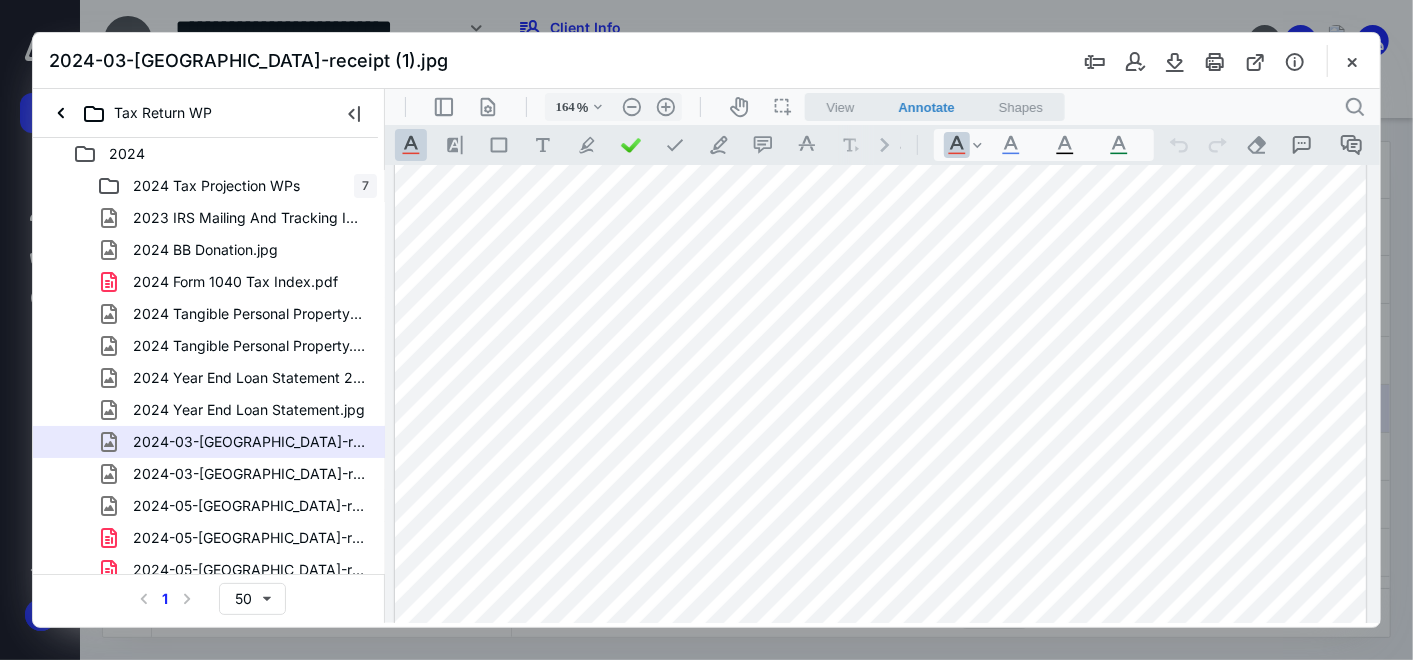 scroll, scrollTop: 777, scrollLeft: 0, axis: vertical 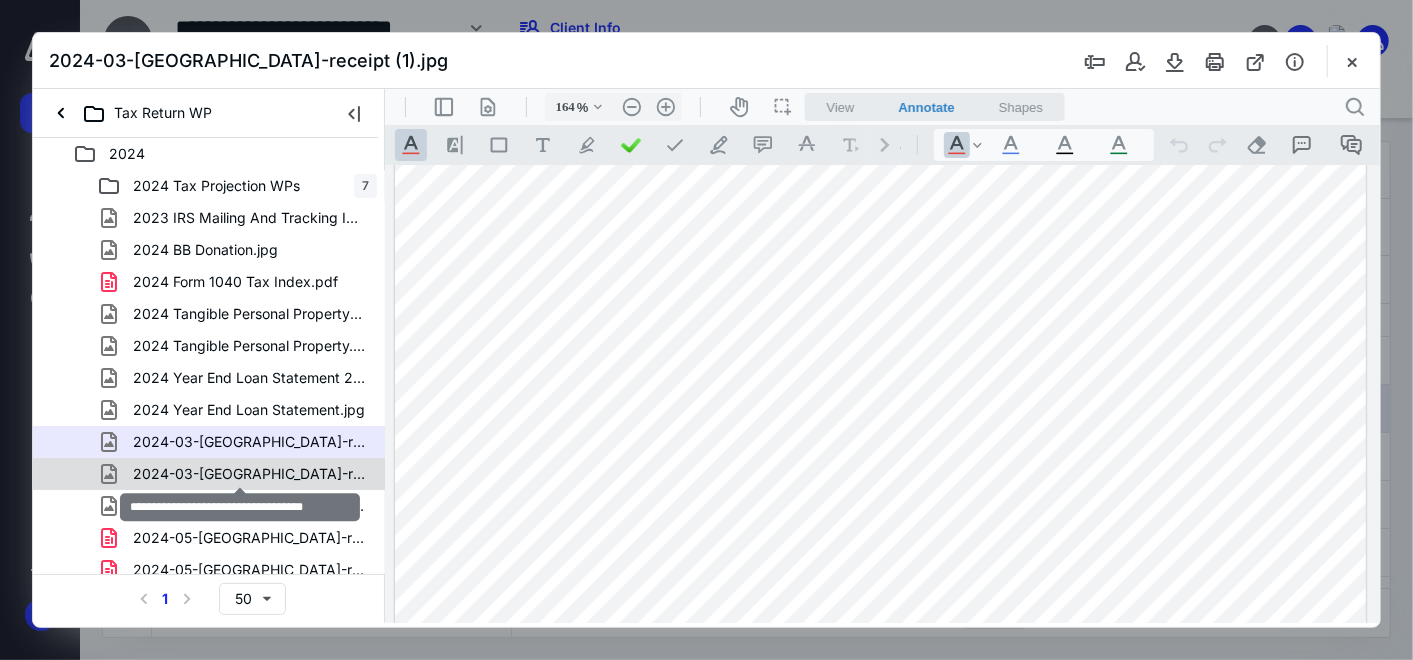 click on "2024-03-[GEOGRAPHIC_DATA]-receipt.jpg" at bounding box center (249, 474) 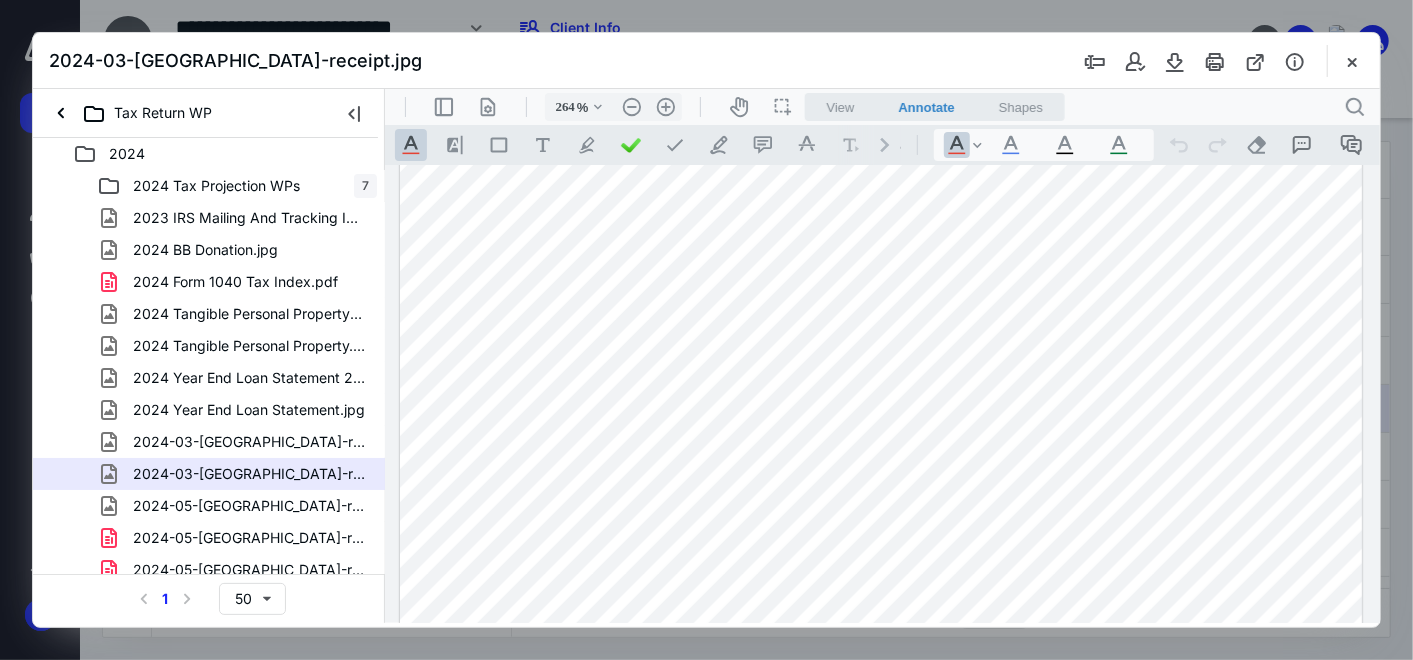 scroll, scrollTop: 888, scrollLeft: 0, axis: vertical 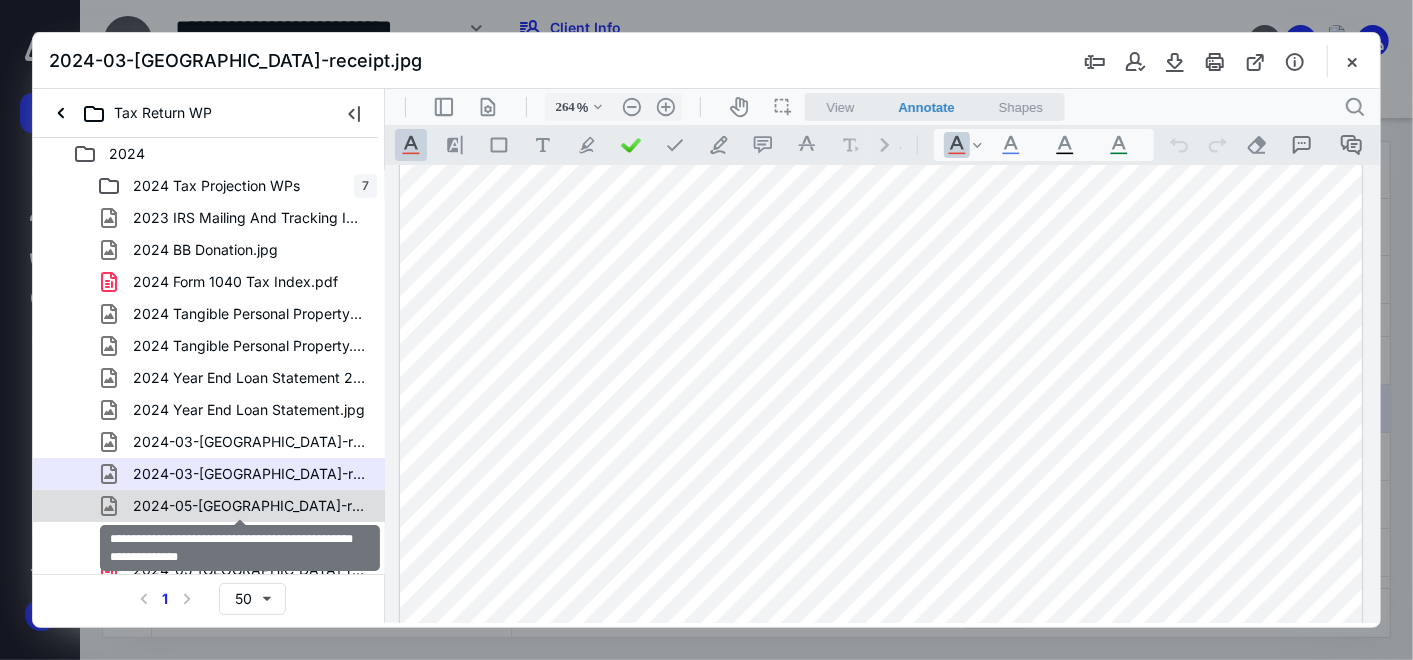 click on "2024-05-[GEOGRAPHIC_DATA]-receipt-Carter-County-Property-Taxes.jpg" at bounding box center (249, 506) 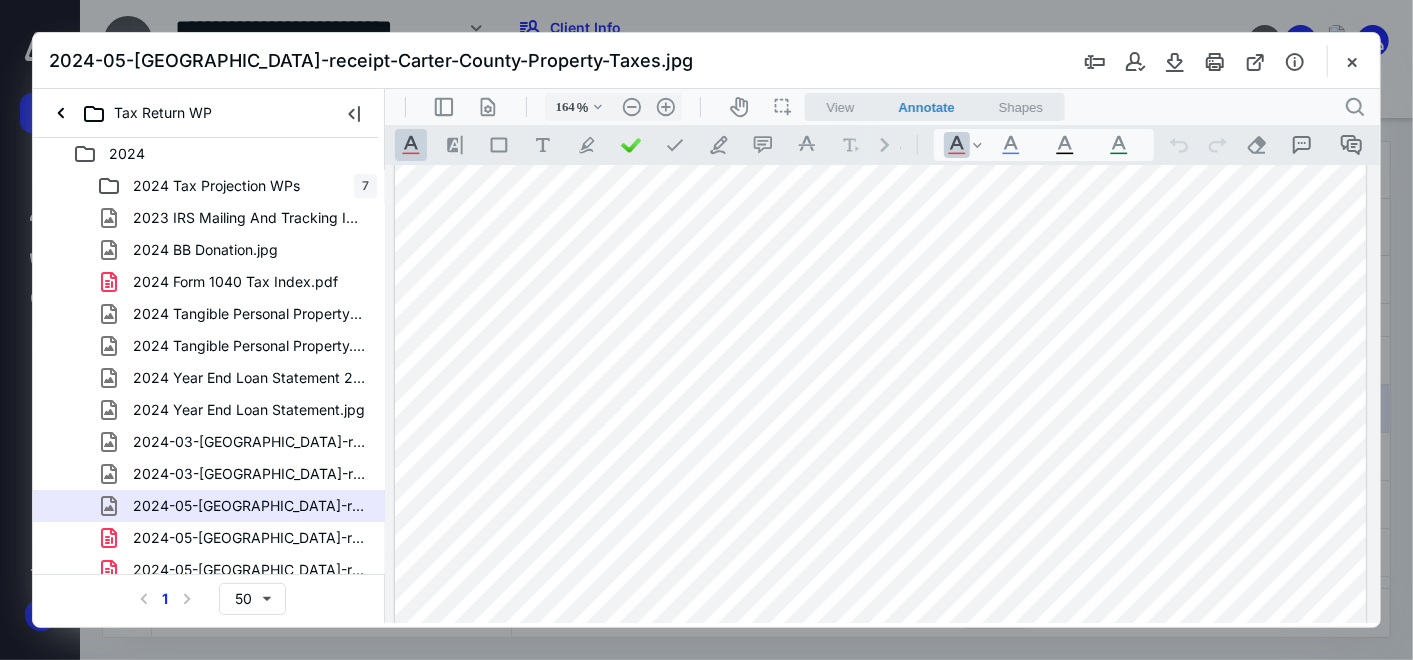 scroll, scrollTop: 850, scrollLeft: 0, axis: vertical 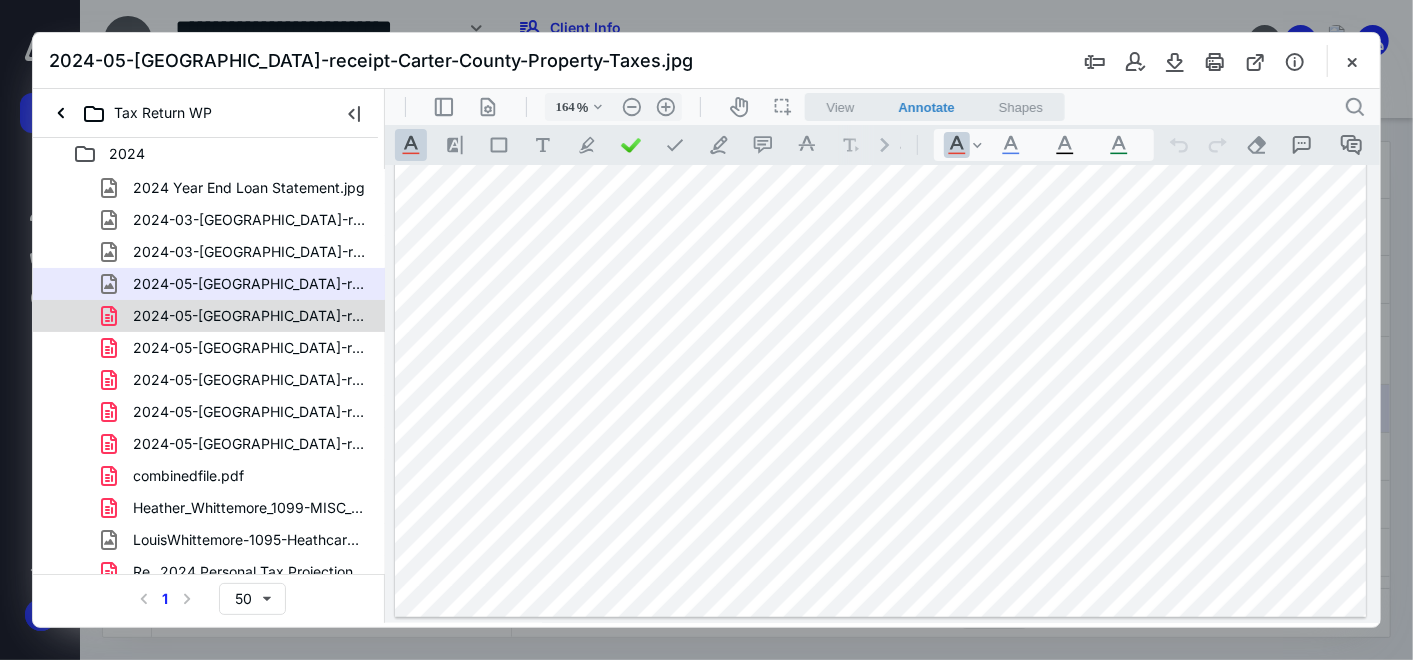 click on "2024-05-[GEOGRAPHIC_DATA]-receipt-Fema-Flood-Insurance-West-[GEOGRAPHIC_DATA]pdf" at bounding box center [249, 316] 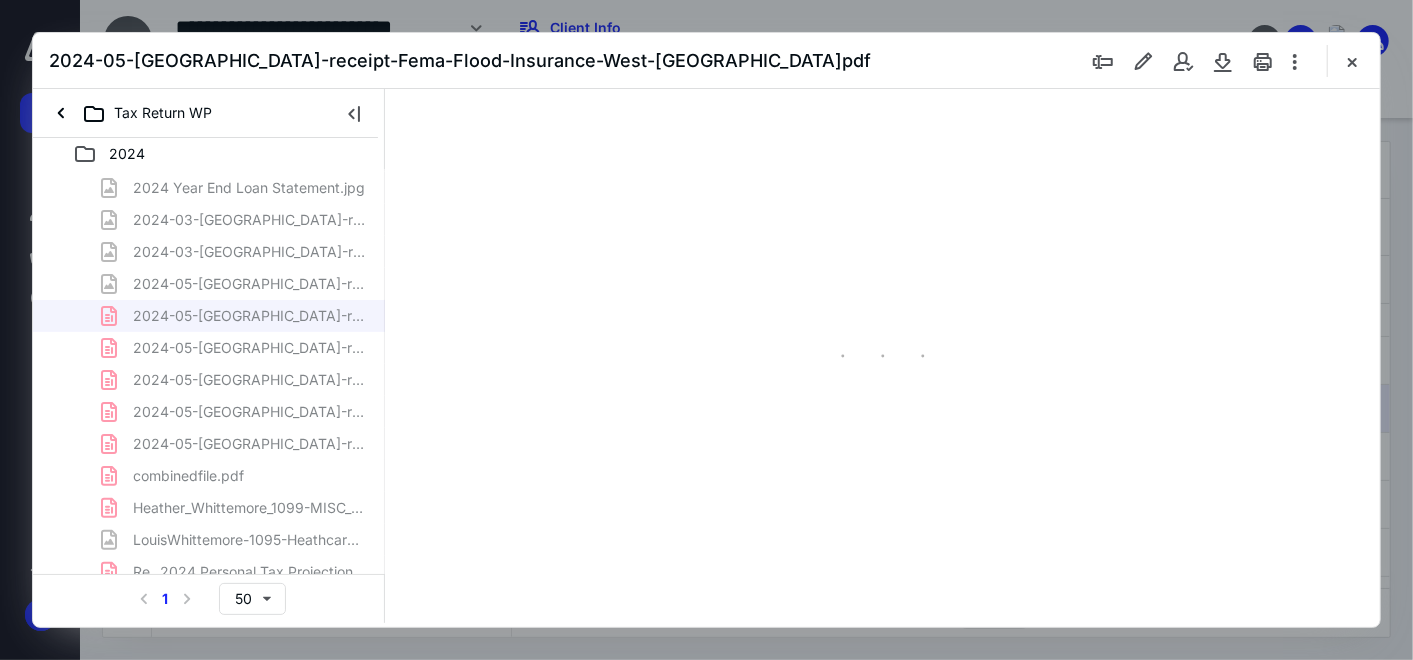 scroll, scrollTop: 0, scrollLeft: 0, axis: both 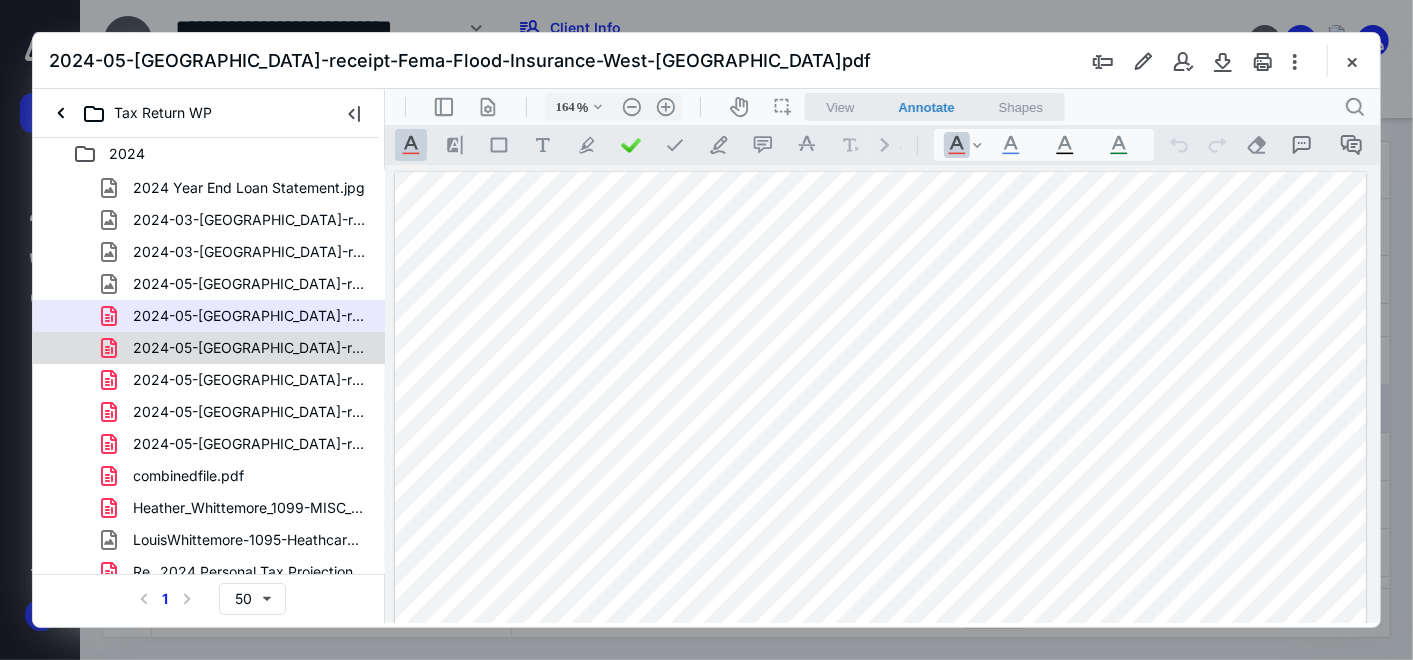 click on "2024-05-[GEOGRAPHIC_DATA]-receipt-Mass-Mutual-Life-Insurance.pdf" at bounding box center [249, 348] 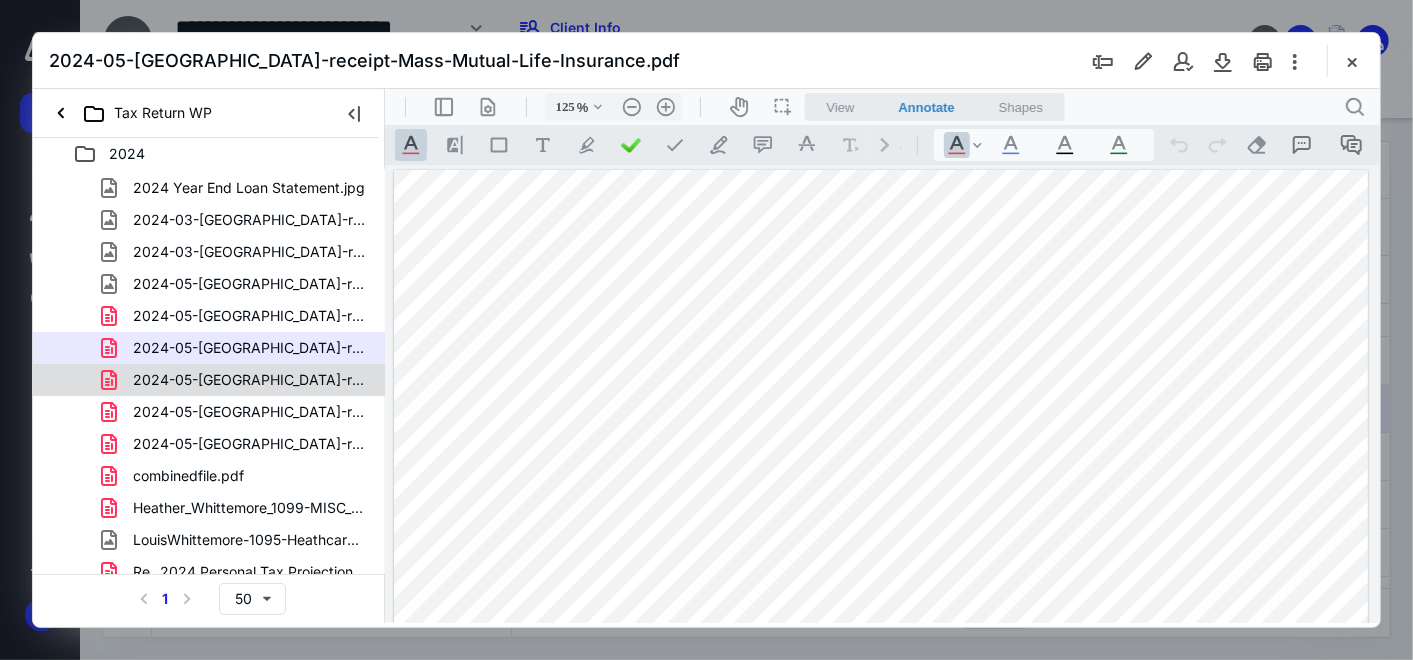 click on "2024-05-[GEOGRAPHIC_DATA]-receipt-Pharmacy-Prescription.pdf" at bounding box center [249, 380] 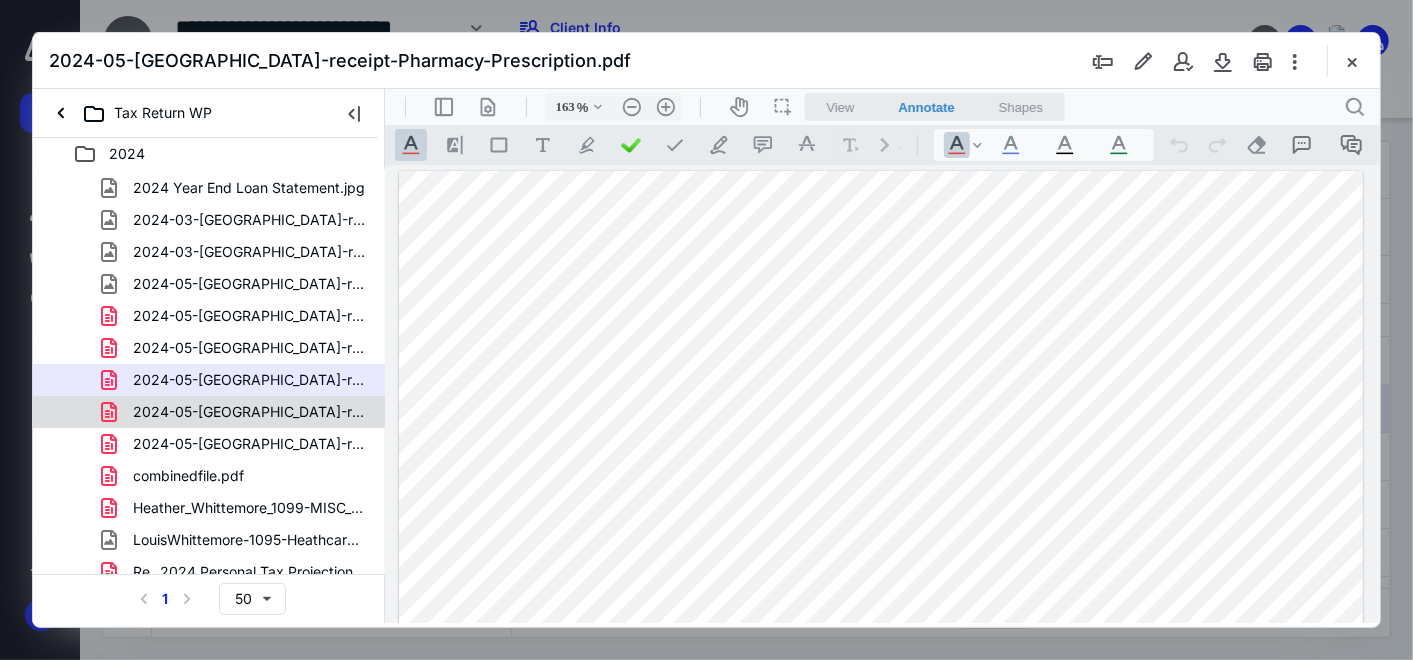 click on "2024-05-[GEOGRAPHIC_DATA]-receipt-Prescription (1).pdf" at bounding box center (249, 412) 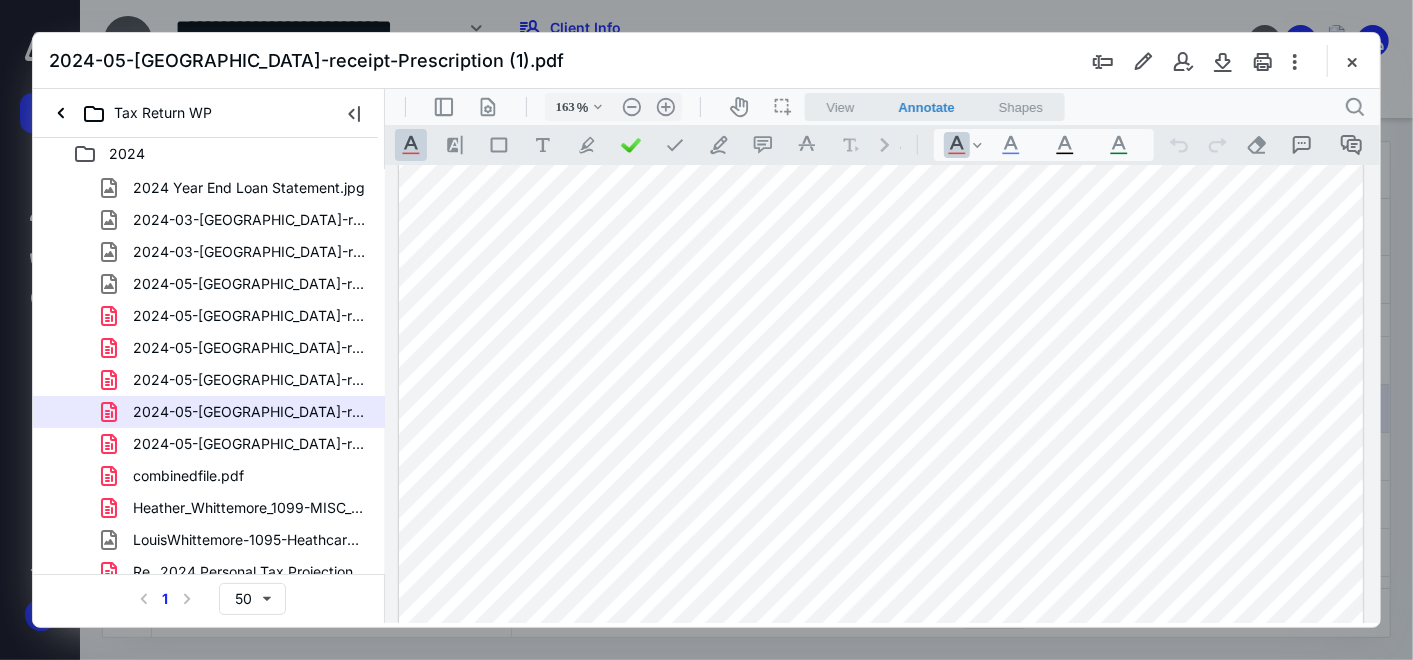 scroll, scrollTop: 1480, scrollLeft: 0, axis: vertical 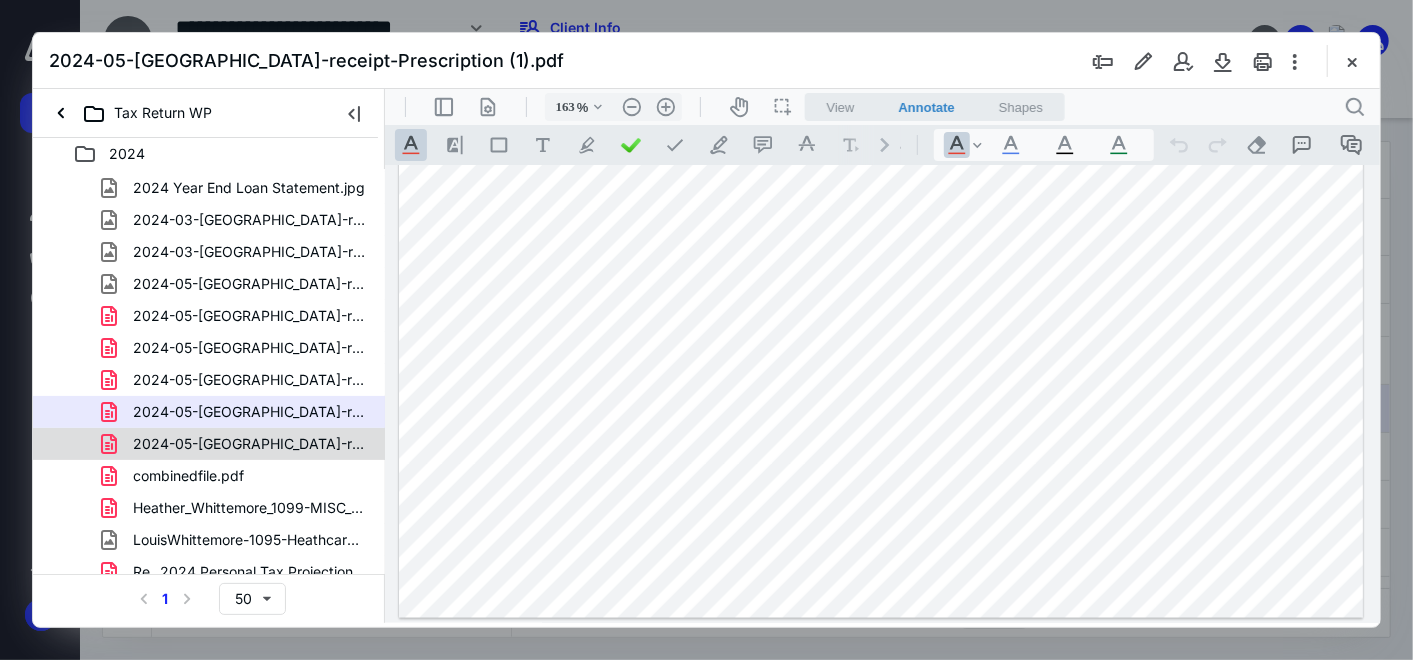 click on "2024-05-[GEOGRAPHIC_DATA]-receipt-Prescription.pdf" at bounding box center [249, 444] 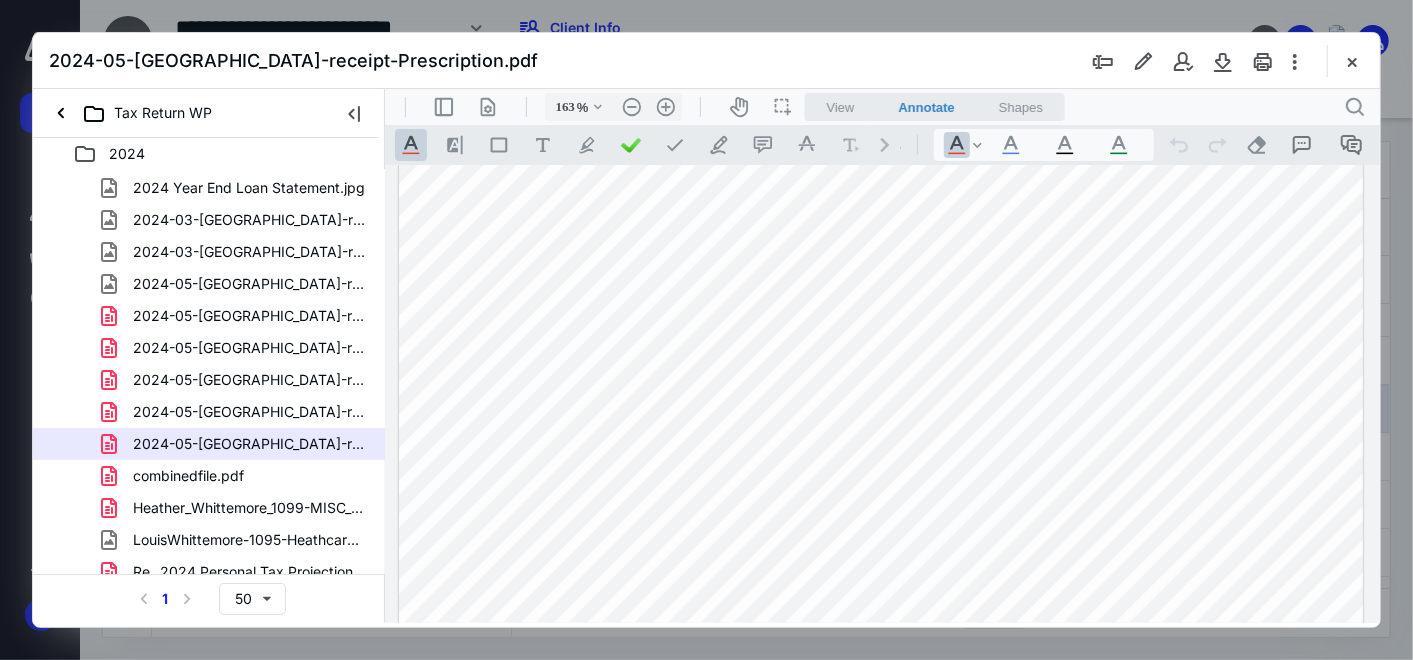 scroll, scrollTop: 2222, scrollLeft: 0, axis: vertical 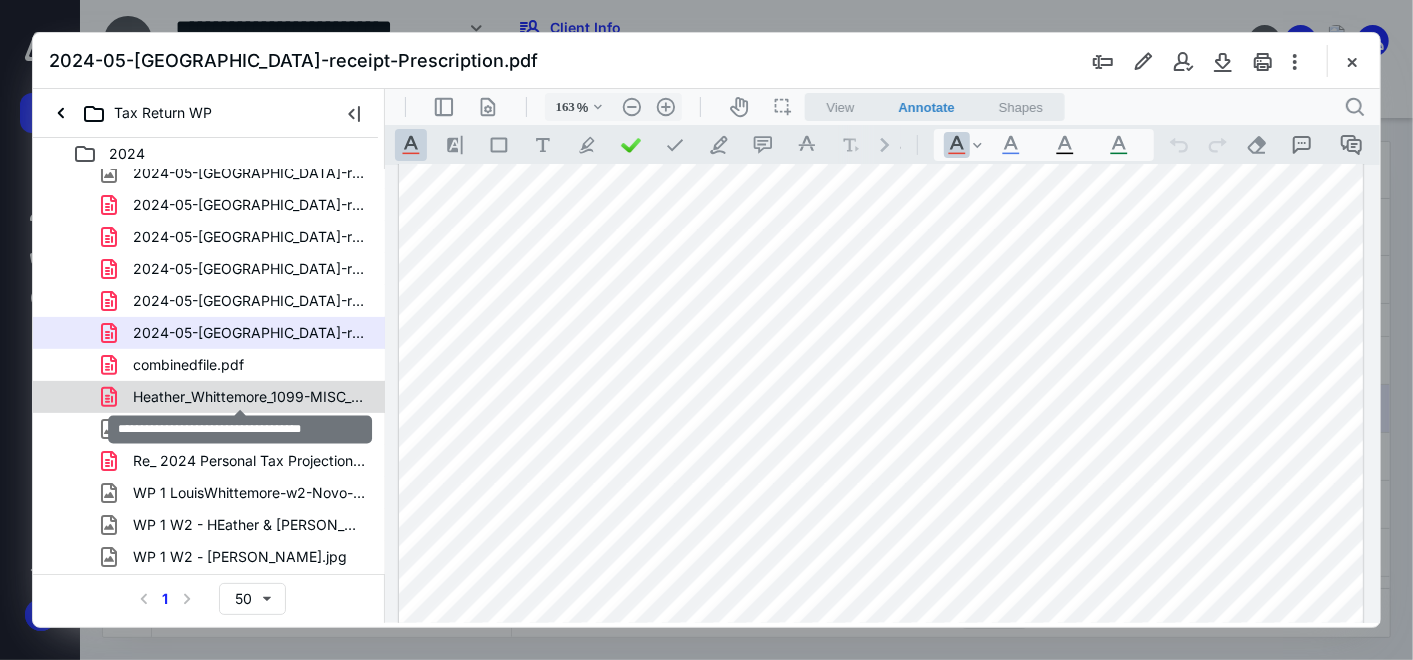 click on "Heather_Whittemore_1099-MISC_2024.pdf" at bounding box center [249, 397] 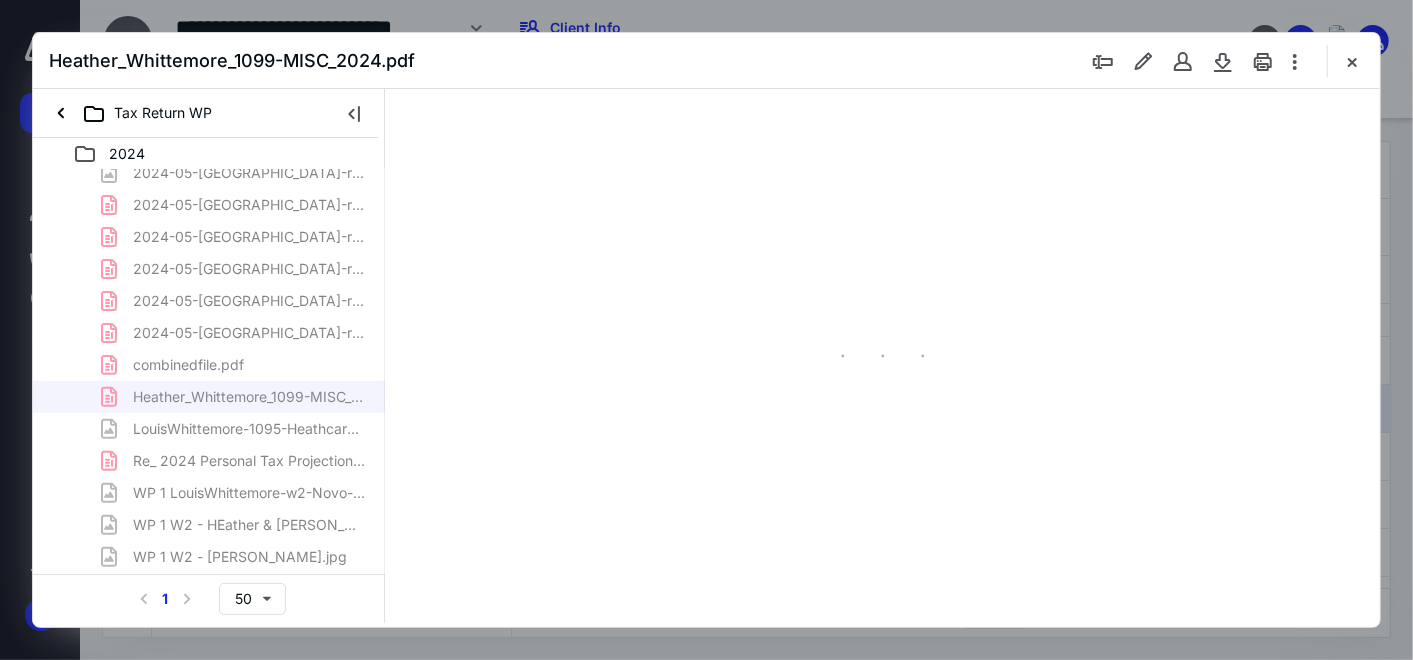 type on "158" 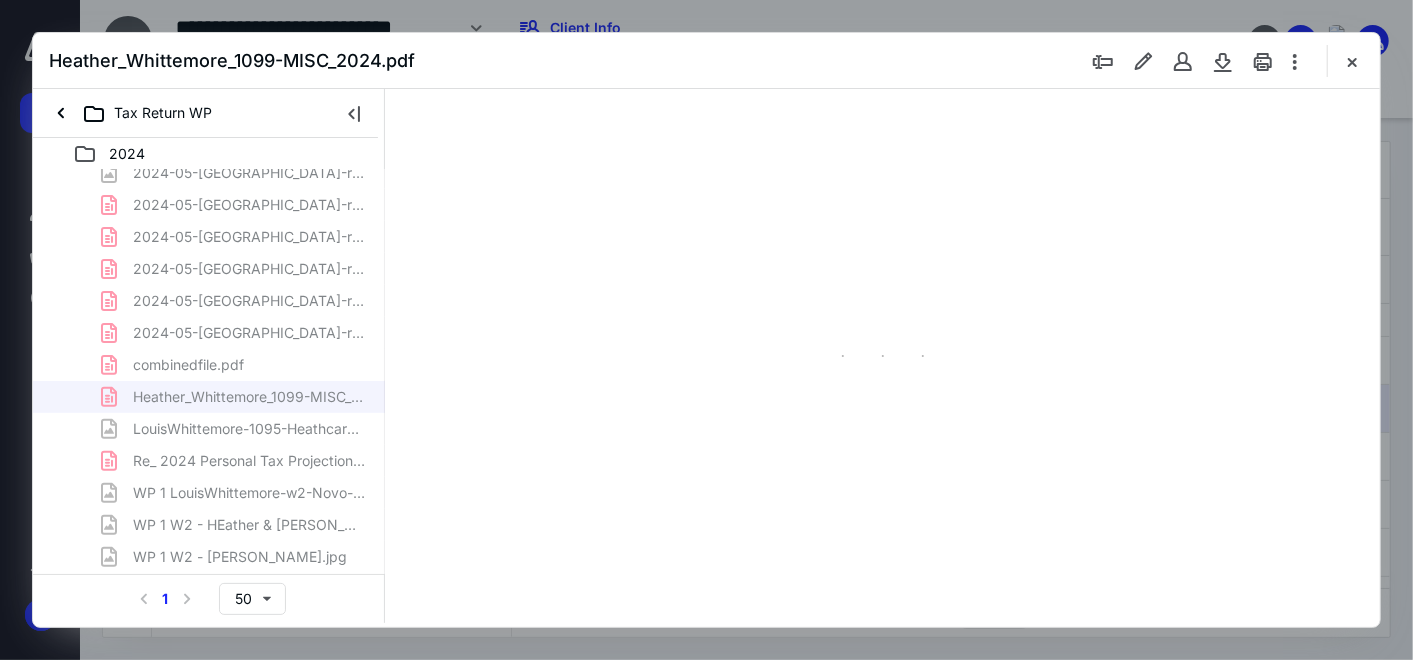 scroll, scrollTop: 0, scrollLeft: 0, axis: both 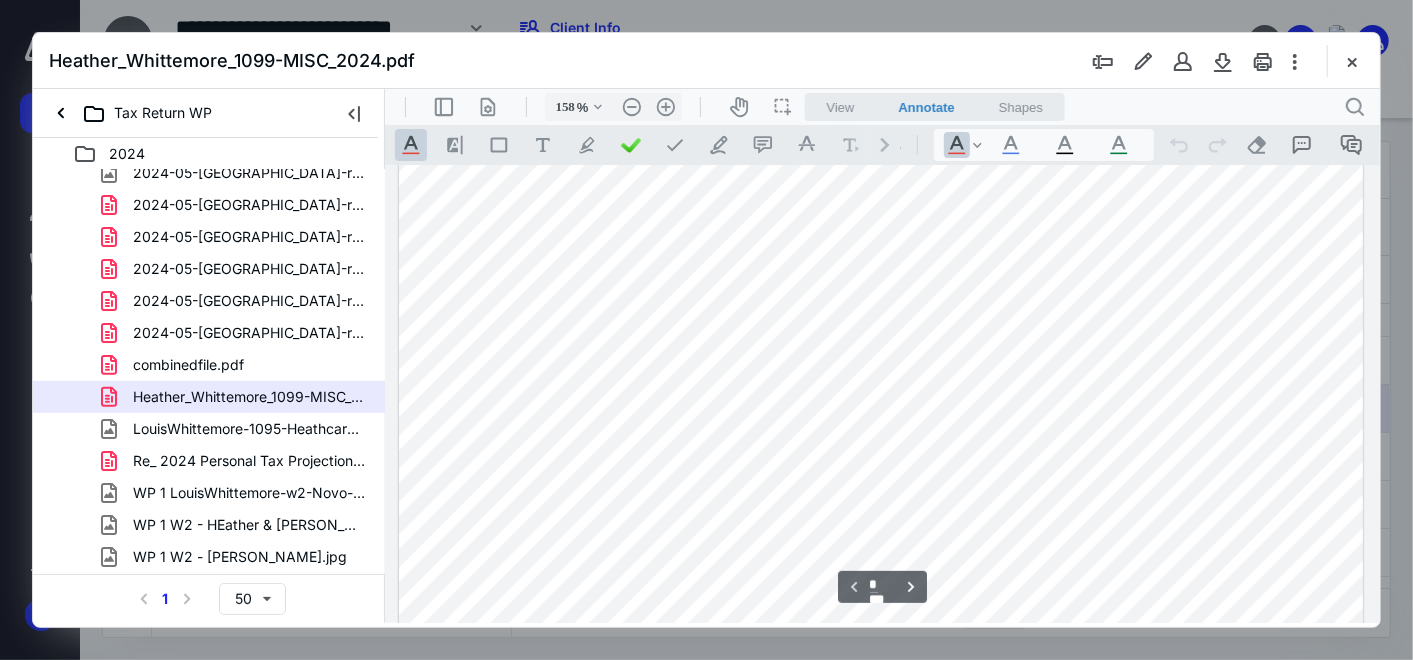 type on "*" 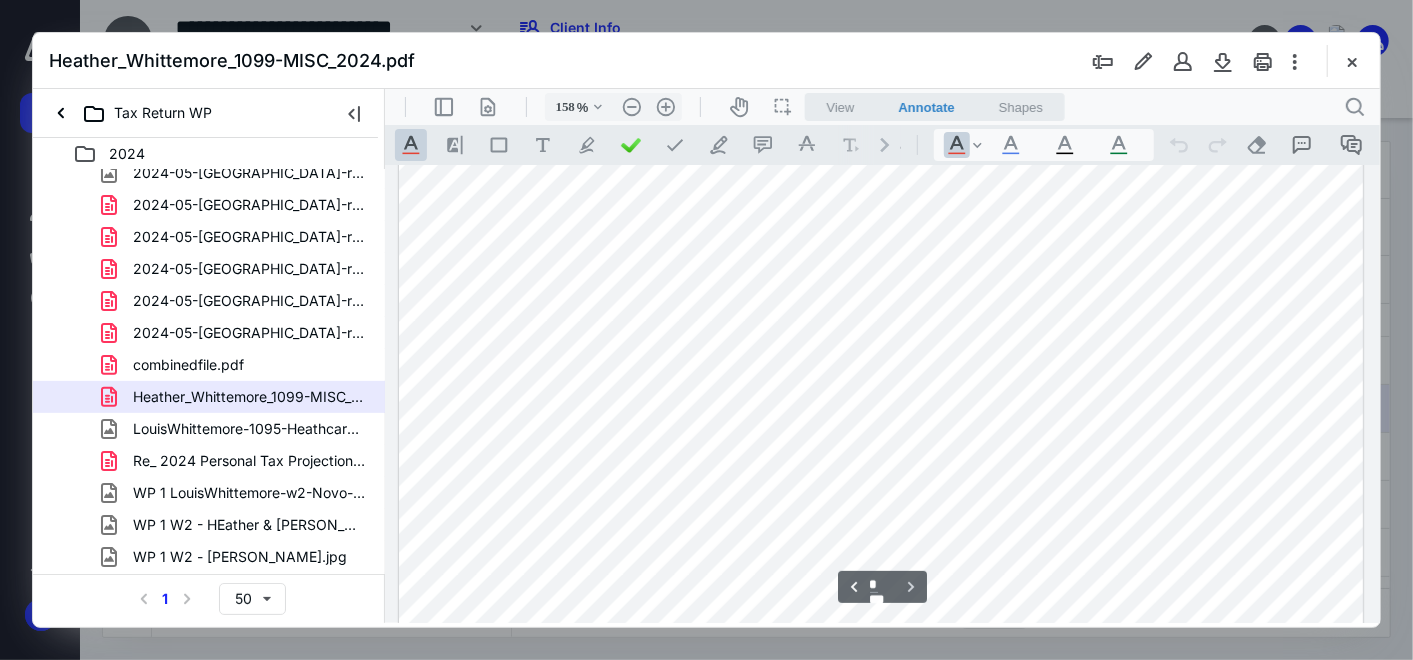 scroll, scrollTop: 2061, scrollLeft: 0, axis: vertical 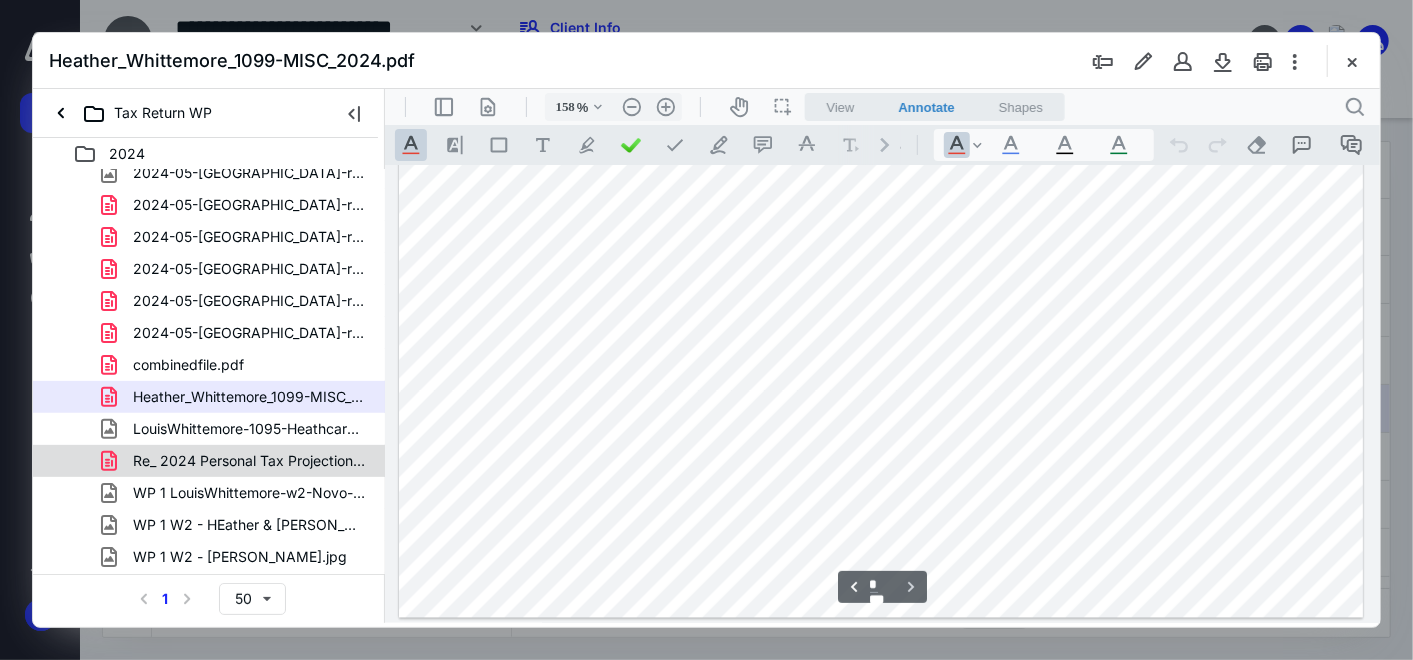 click on "Re_ 2024 Personal Tax Projection - [PERSON_NAME] - Outlook.pdf" at bounding box center (209, 461) 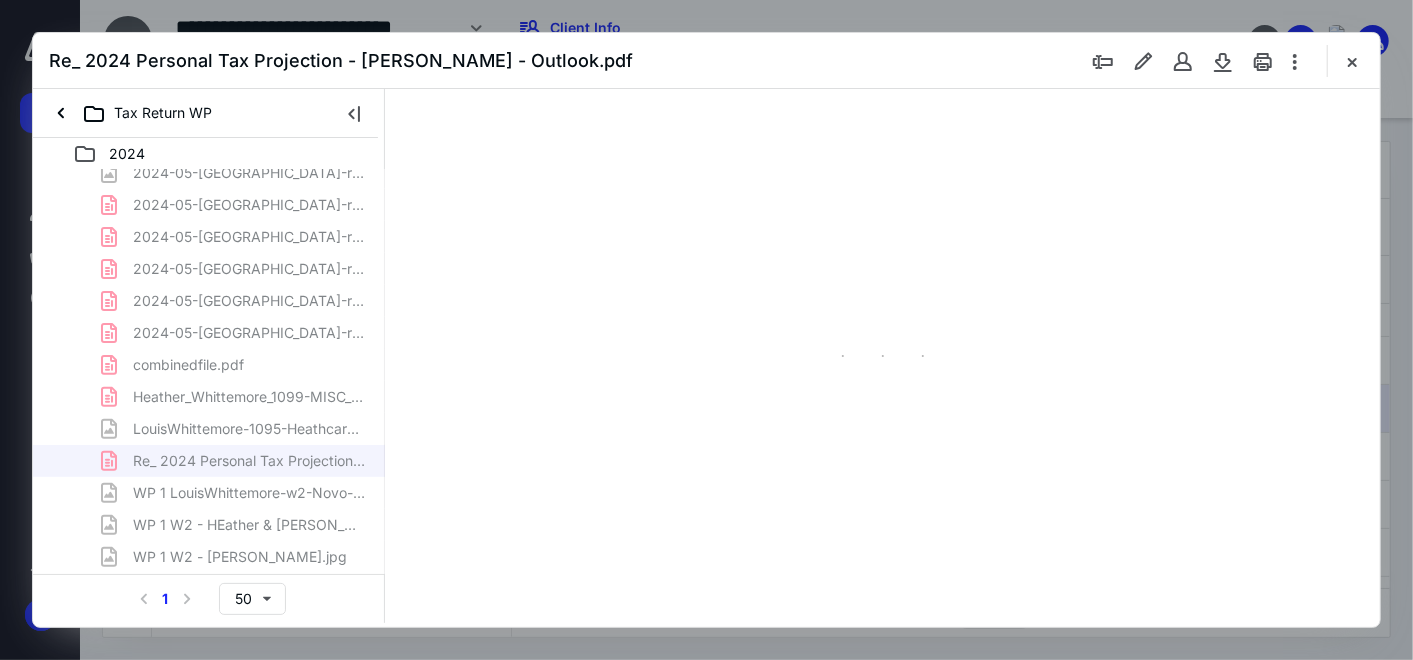 type on "159" 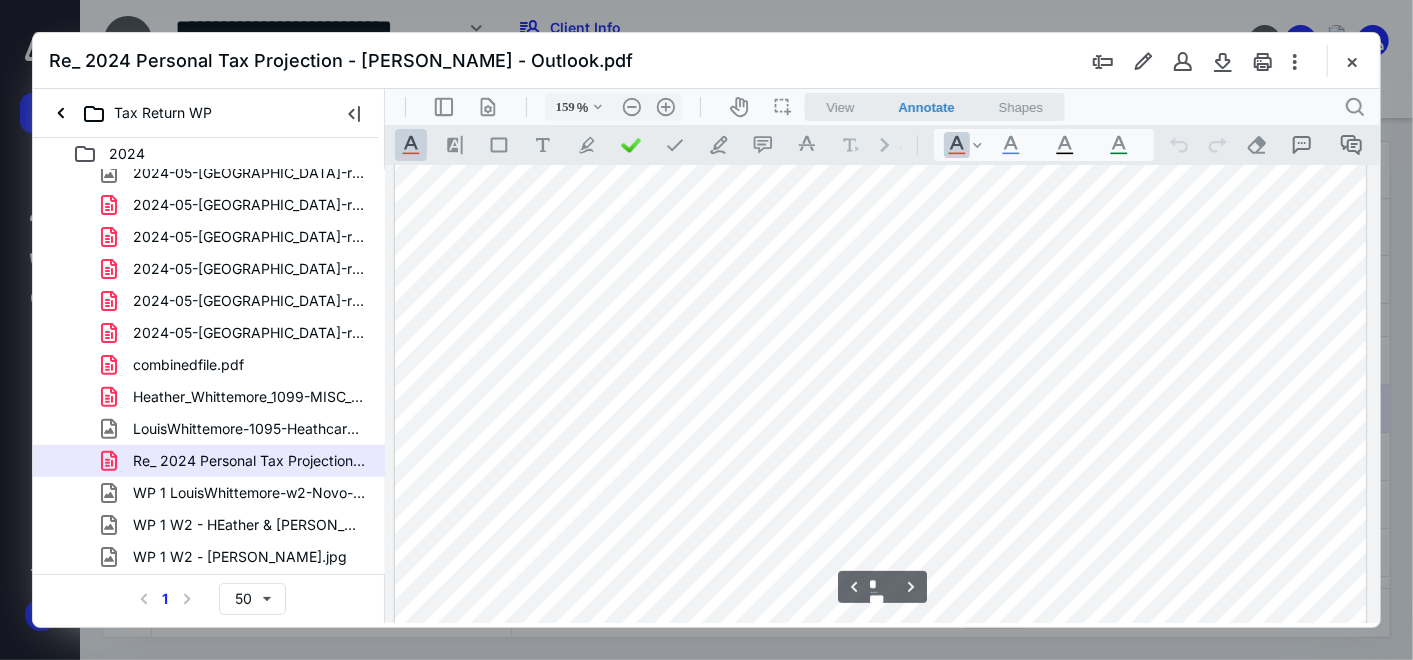 scroll, scrollTop: 1971, scrollLeft: 0, axis: vertical 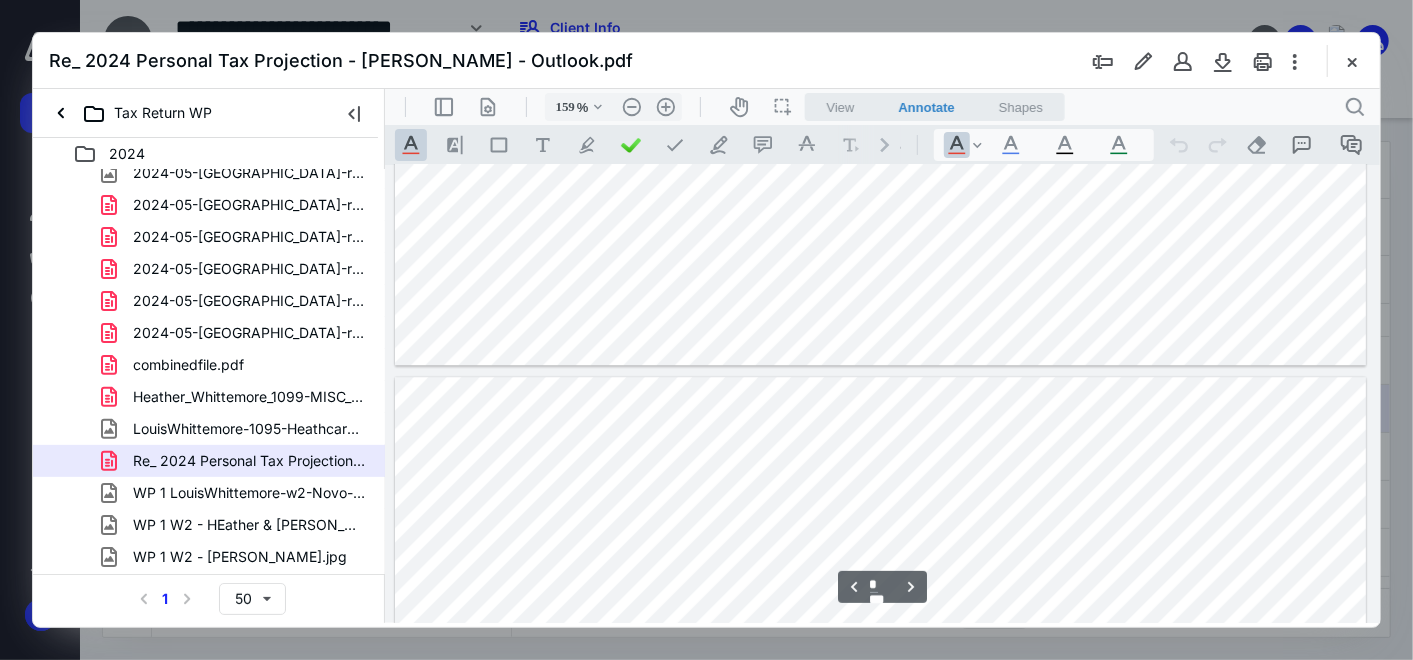 type on "*" 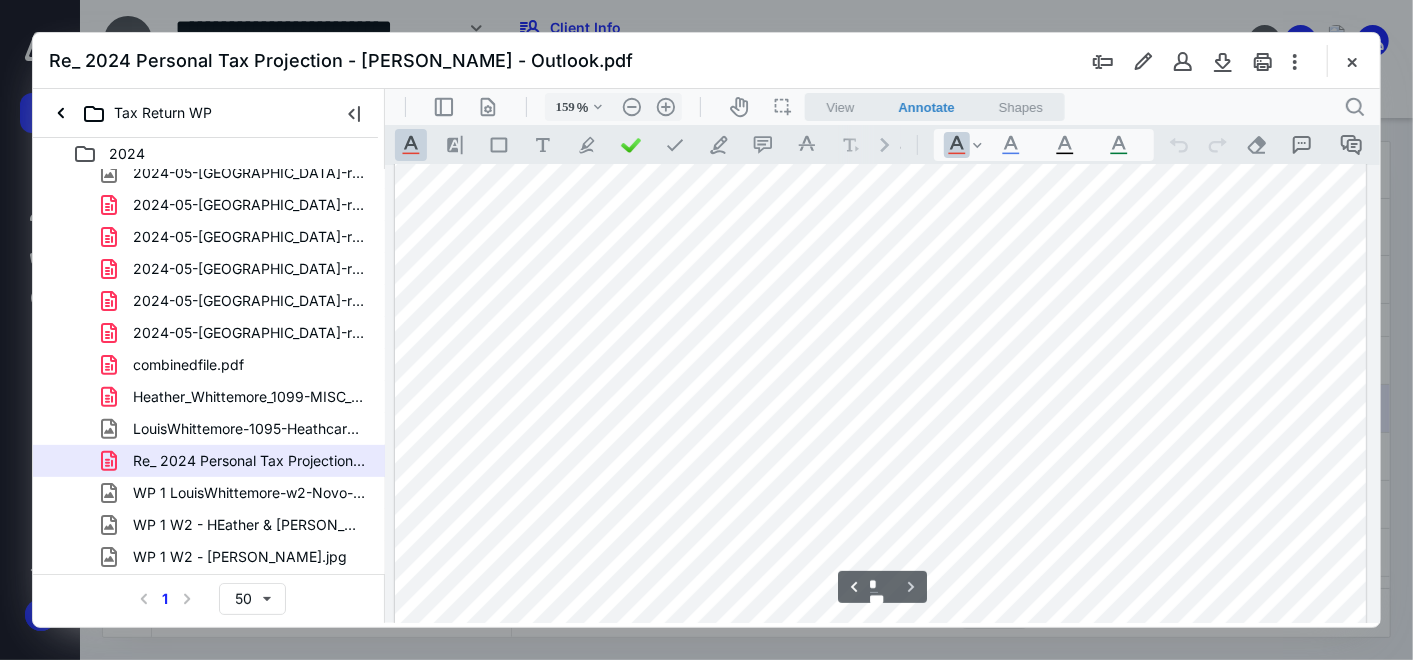 scroll, scrollTop: 7637, scrollLeft: 0, axis: vertical 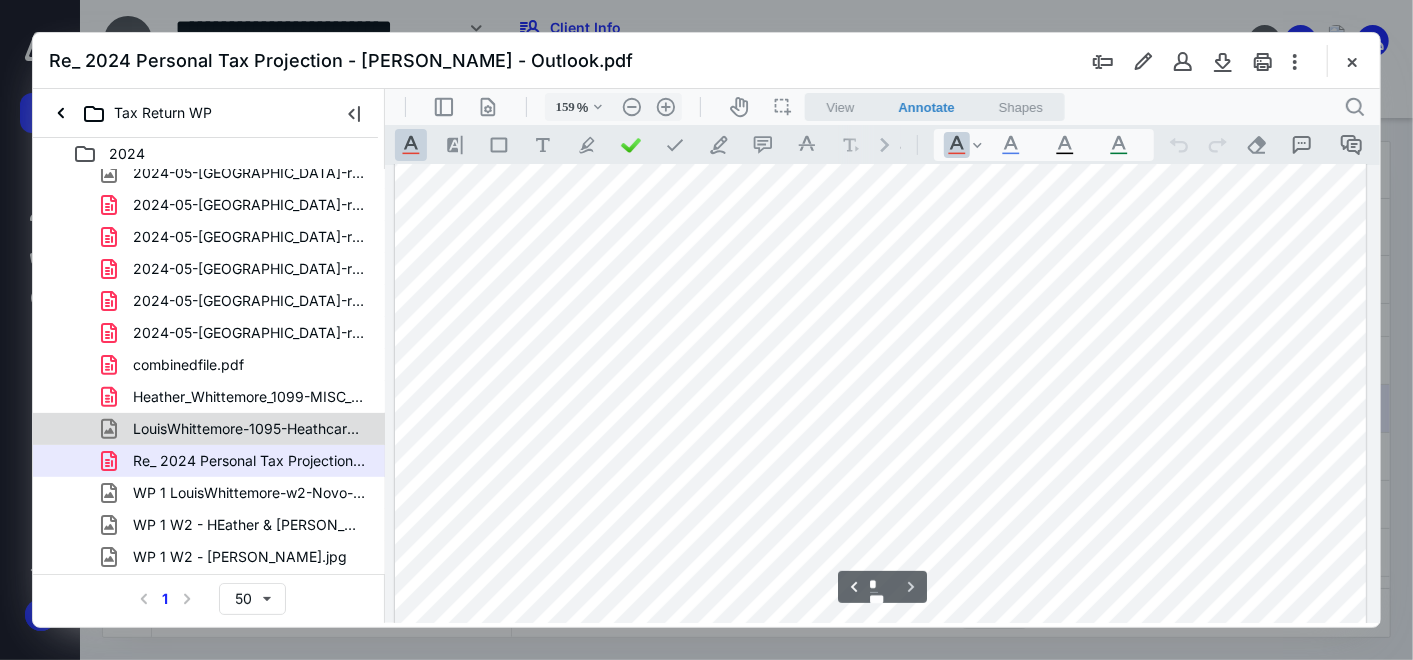 click on "LouisWhittemore-1095-Heathcare-Coverage.jpg" at bounding box center [237, 429] 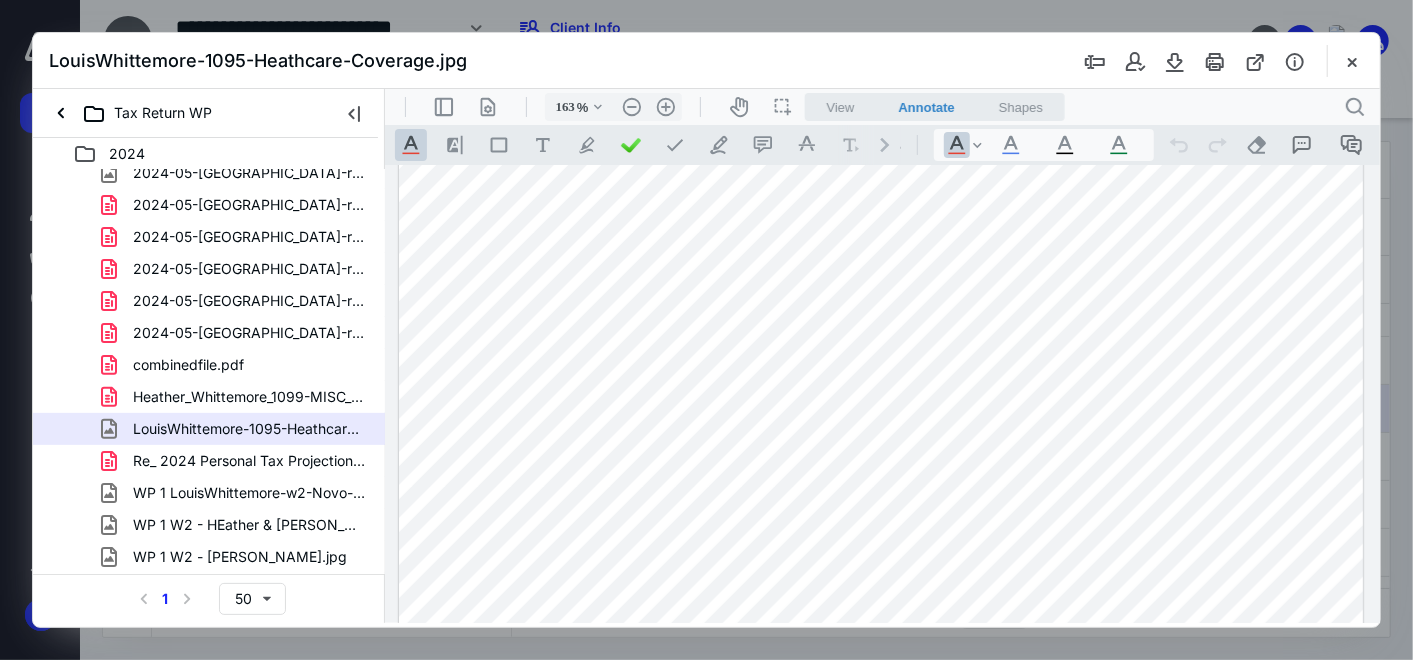 scroll, scrollTop: 838, scrollLeft: 0, axis: vertical 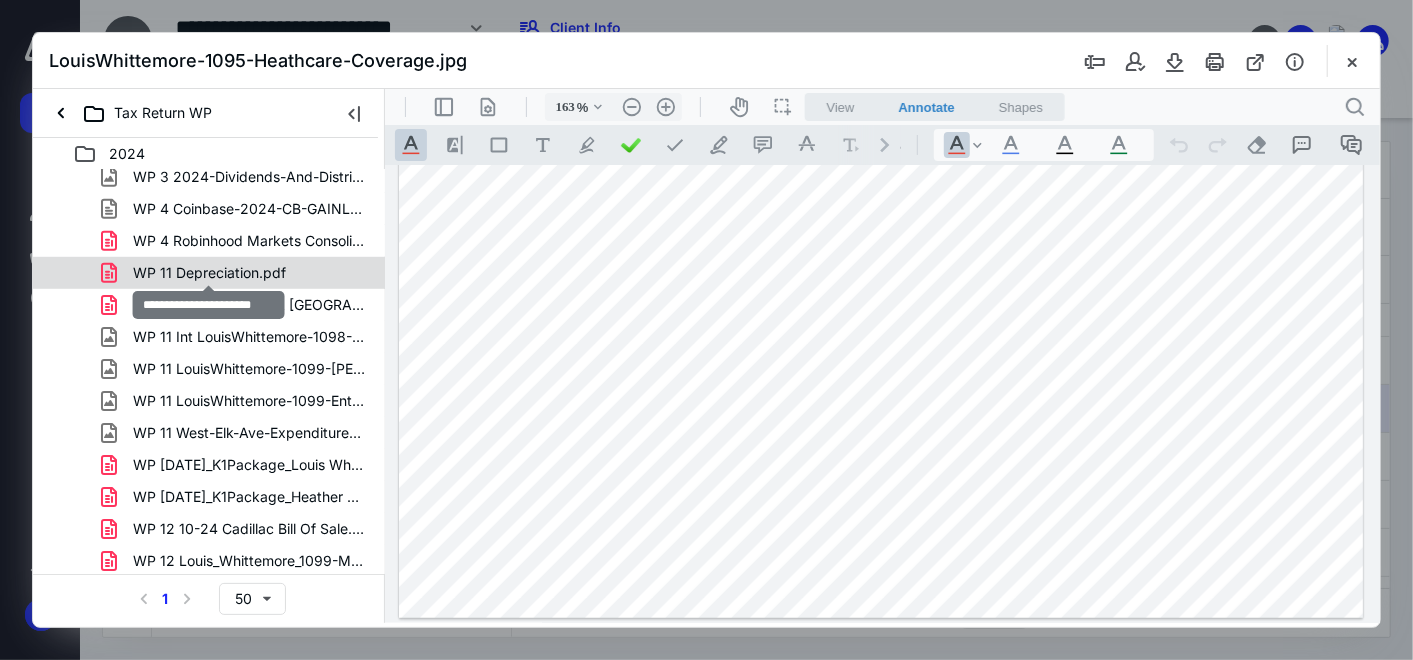 click on "WP 11 Depreciation.pdf" at bounding box center [209, 273] 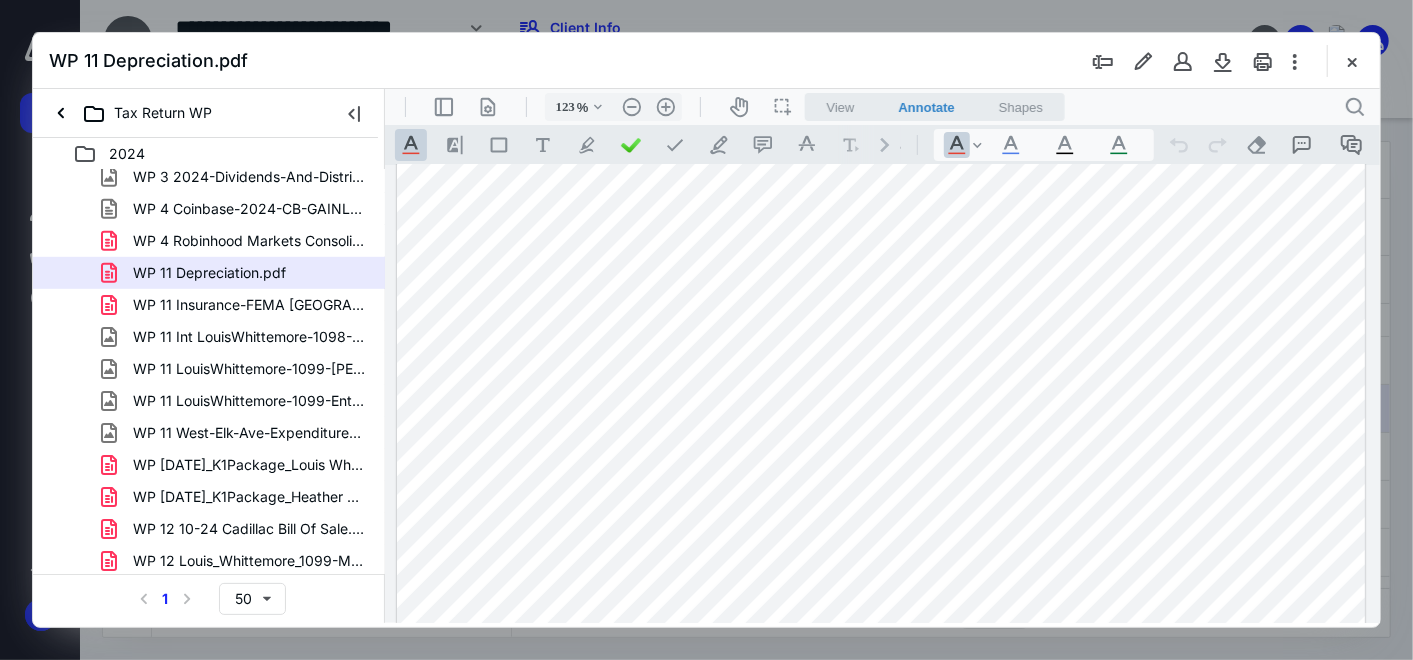 scroll, scrollTop: 0, scrollLeft: 0, axis: both 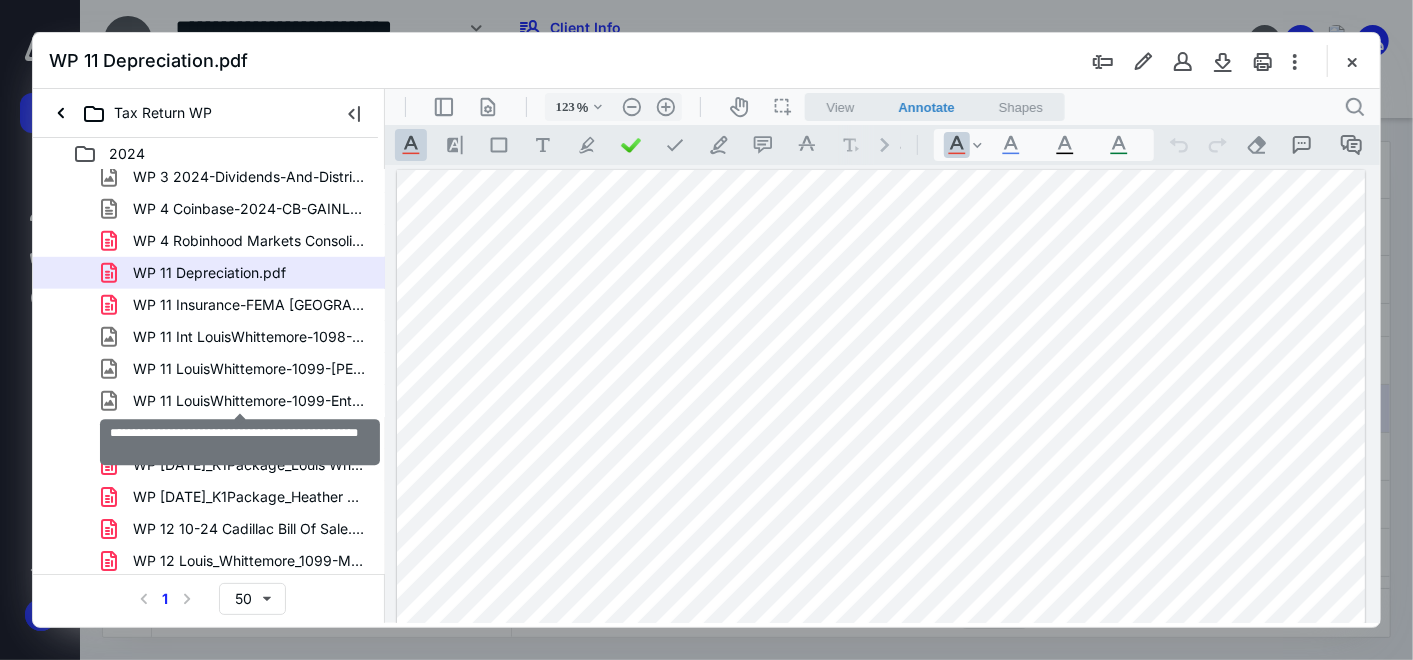 click on "WP 11 LouisWhittemore-1099-Enterprise-Holdings.jpg" at bounding box center (249, 401) 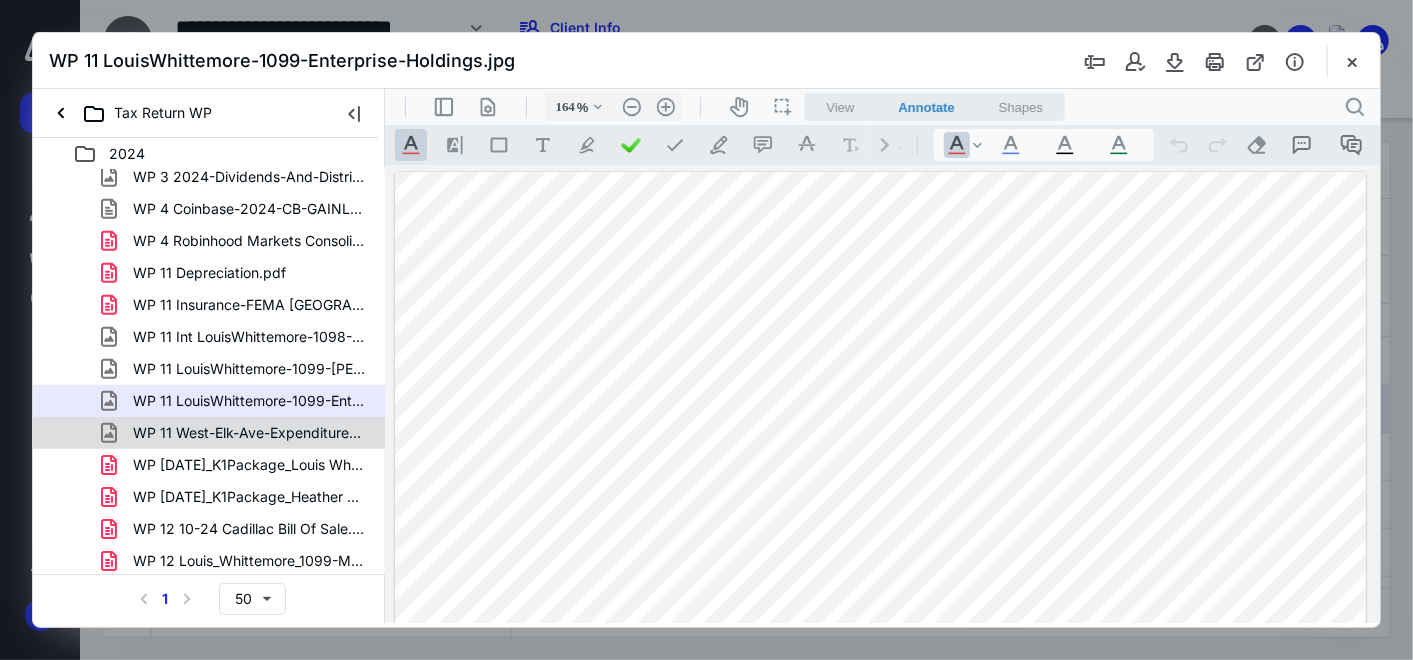 click on "WP 11 West-Elk-Ave-Expenditures-2024_25.jpg" at bounding box center [249, 433] 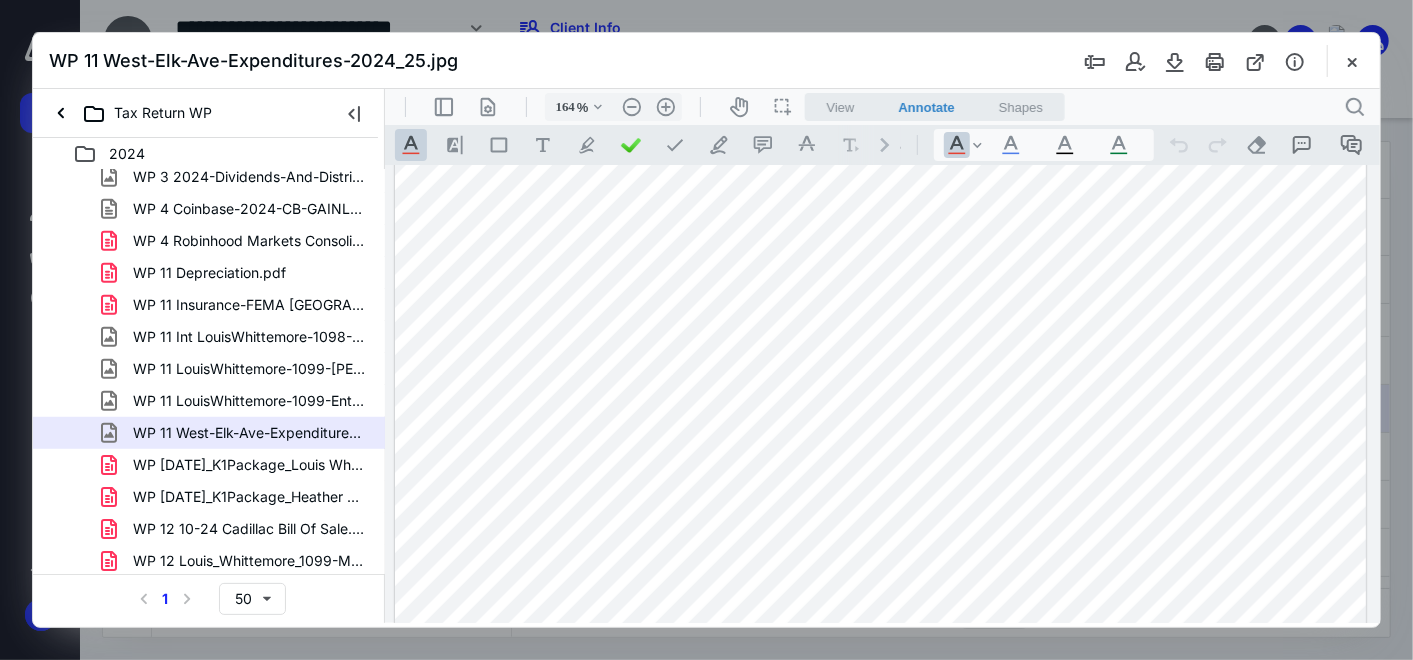 scroll, scrollTop: 850, scrollLeft: 0, axis: vertical 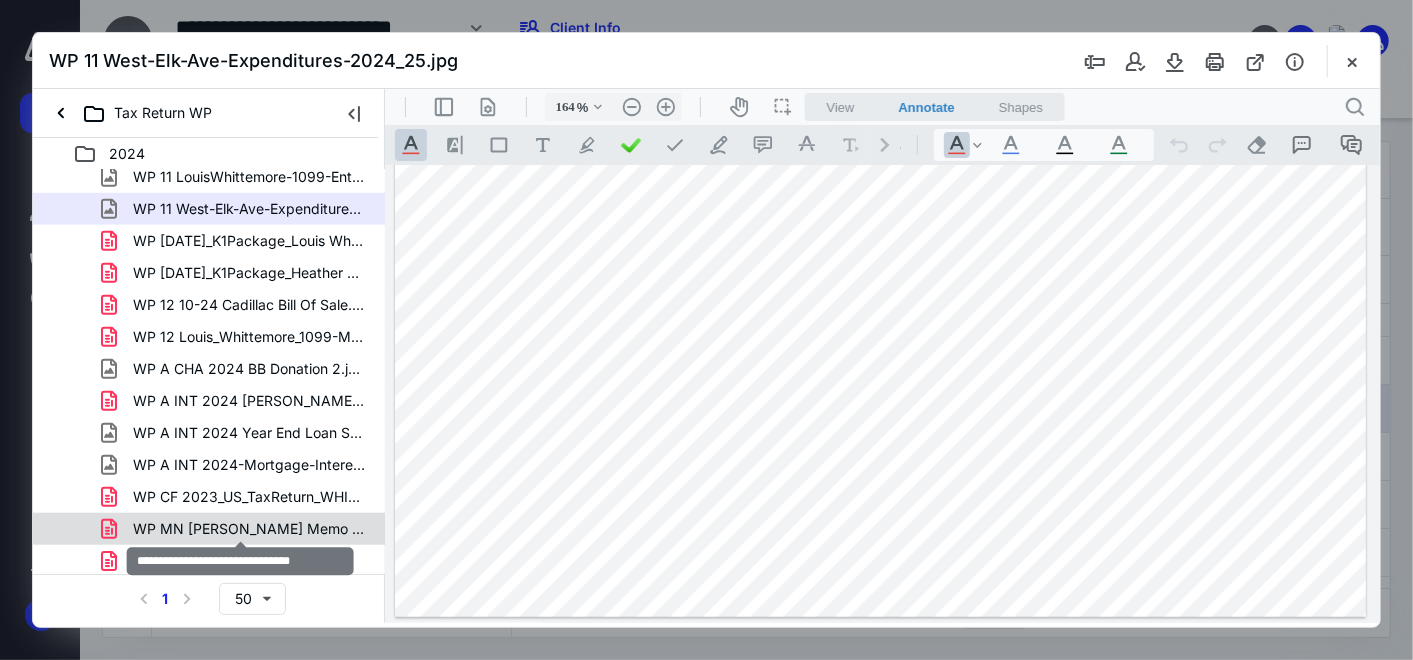 click on "WP MN [PERSON_NAME] Memo Style.pdf" at bounding box center (249, 529) 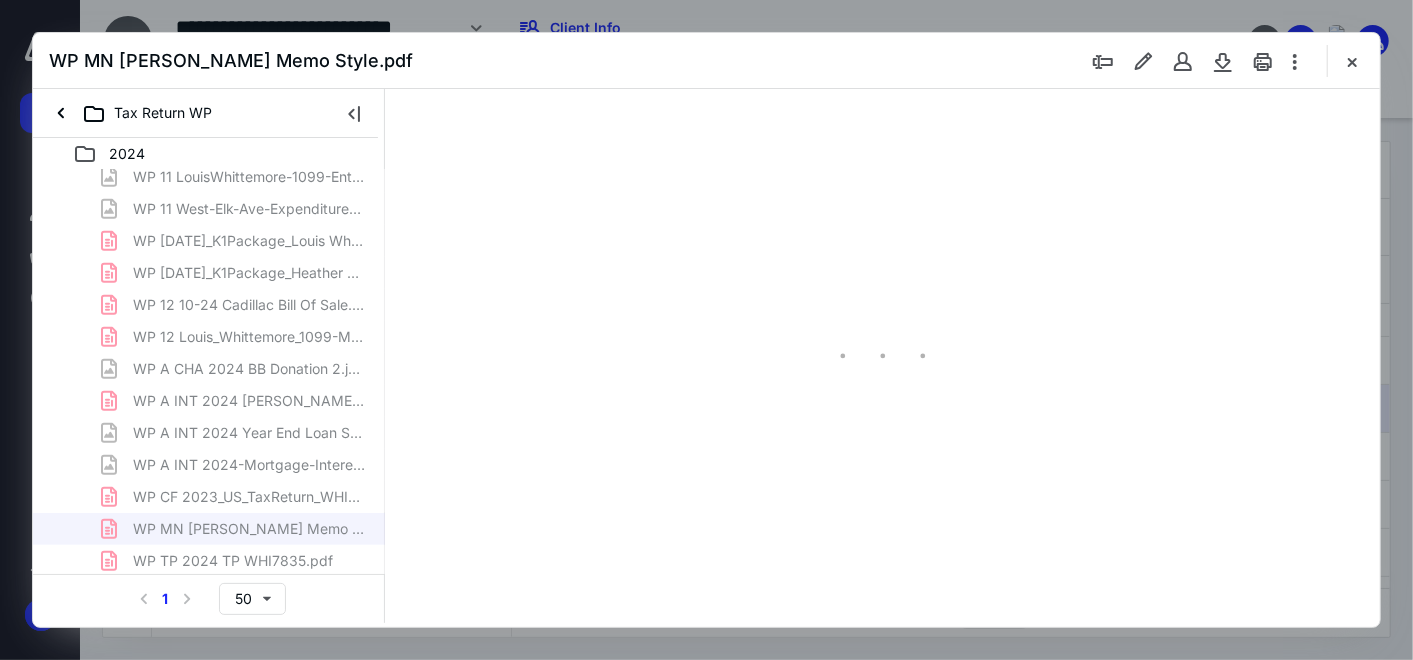 type on "123" 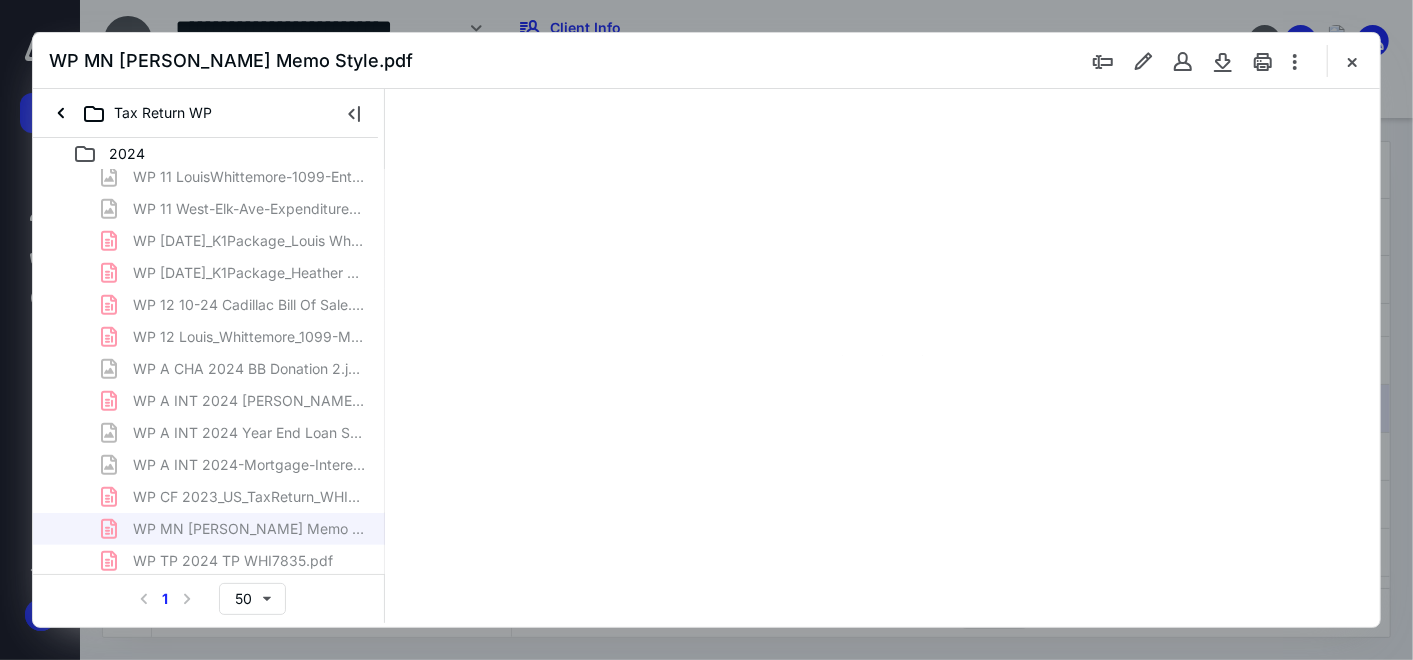 scroll, scrollTop: 0, scrollLeft: 0, axis: both 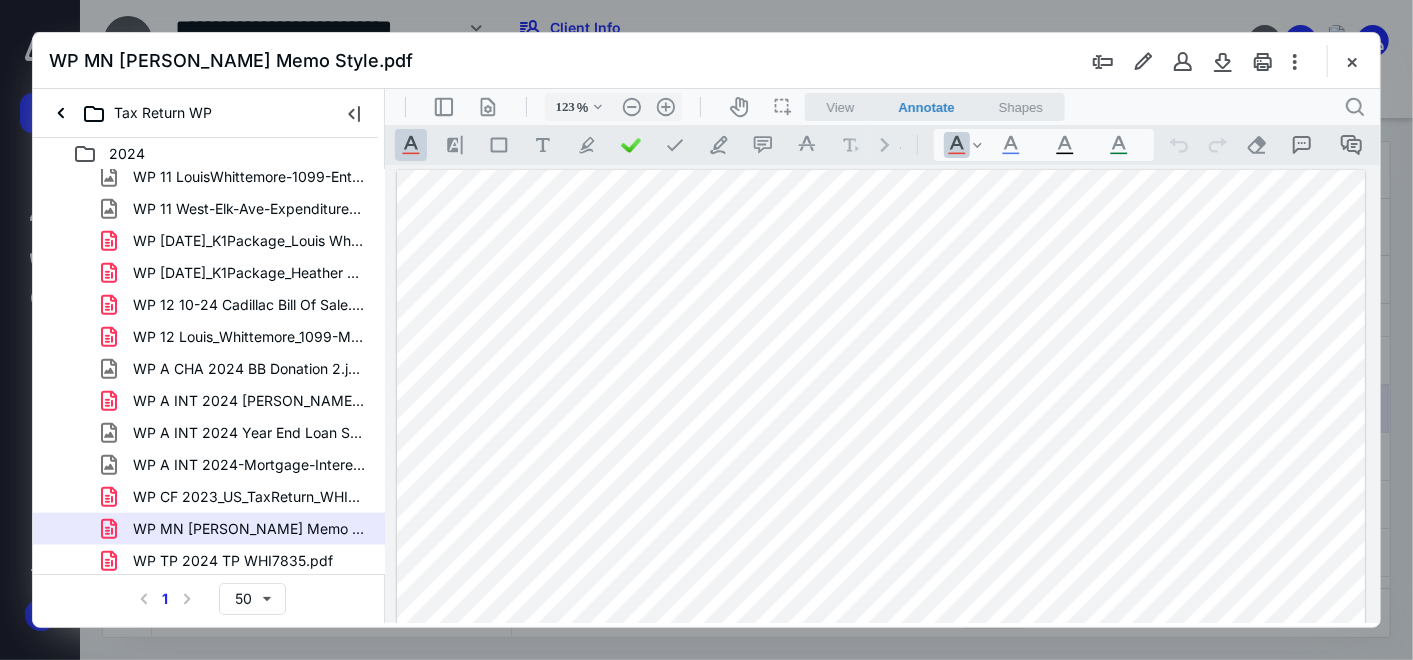 click at bounding box center (880, 543) 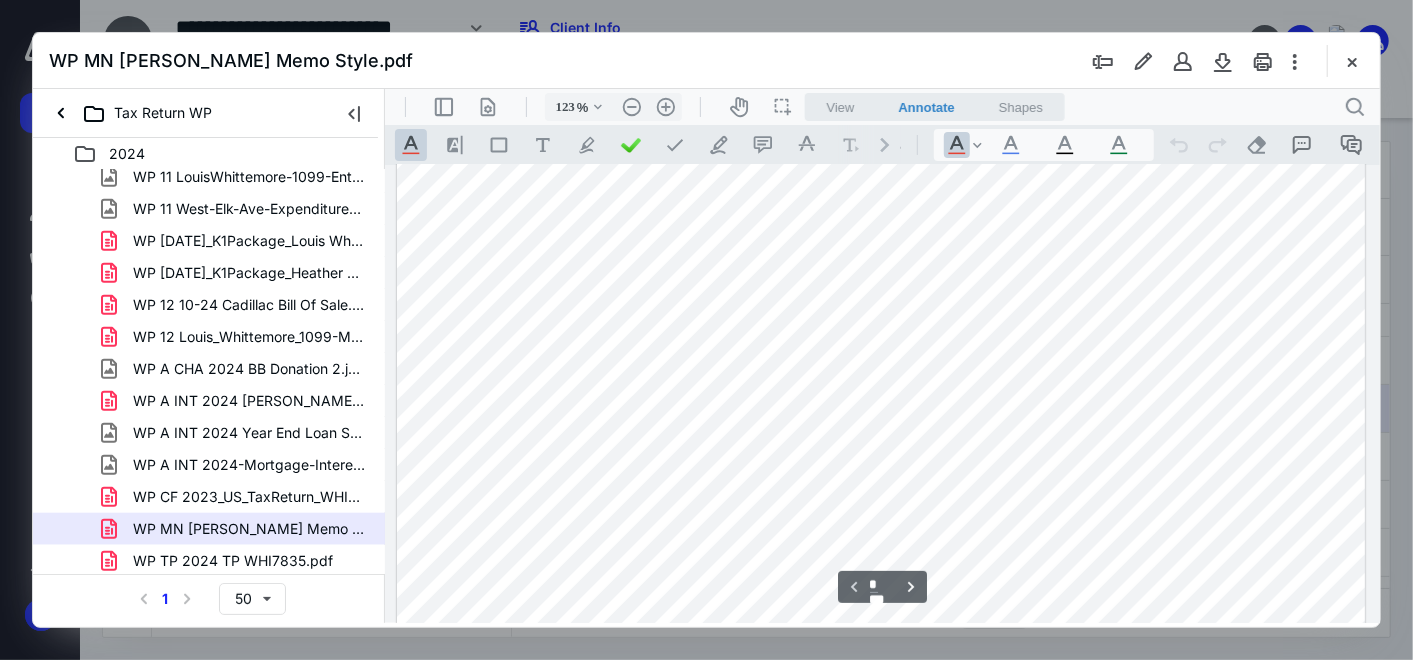 scroll, scrollTop: 0, scrollLeft: 0, axis: both 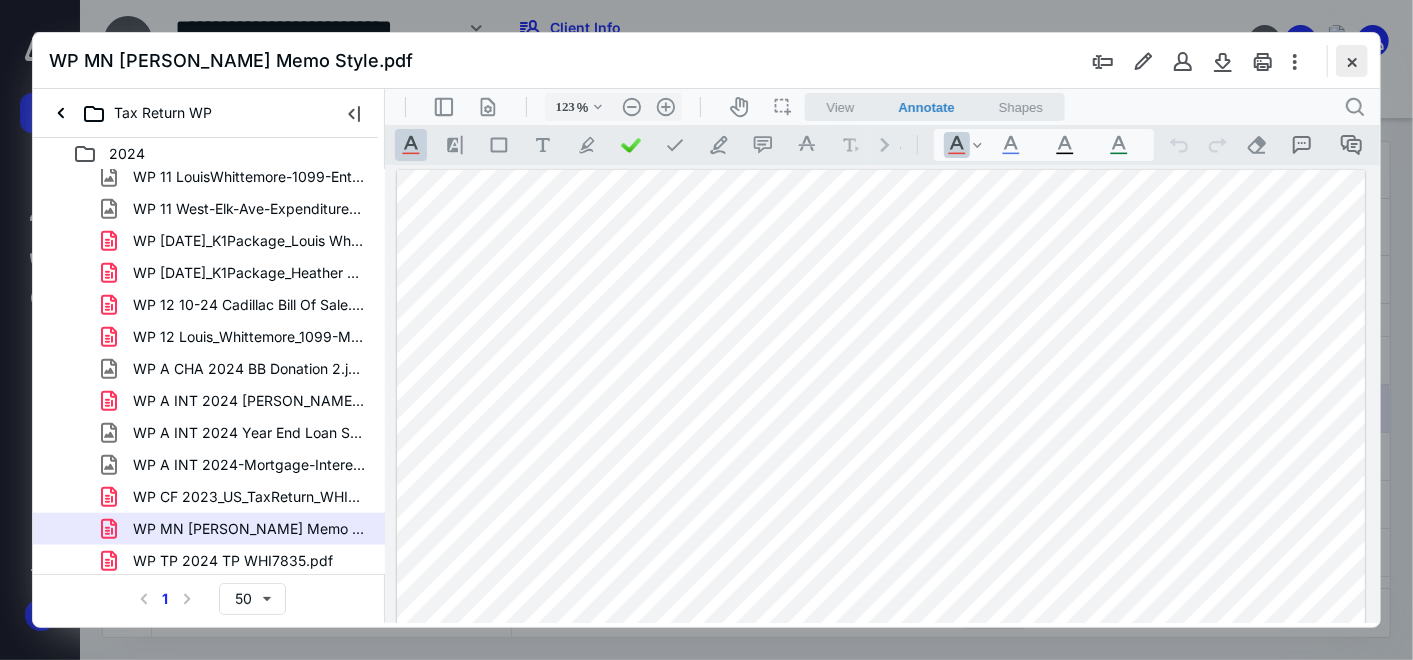 click at bounding box center [1352, 61] 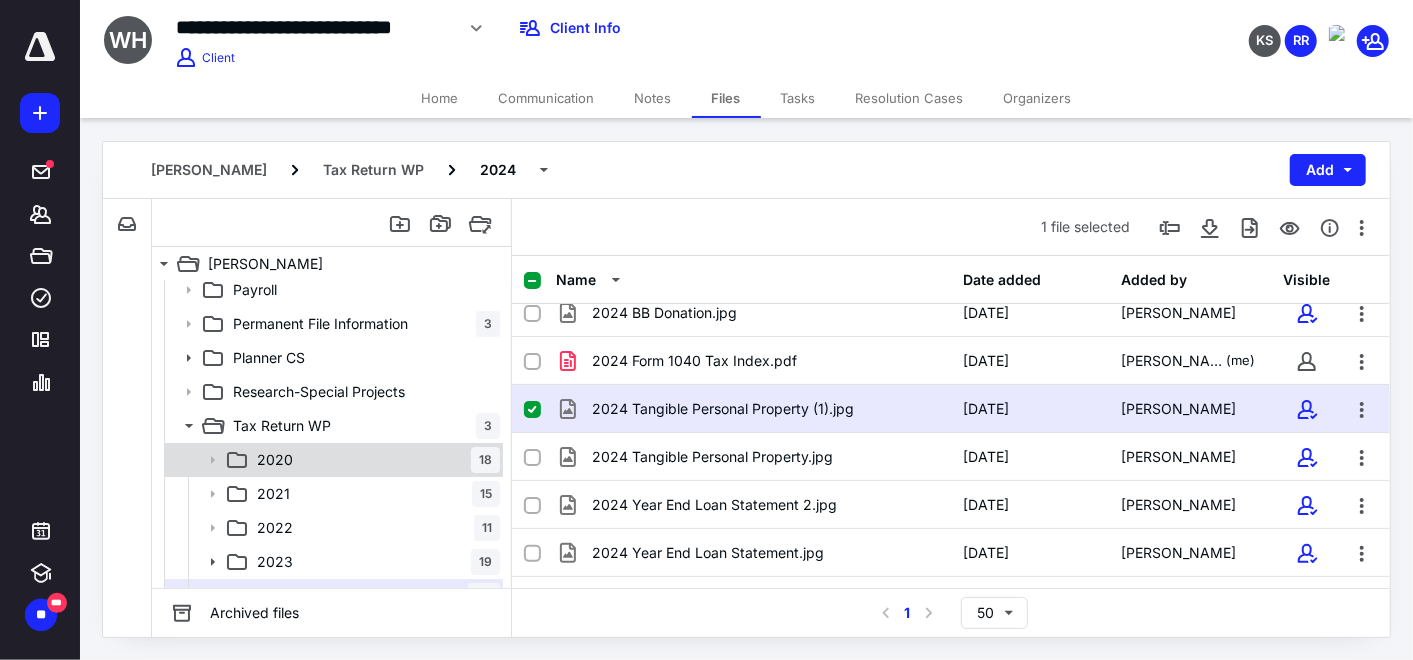 scroll, scrollTop: 111, scrollLeft: 0, axis: vertical 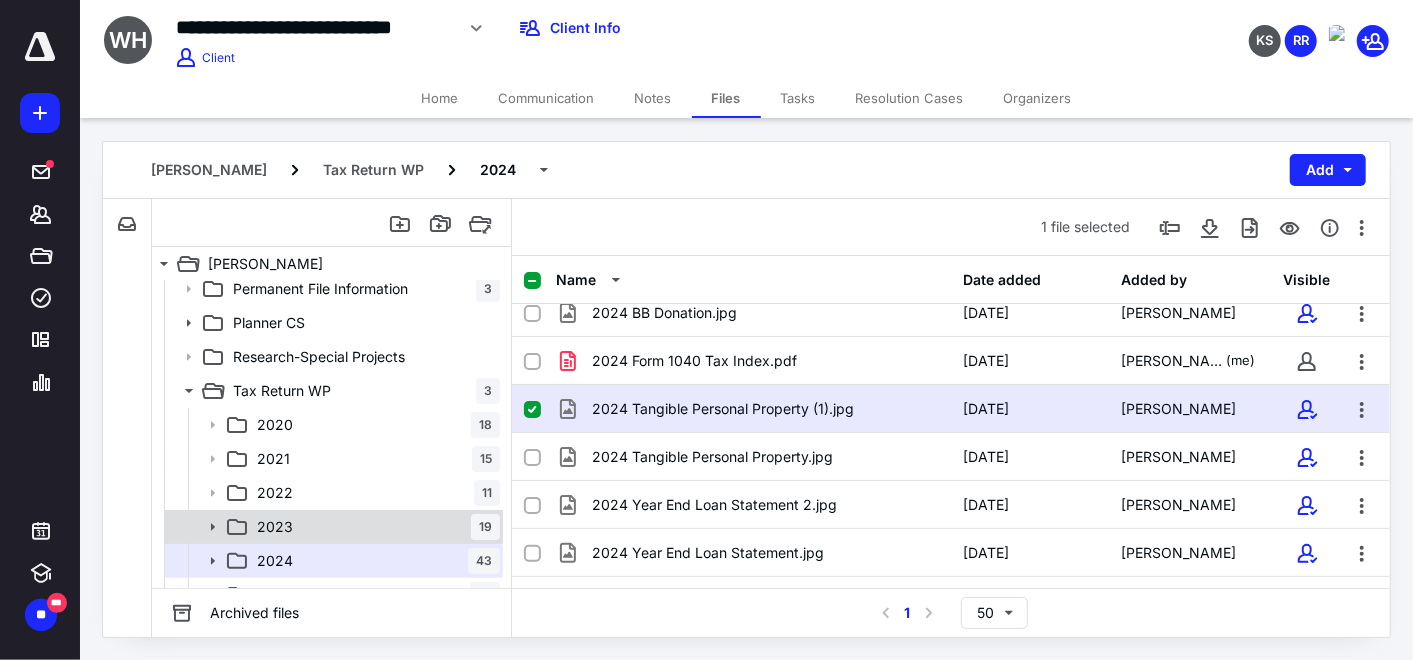 click on "2023 19" at bounding box center (374, 527) 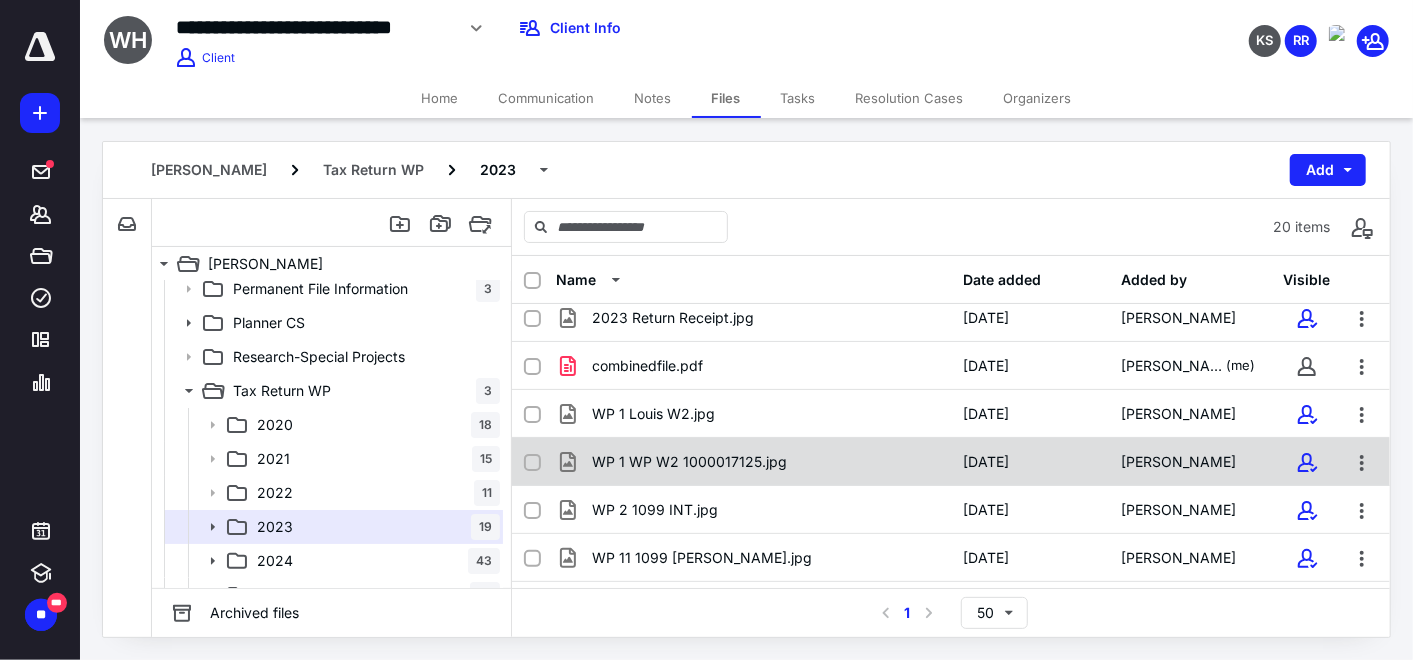 scroll, scrollTop: 333, scrollLeft: 0, axis: vertical 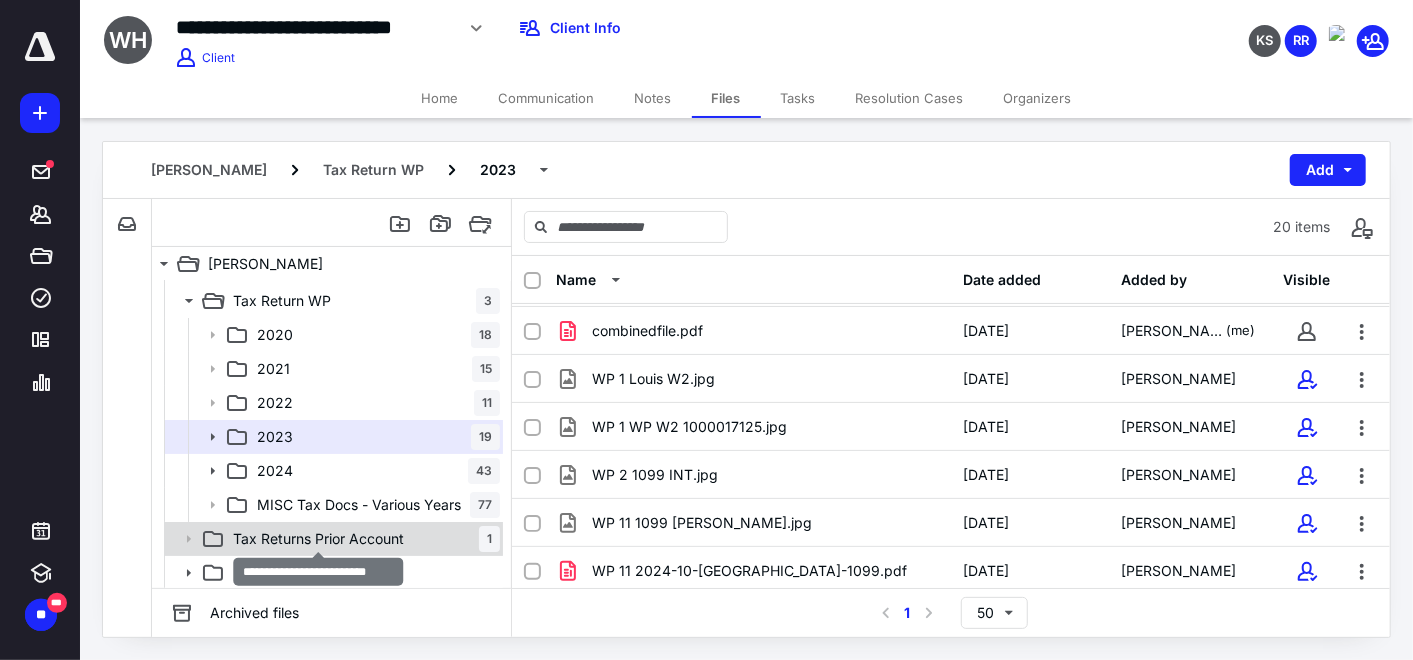 click on "Tax Returns Prior Account" at bounding box center [318, 539] 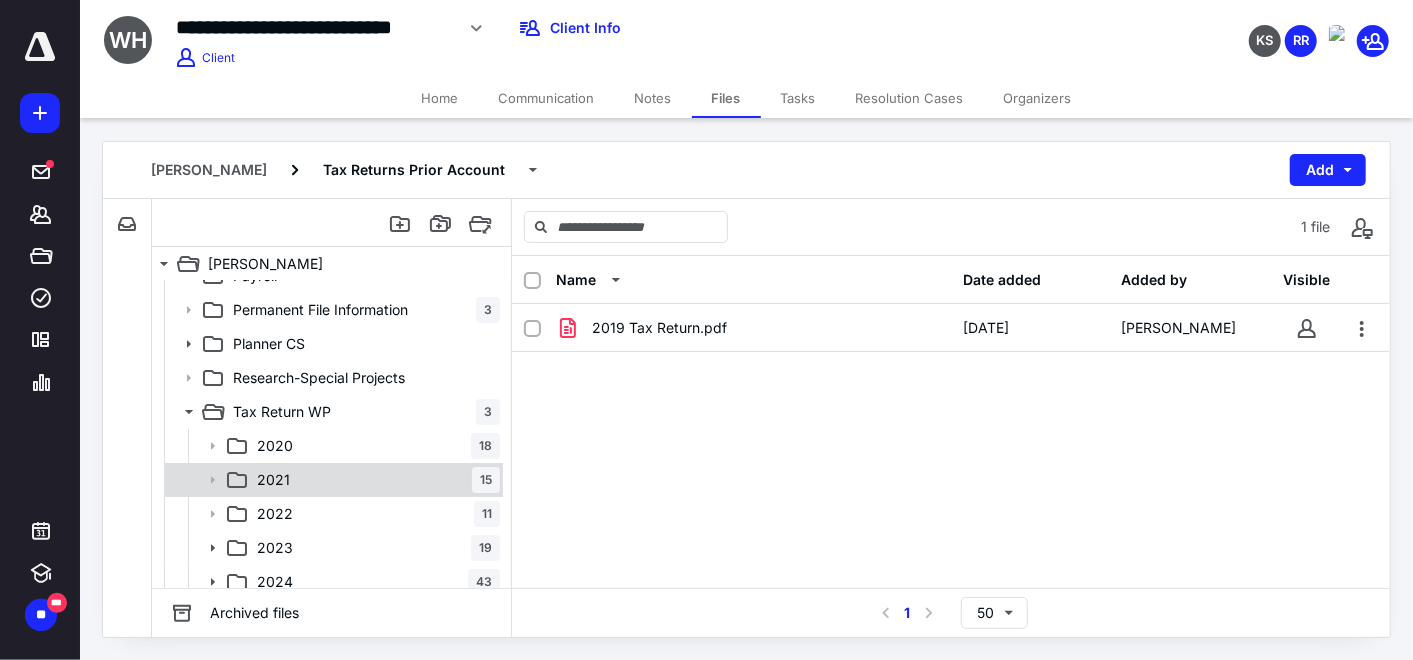 scroll, scrollTop: 201, scrollLeft: 0, axis: vertical 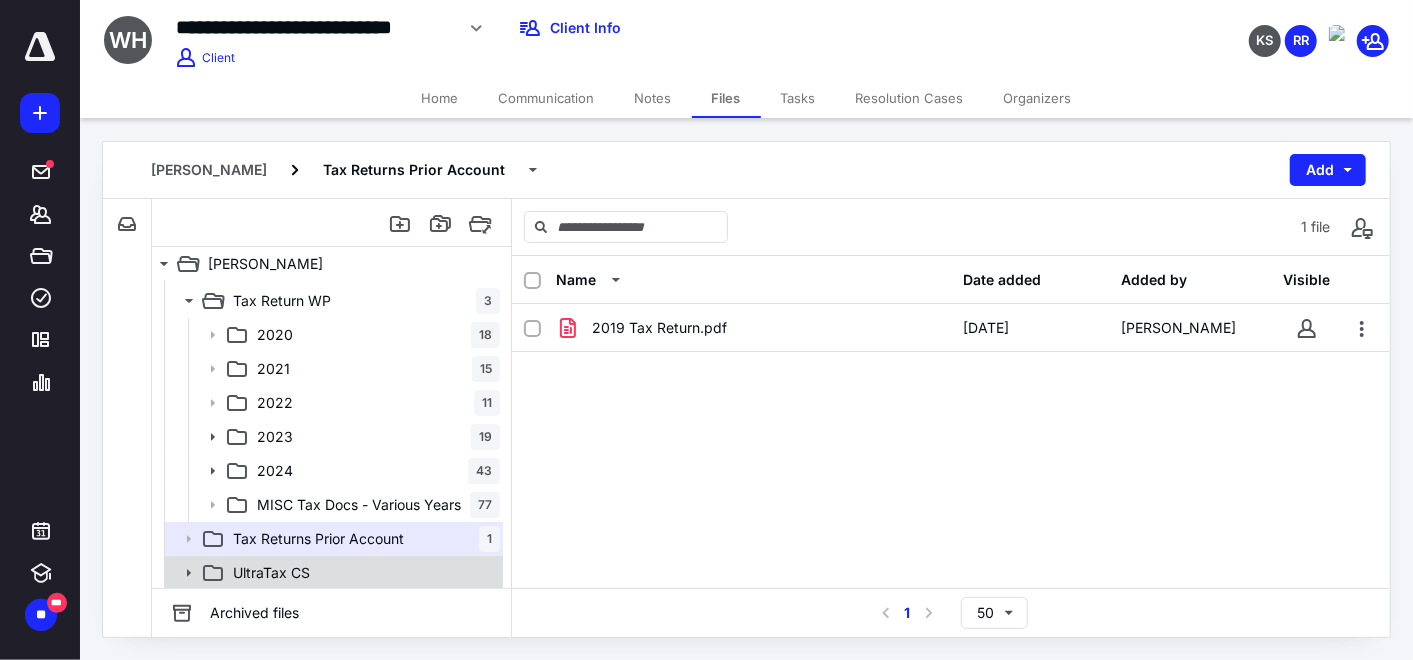 click on "UltraTax CS" at bounding box center (362, 573) 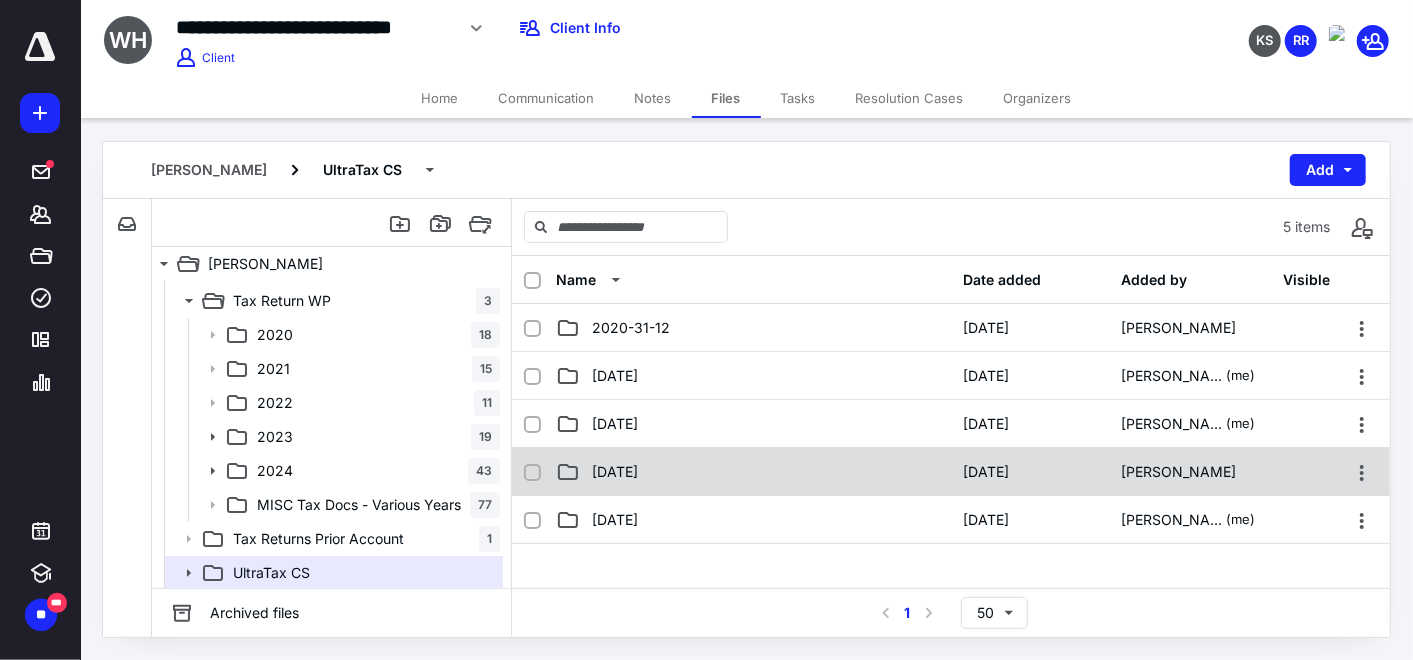 click on "[DATE]" at bounding box center (753, 472) 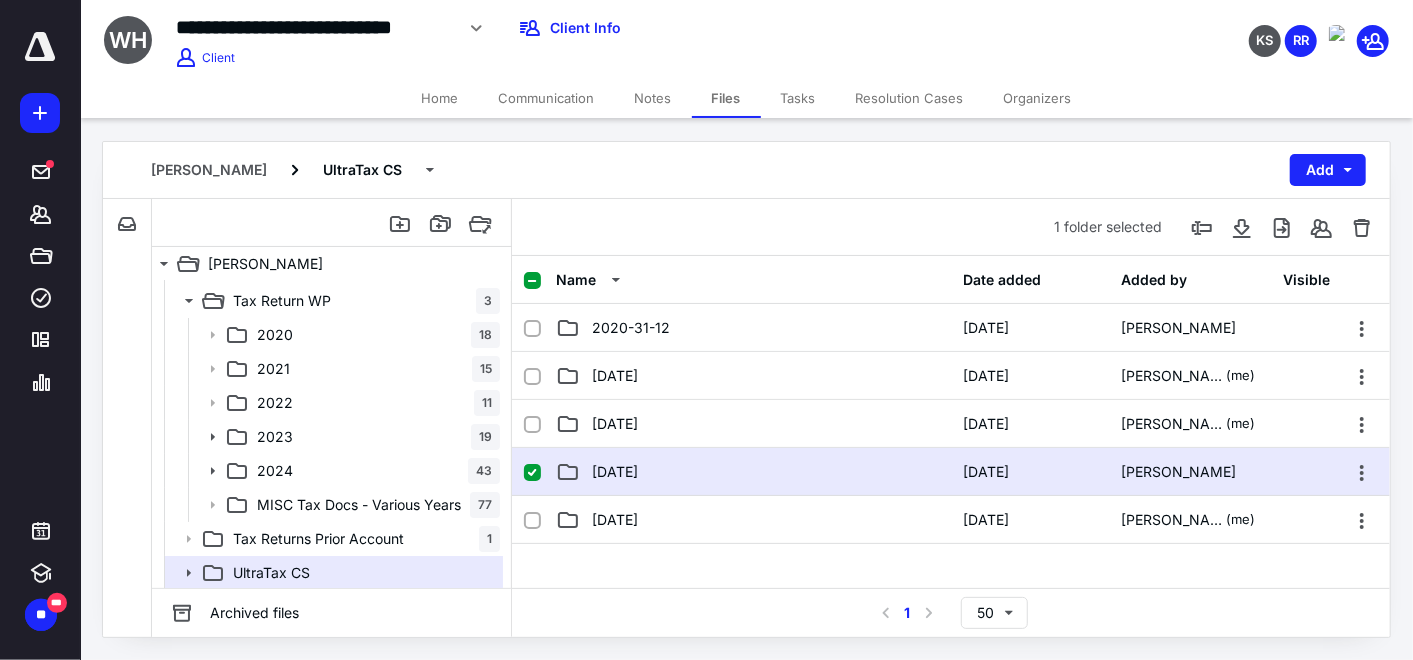 click on "[DATE]" at bounding box center (753, 472) 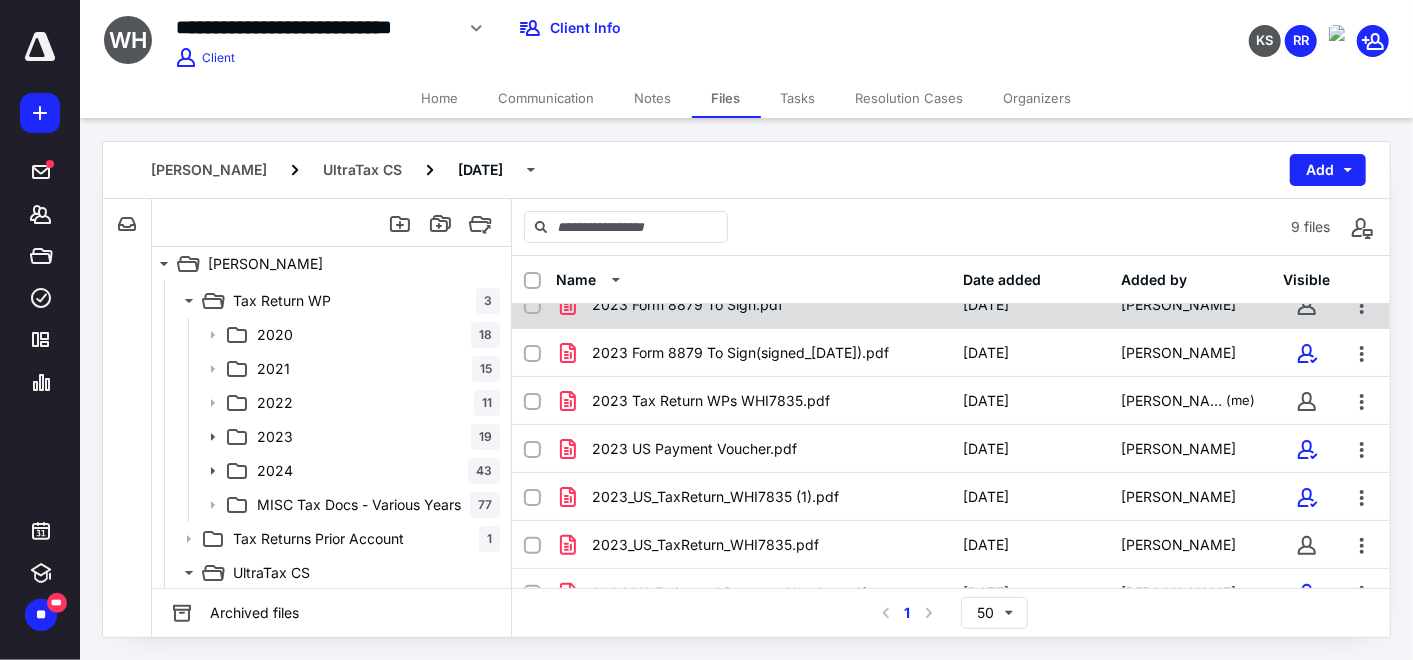scroll, scrollTop: 144, scrollLeft: 0, axis: vertical 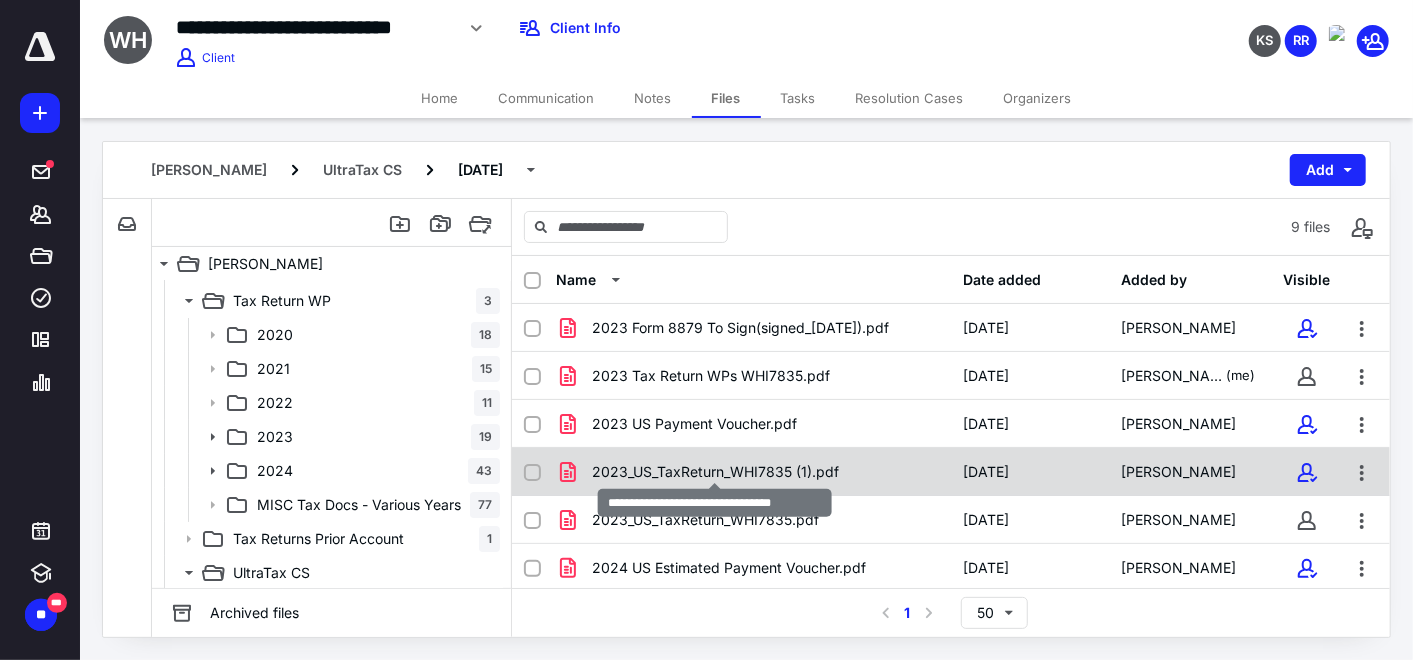 click on "2023_US_TaxReturn_WHI7835 (1).pdf" at bounding box center (715, 472) 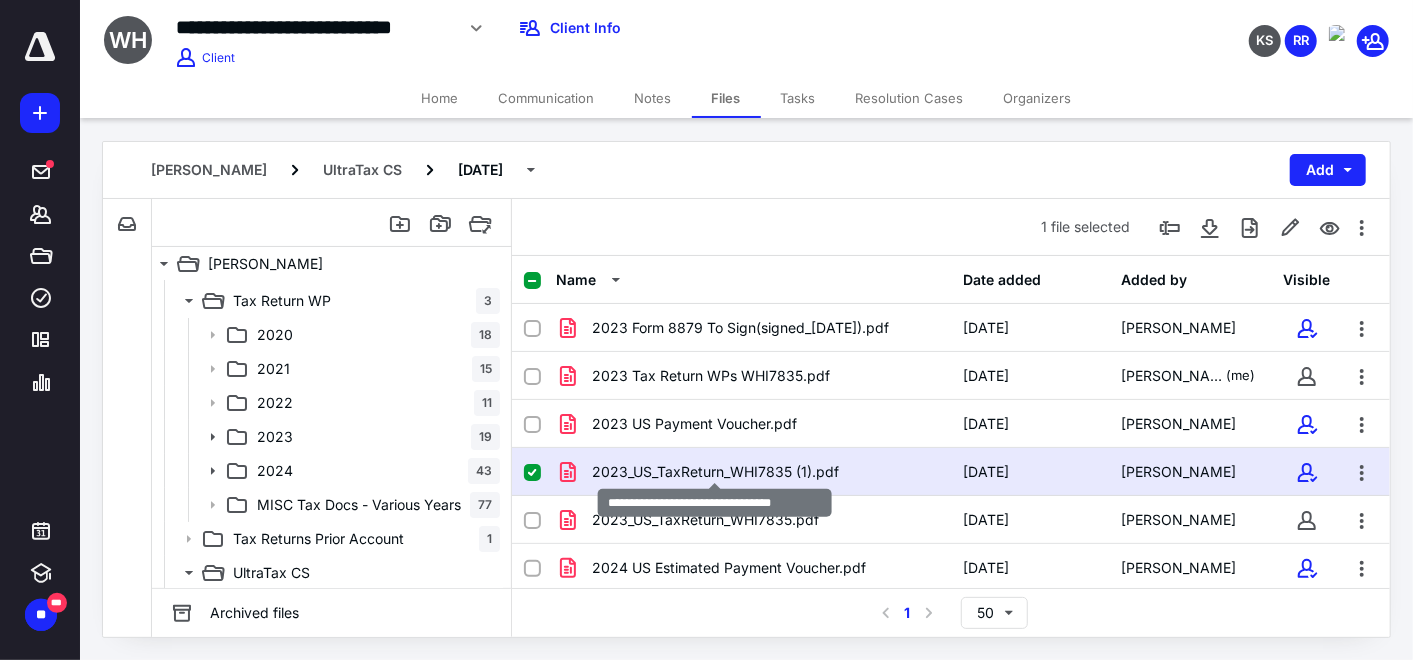 click on "2023_US_TaxReturn_WHI7835 (1).pdf" at bounding box center [715, 472] 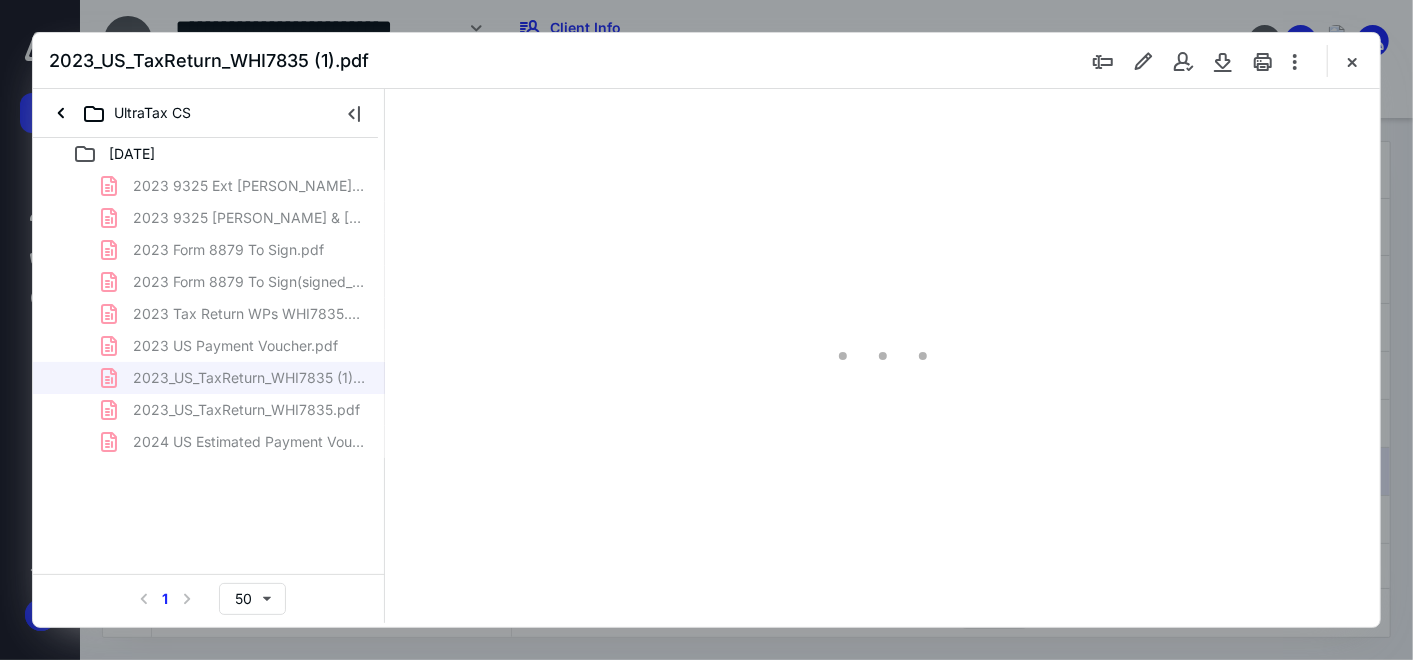 scroll, scrollTop: 0, scrollLeft: 0, axis: both 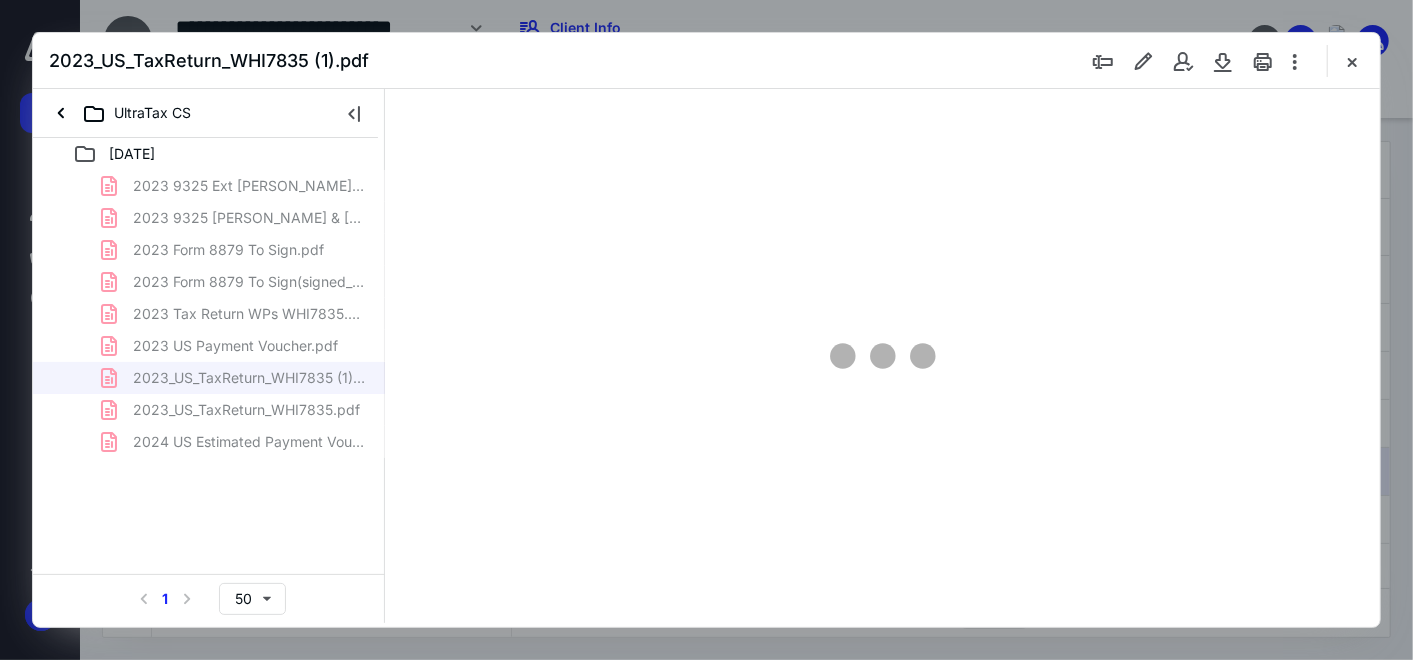 type on "151" 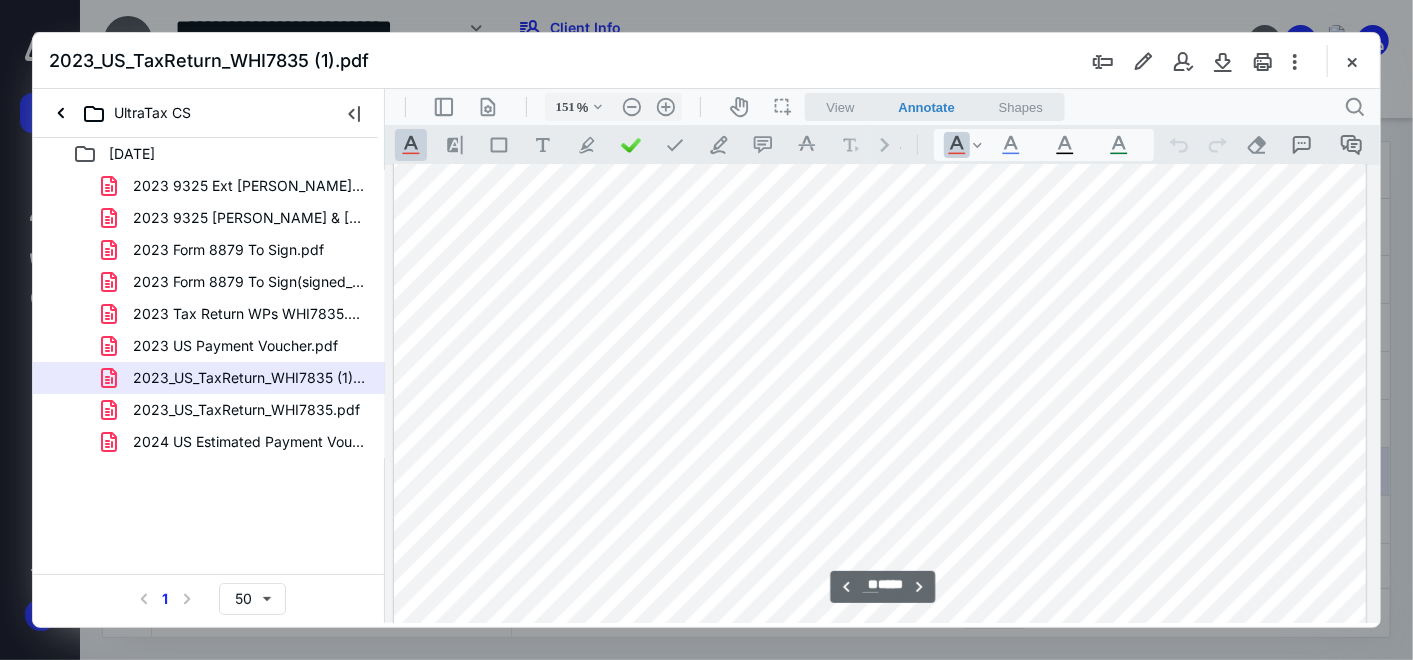 type on "**" 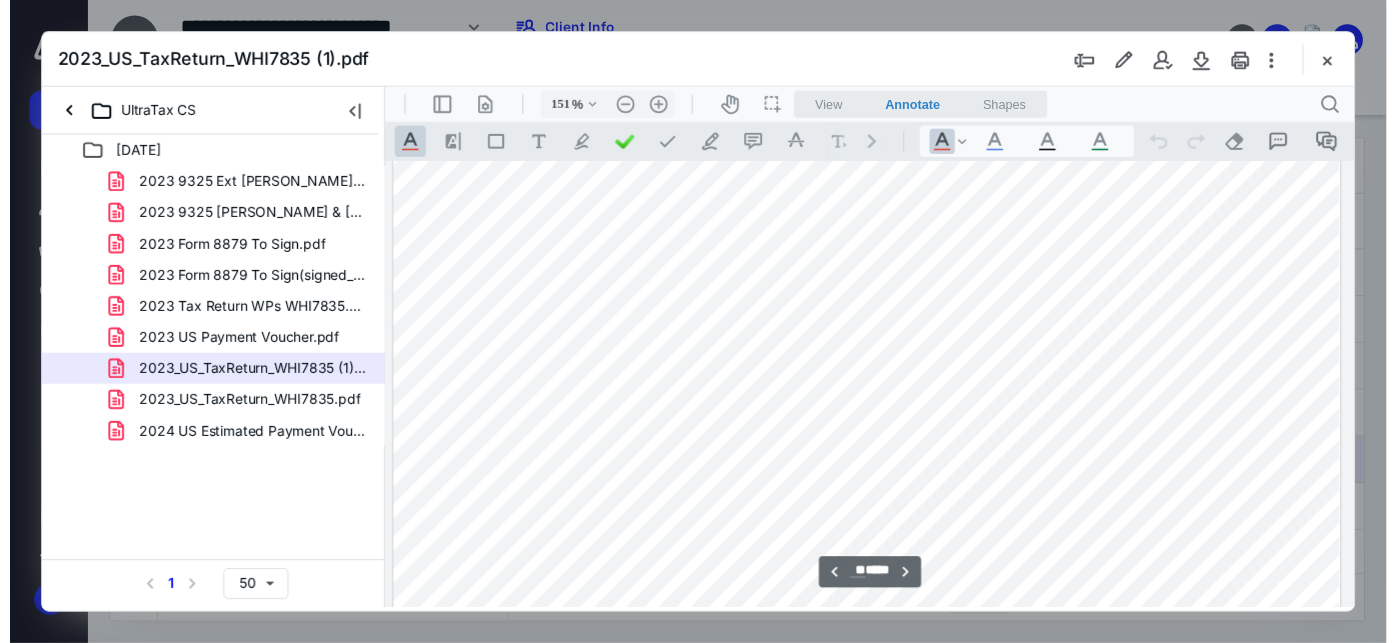 scroll, scrollTop: 16304, scrollLeft: 131, axis: both 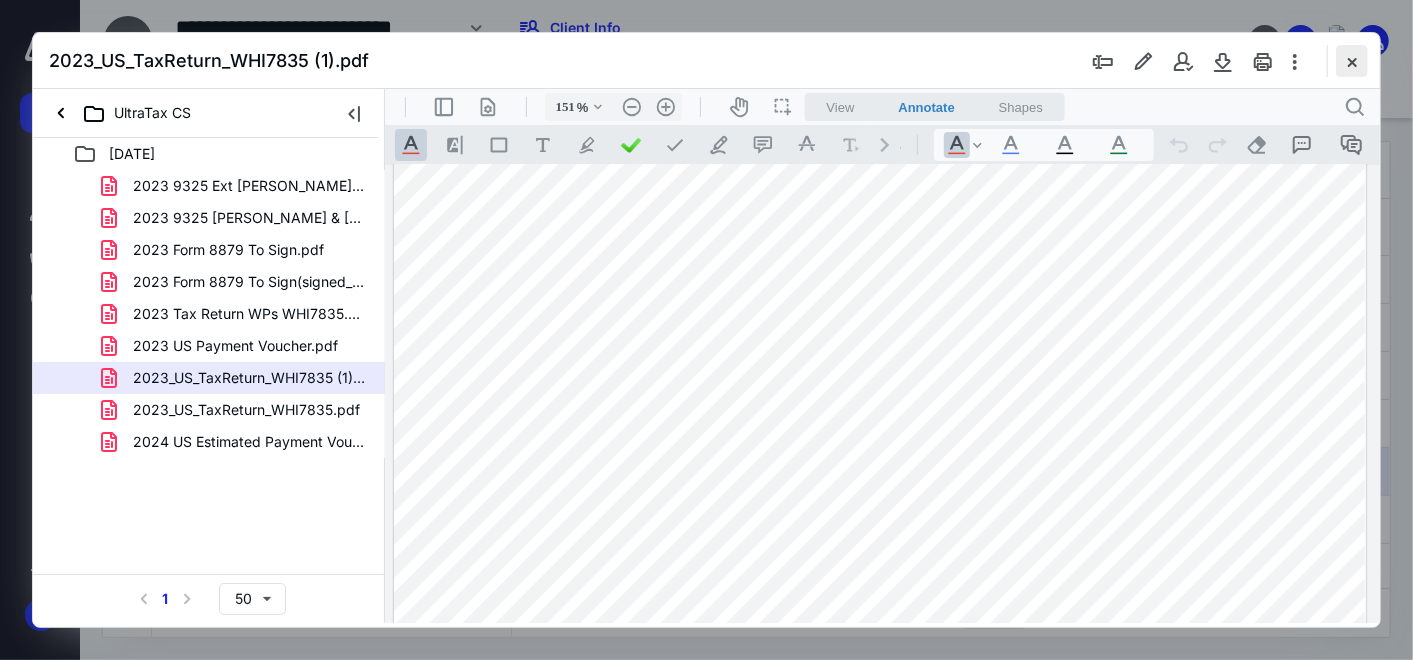 click at bounding box center [1352, 61] 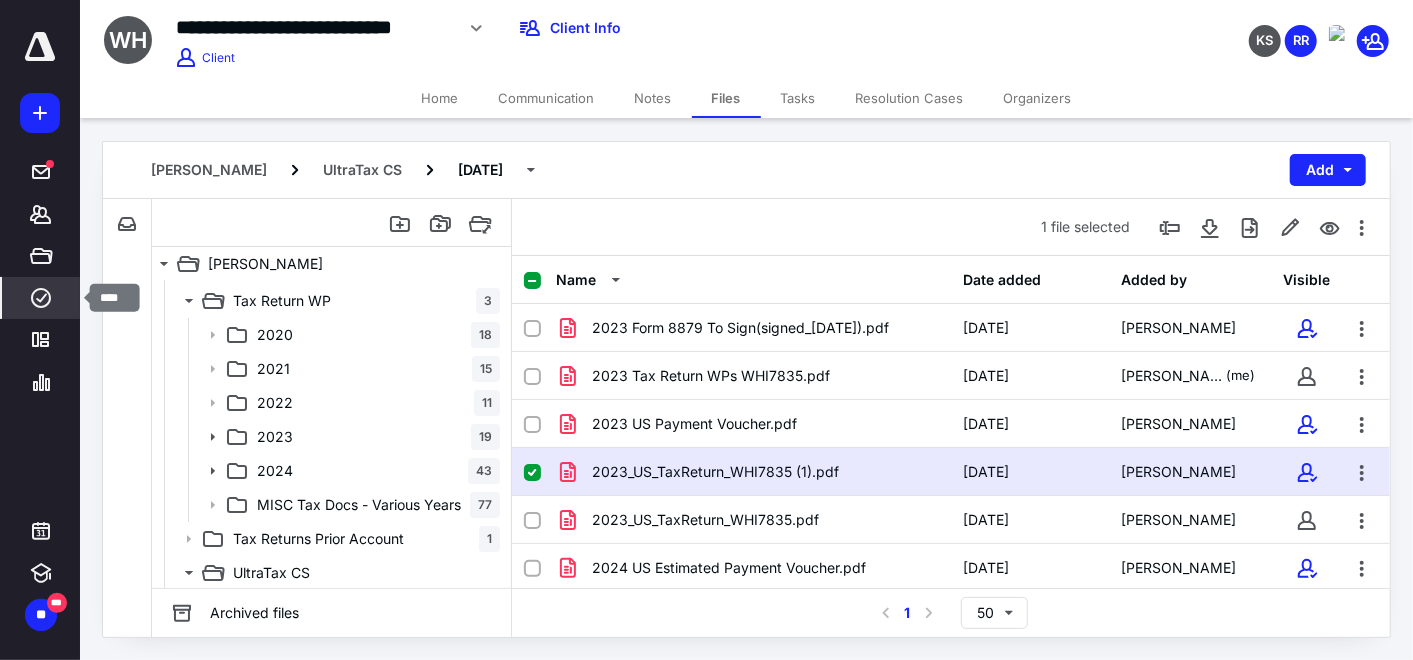 click 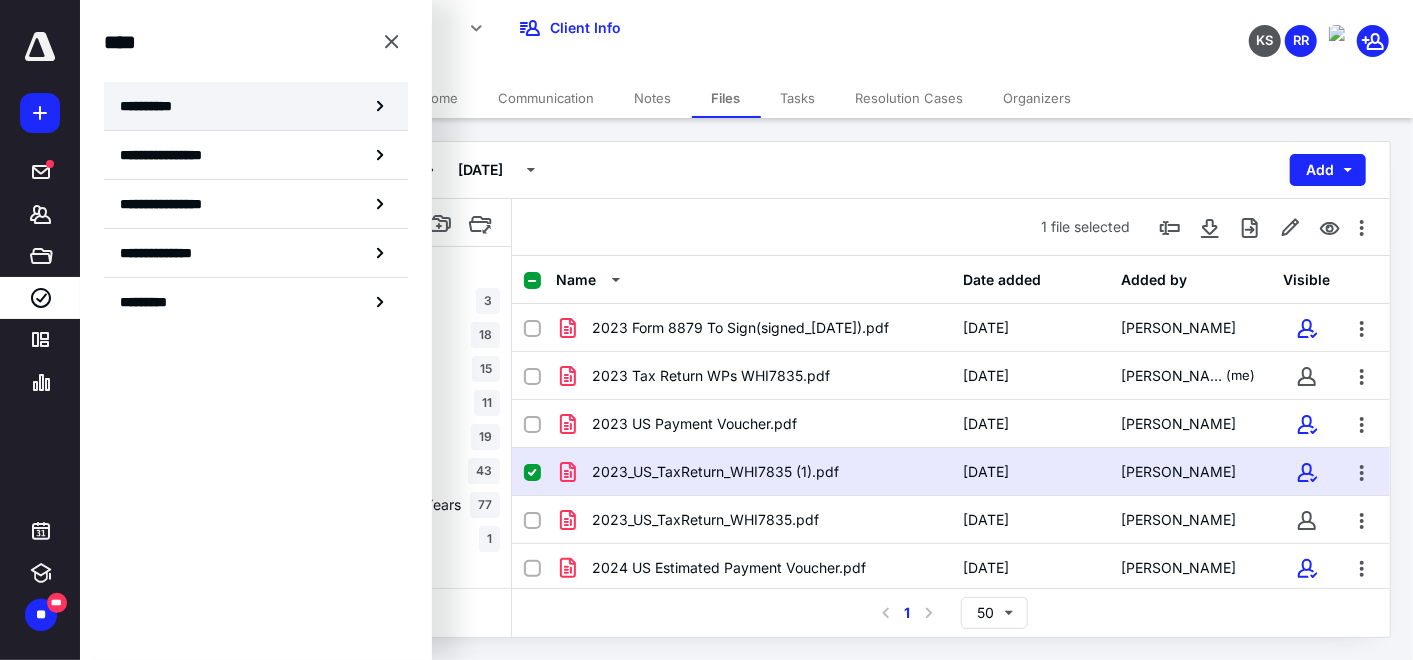 click on "**********" at bounding box center [256, 106] 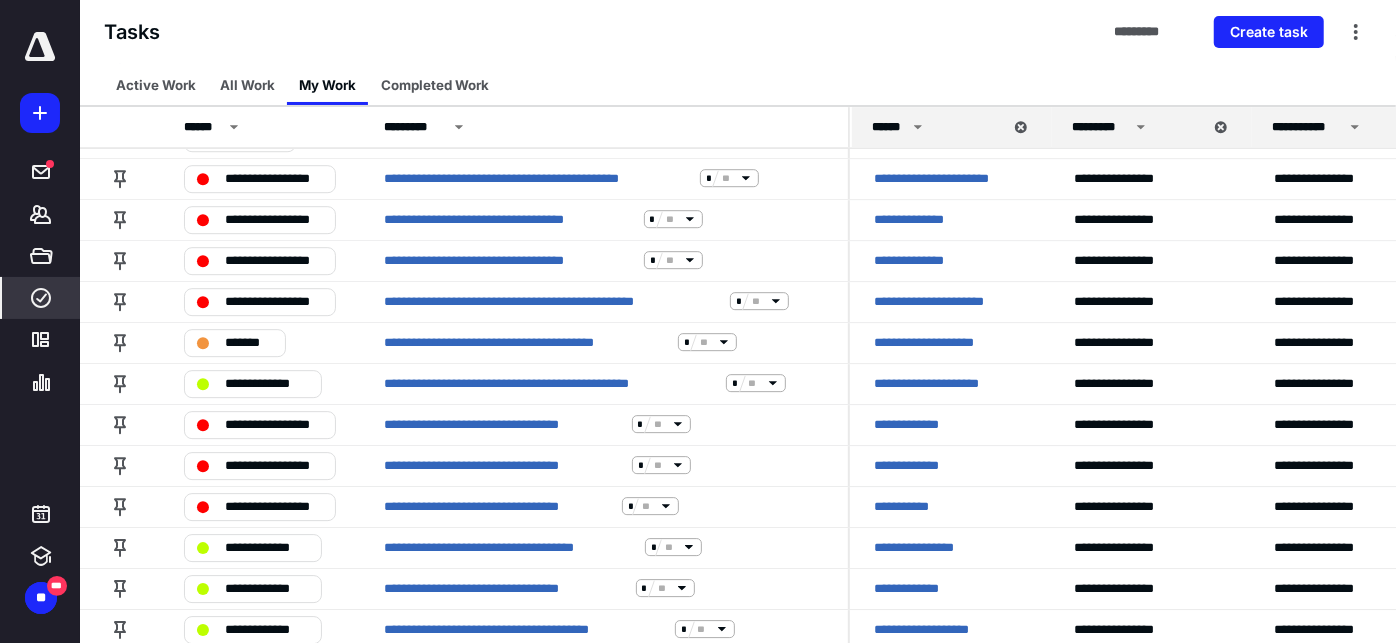 scroll, scrollTop: 3622, scrollLeft: 0, axis: vertical 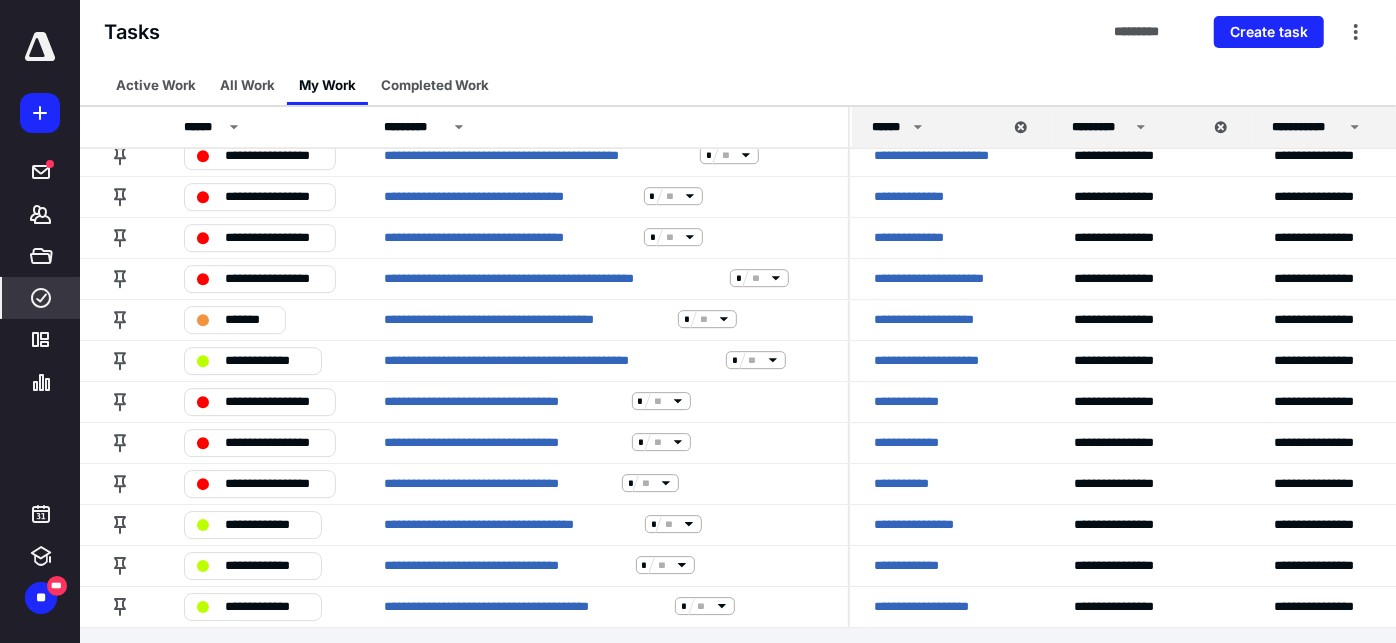 click on "********* *****" at bounding box center (738, 649) 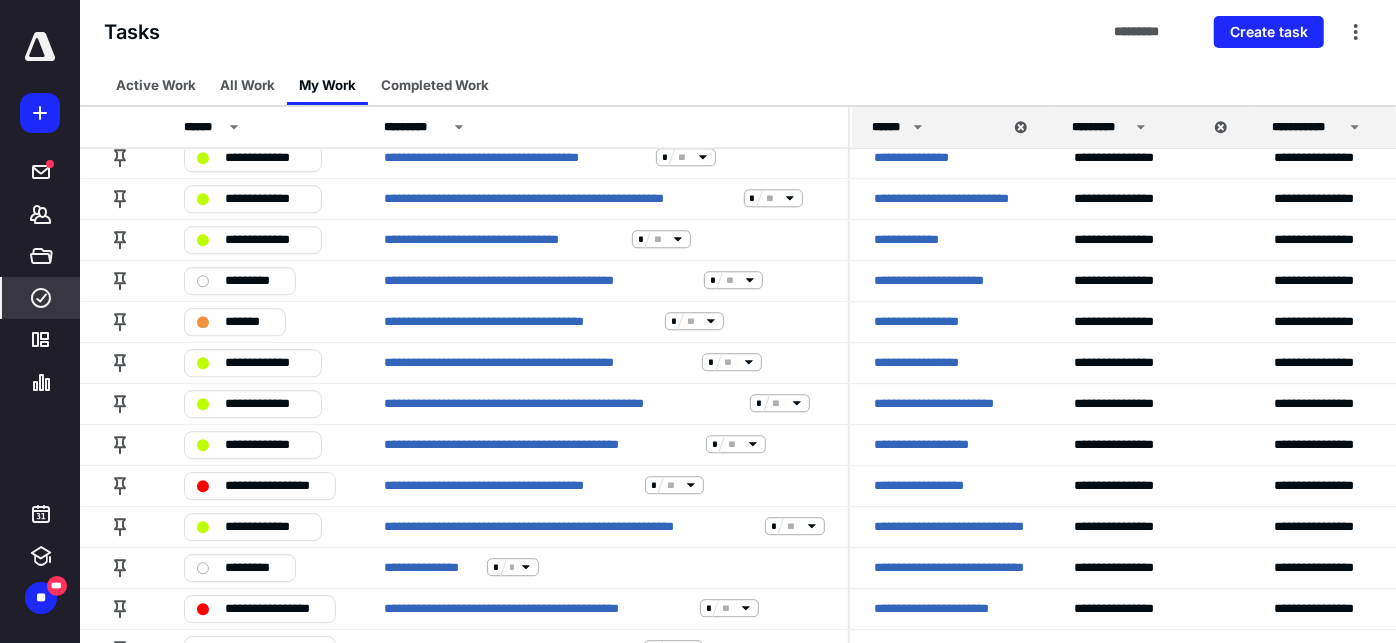 scroll, scrollTop: 3058, scrollLeft: 0, axis: vertical 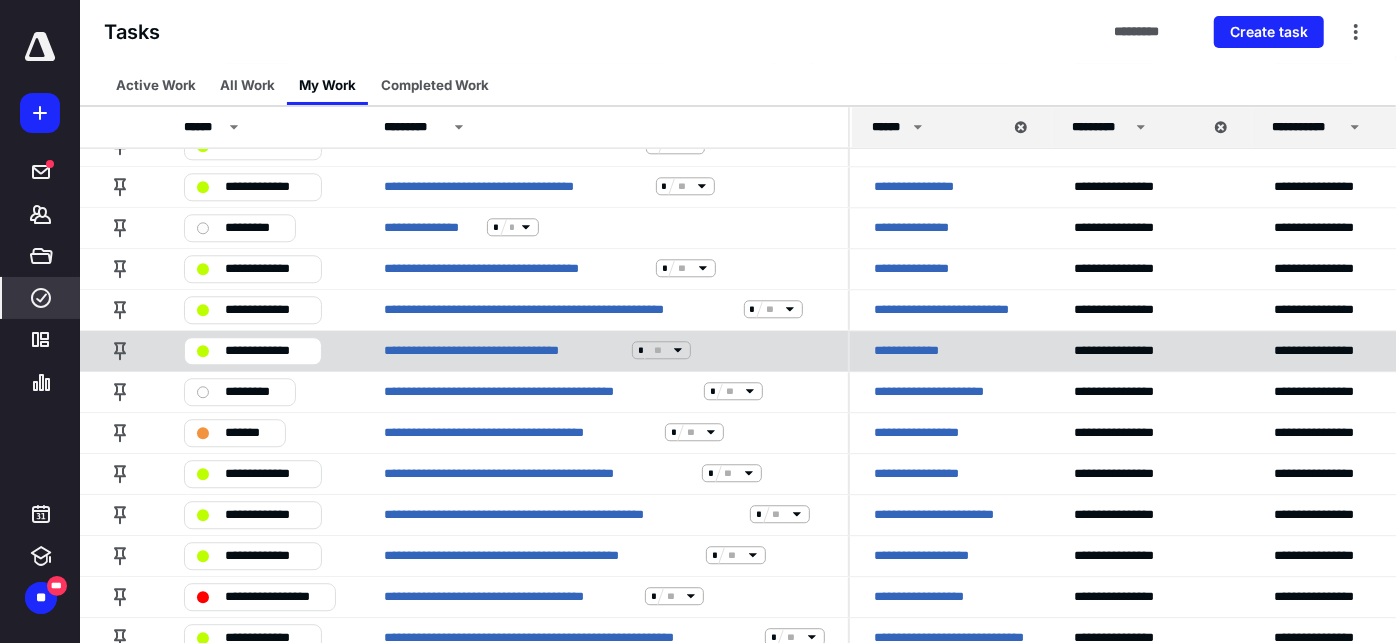 click on "**********" at bounding box center [950, 350] 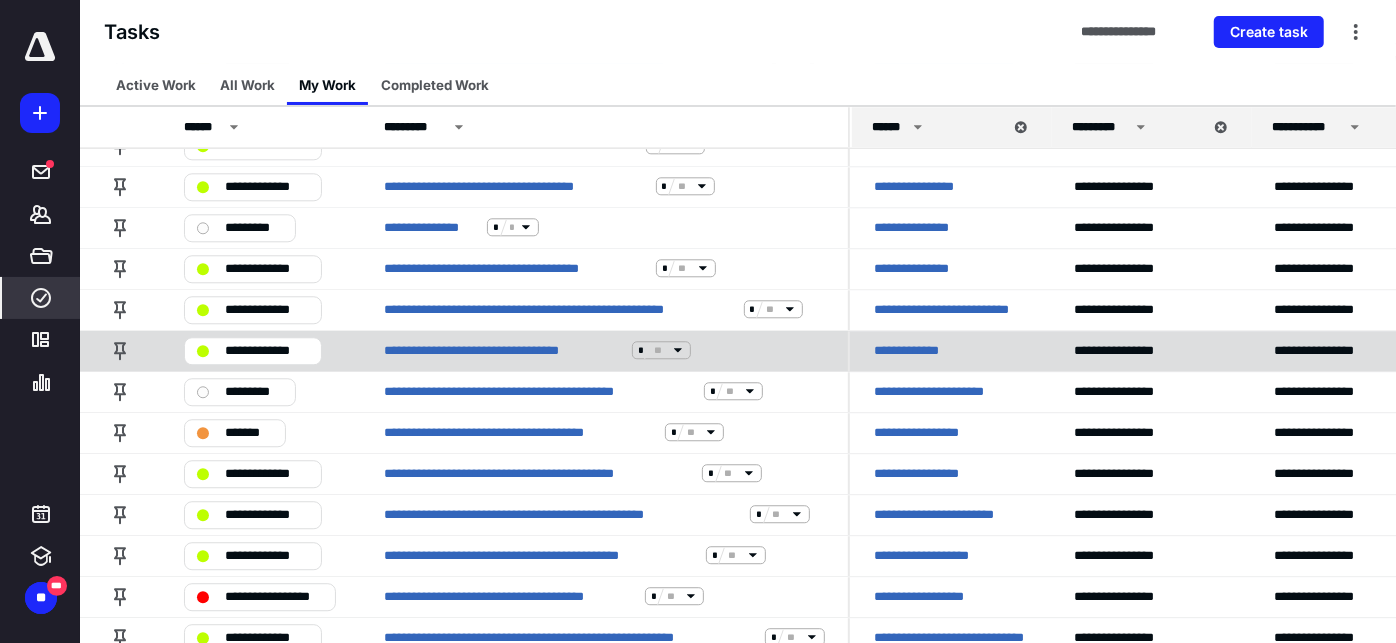 click on "**********" at bounding box center [915, 350] 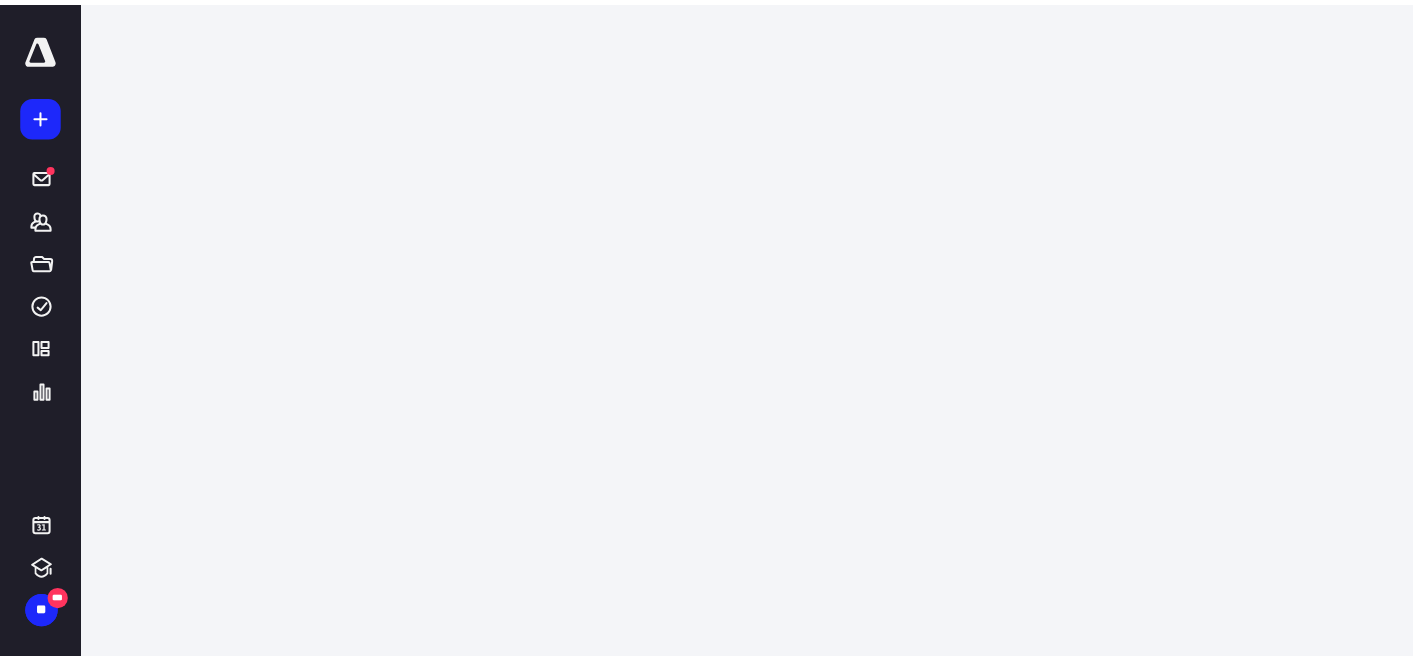 scroll, scrollTop: 0, scrollLeft: 0, axis: both 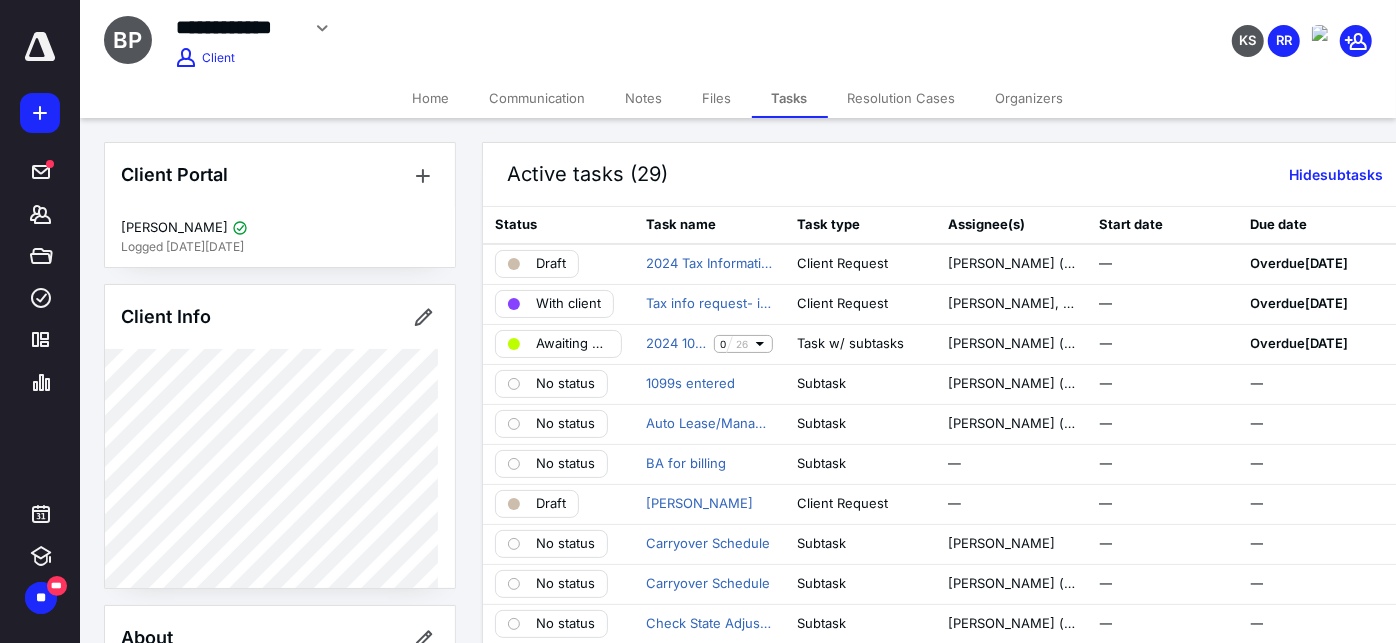 click on "Files" at bounding box center [717, 98] 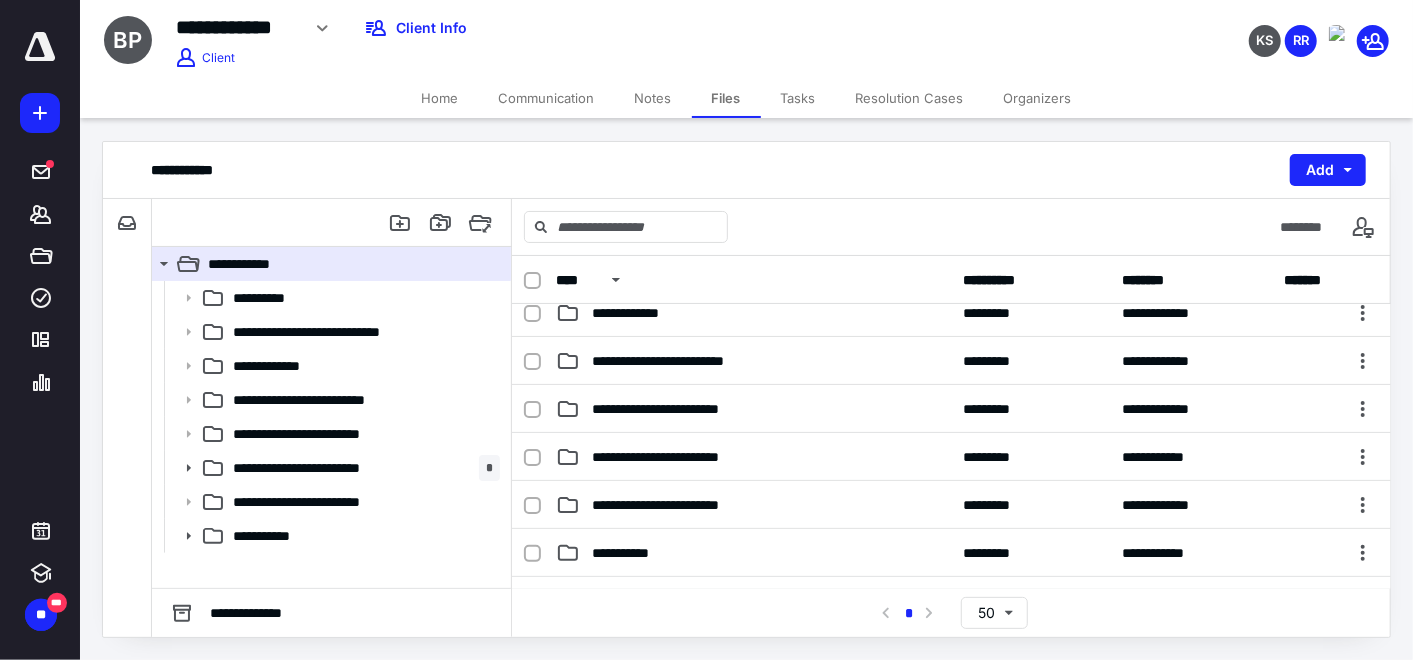 scroll, scrollTop: 222, scrollLeft: 0, axis: vertical 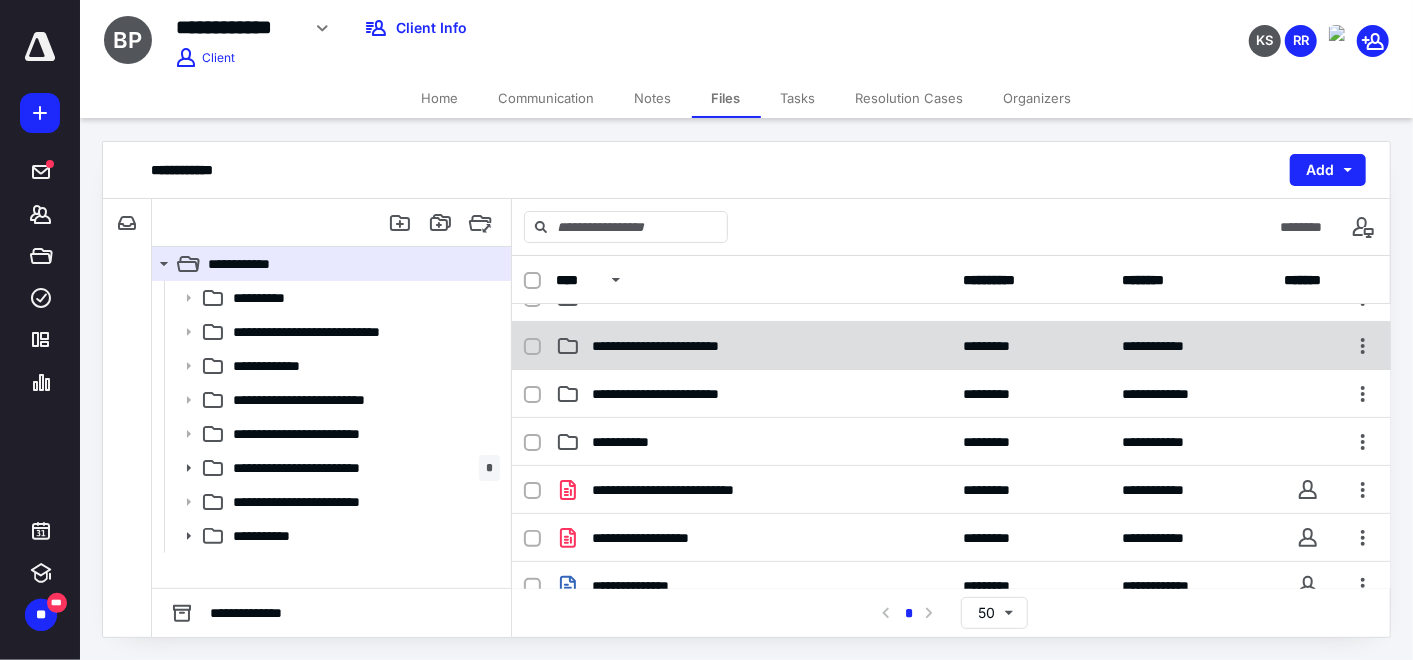 click on "**********" at bounding box center (754, 346) 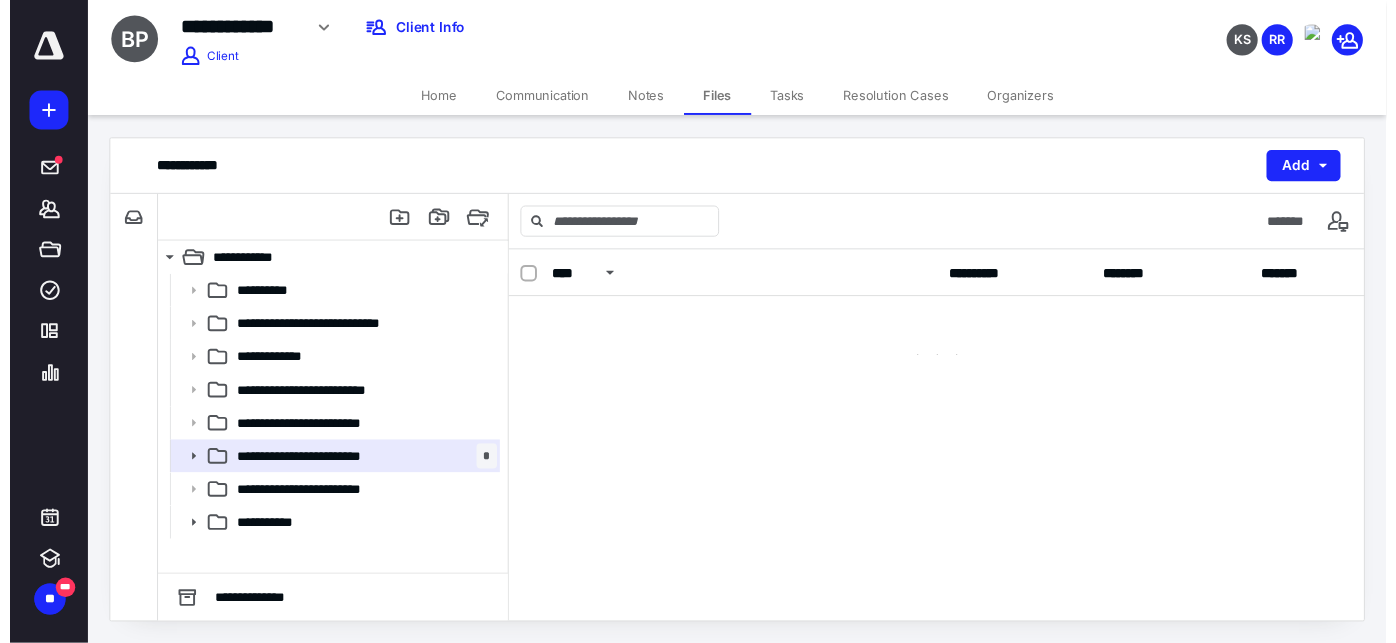 scroll, scrollTop: 0, scrollLeft: 0, axis: both 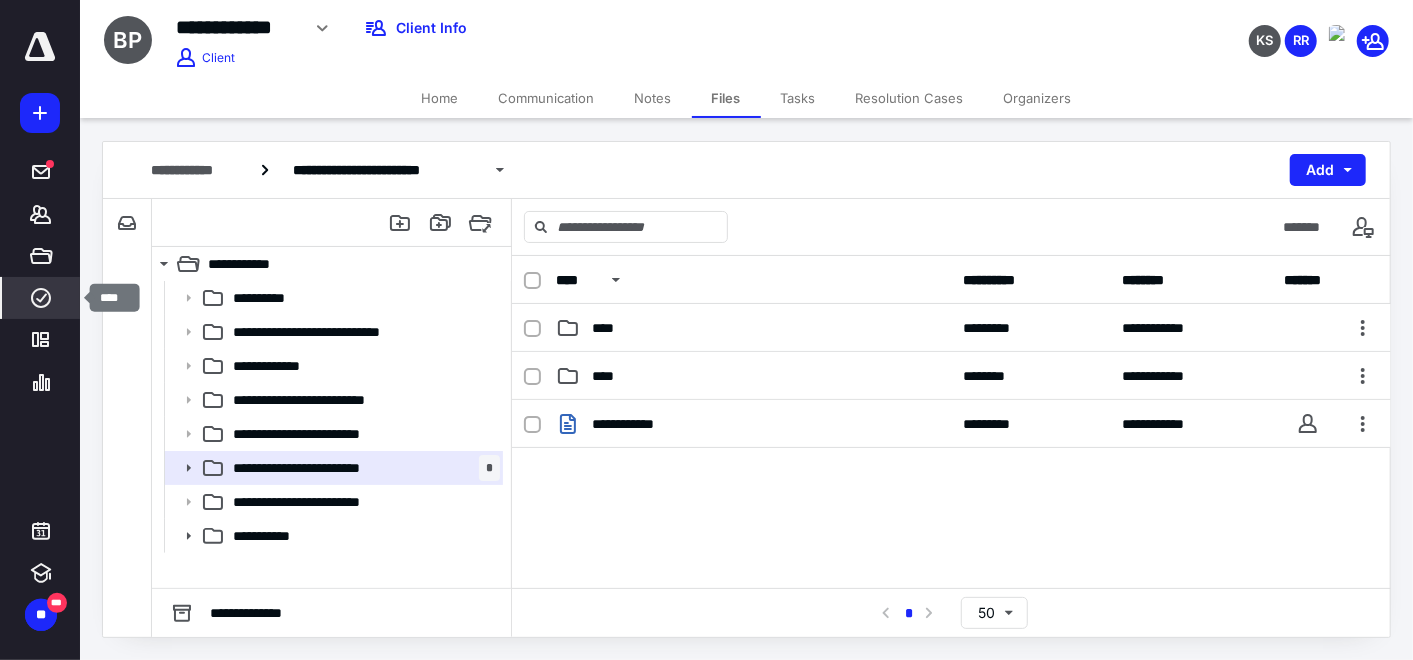 click 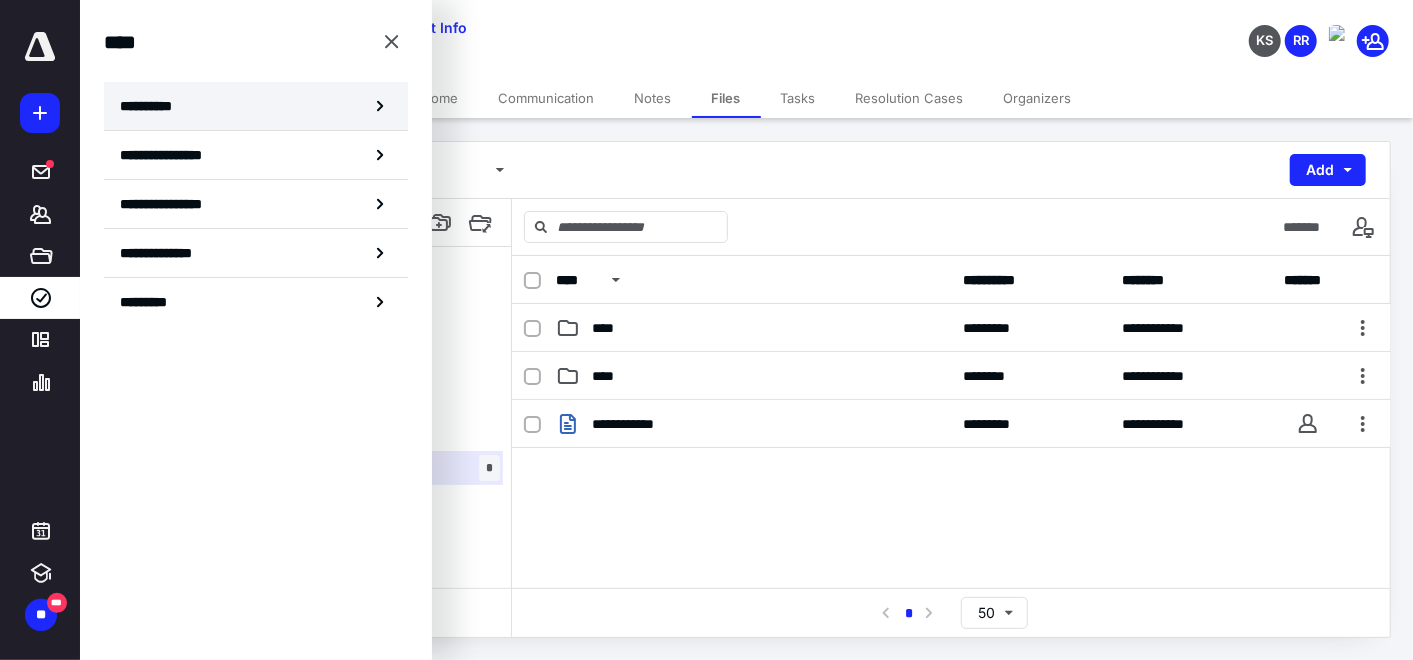 click on "**********" at bounding box center [256, 106] 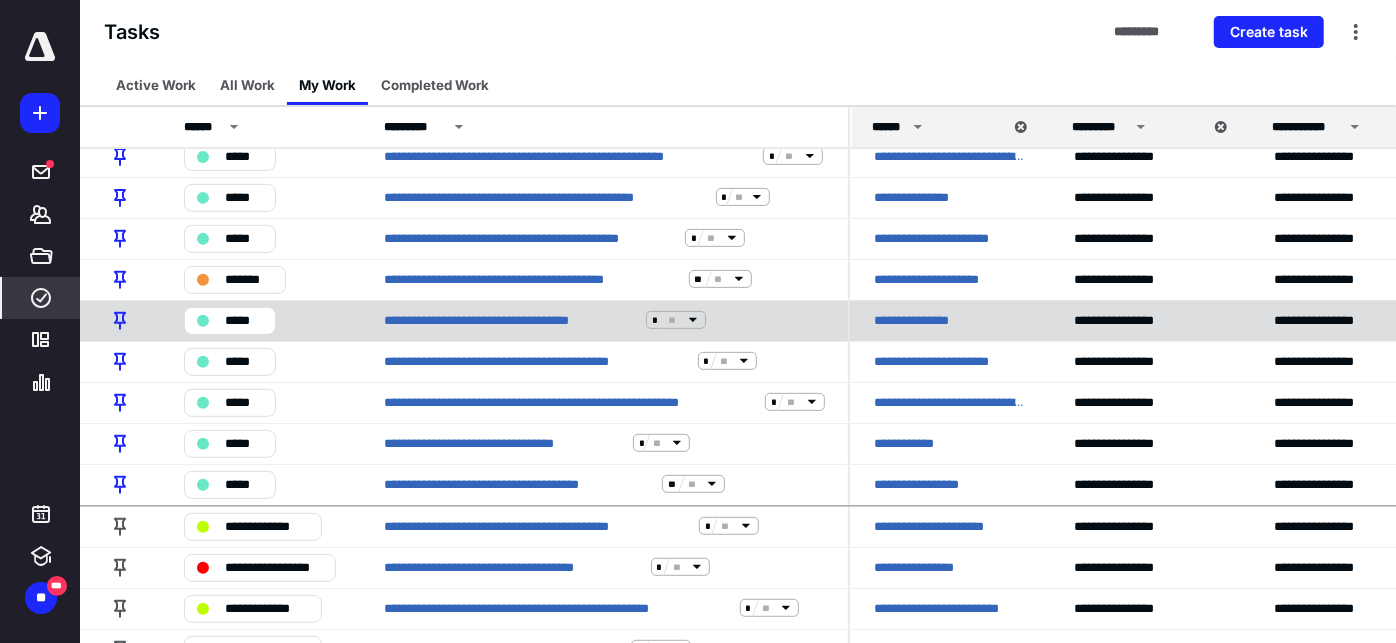 scroll, scrollTop: 444, scrollLeft: 0, axis: vertical 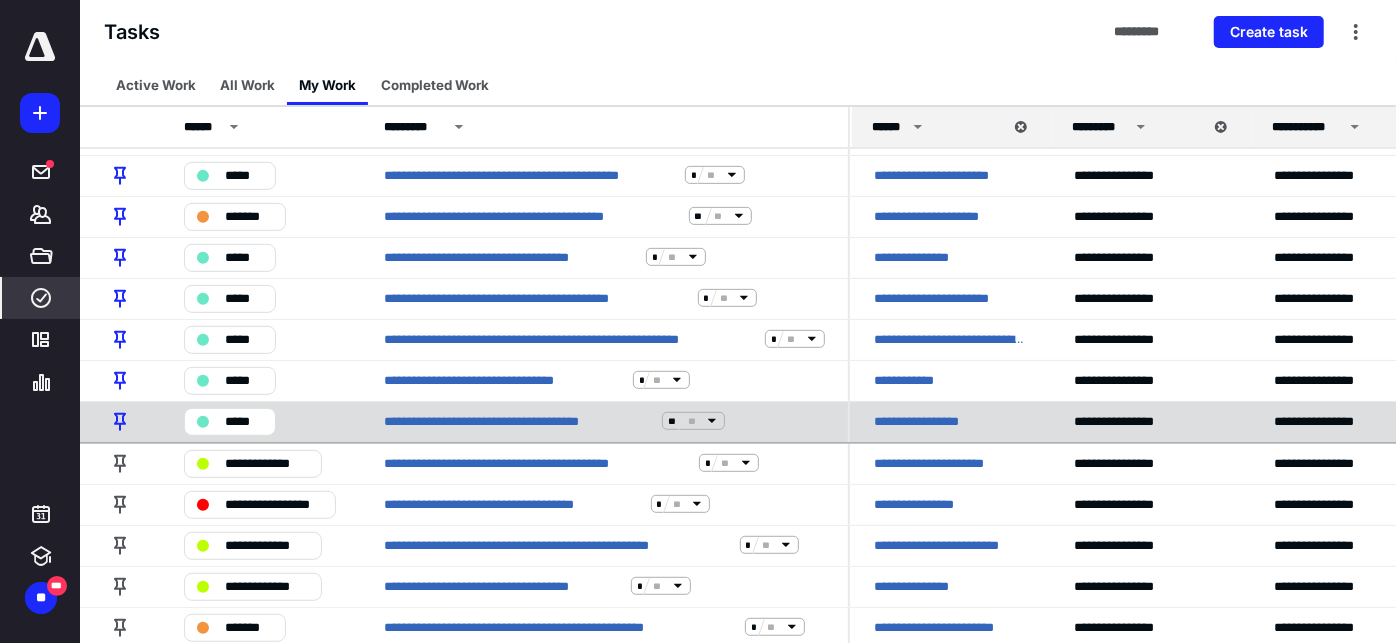 click on "*****" at bounding box center [244, 421] 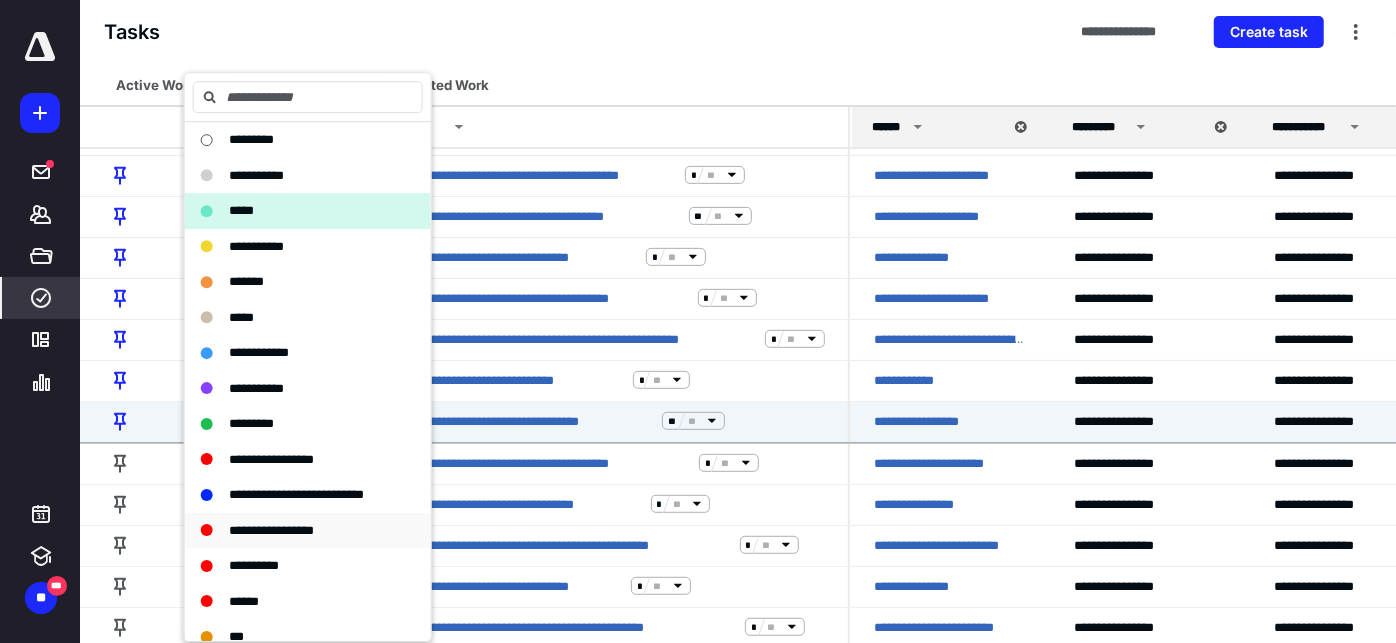 click on "**********" at bounding box center (271, 530) 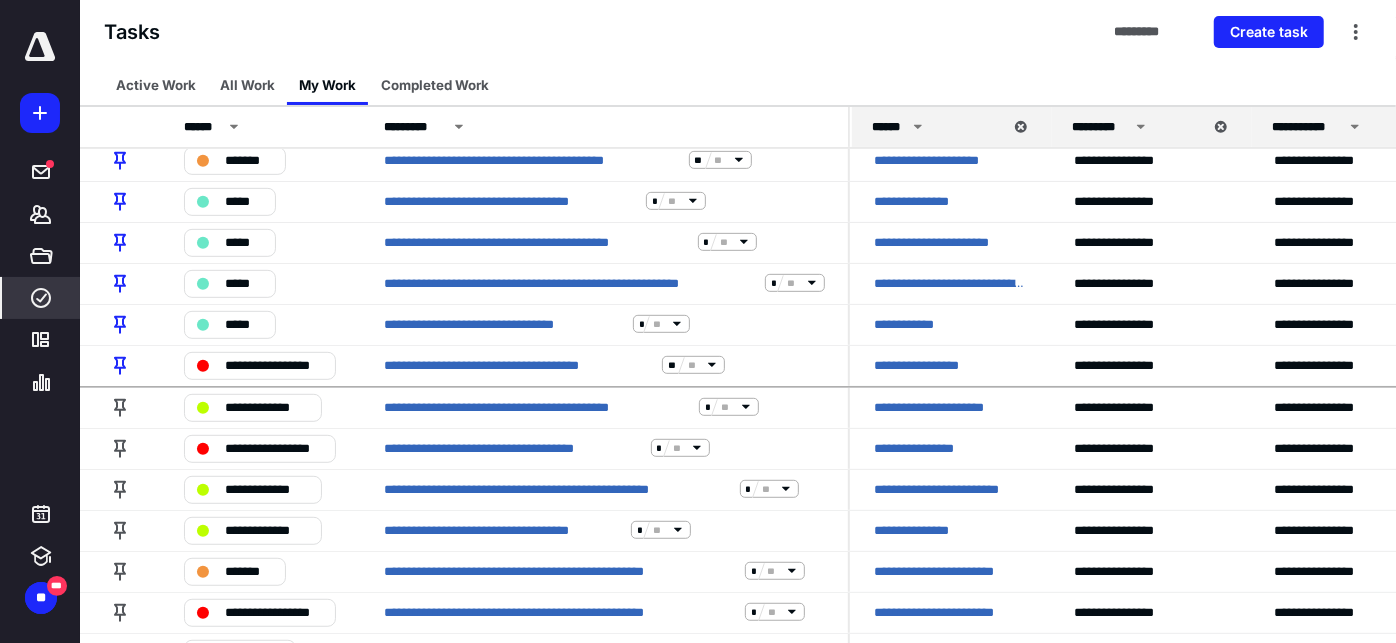 scroll, scrollTop: 555, scrollLeft: 0, axis: vertical 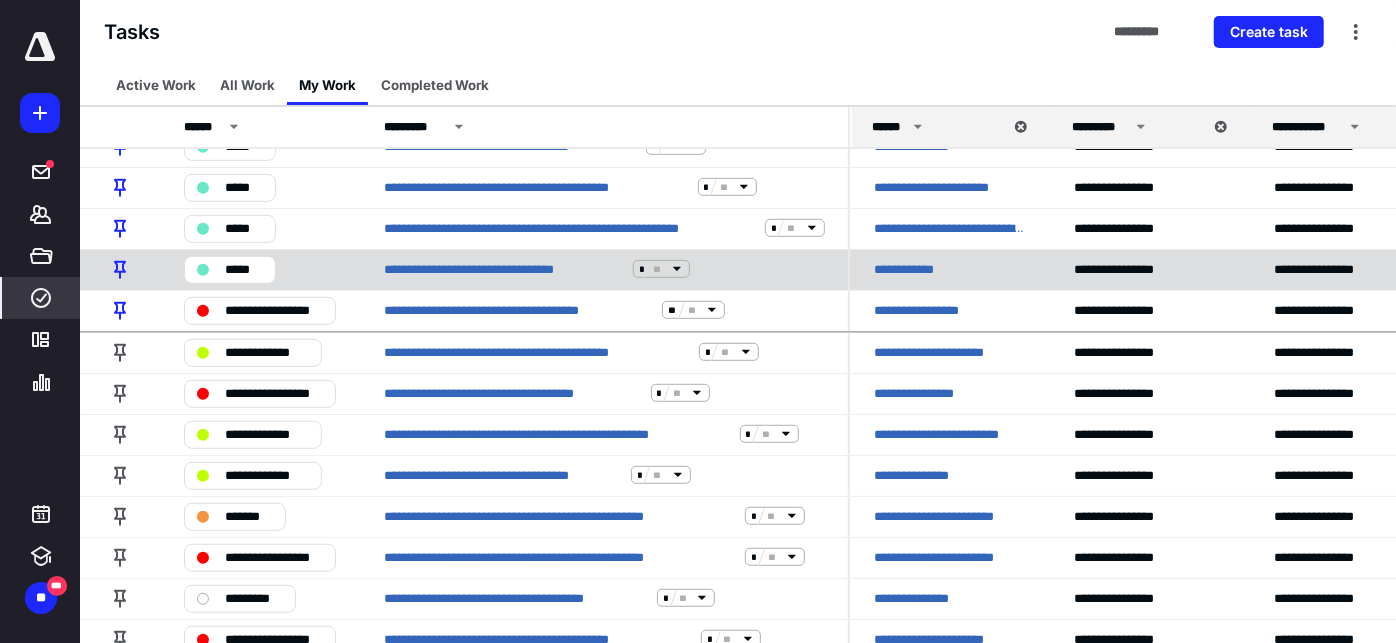click on "**********" at bounding box center [913, 269] 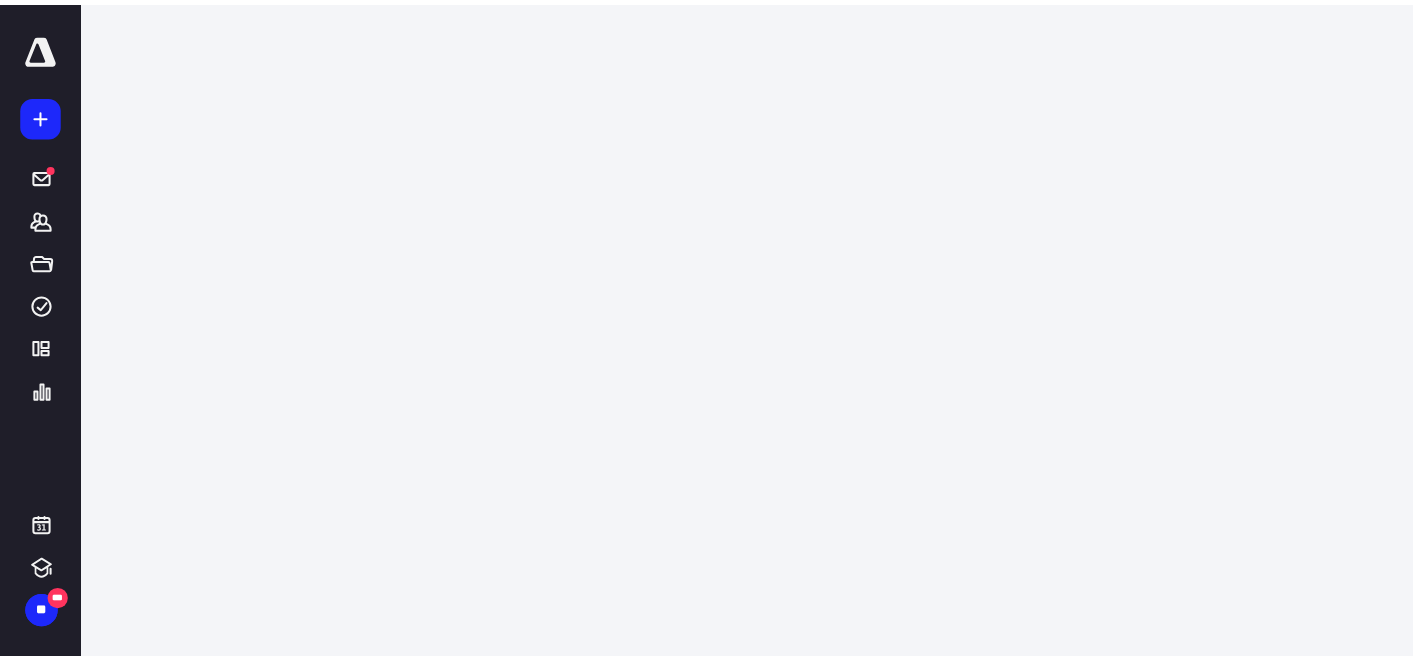 scroll, scrollTop: 0, scrollLeft: 0, axis: both 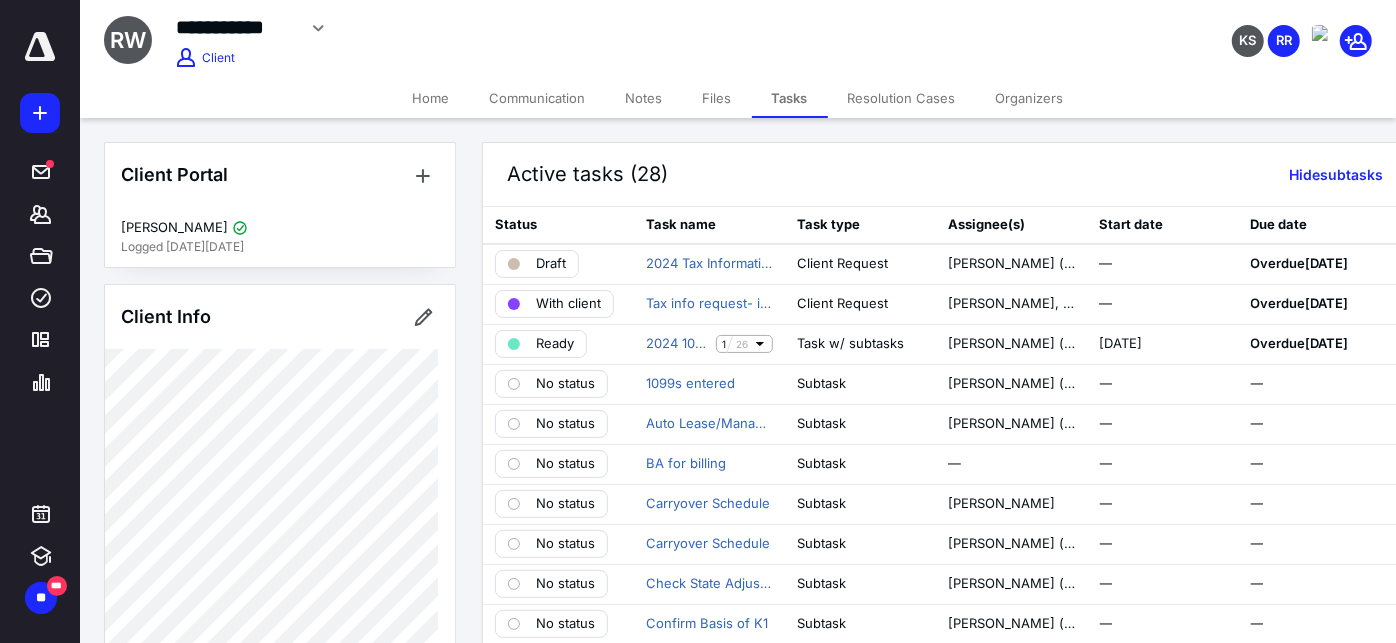 click on "Files" at bounding box center (717, 98) 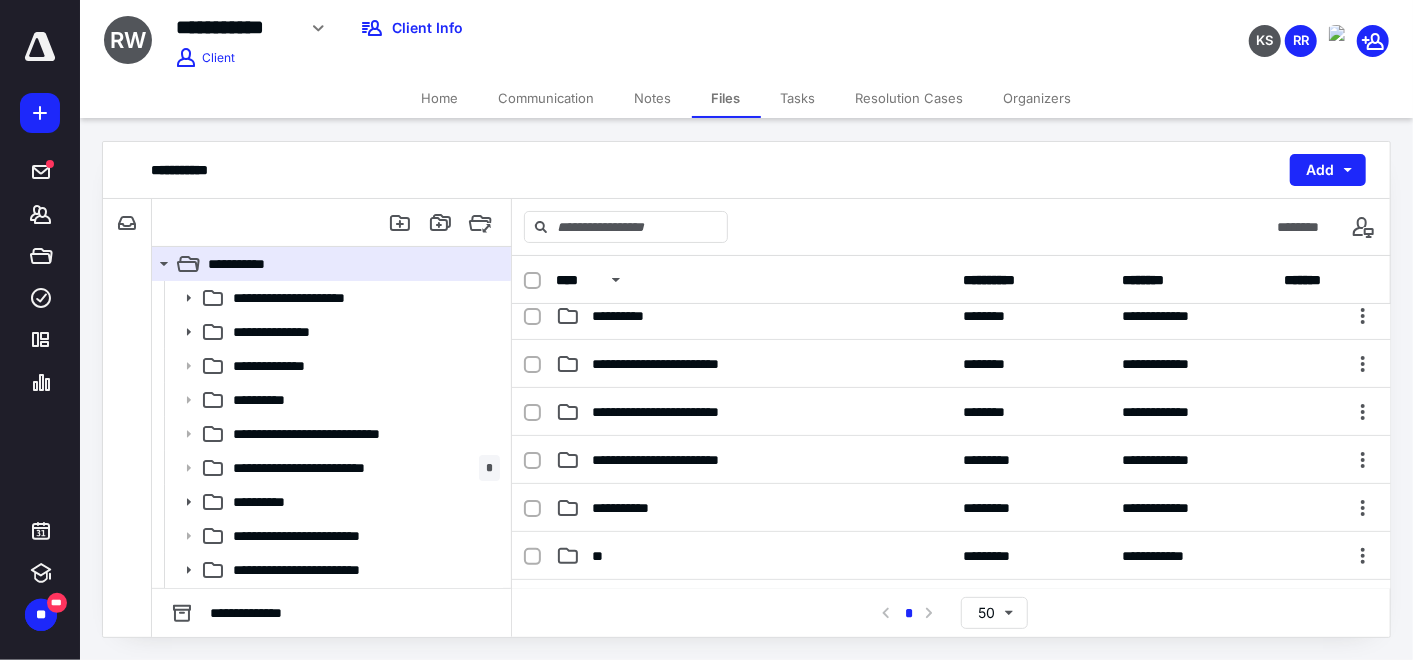 scroll, scrollTop: 333, scrollLeft: 0, axis: vertical 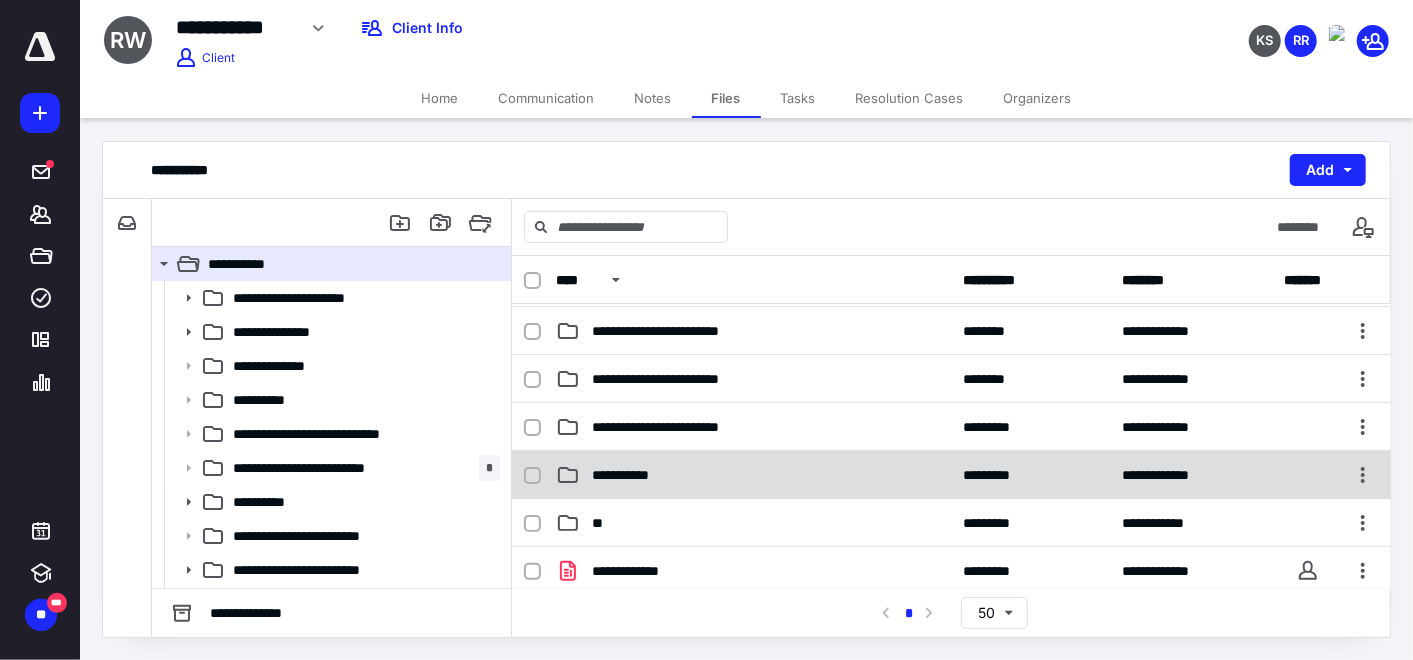click on "**********" at bounding box center (630, 475) 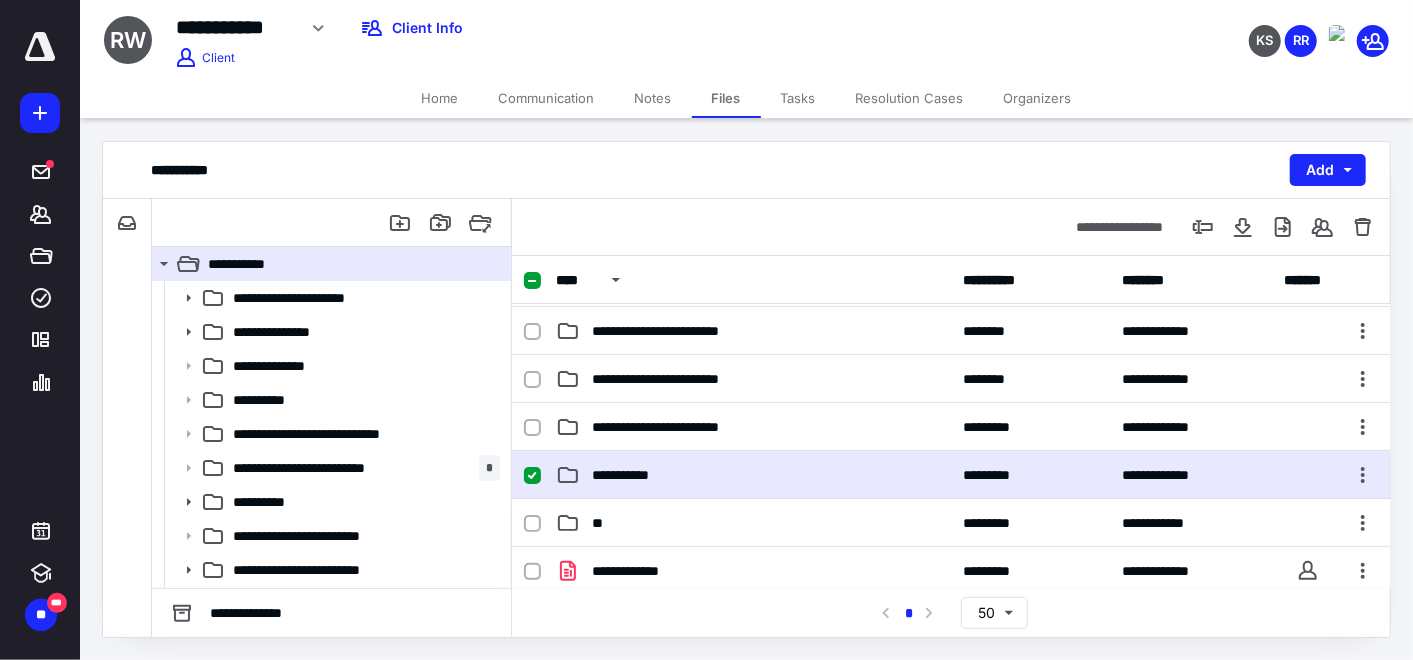 click on "**********" at bounding box center [630, 475] 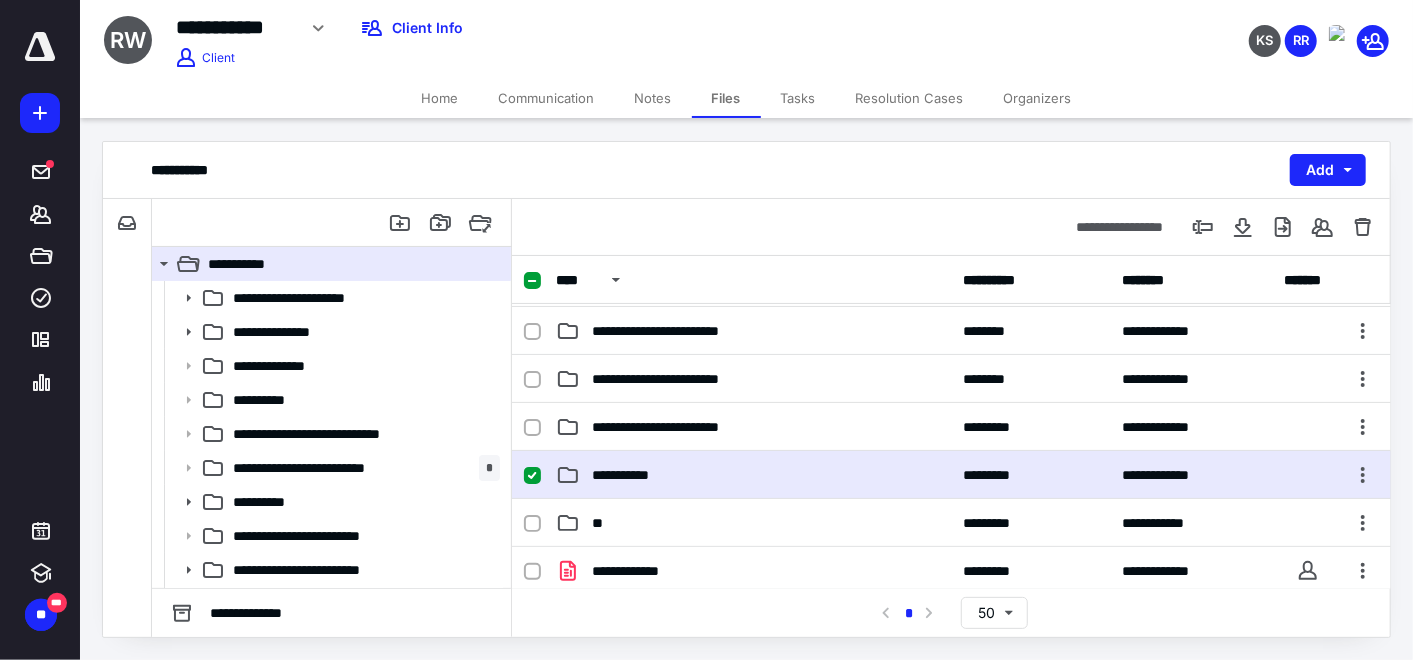 scroll, scrollTop: 0, scrollLeft: 0, axis: both 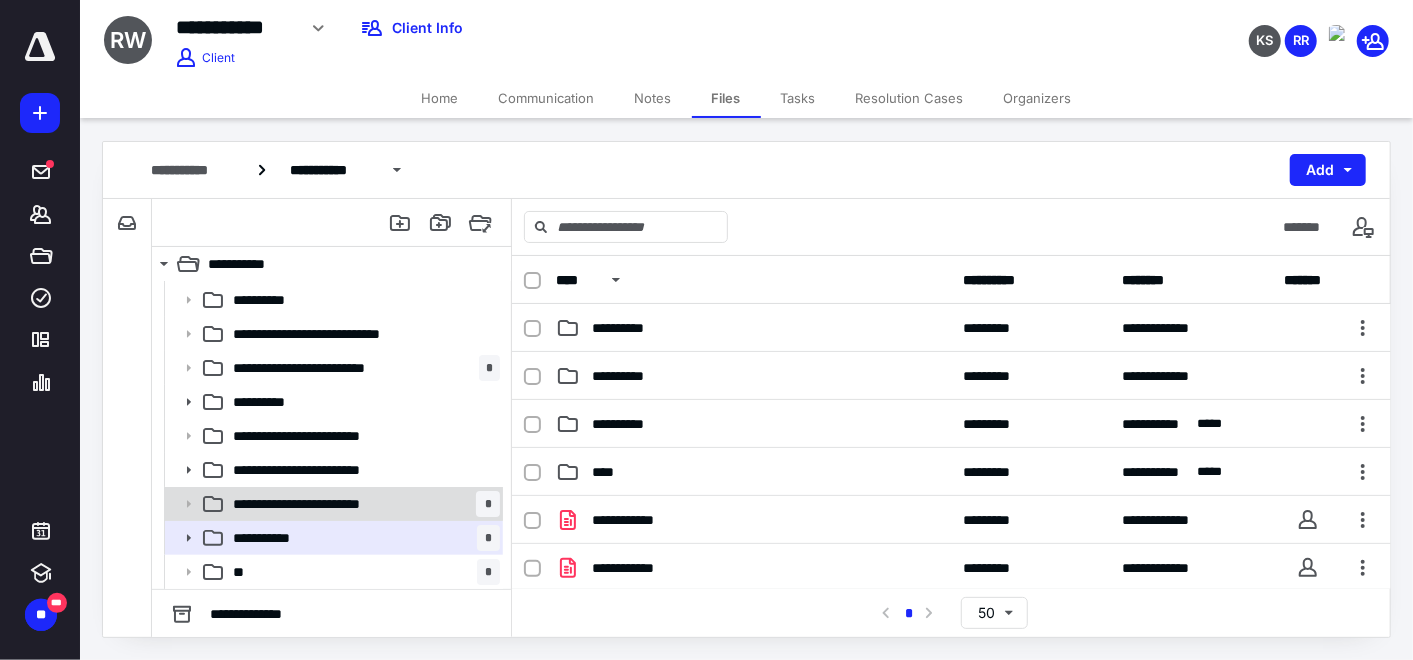 click on "**********" at bounding box center (319, 504) 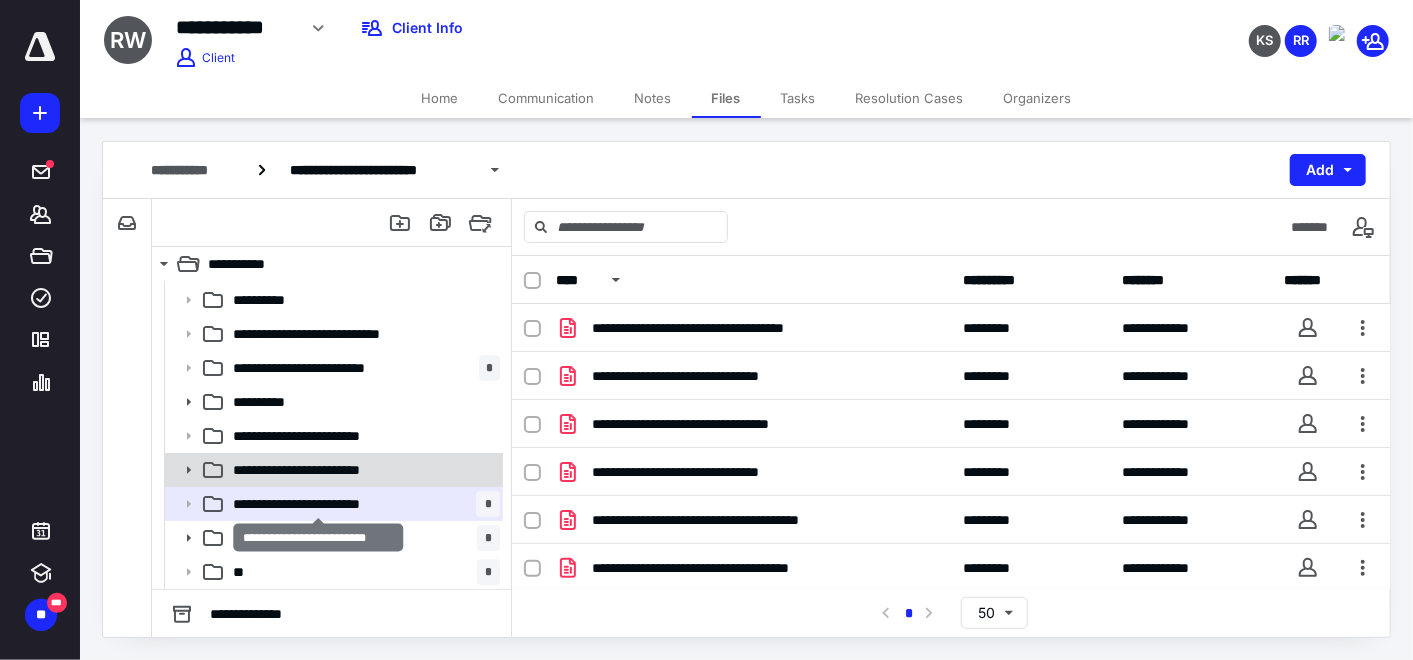 click on "**********" at bounding box center [332, 470] 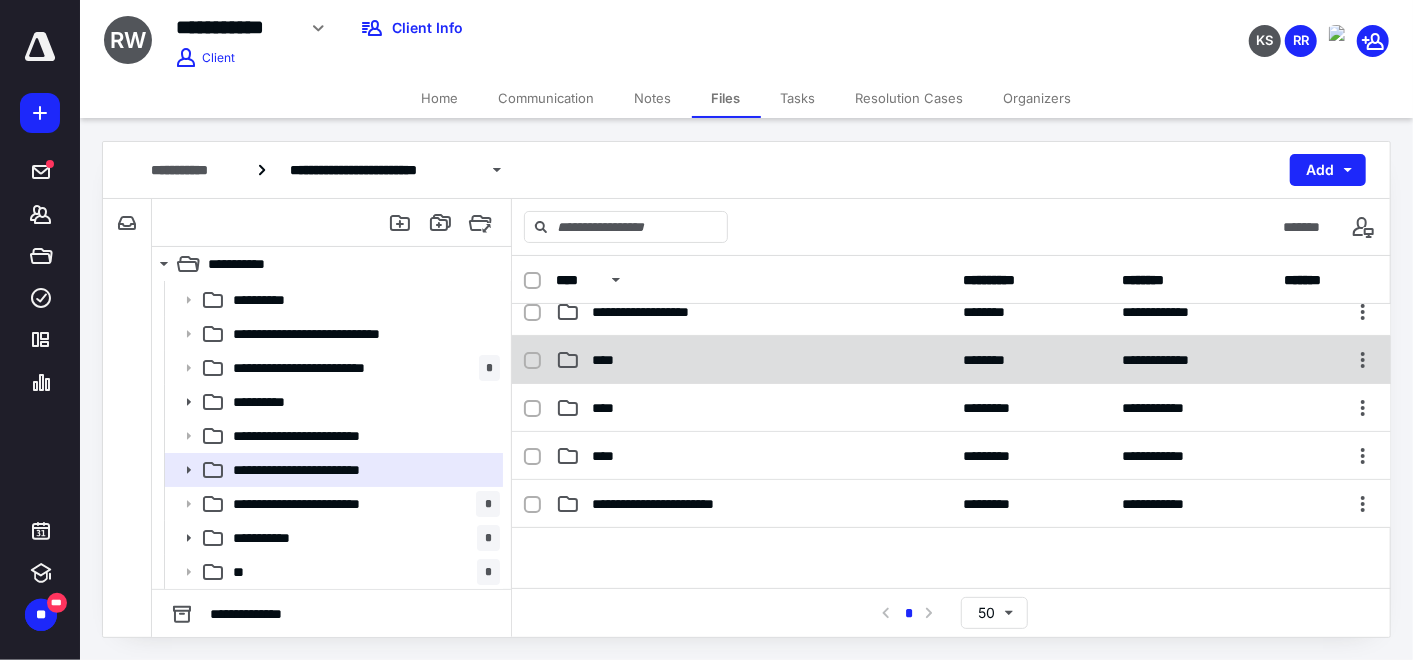 scroll, scrollTop: 111, scrollLeft: 0, axis: vertical 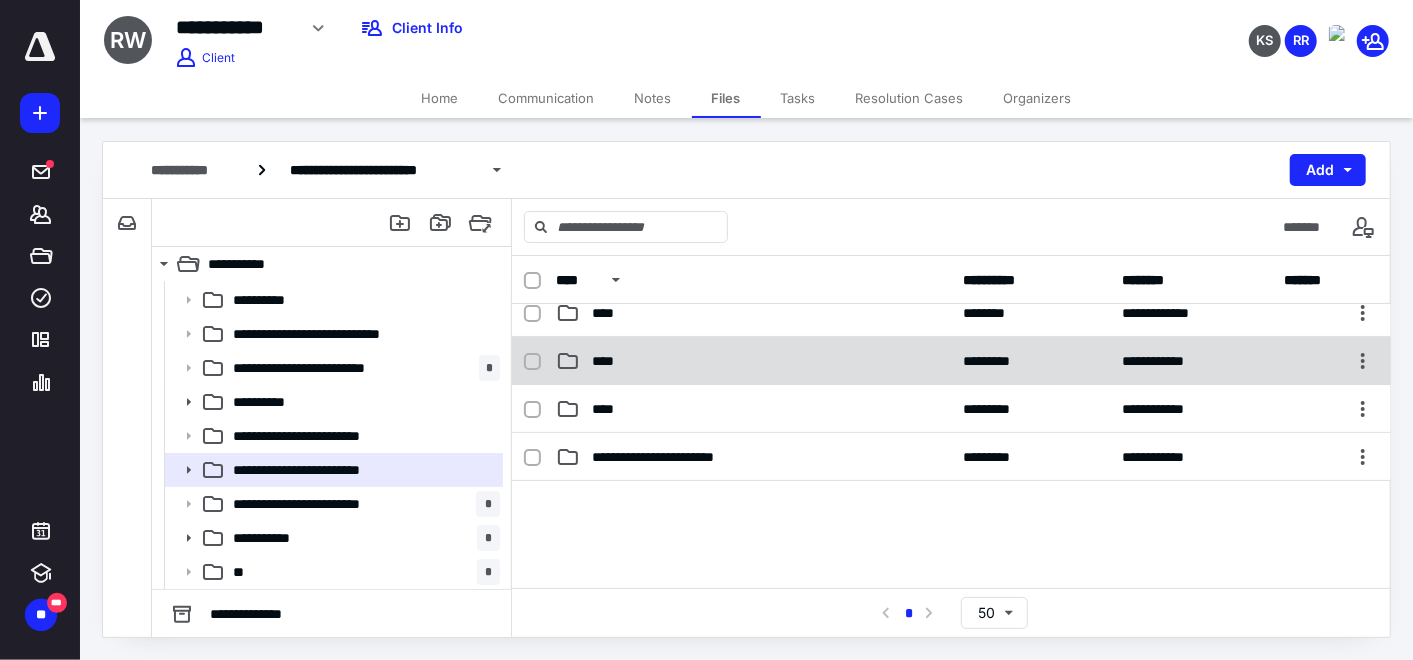 click on "**********" at bounding box center [951, 361] 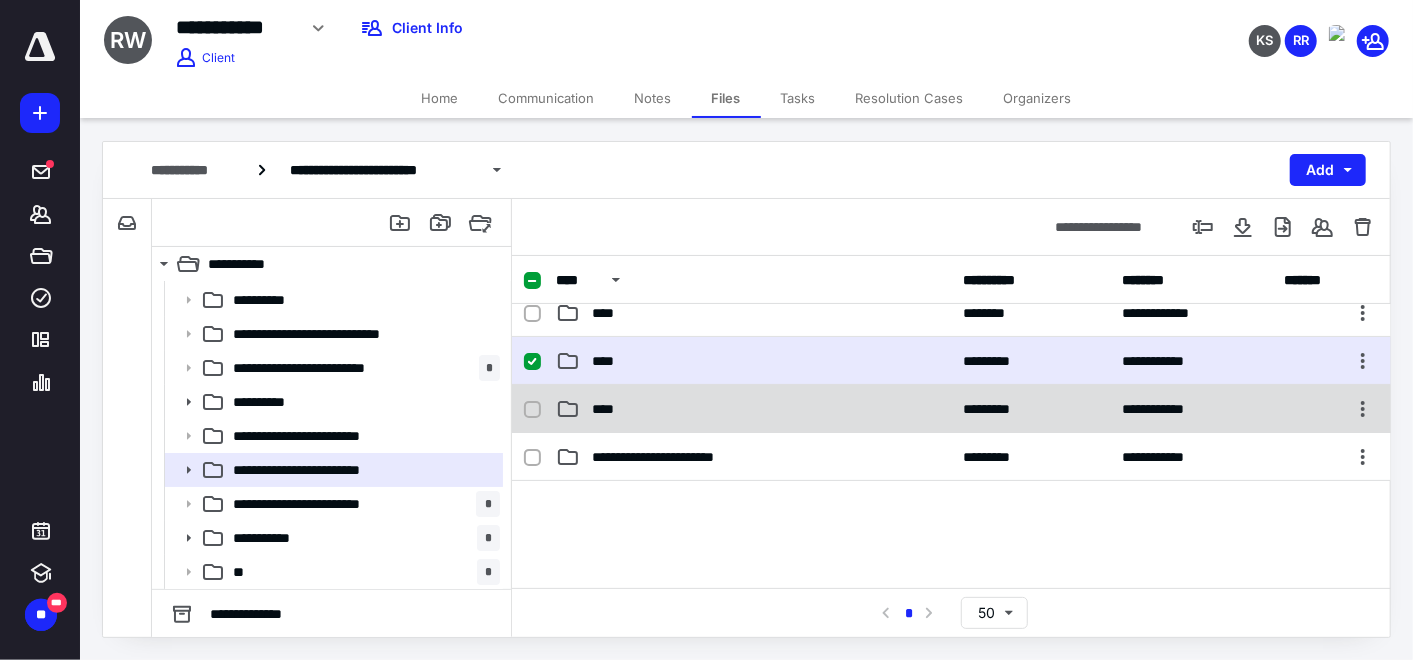 click on "****" at bounding box center [754, 409] 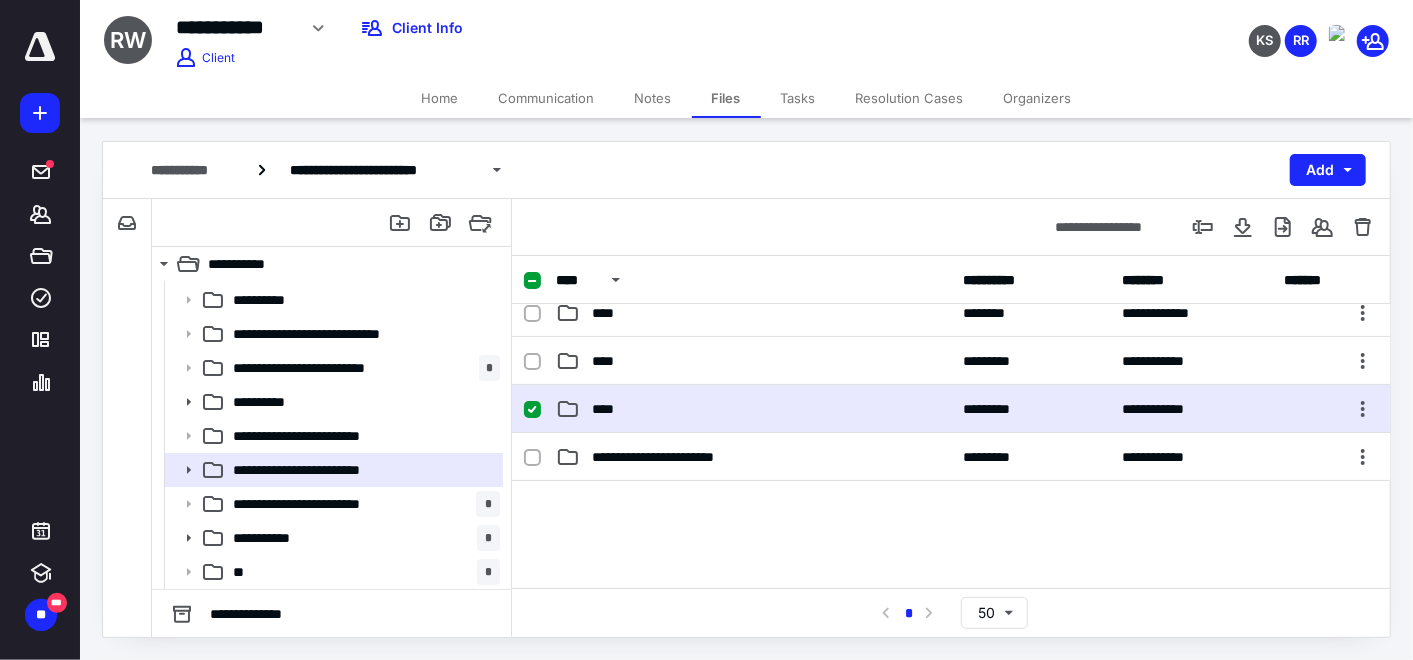 click on "****" at bounding box center (754, 409) 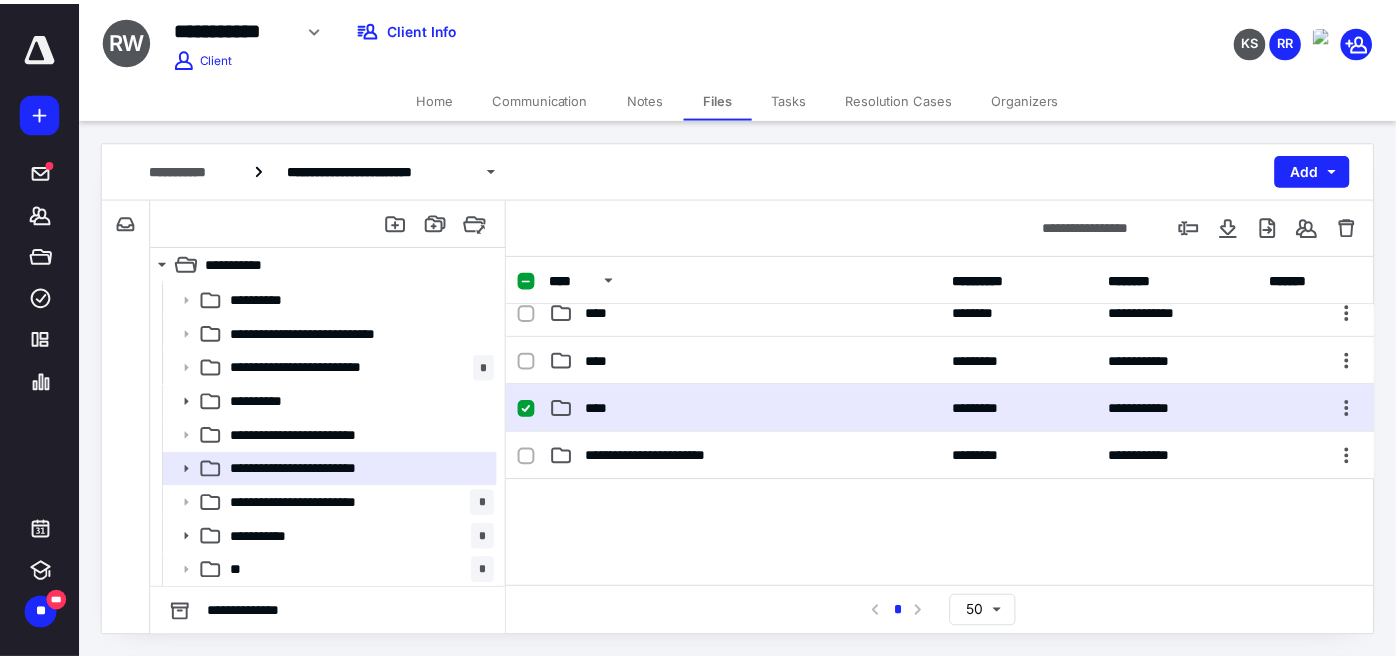 scroll, scrollTop: 0, scrollLeft: 0, axis: both 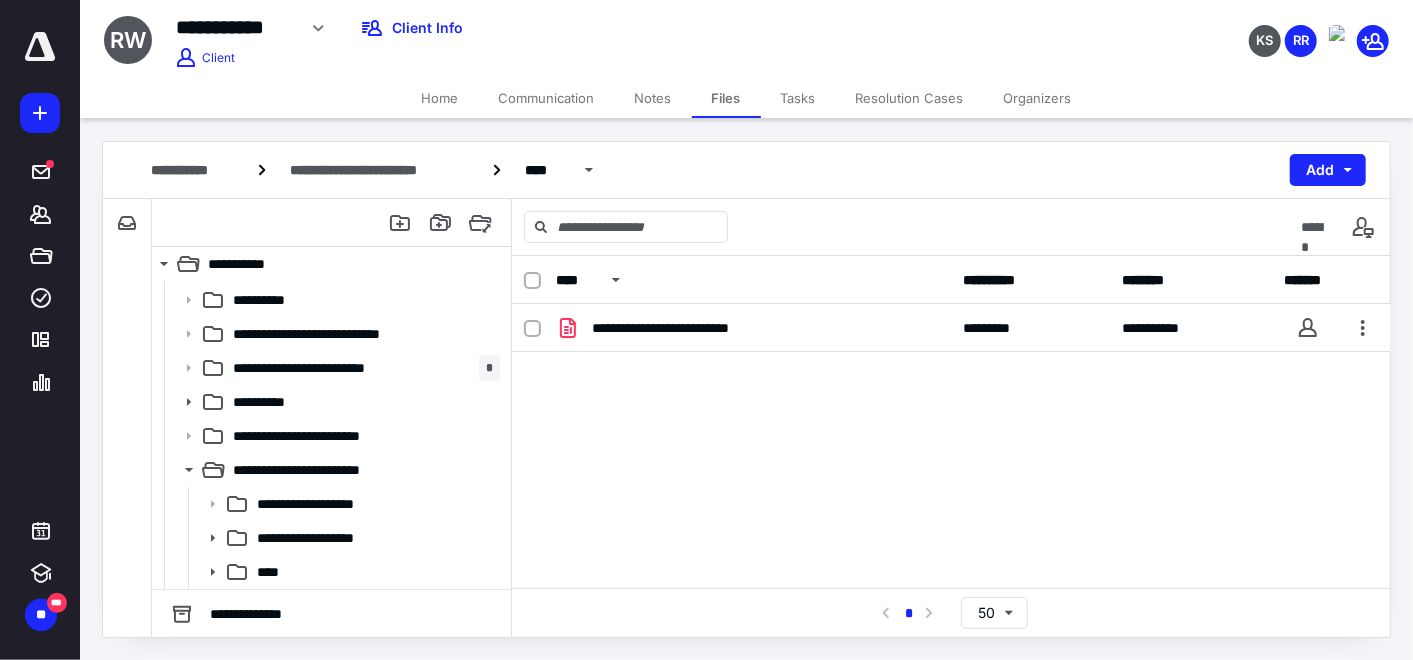 click on "Home" at bounding box center [440, 98] 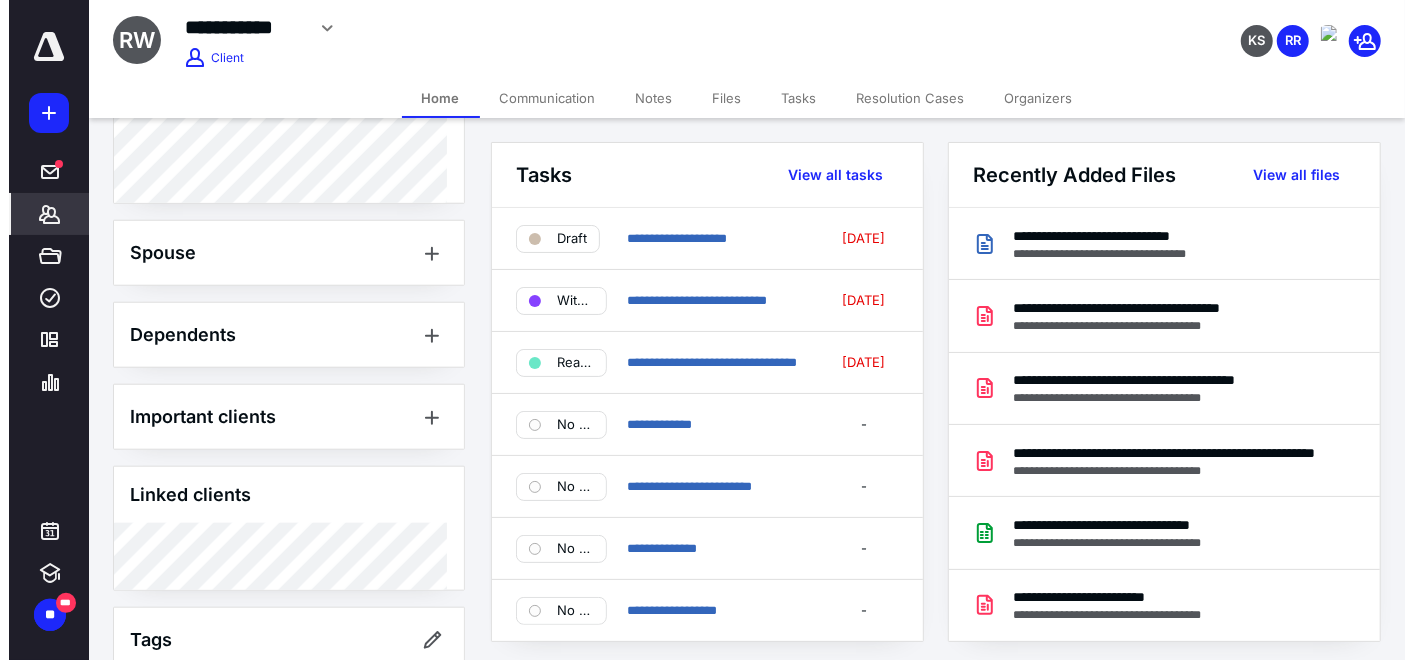 scroll, scrollTop: 1223, scrollLeft: 0, axis: vertical 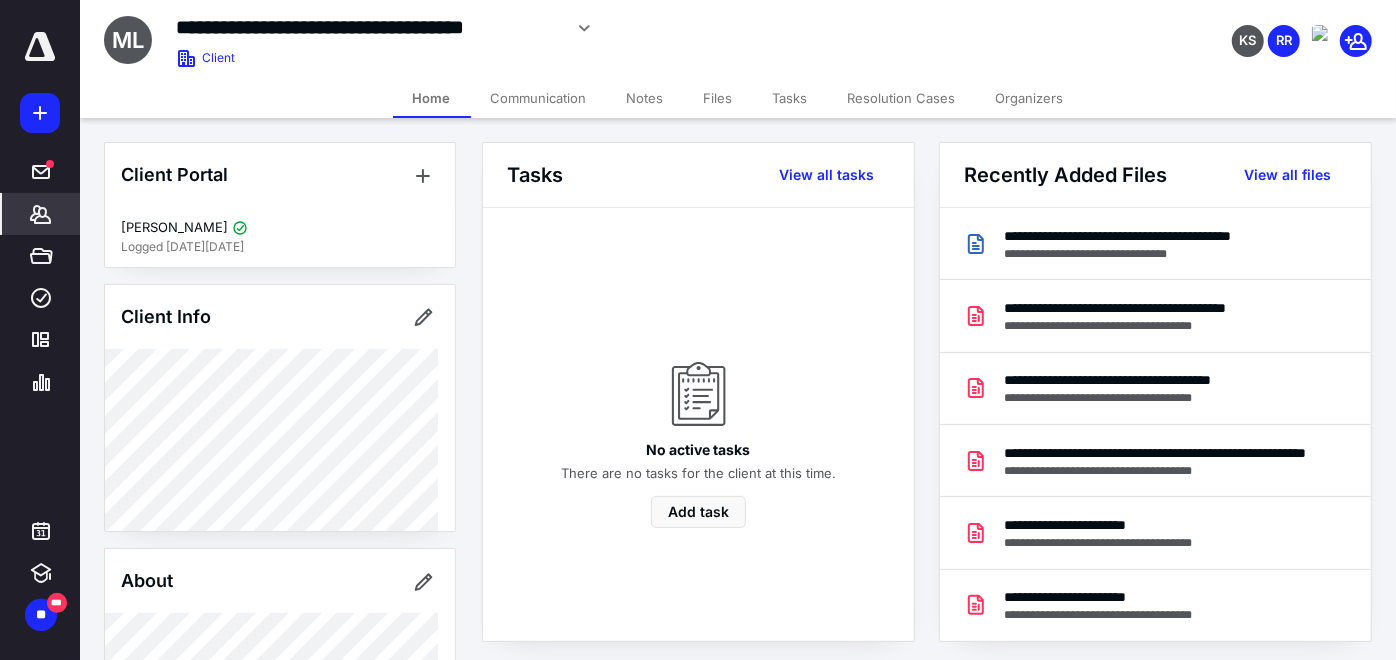click on "Files" at bounding box center (718, 98) 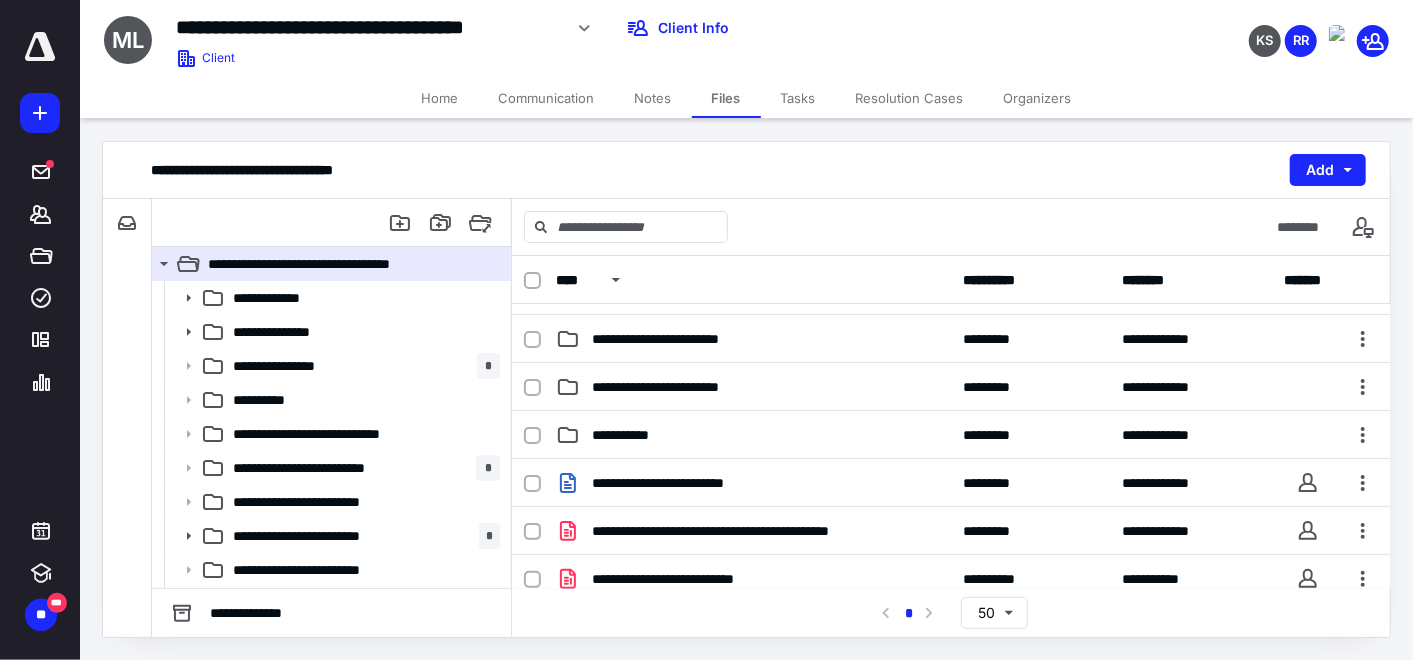 scroll, scrollTop: 333, scrollLeft: 0, axis: vertical 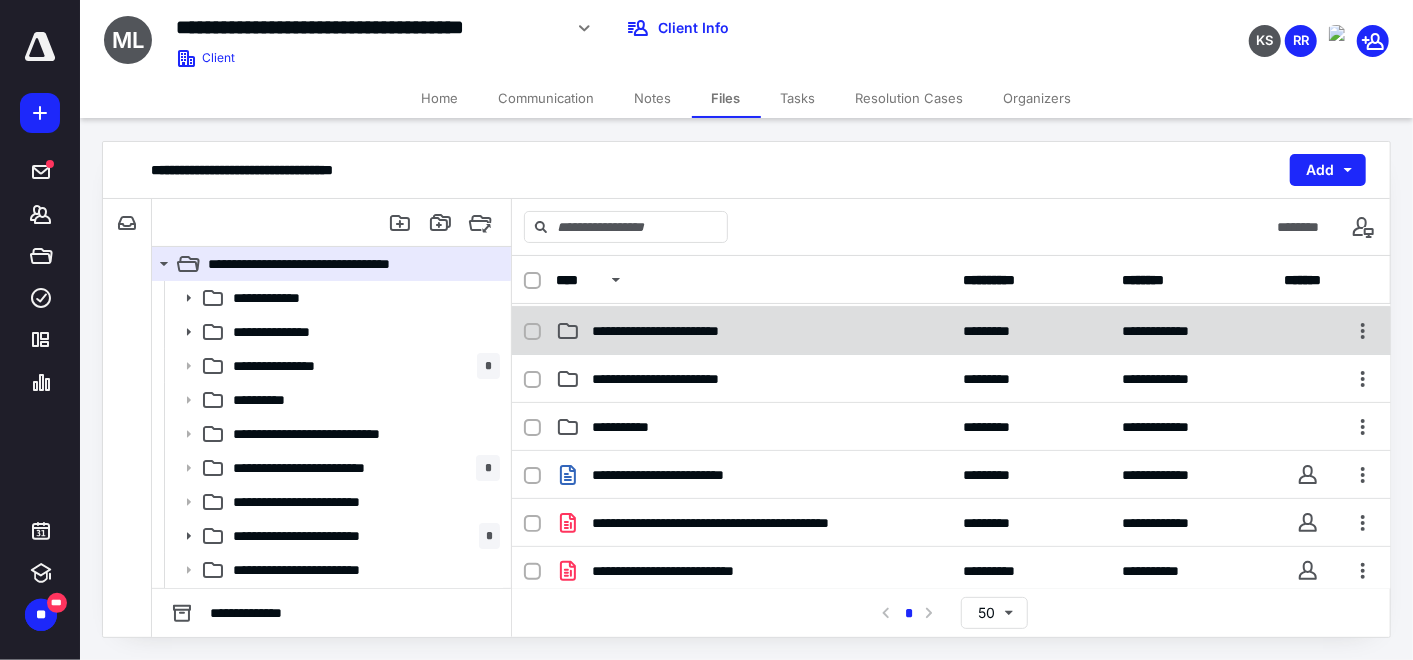 click on "**********" at bounding box center [679, 331] 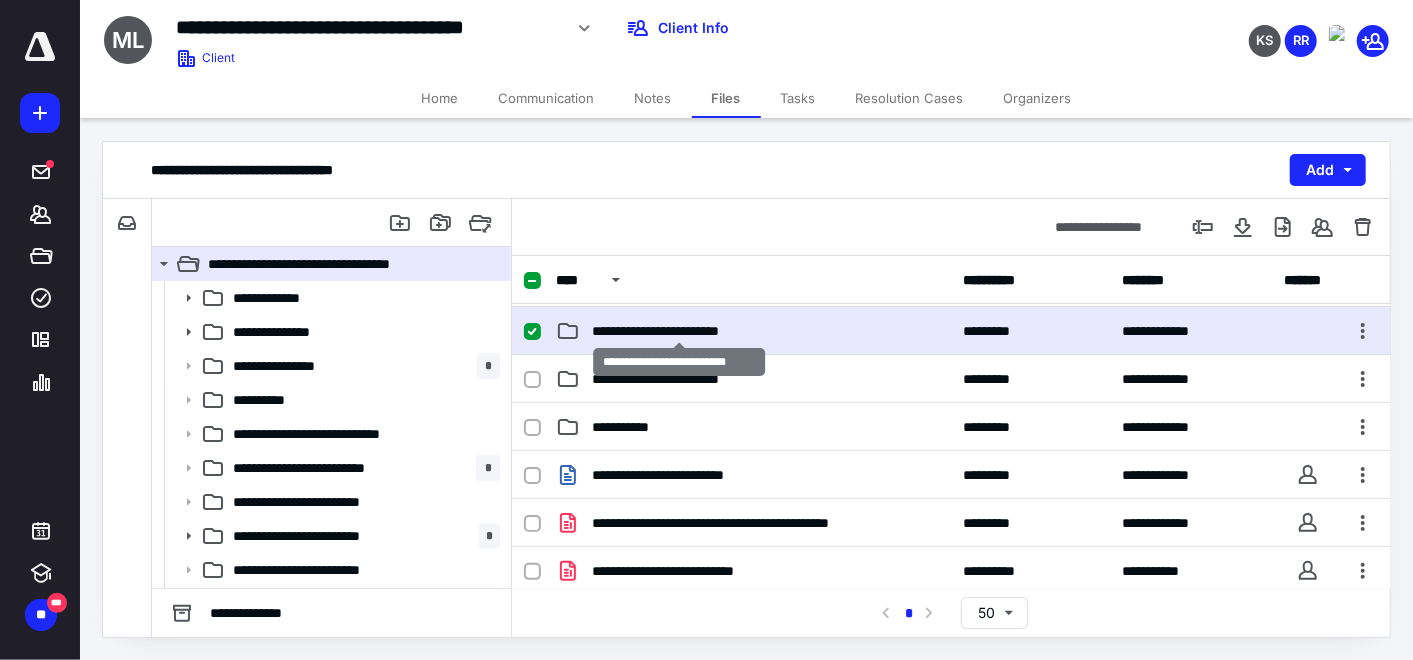 click on "**********" at bounding box center (679, 331) 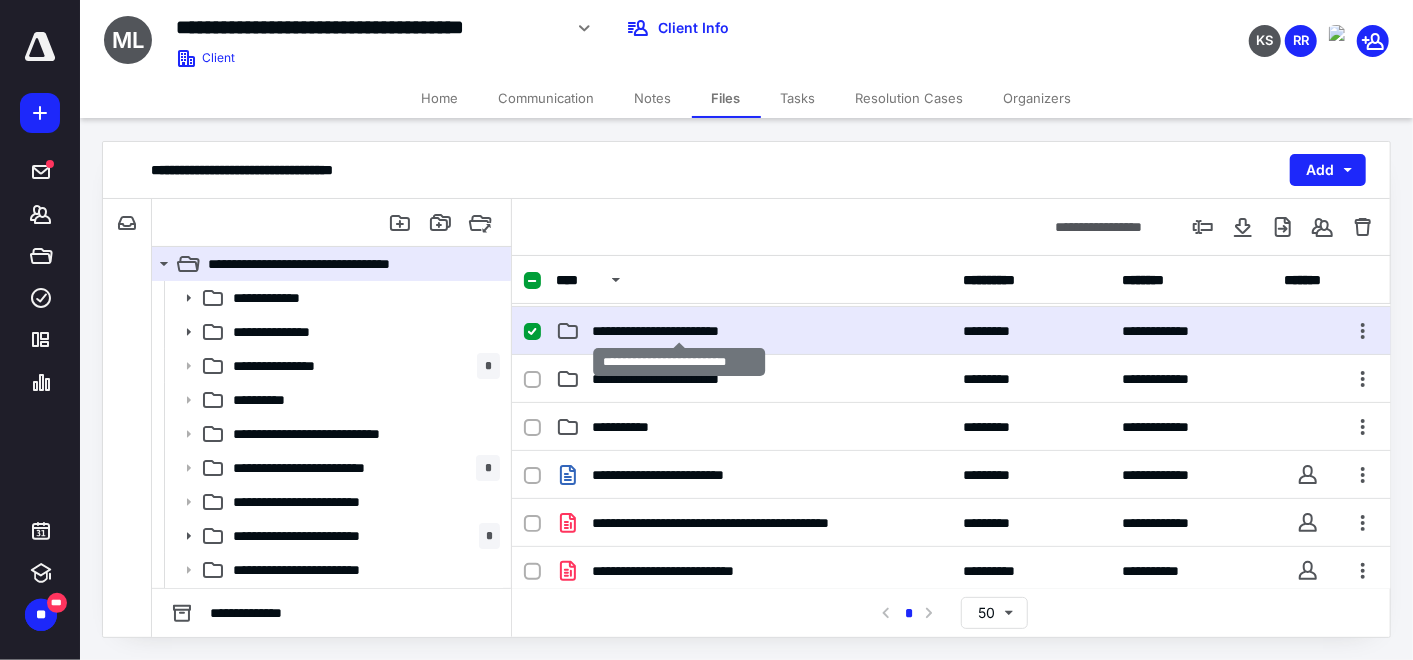 scroll, scrollTop: 0, scrollLeft: 0, axis: both 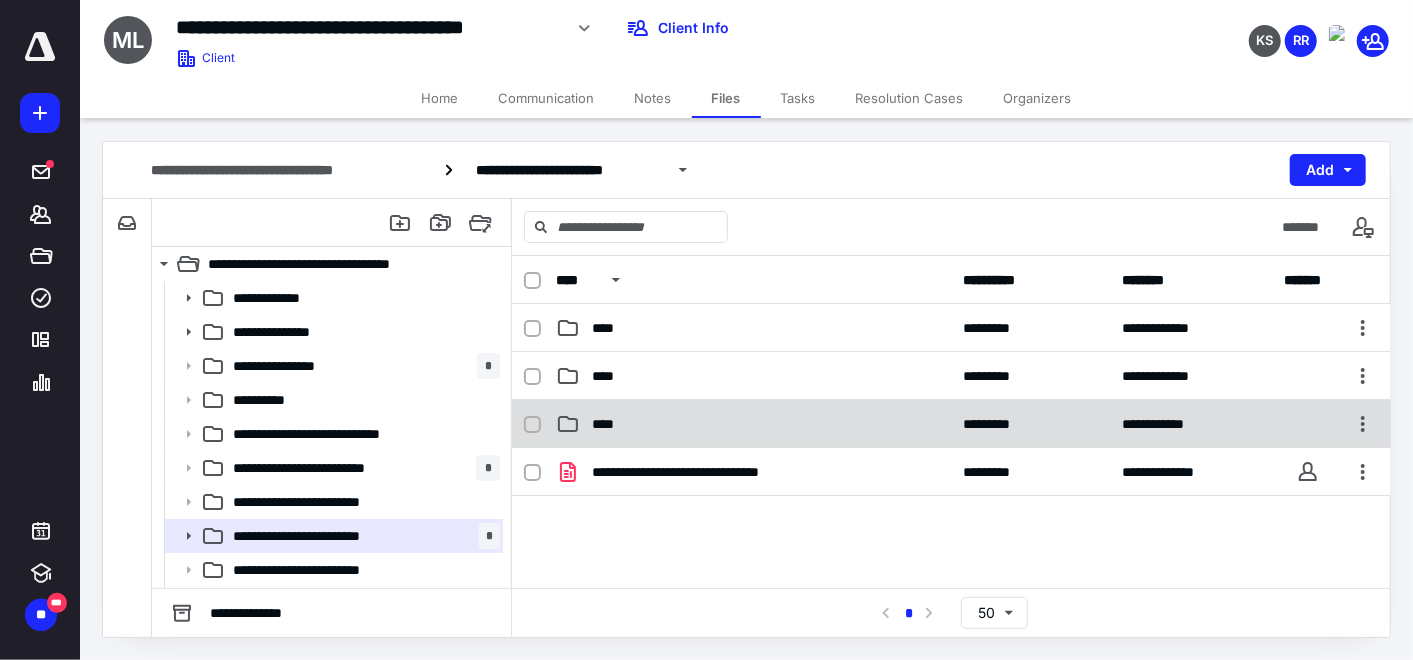click on "****" at bounding box center [754, 424] 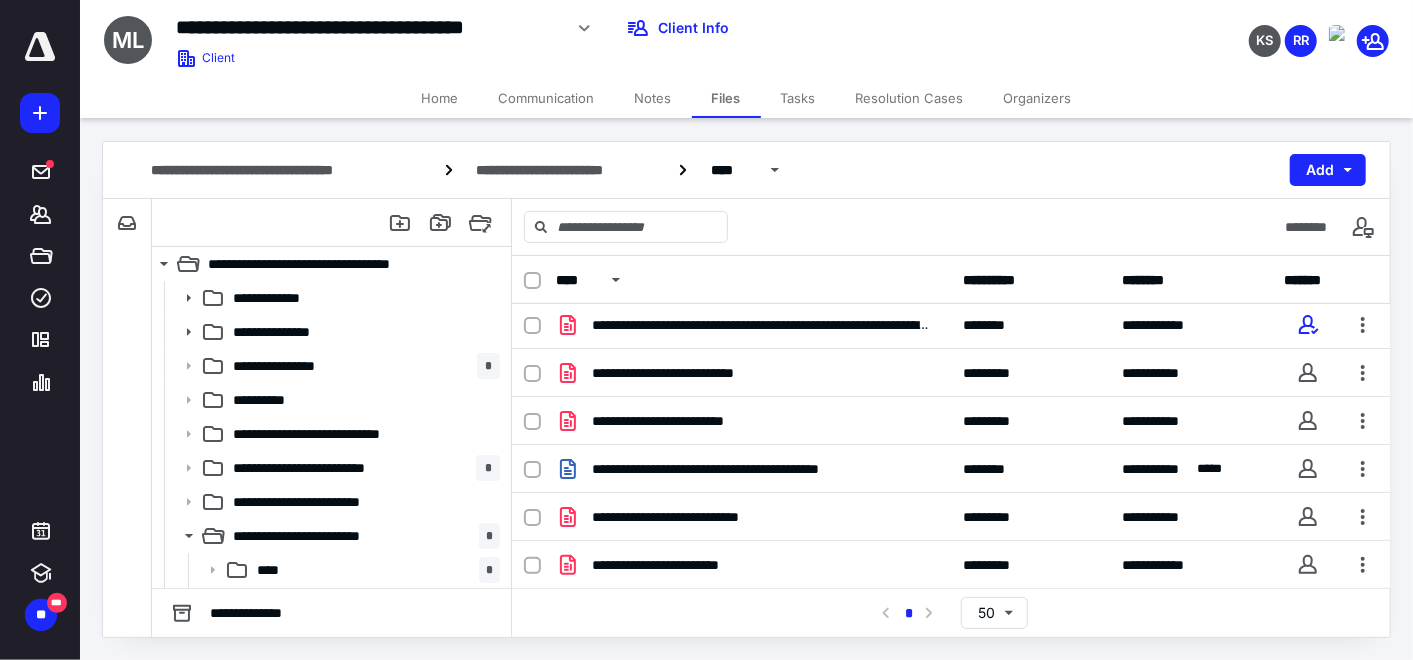 scroll, scrollTop: 430, scrollLeft: 0, axis: vertical 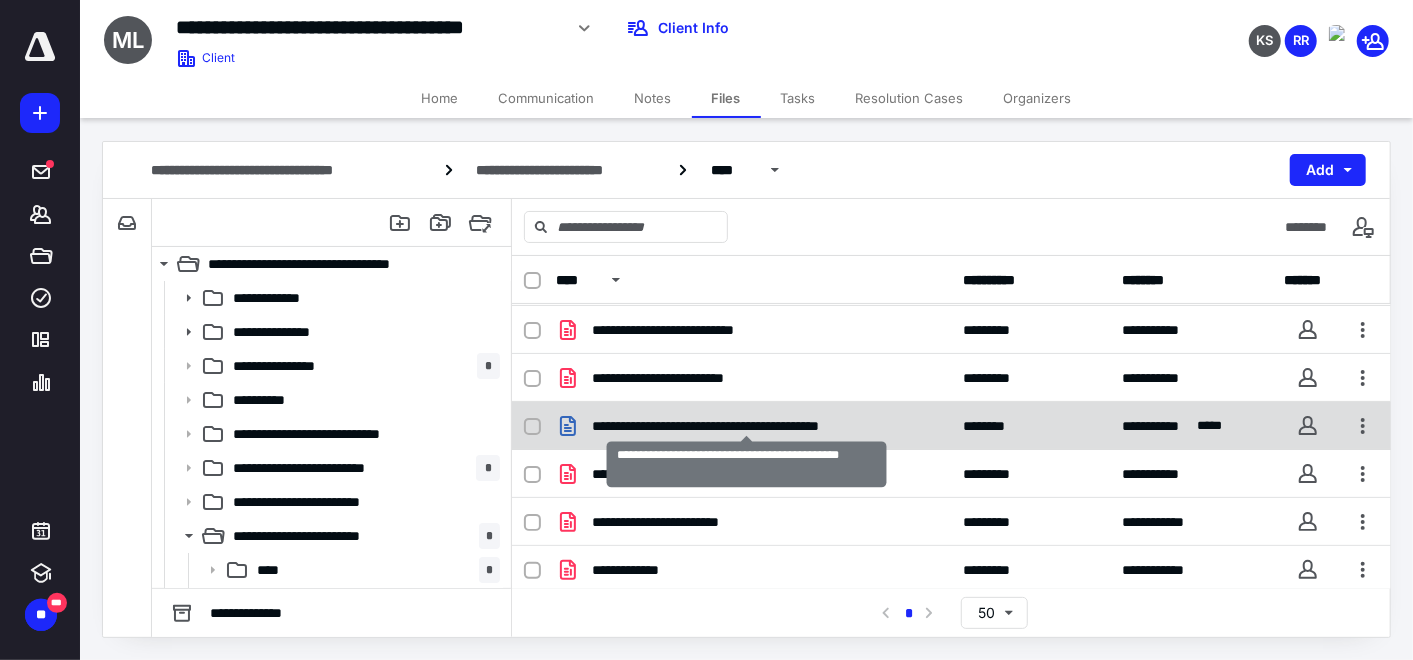click on "**********" at bounding box center (747, 426) 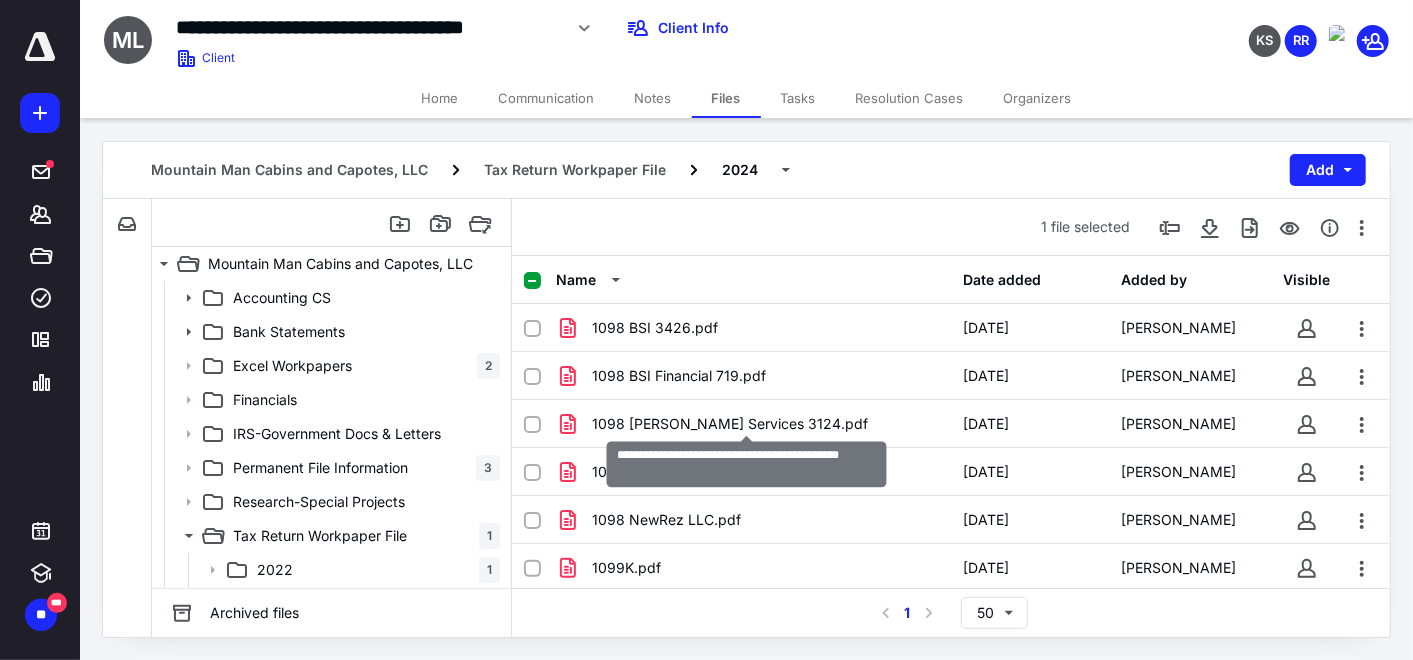 scroll, scrollTop: 430, scrollLeft: 0, axis: vertical 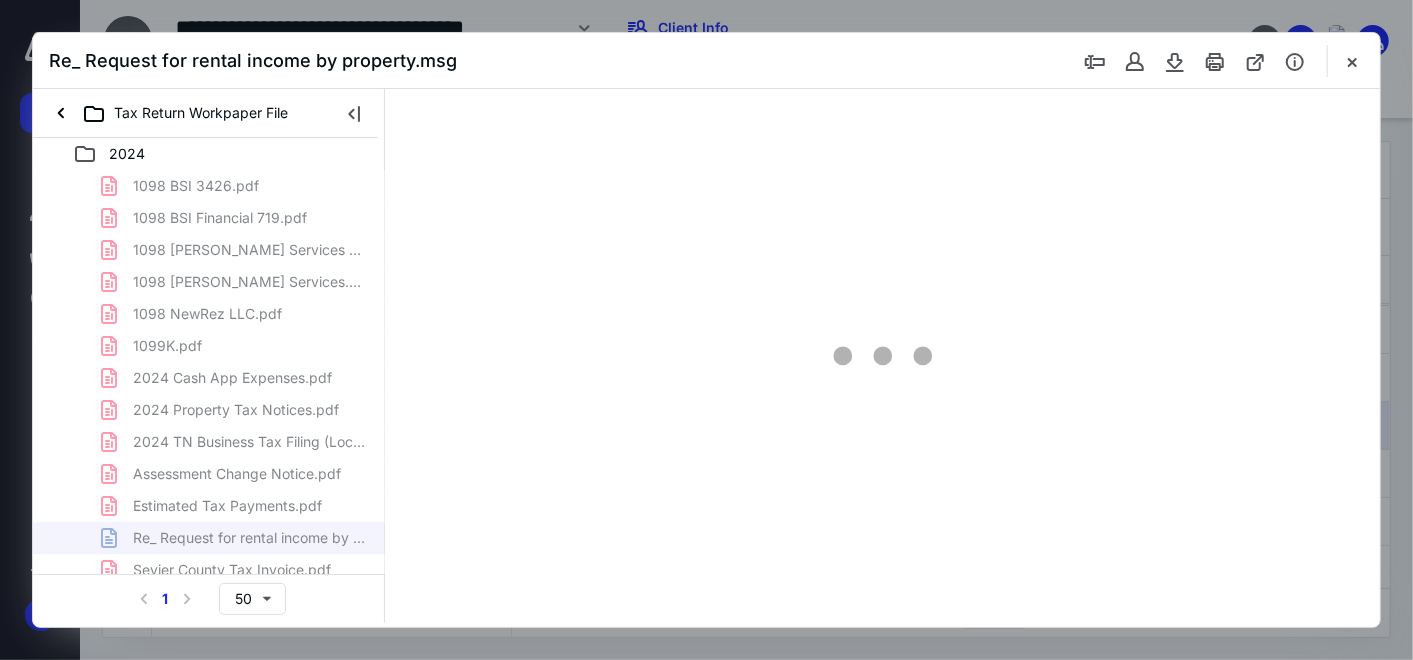 type on "158" 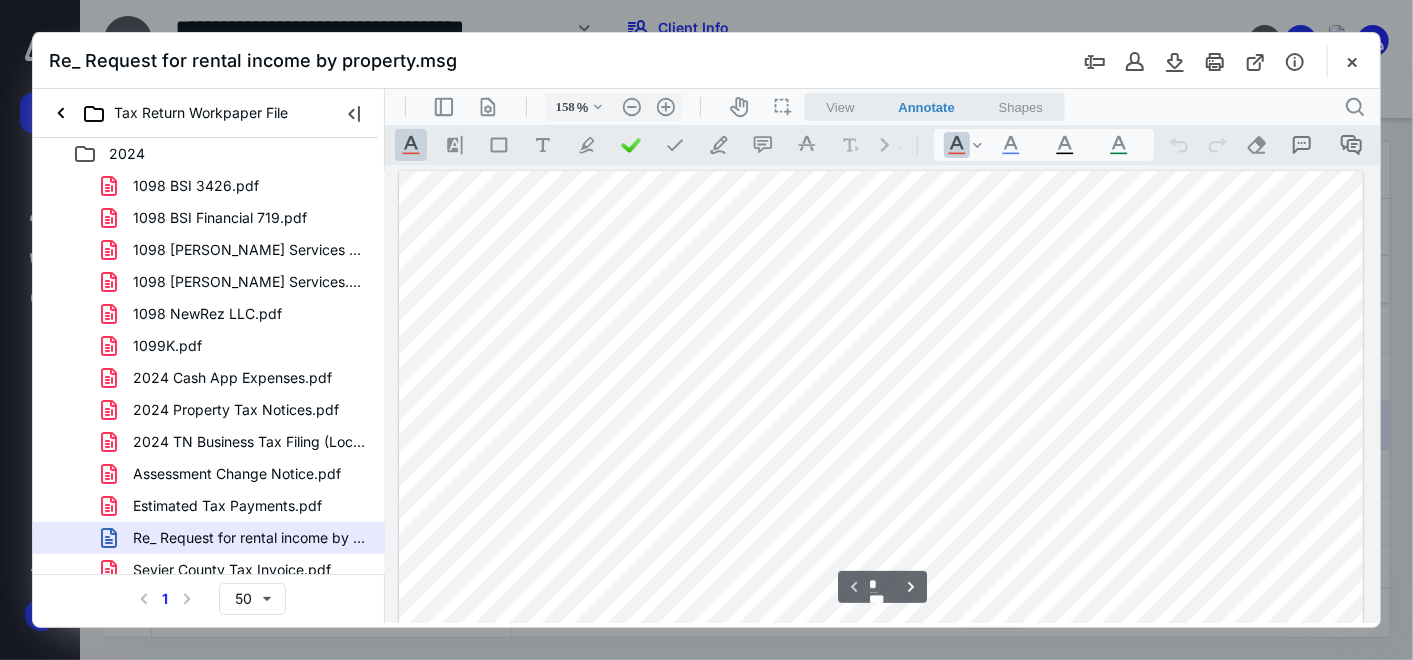 scroll, scrollTop: 0, scrollLeft: 0, axis: both 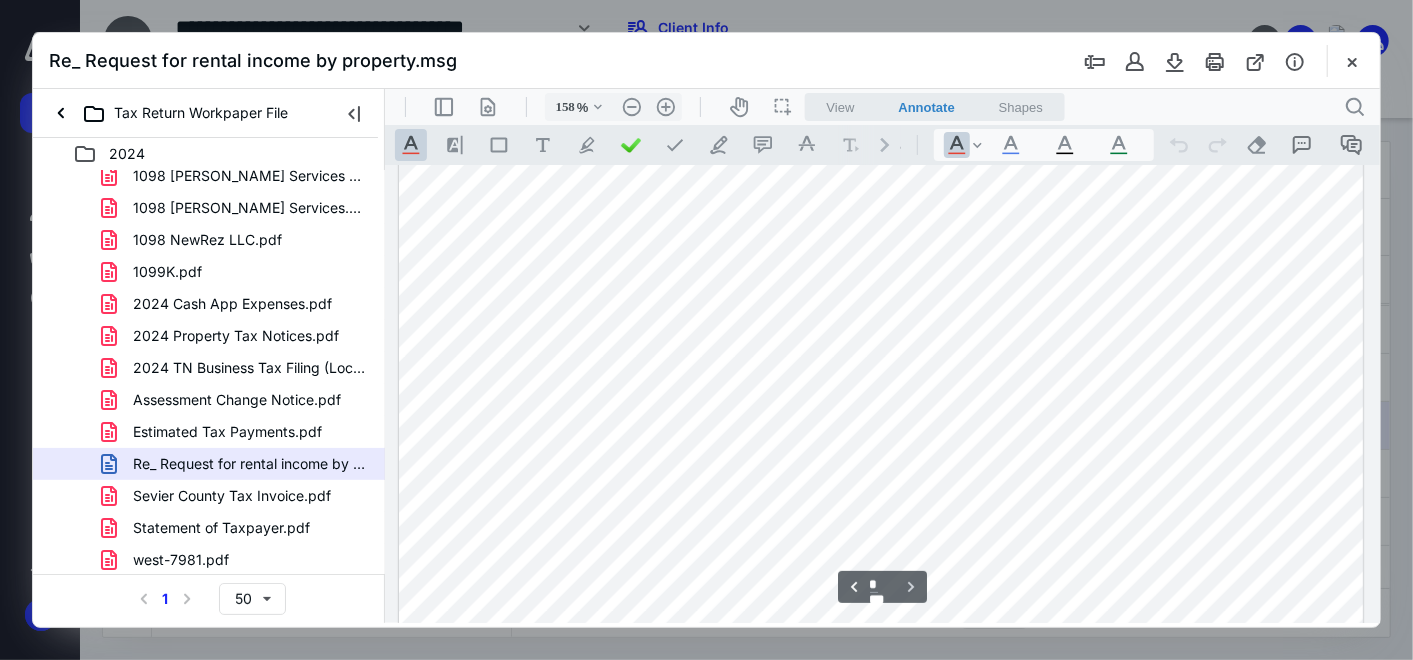 type on "*" 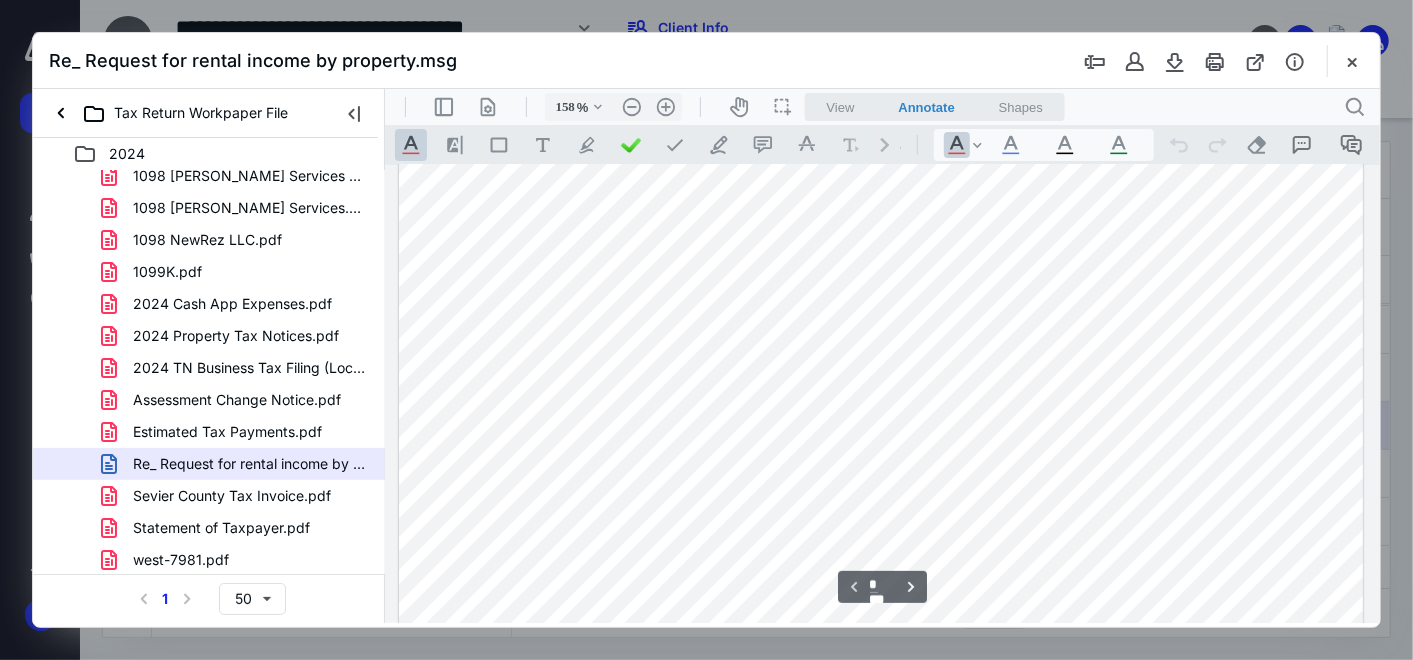 scroll, scrollTop: 111, scrollLeft: 0, axis: vertical 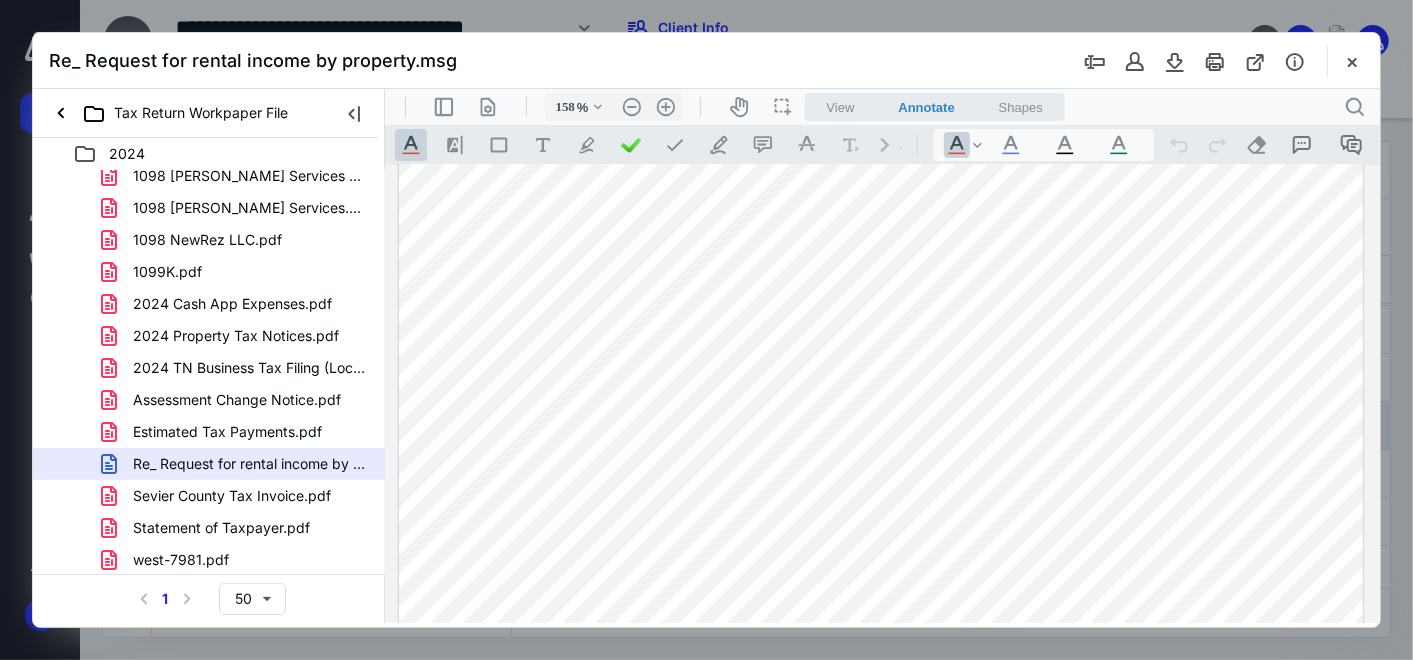 click at bounding box center (880, 683) 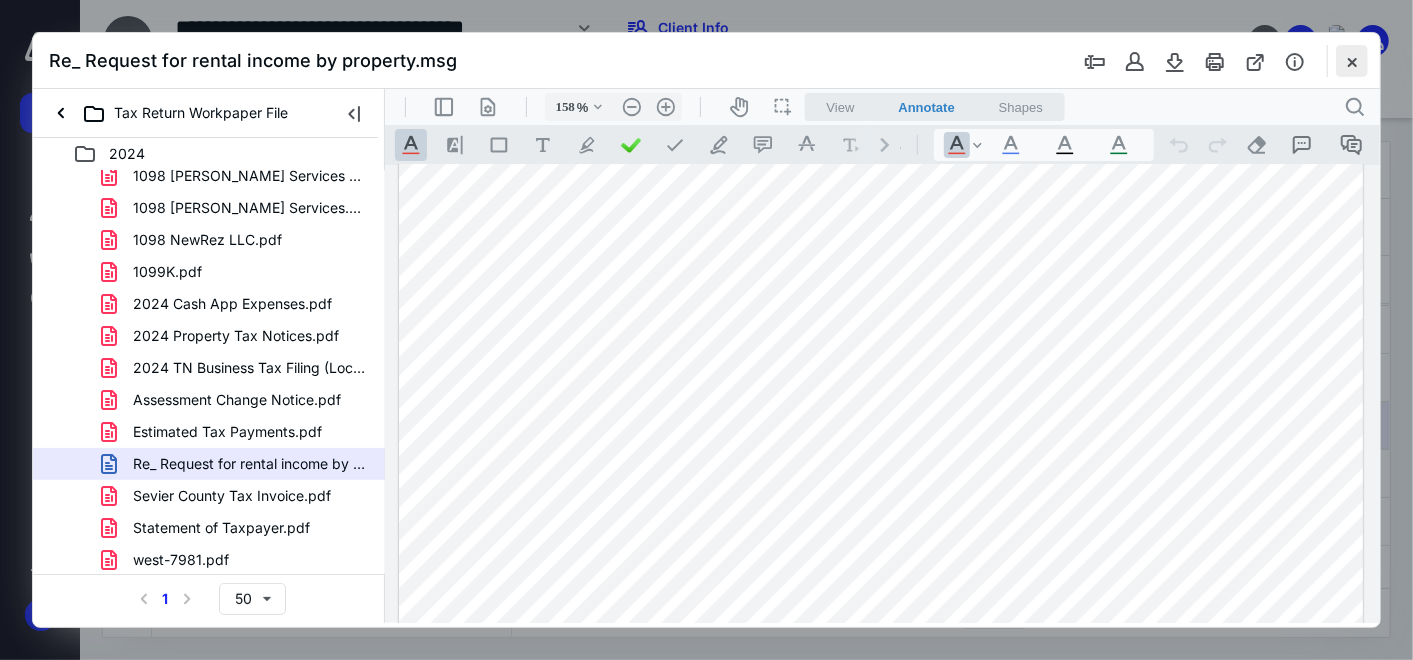 click at bounding box center [1352, 61] 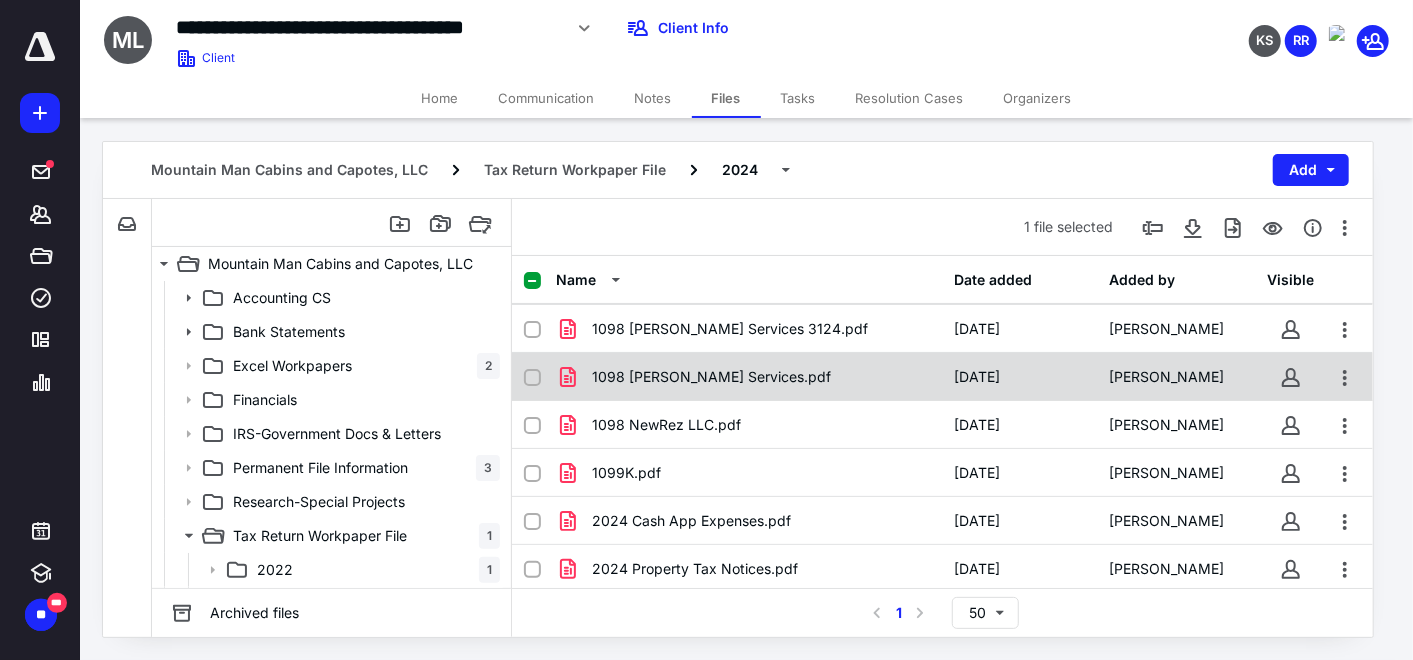 scroll, scrollTop: 0, scrollLeft: 0, axis: both 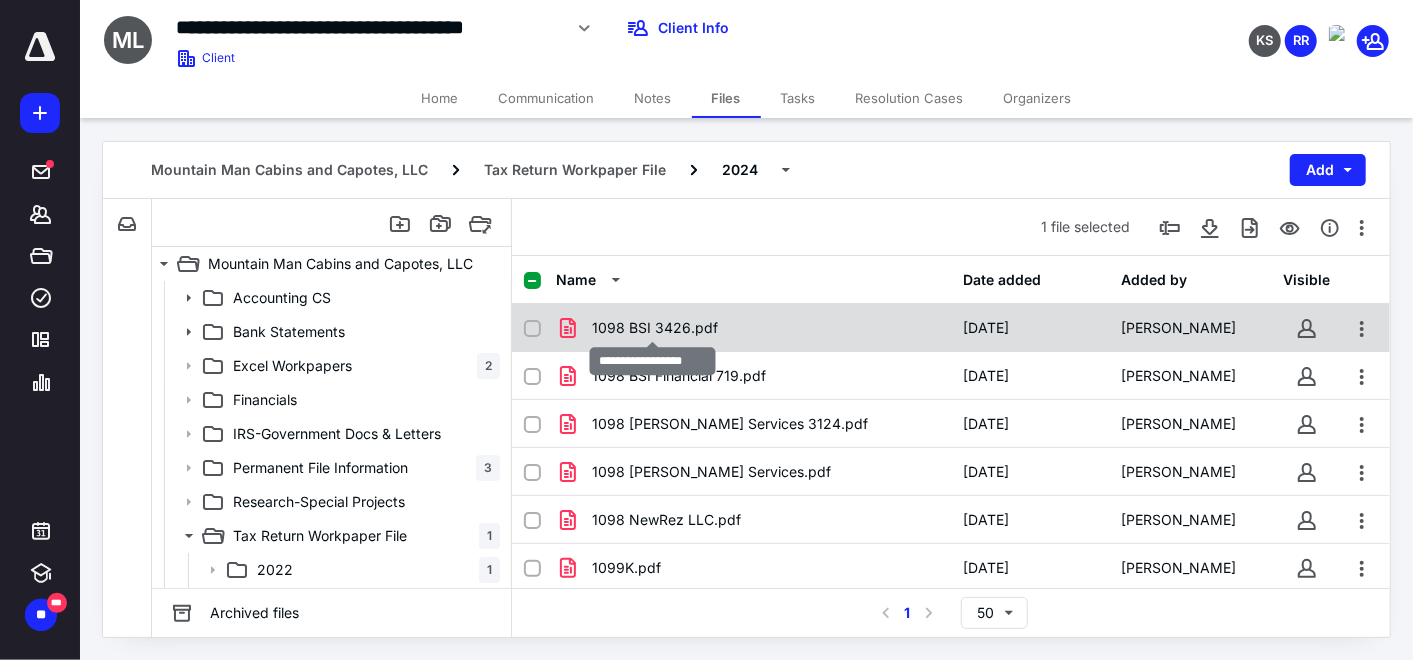 click on "1098 BSI 3426.pdf" at bounding box center [655, 328] 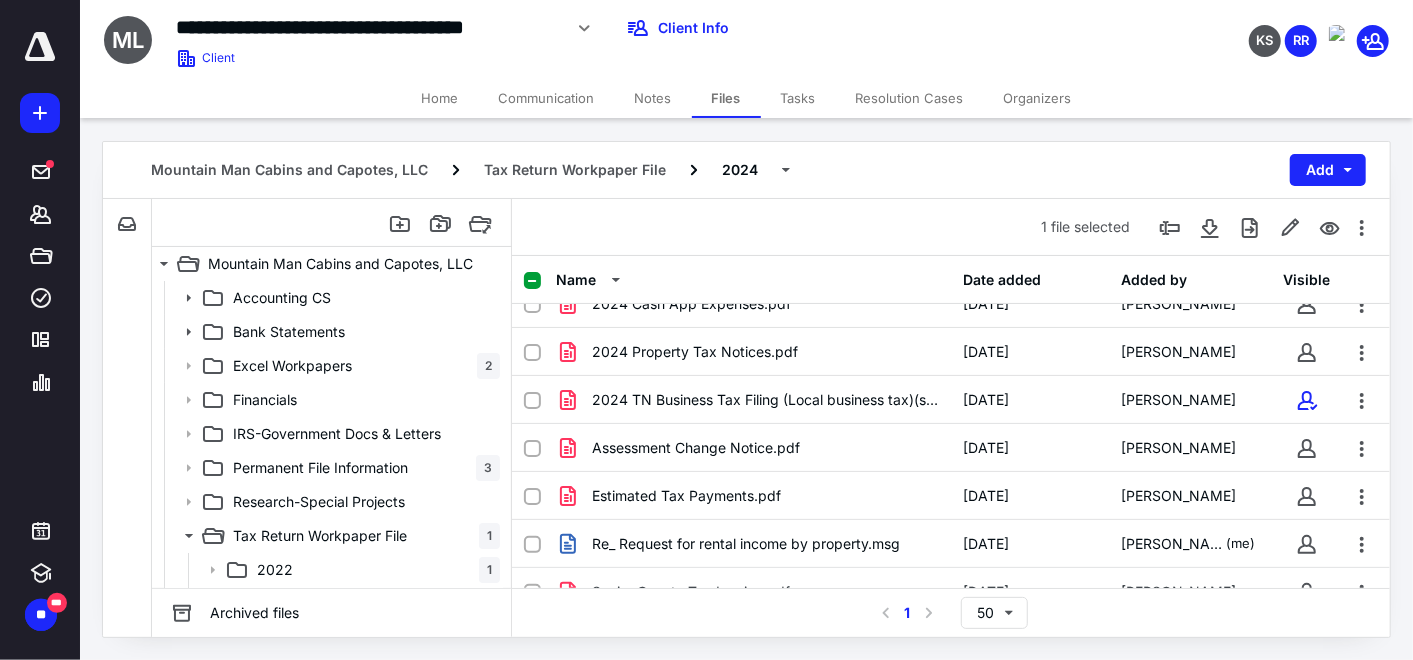 scroll, scrollTop: 430, scrollLeft: 0, axis: vertical 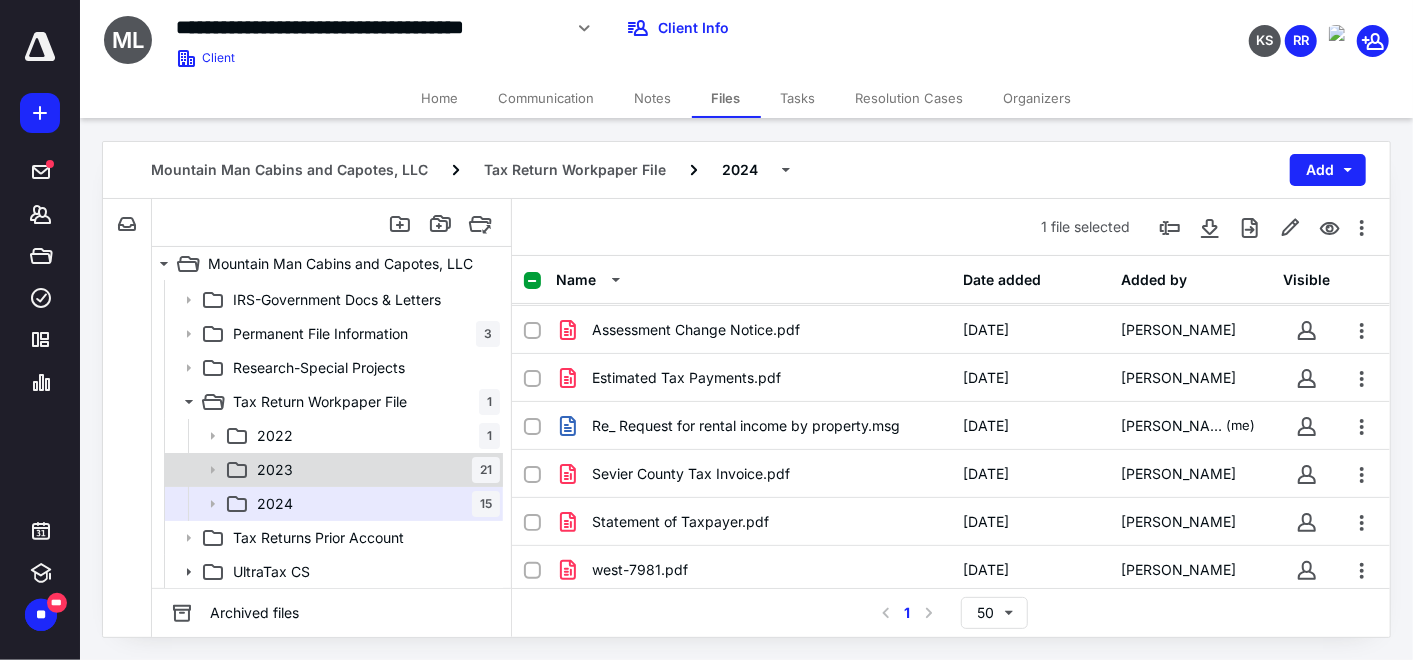 click on "2023 21" at bounding box center [374, 470] 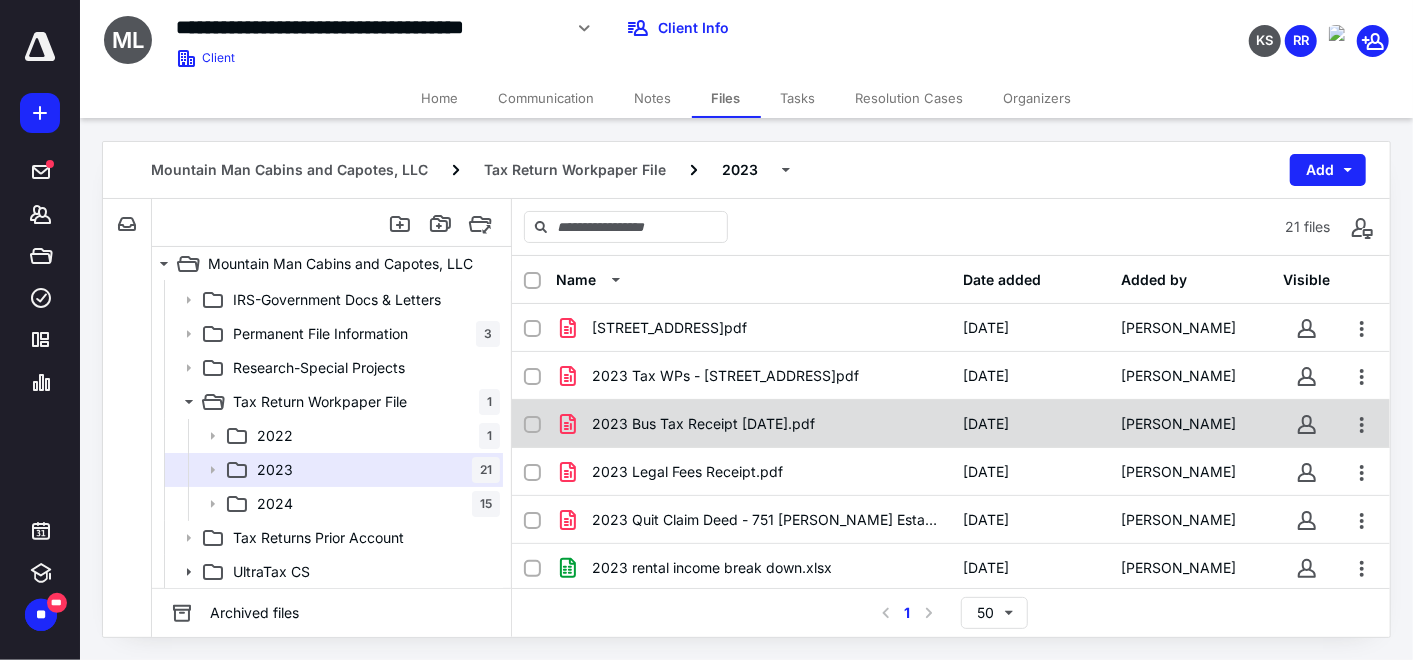 scroll, scrollTop: 111, scrollLeft: 0, axis: vertical 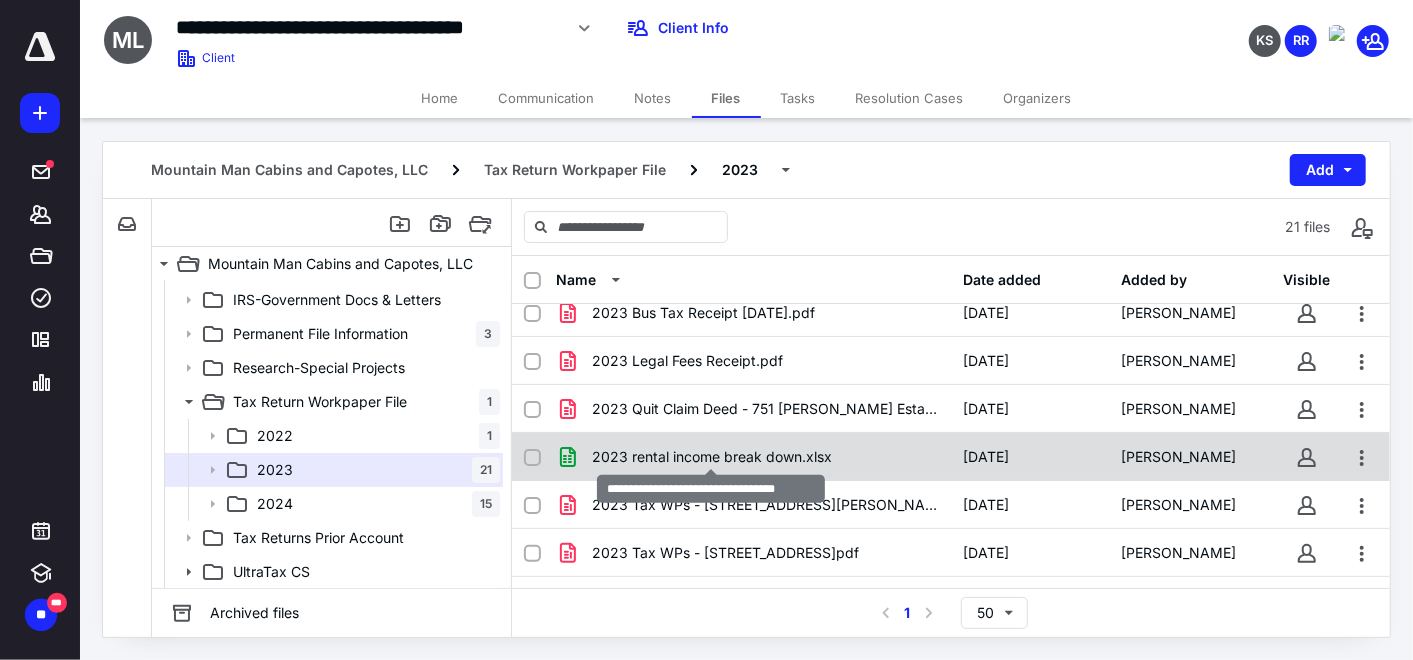 click on "2023 rental income break down.xlsx" at bounding box center (712, 457) 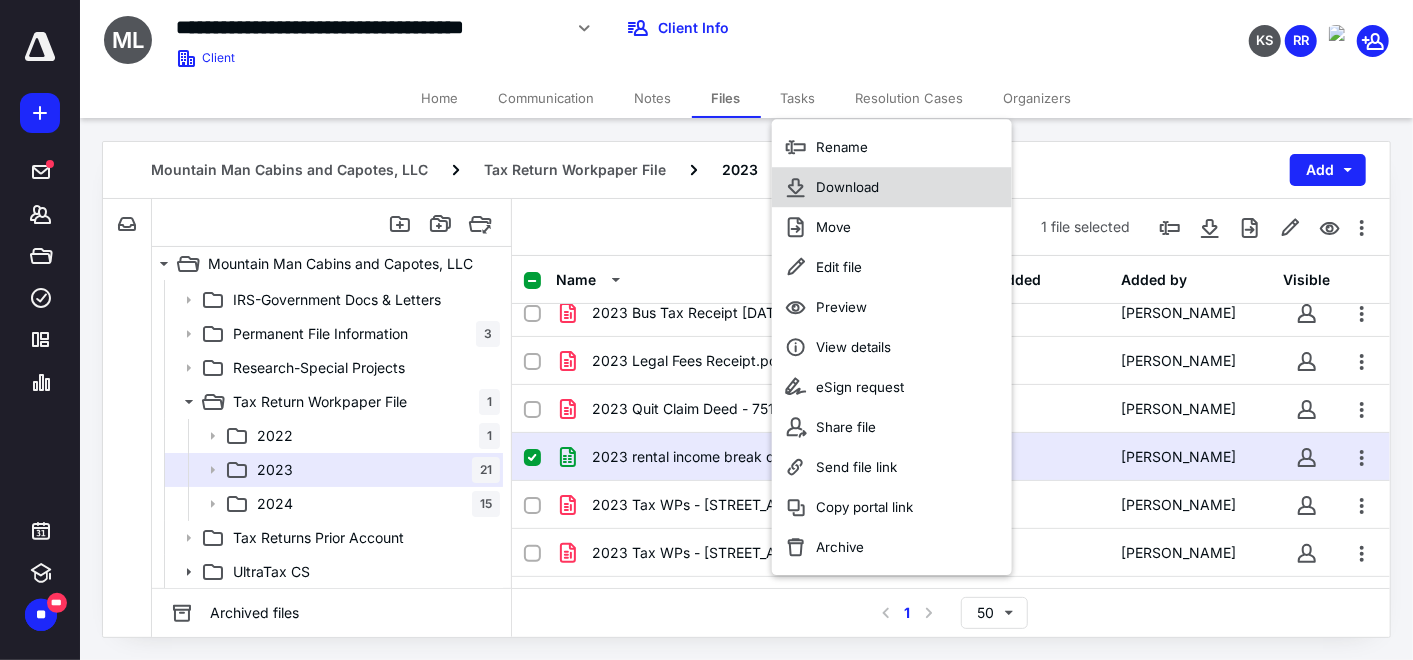 click on "Download" at bounding box center [847, 187] 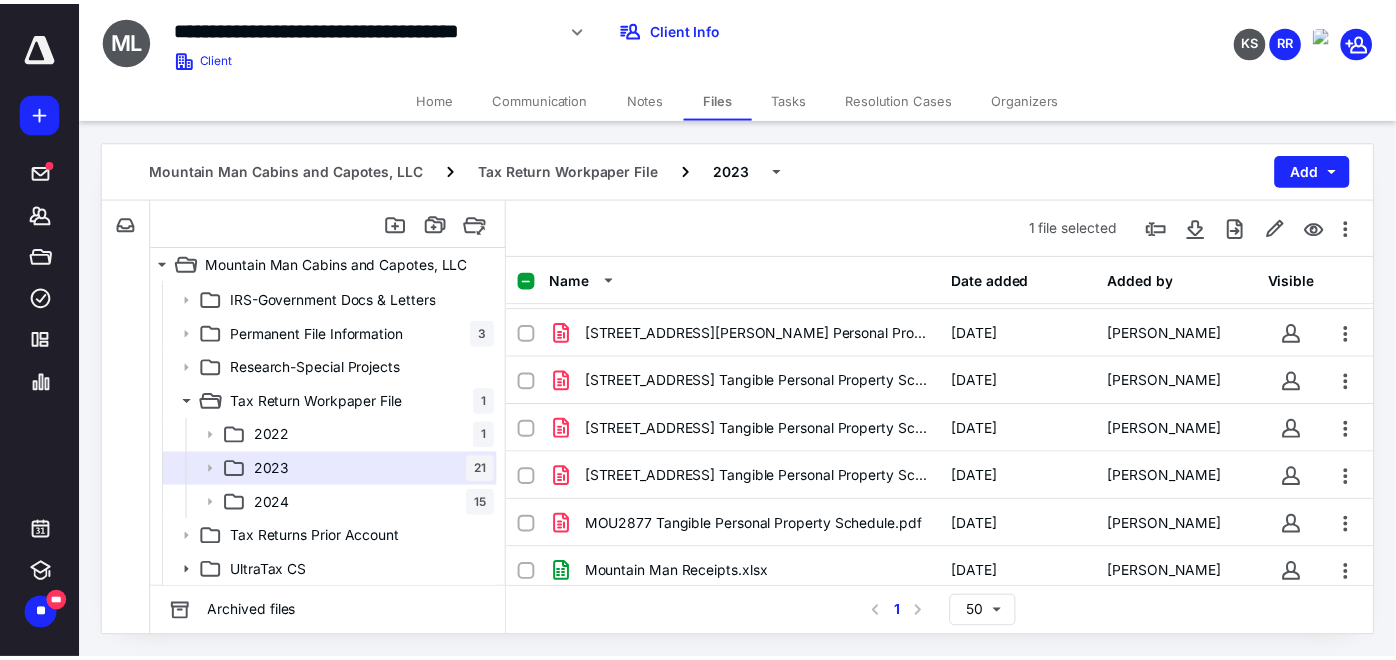 scroll, scrollTop: 717, scrollLeft: 0, axis: vertical 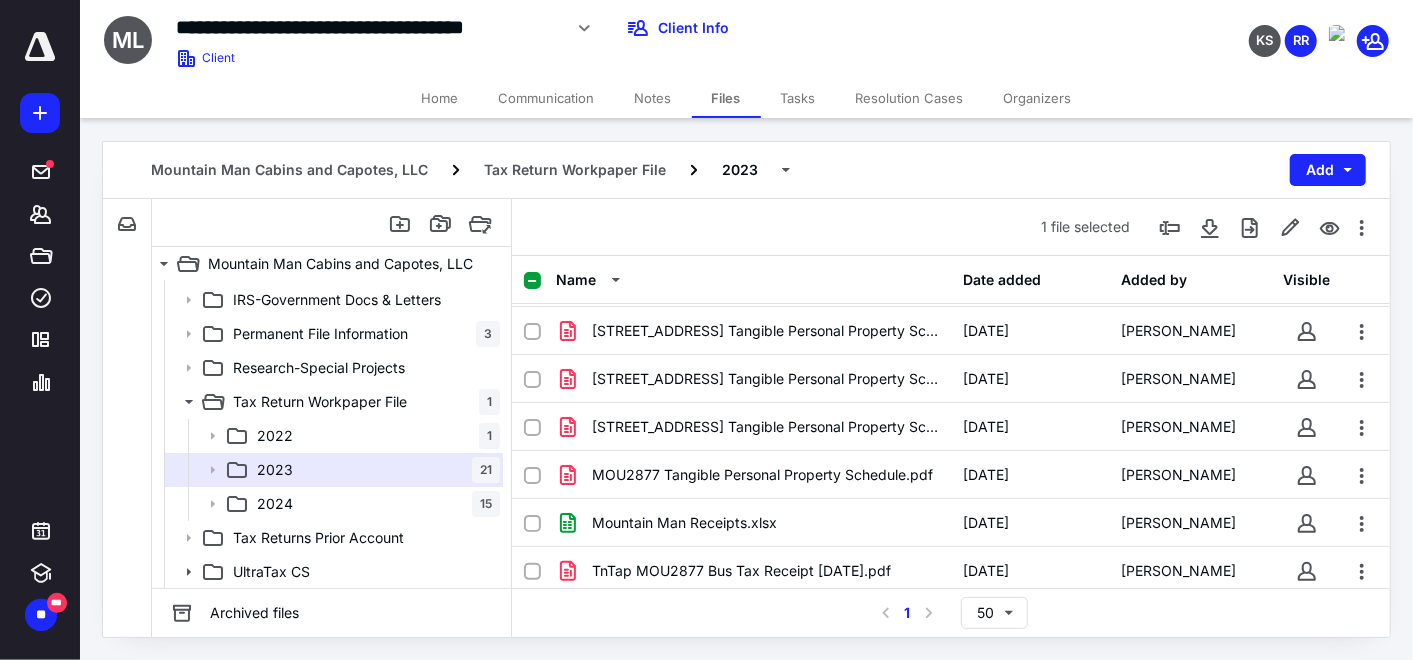 click on "Home" at bounding box center [440, 98] 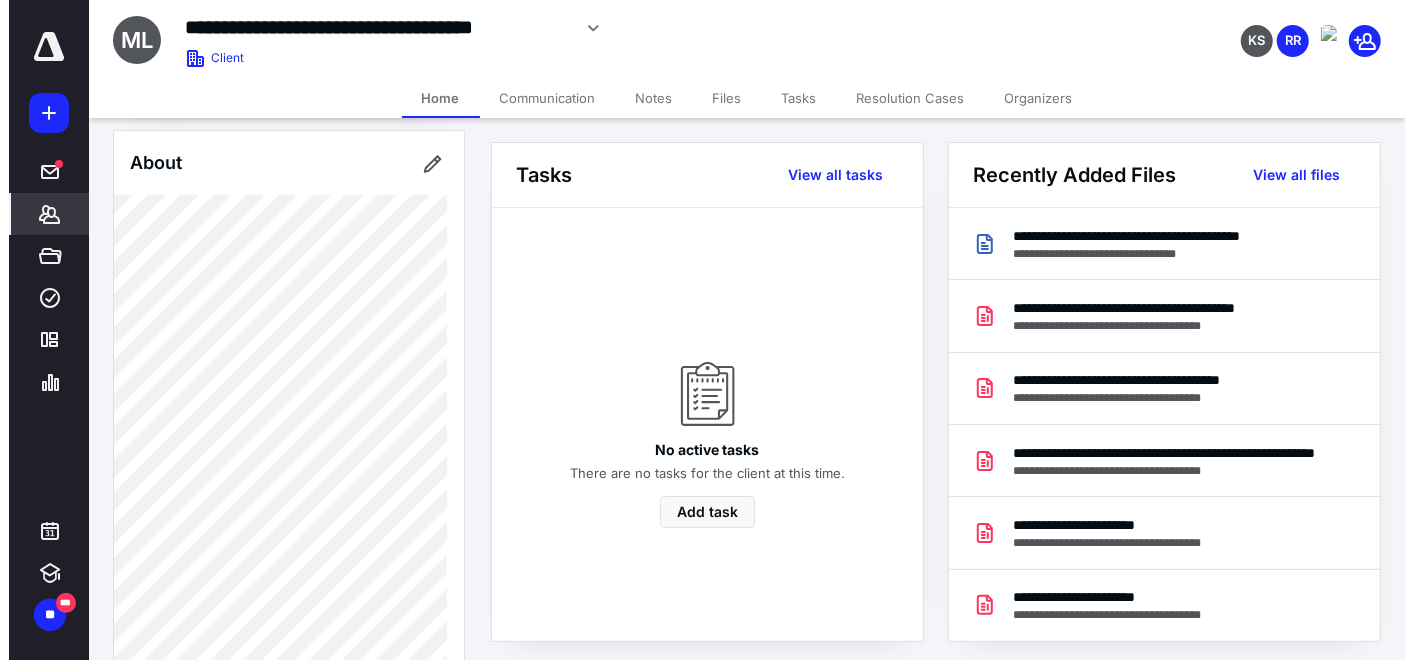 scroll, scrollTop: 925, scrollLeft: 0, axis: vertical 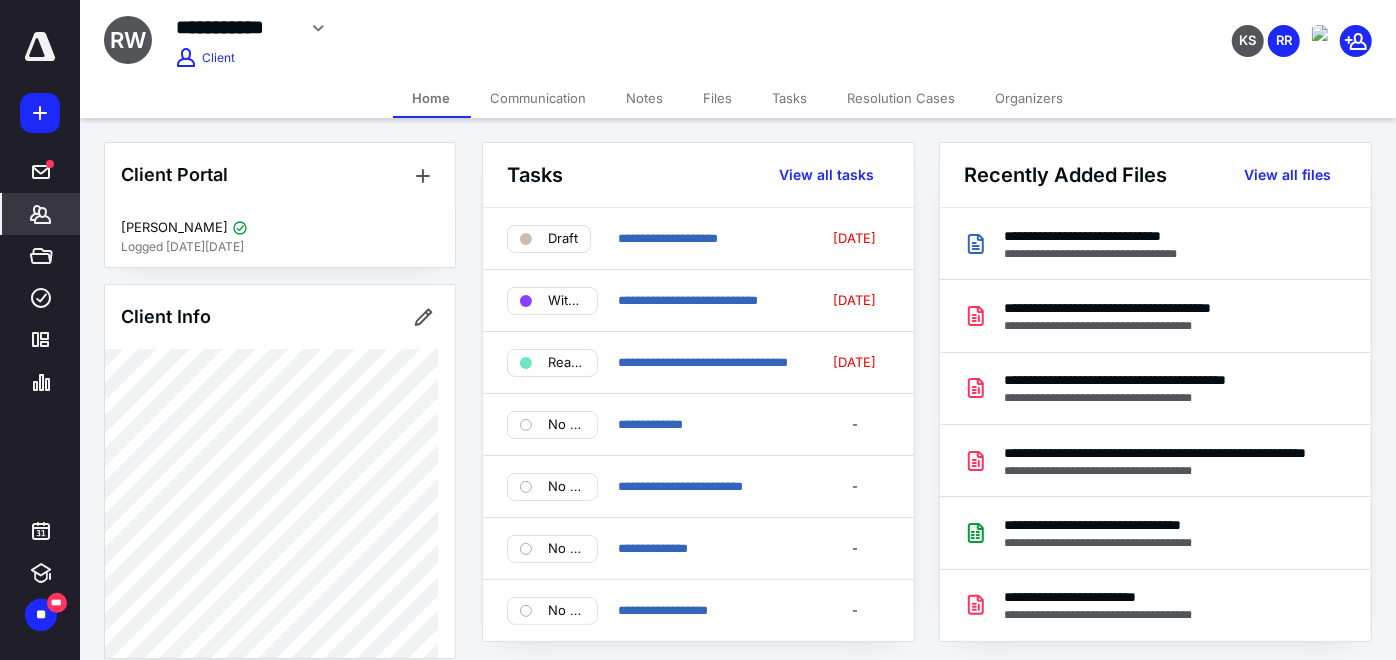 click on "Files" at bounding box center [718, 98] 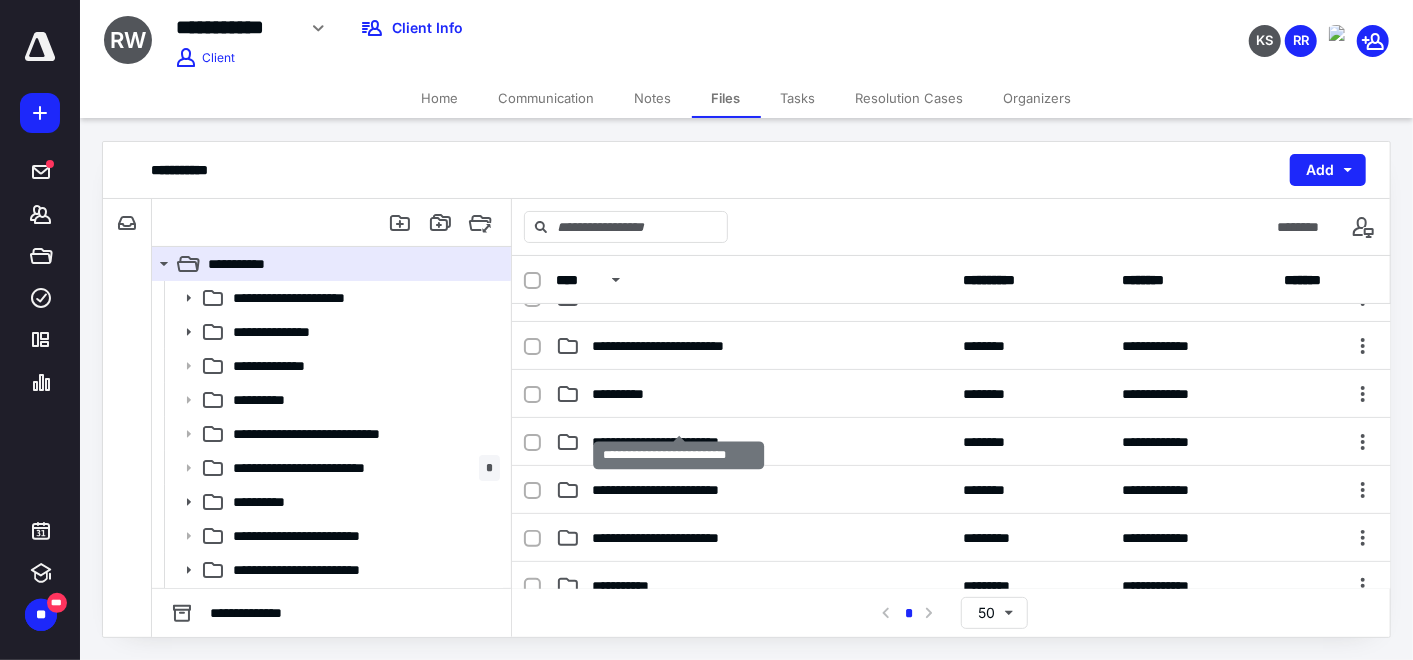 scroll, scrollTop: 333, scrollLeft: 0, axis: vertical 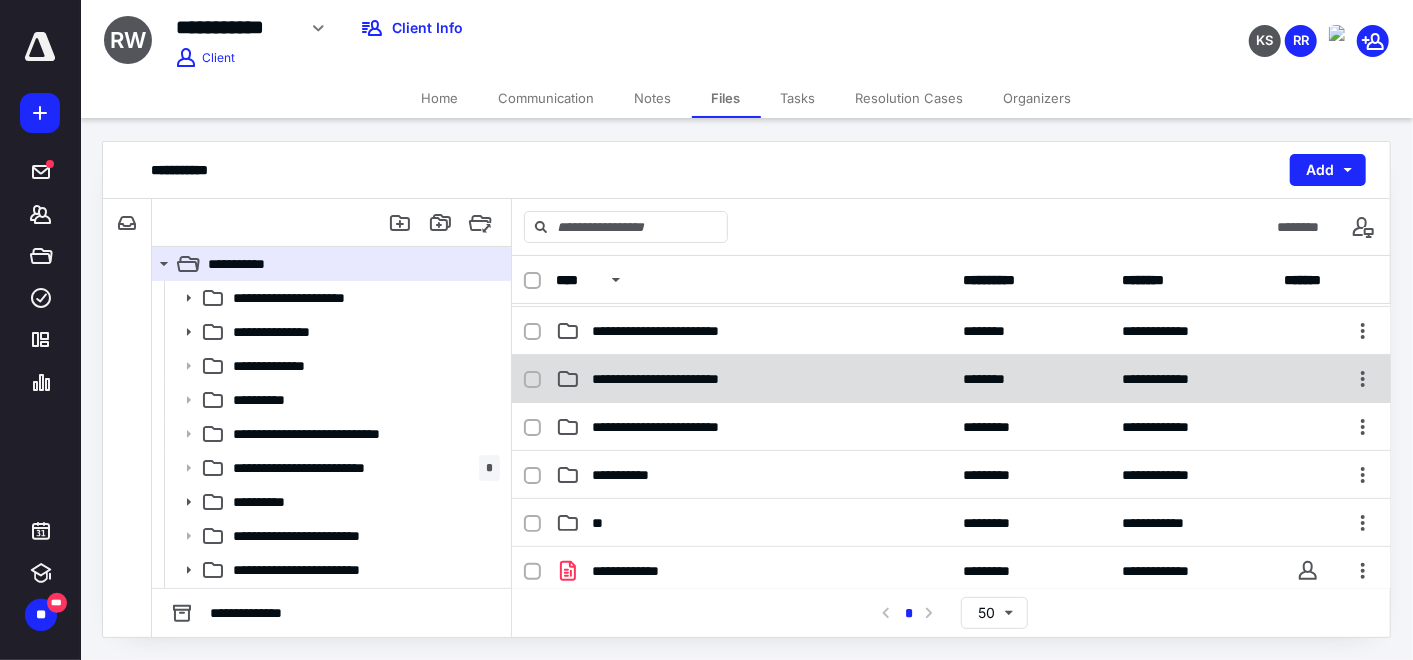 click on "**********" at bounding box center [679, 379] 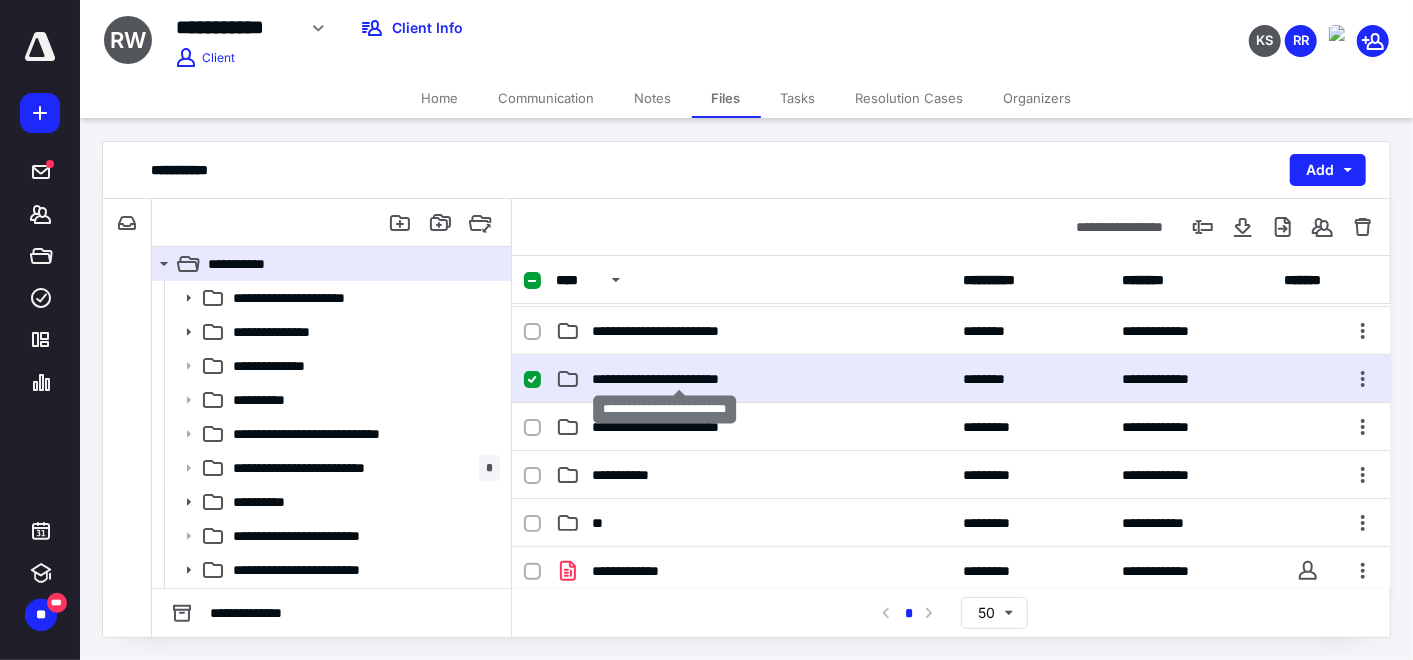 click on "**********" at bounding box center [679, 379] 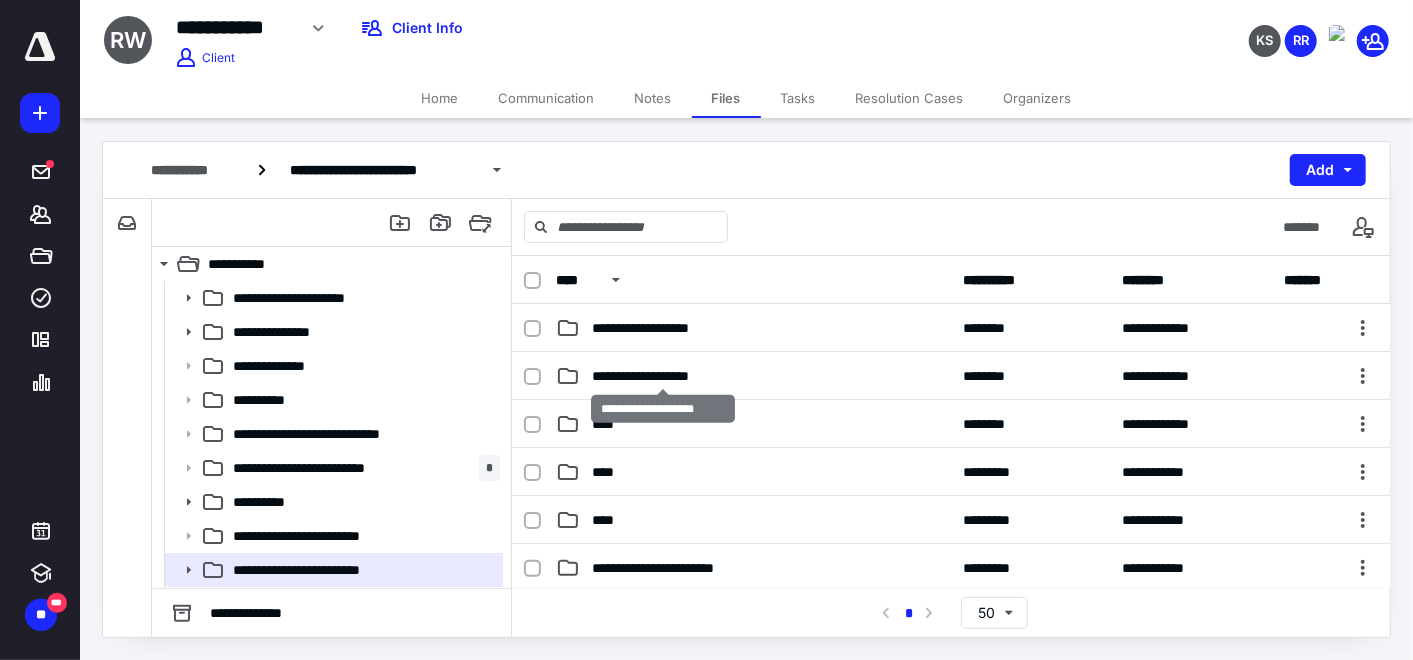 scroll, scrollTop: 111, scrollLeft: 0, axis: vertical 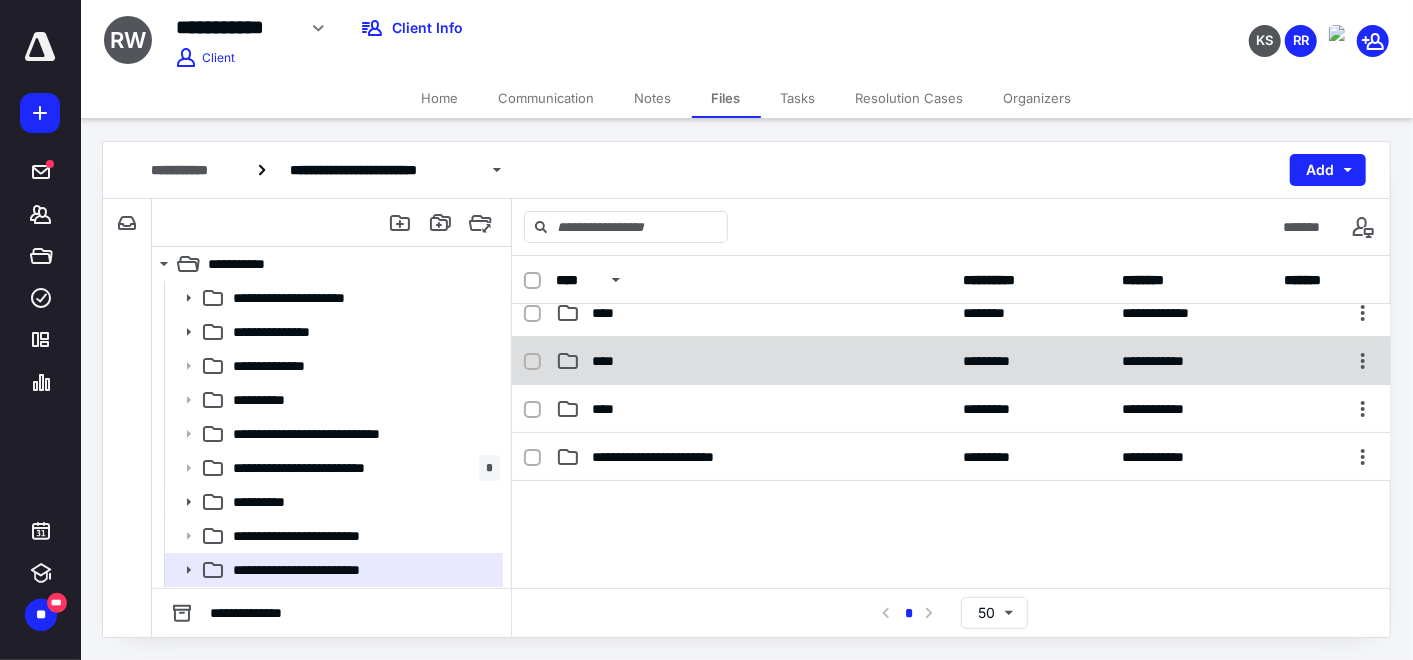 click on "****" at bounding box center [754, 361] 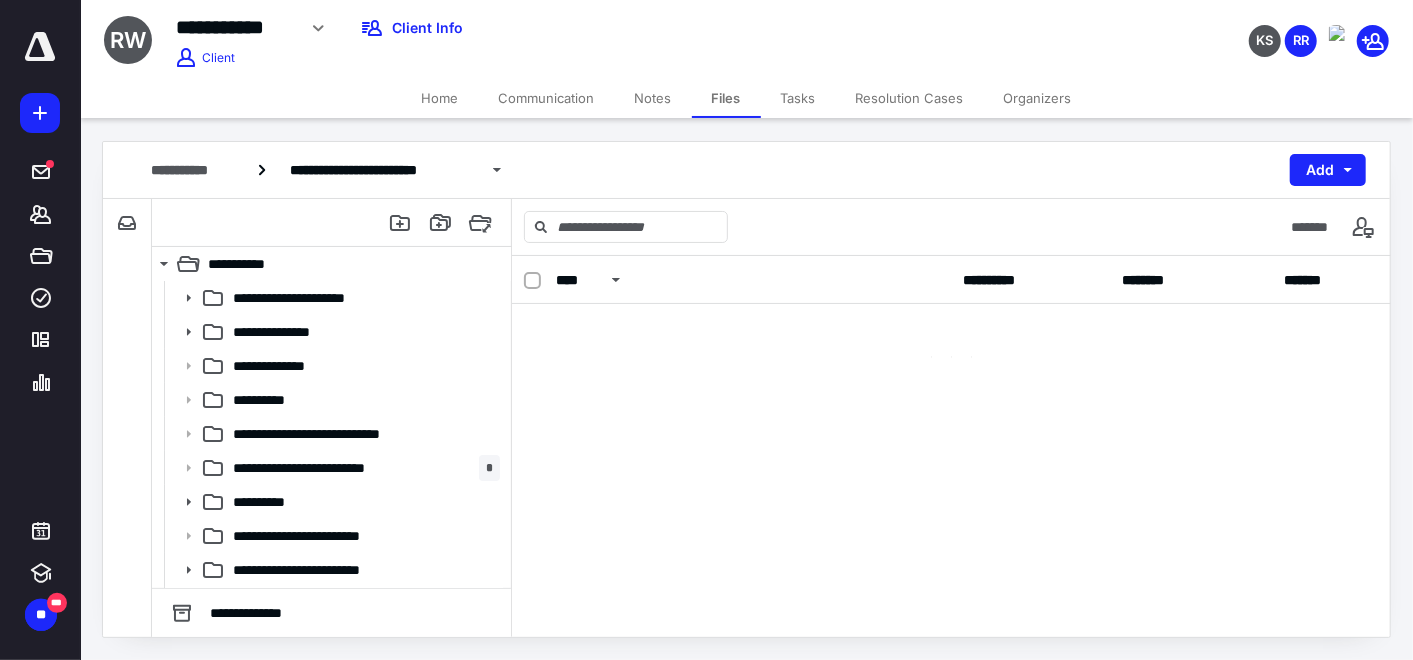 scroll, scrollTop: 0, scrollLeft: 0, axis: both 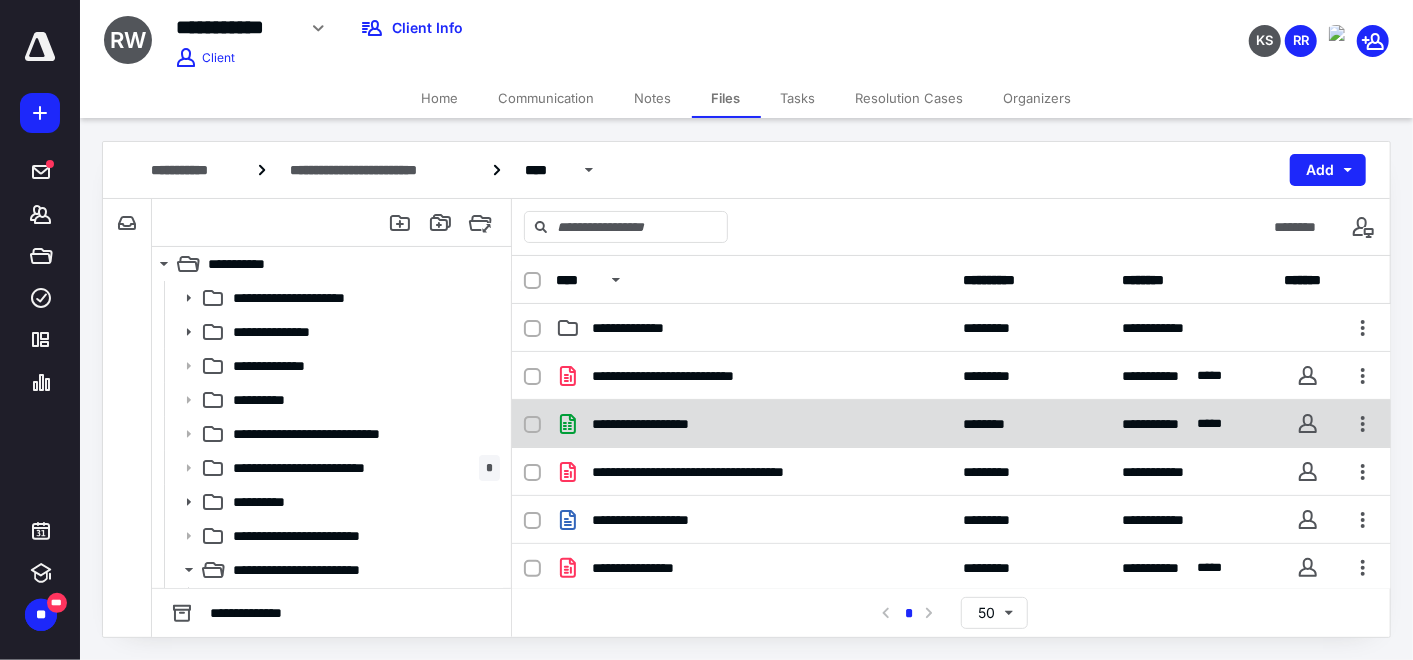 click on "**********" at bounding box center [655, 424] 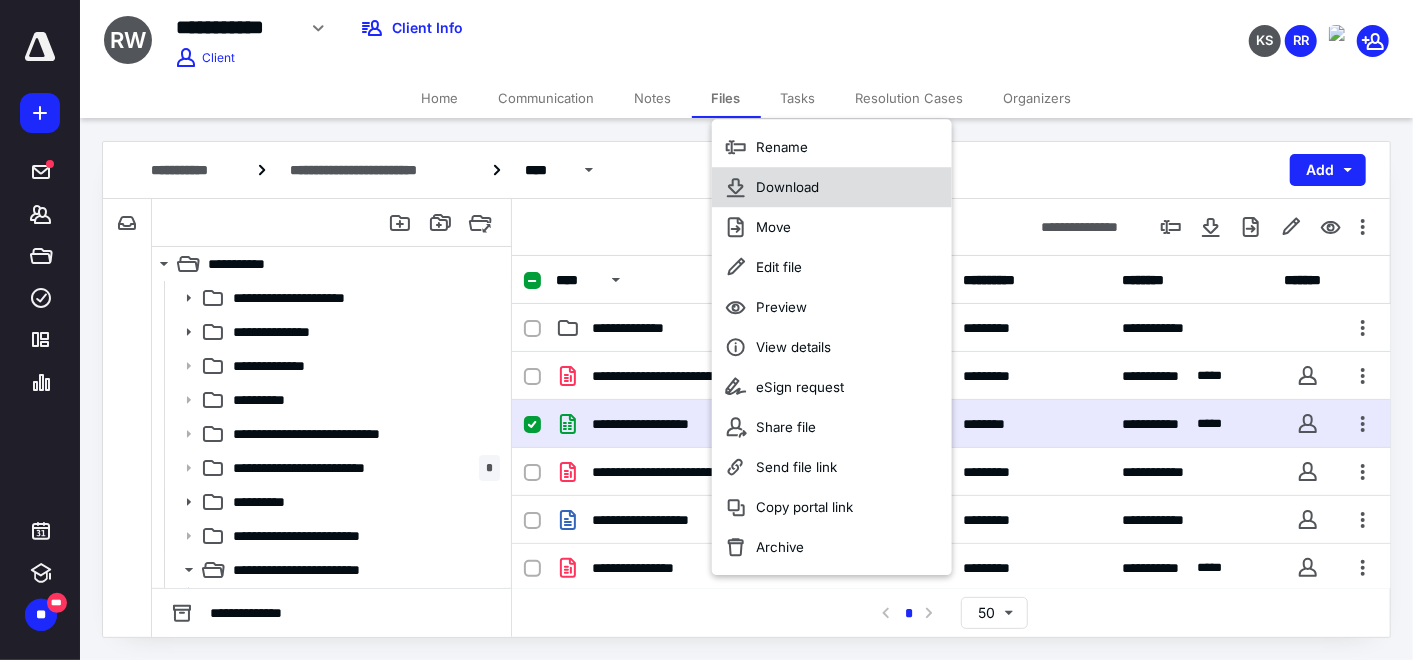 click on "Download" at bounding box center [787, 187] 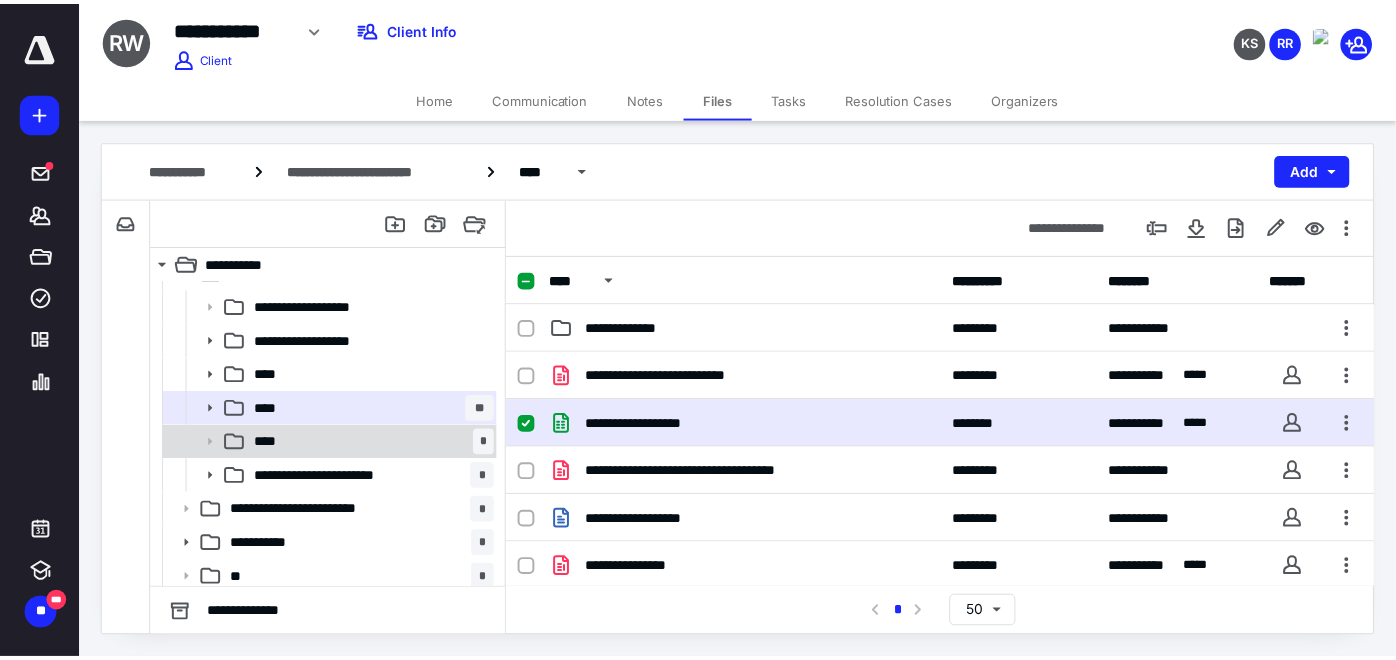 scroll, scrollTop: 303, scrollLeft: 0, axis: vertical 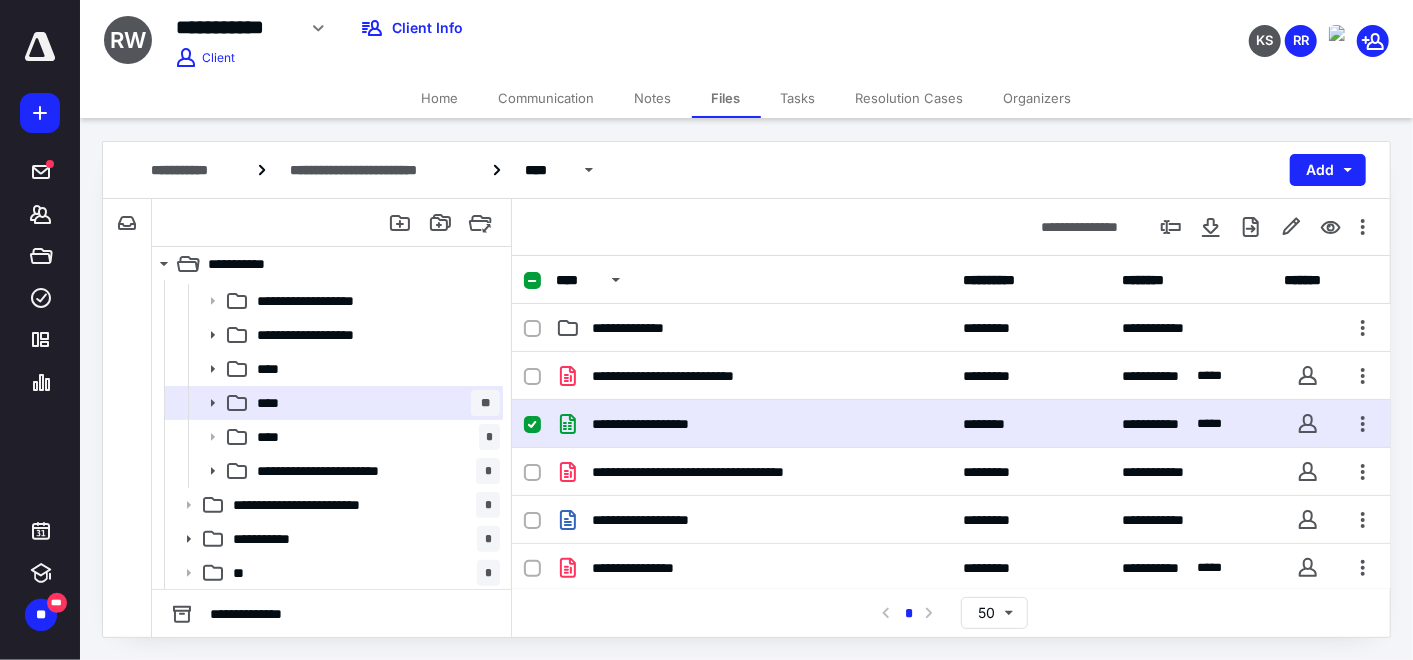 click on "Home" at bounding box center (440, 98) 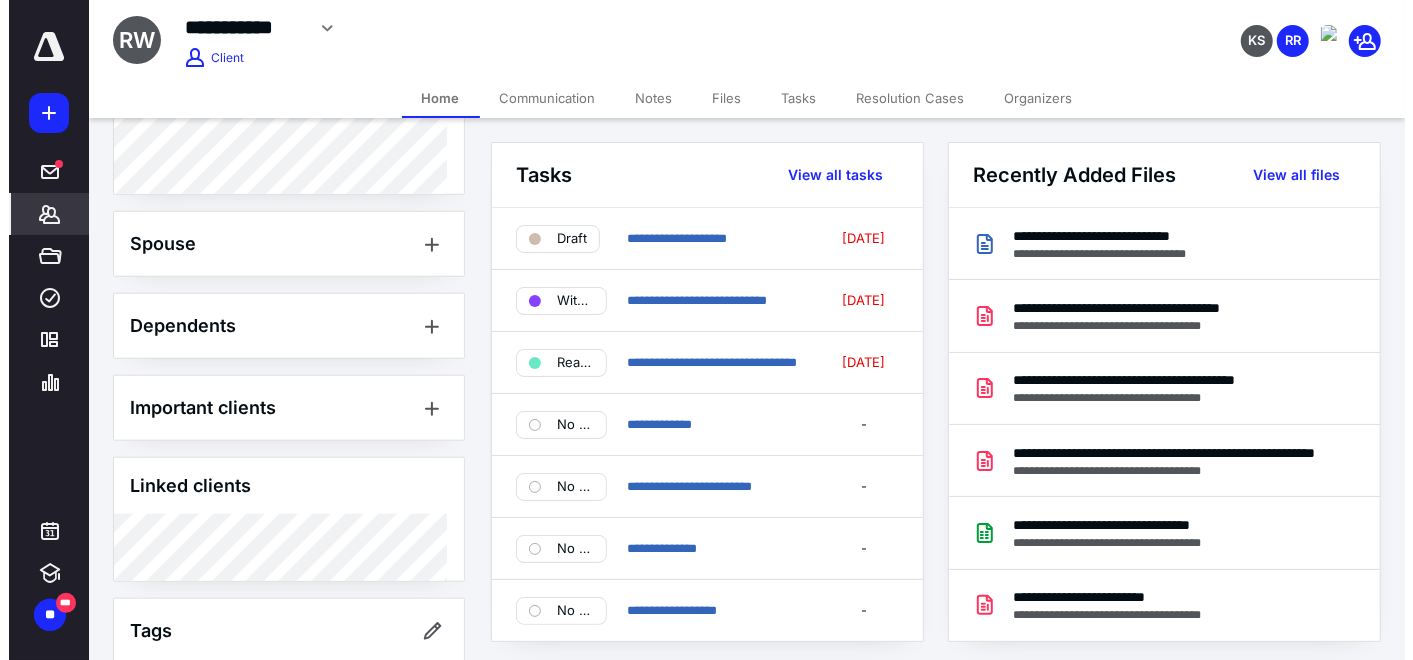 scroll, scrollTop: 1223, scrollLeft: 0, axis: vertical 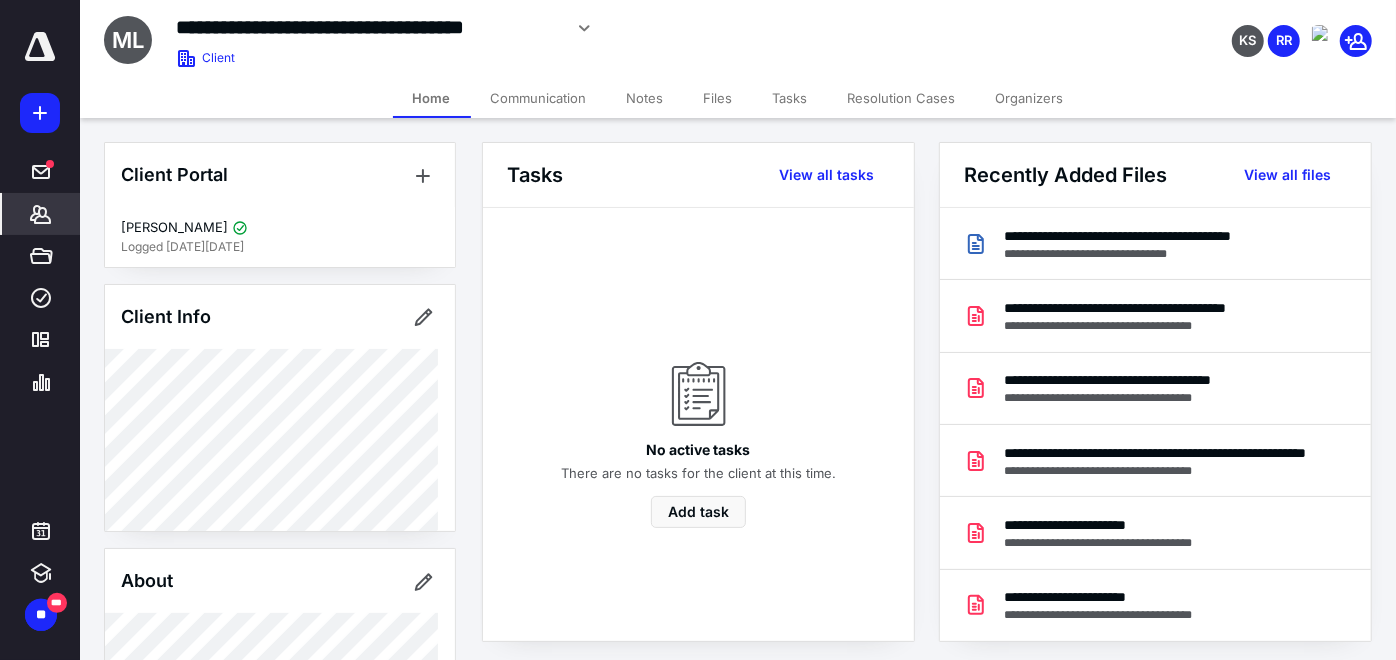 click on "Files" at bounding box center [718, 98] 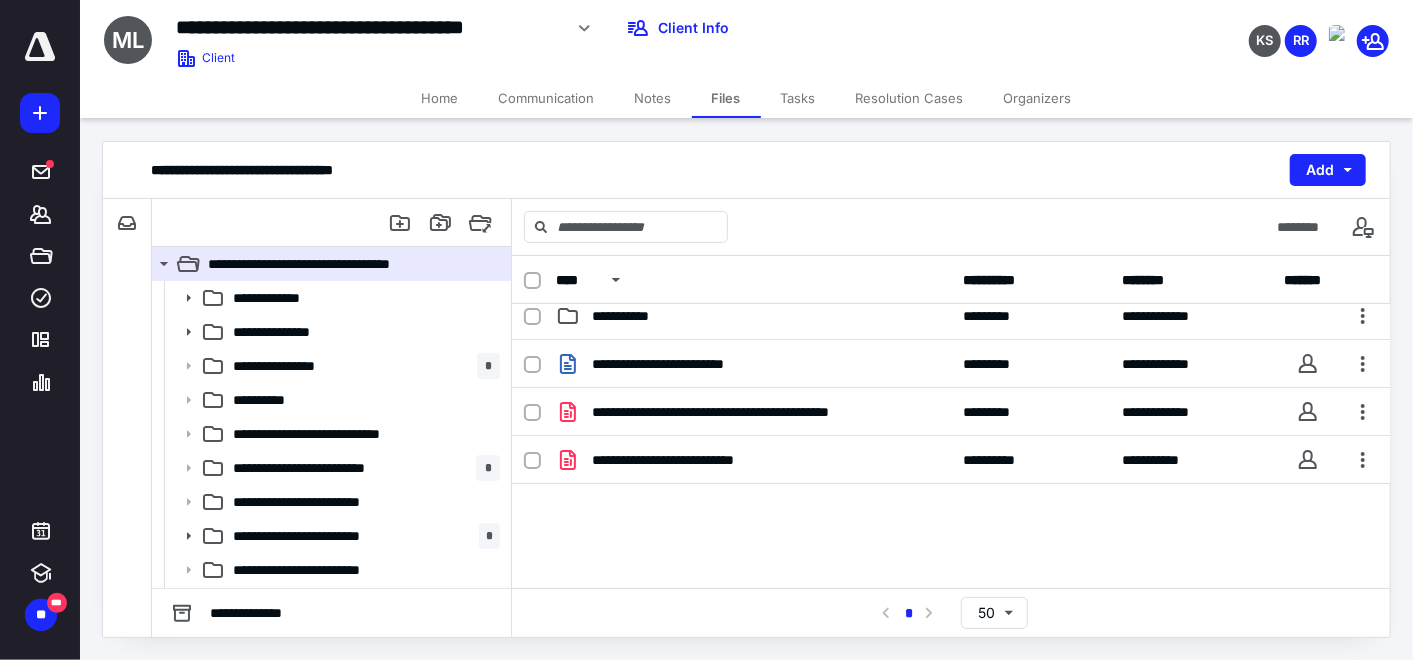 scroll, scrollTop: 333, scrollLeft: 0, axis: vertical 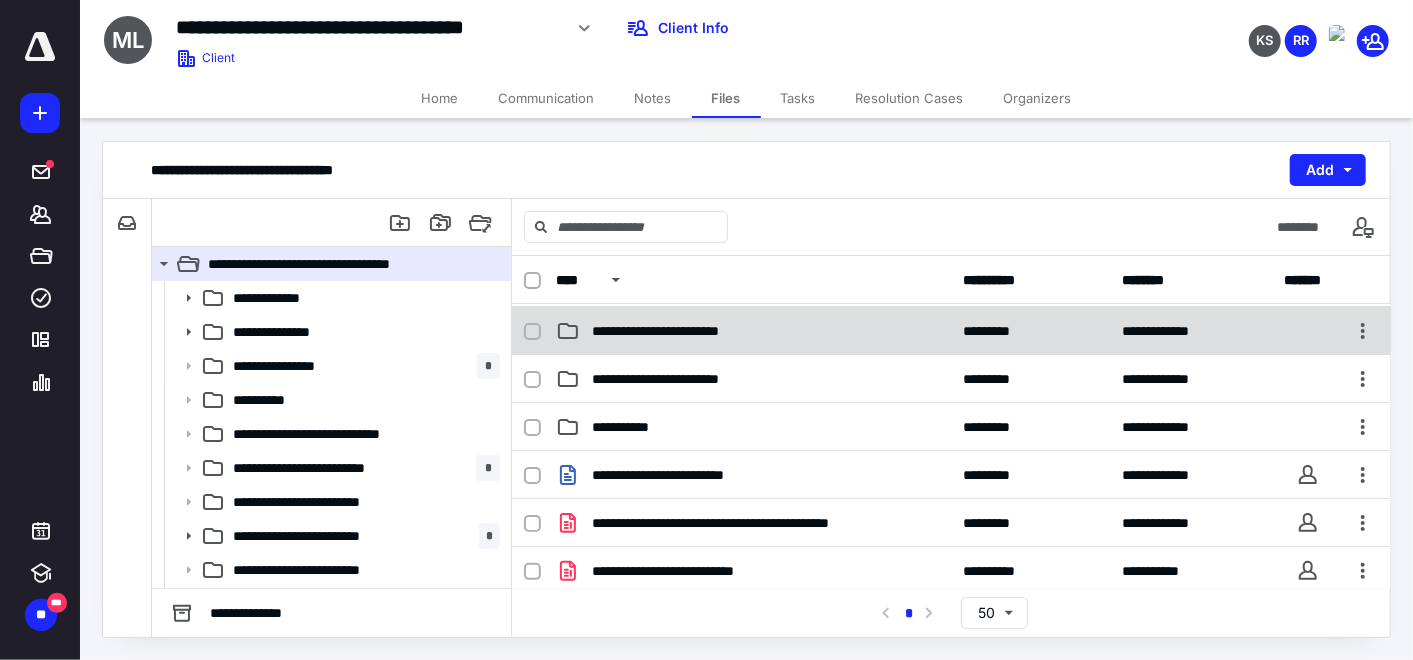 click on "**********" at bounding box center (679, 331) 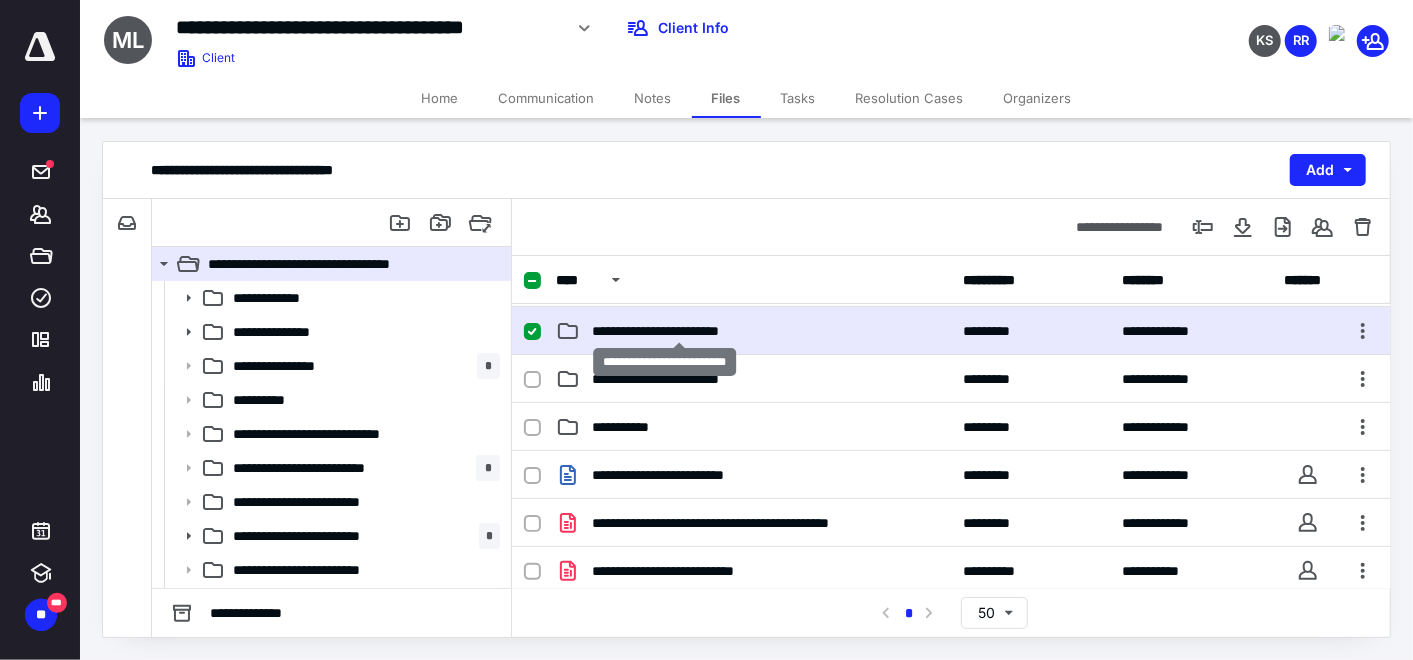 click on "**********" at bounding box center (679, 331) 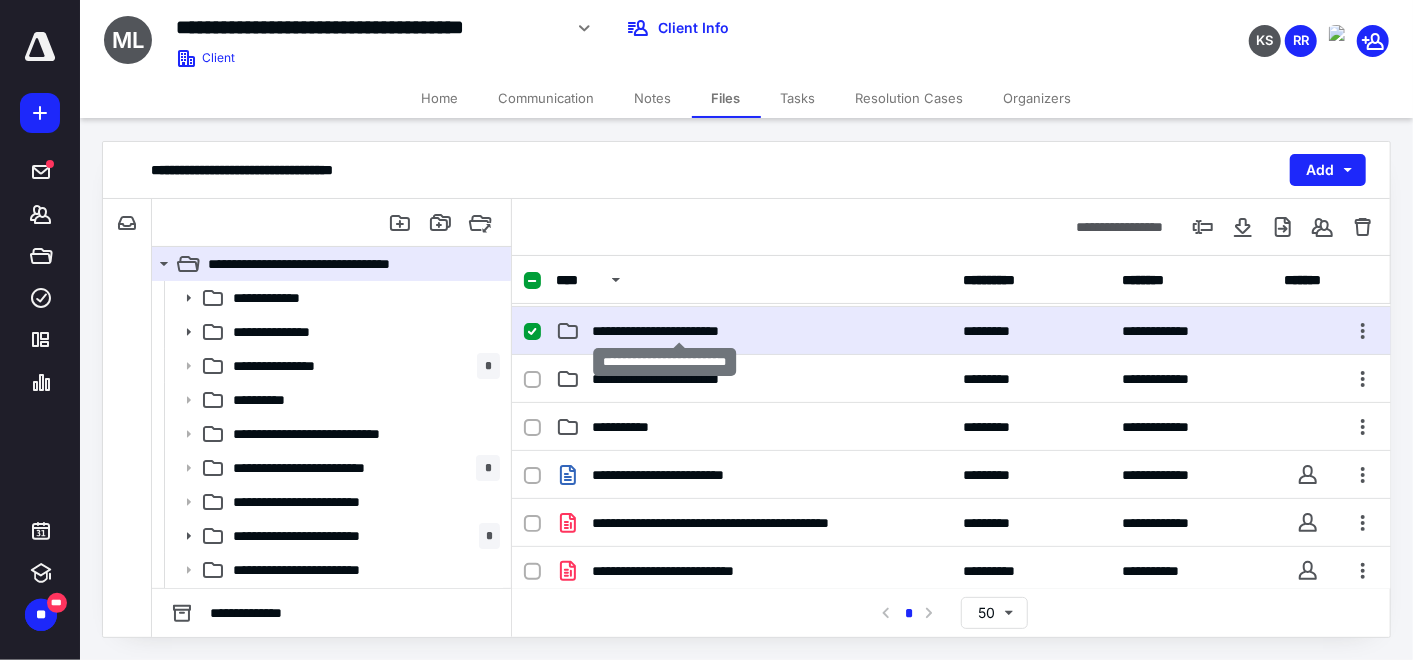 scroll, scrollTop: 0, scrollLeft: 0, axis: both 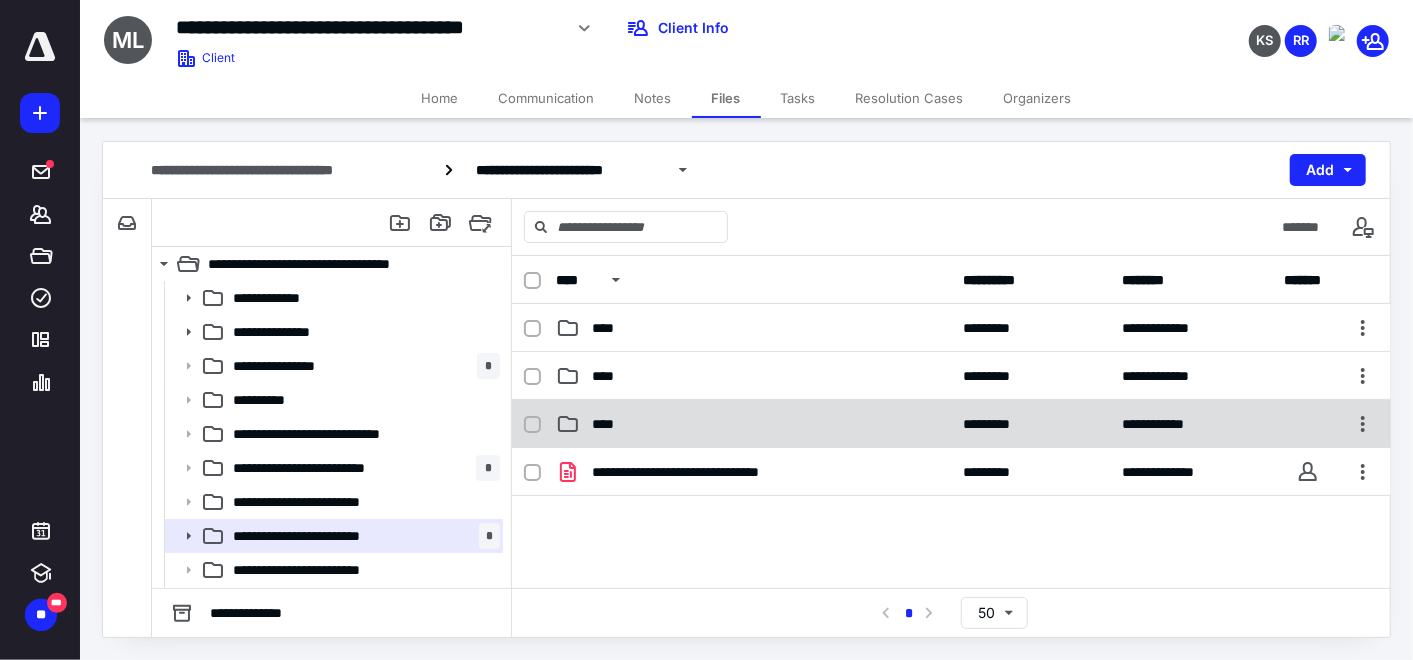 click on "****" at bounding box center [754, 424] 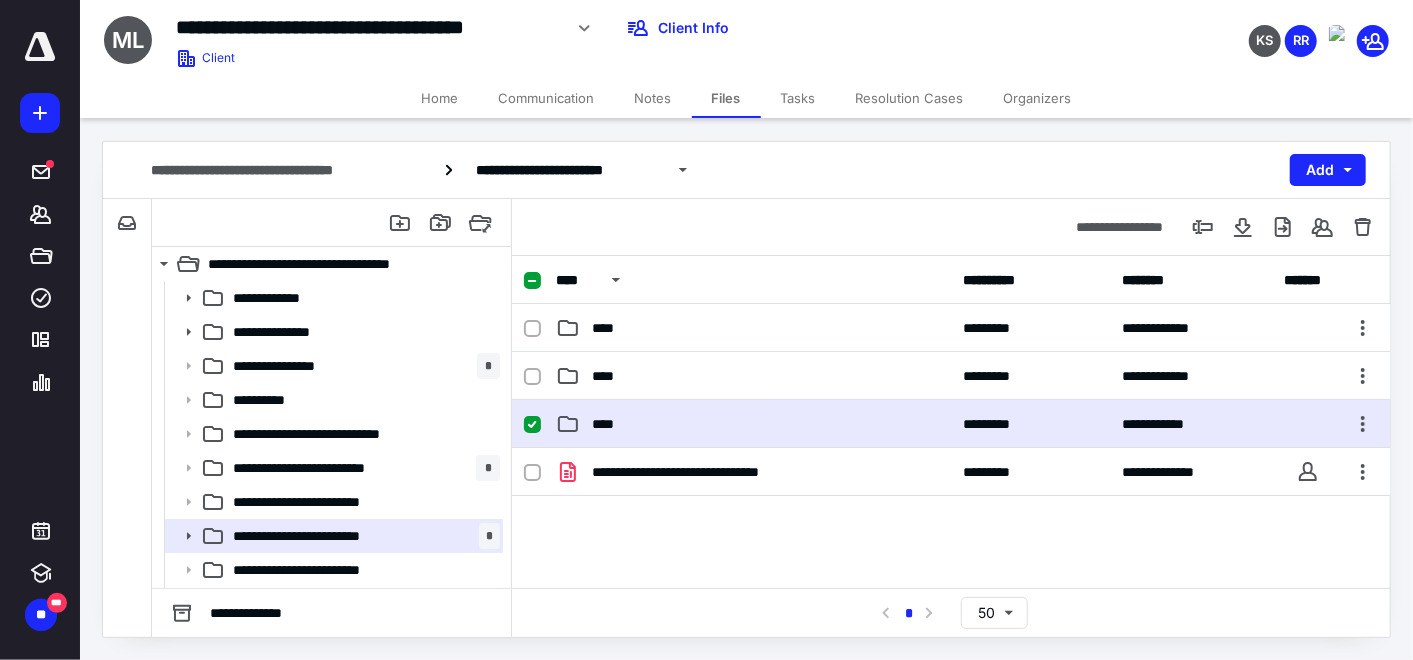 click on "****" at bounding box center (754, 424) 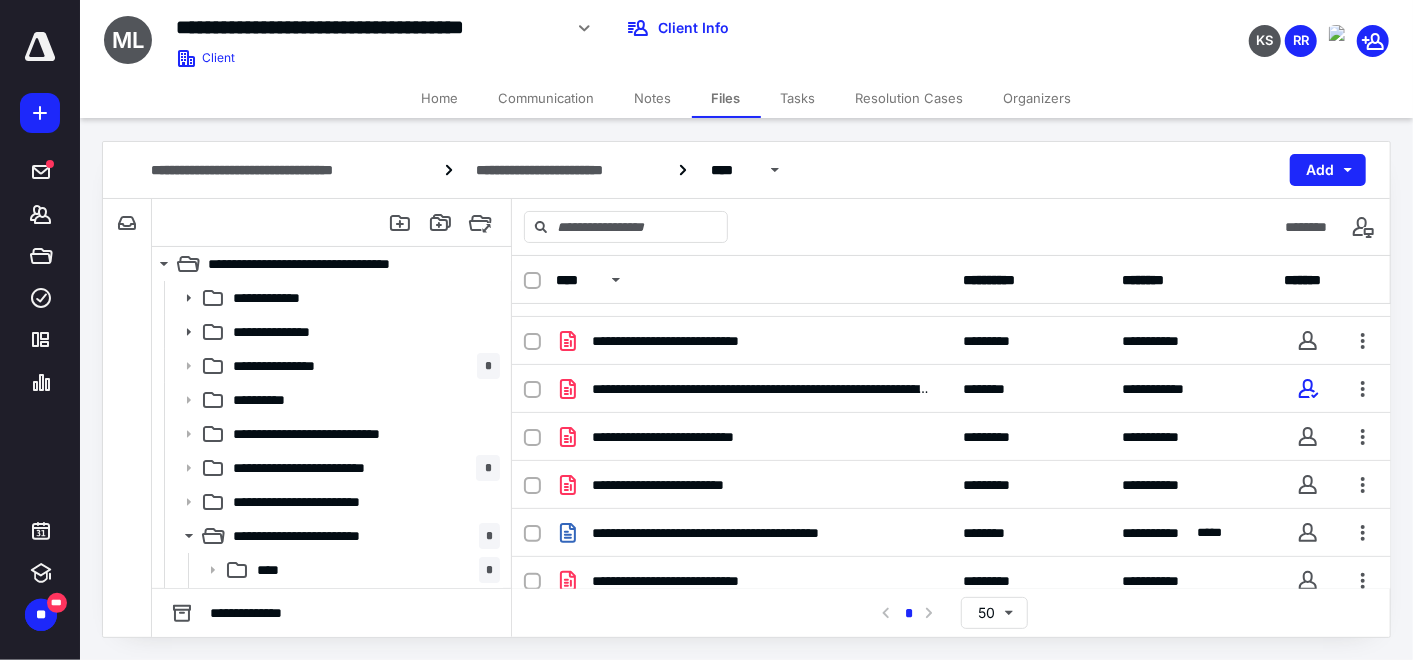 scroll, scrollTop: 333, scrollLeft: 0, axis: vertical 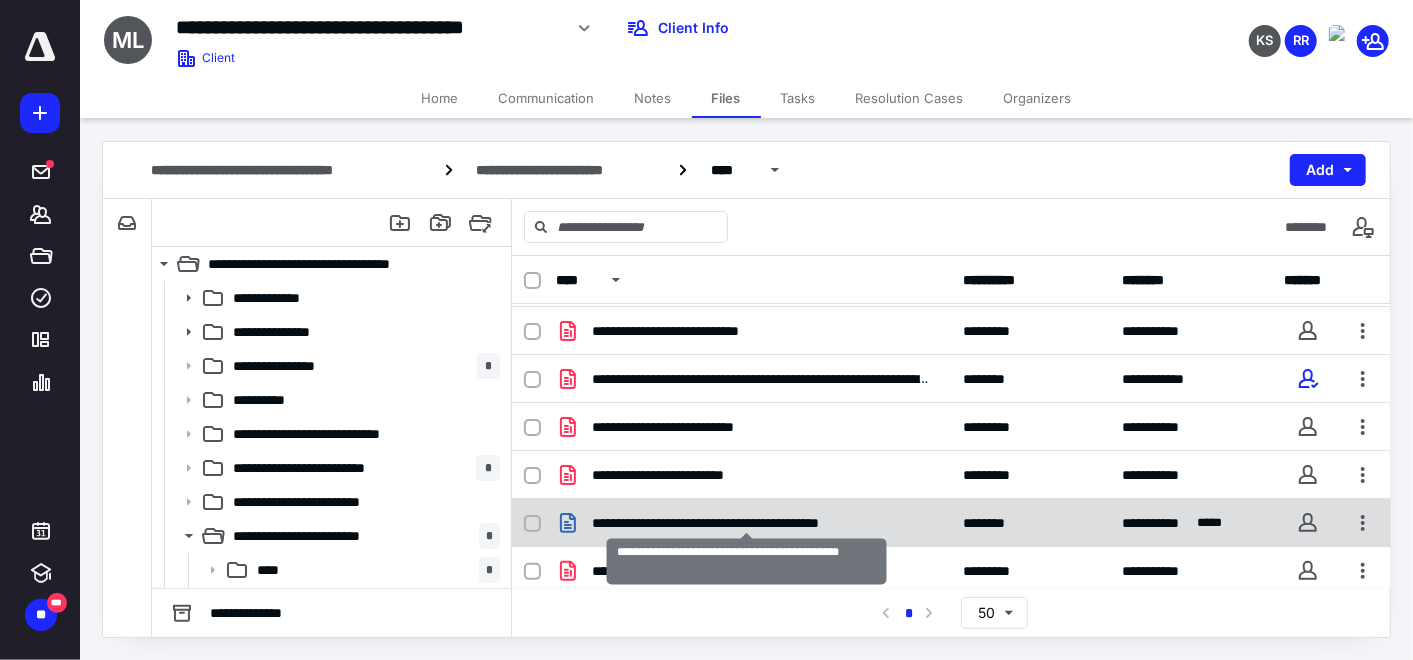 click on "**********" at bounding box center (747, 523) 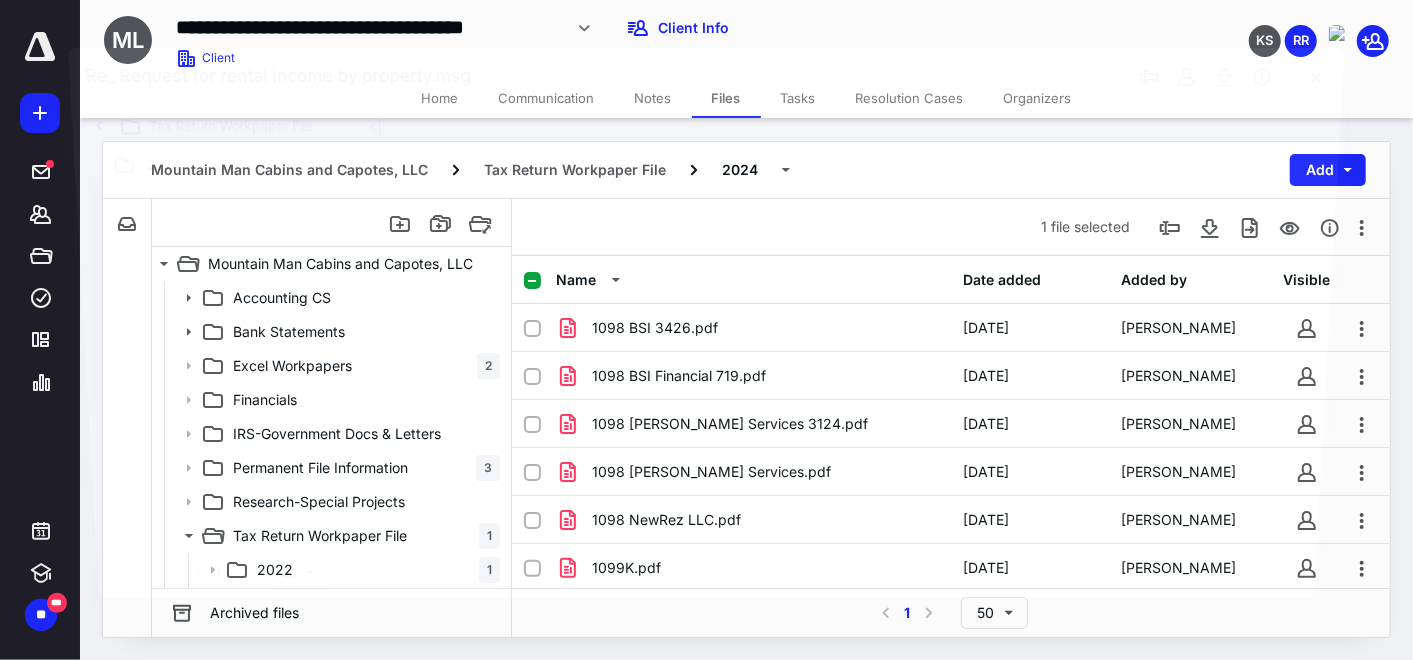 scroll, scrollTop: 333, scrollLeft: 0, axis: vertical 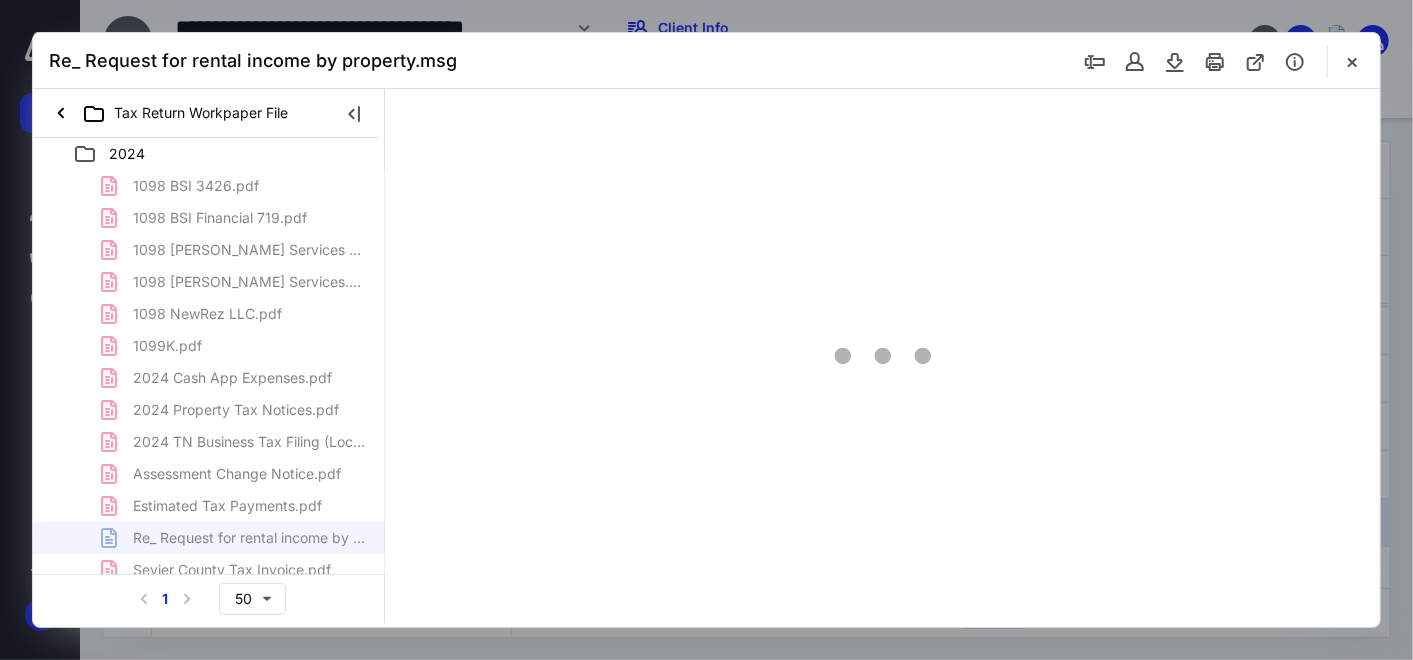 type on "159" 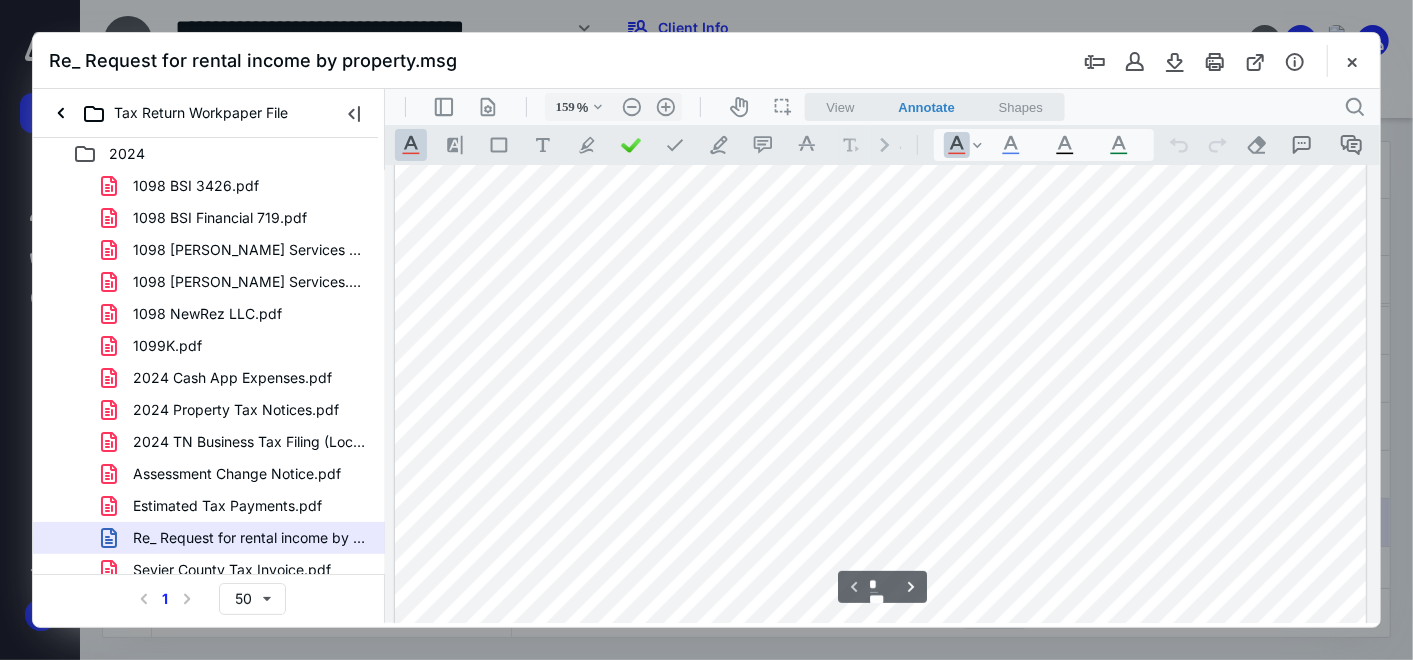 scroll, scrollTop: 637, scrollLeft: 0, axis: vertical 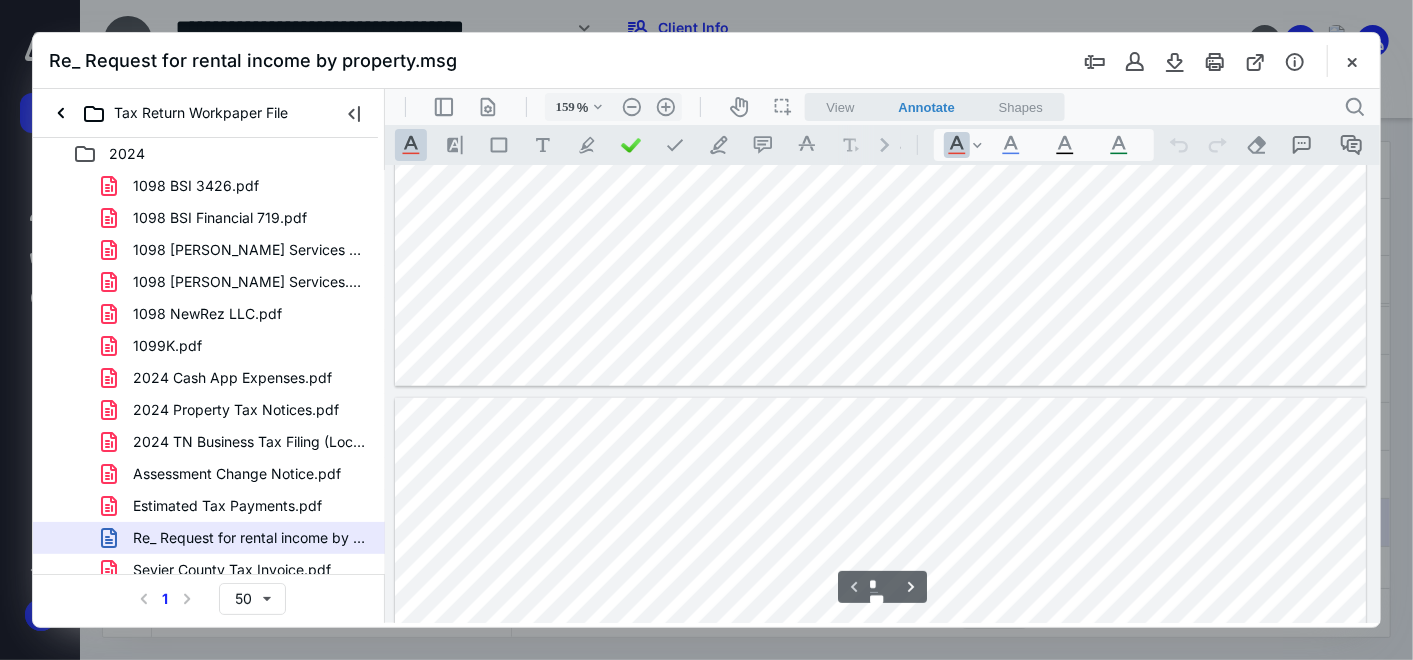 type on "*" 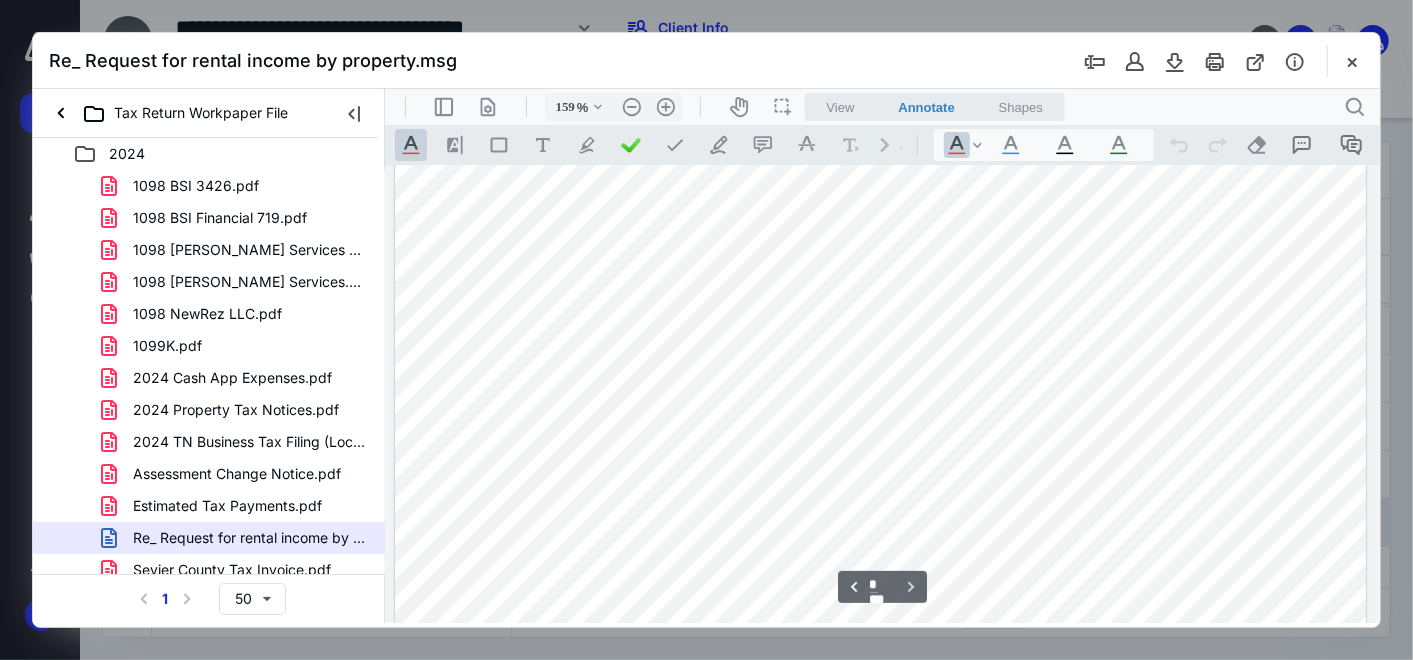 scroll, scrollTop: 1971, scrollLeft: 0, axis: vertical 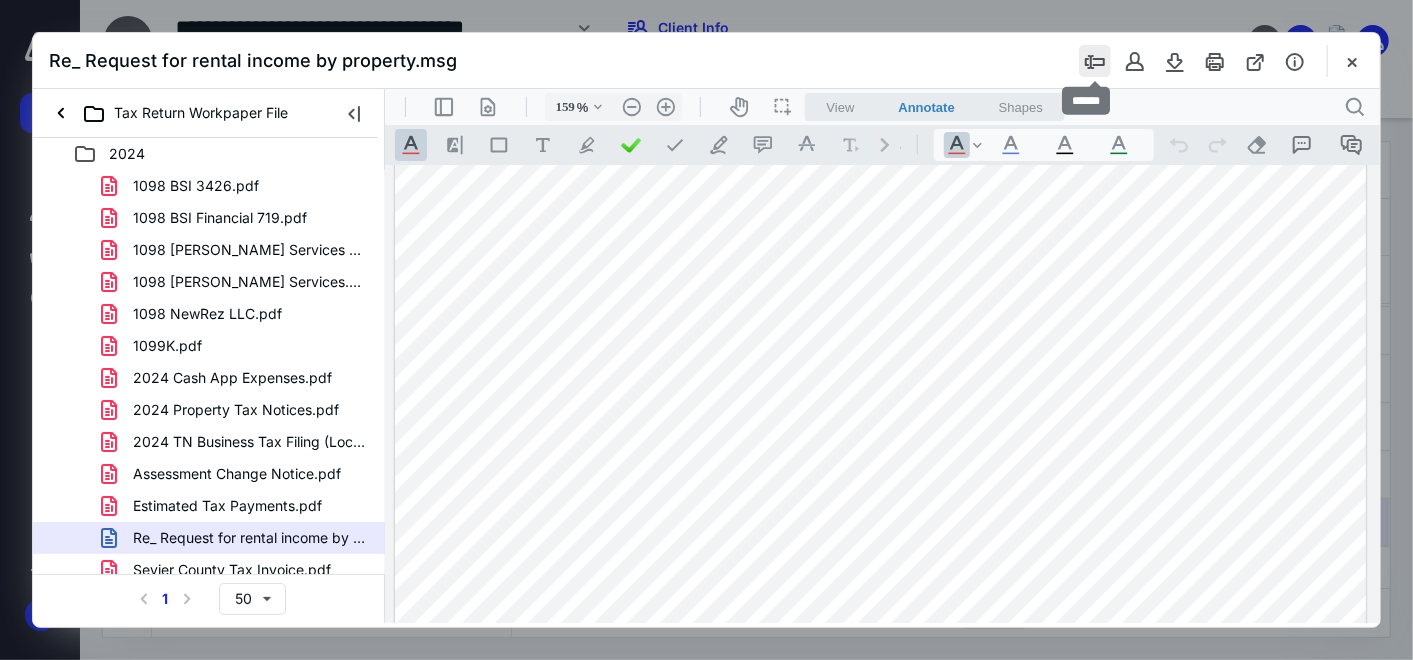 click at bounding box center [1095, 61] 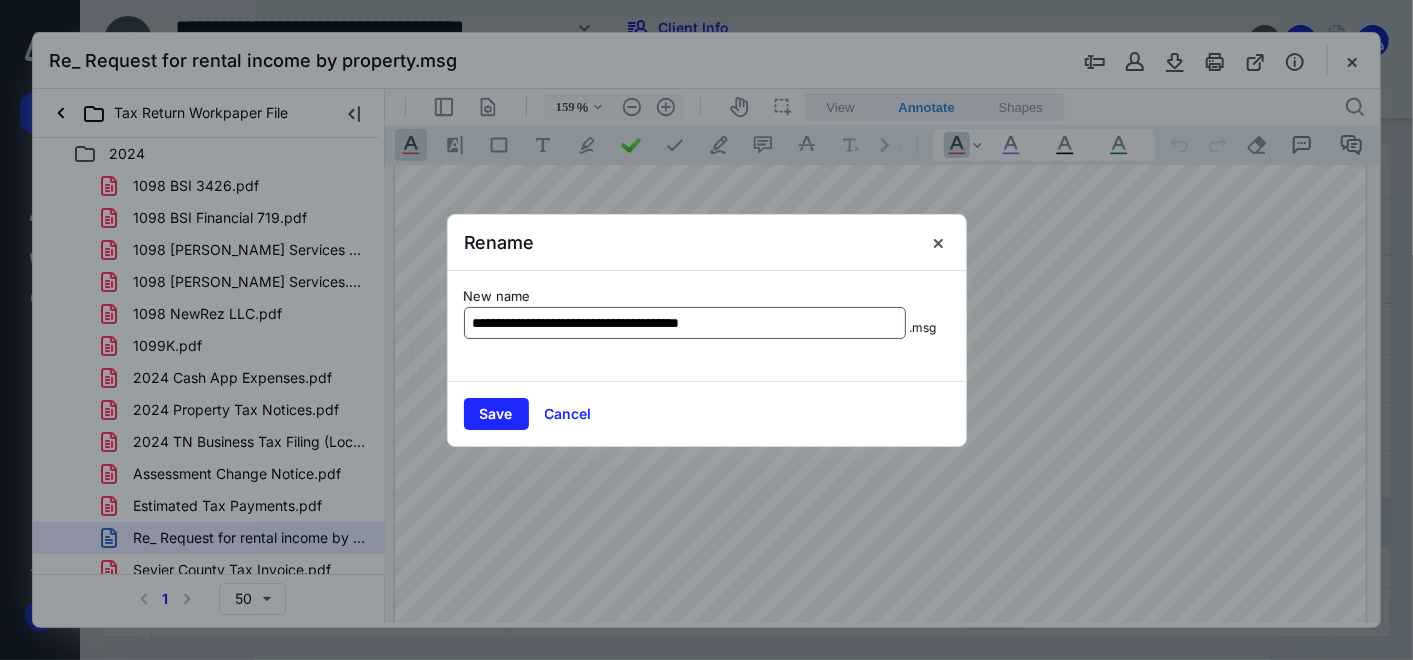click on "**********" at bounding box center (685, 323) 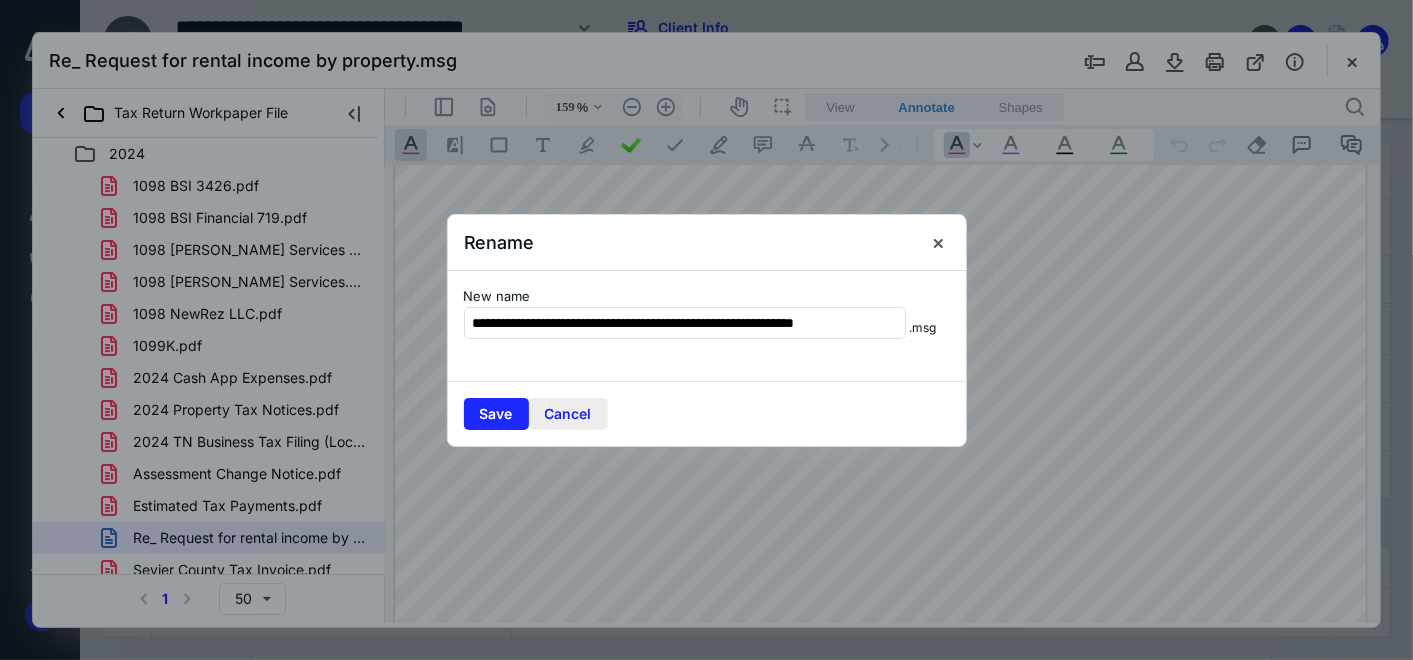 type on "**********" 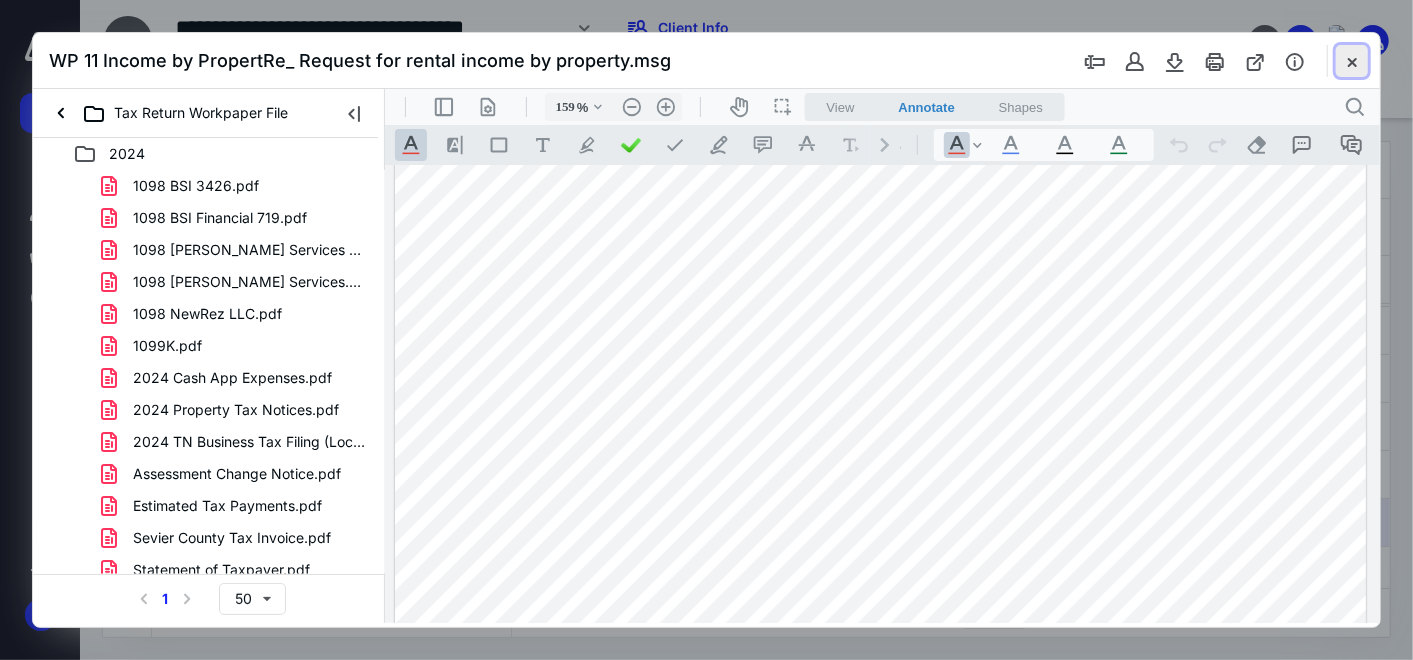 click at bounding box center (1352, 61) 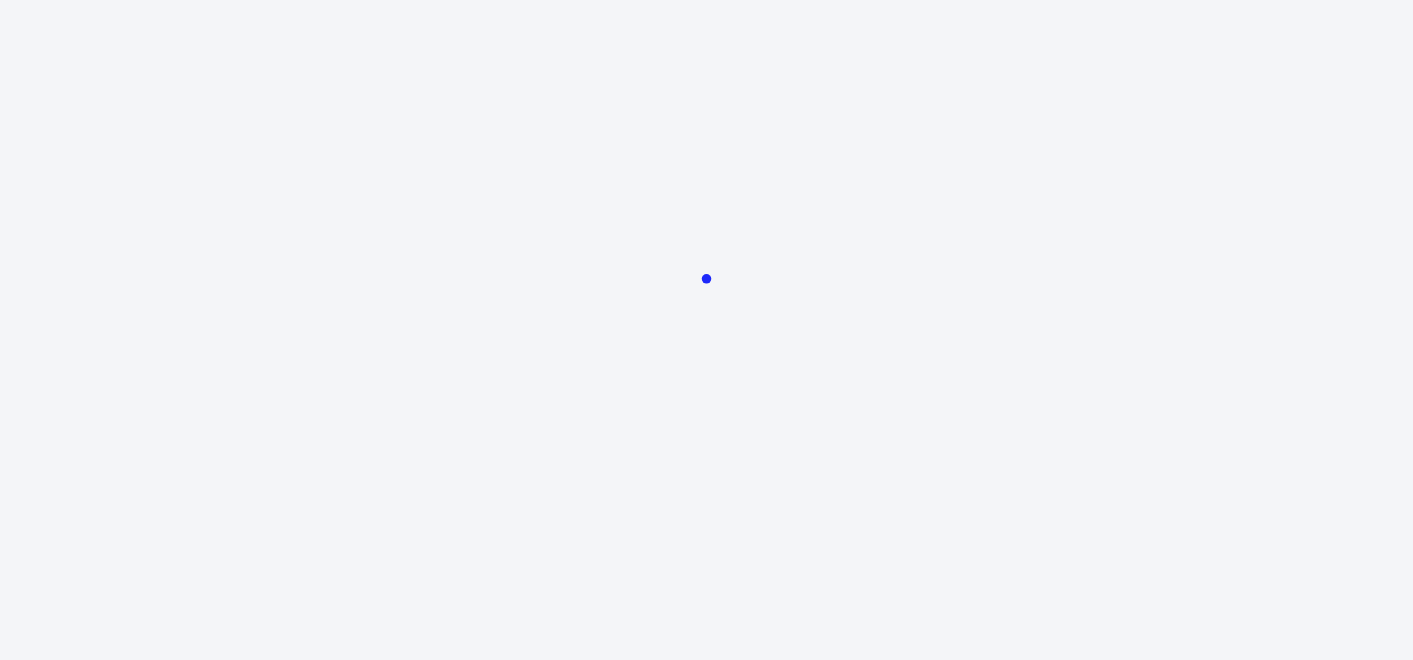 scroll, scrollTop: 0, scrollLeft: 0, axis: both 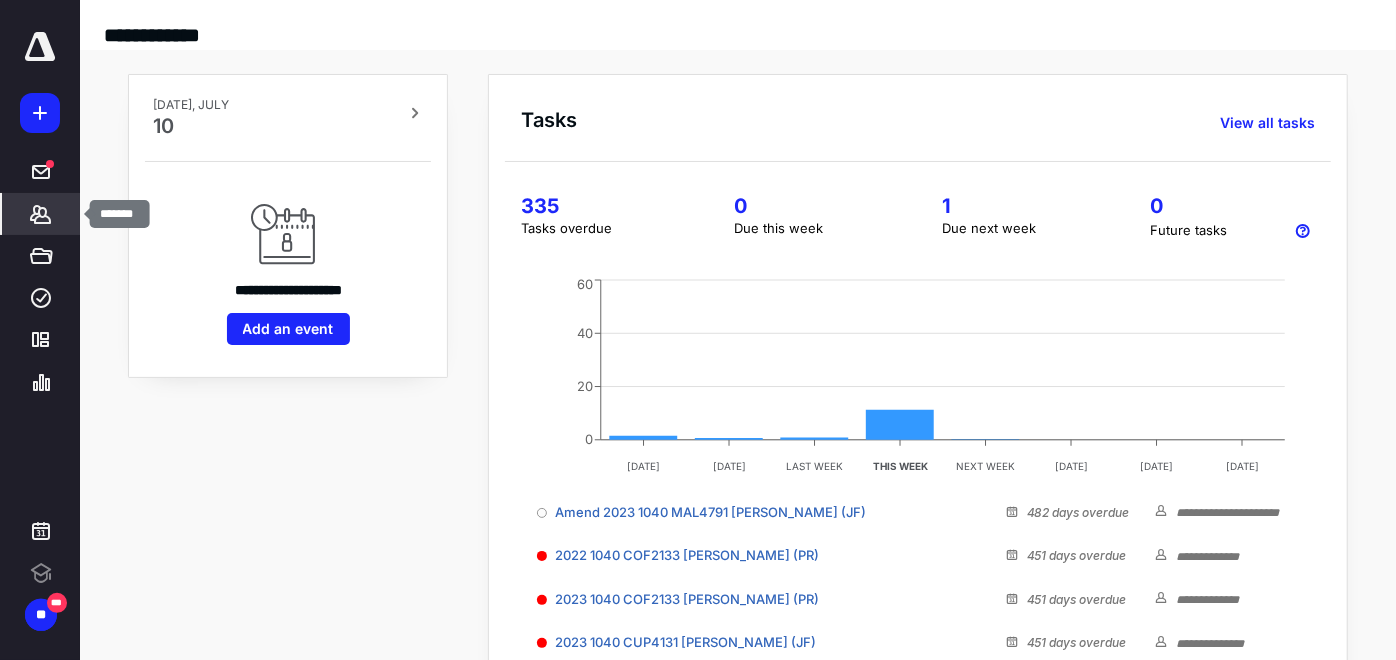 click 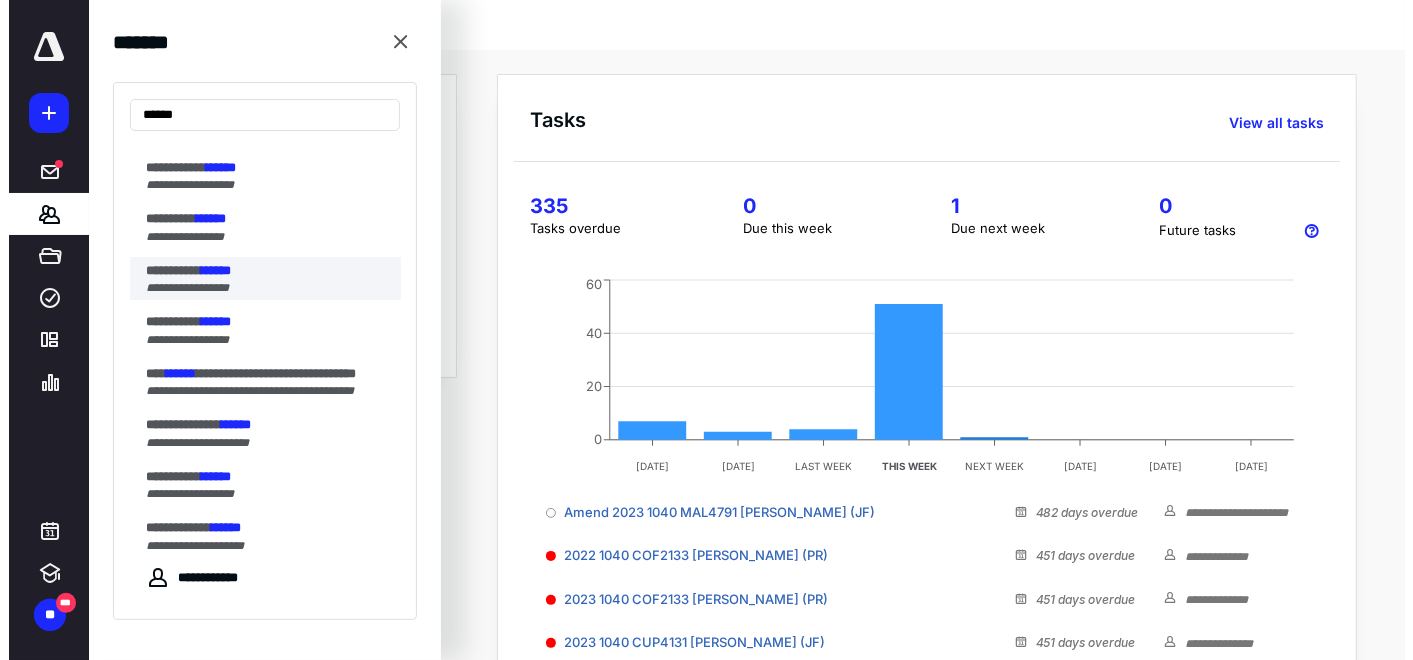 scroll, scrollTop: 111, scrollLeft: 0, axis: vertical 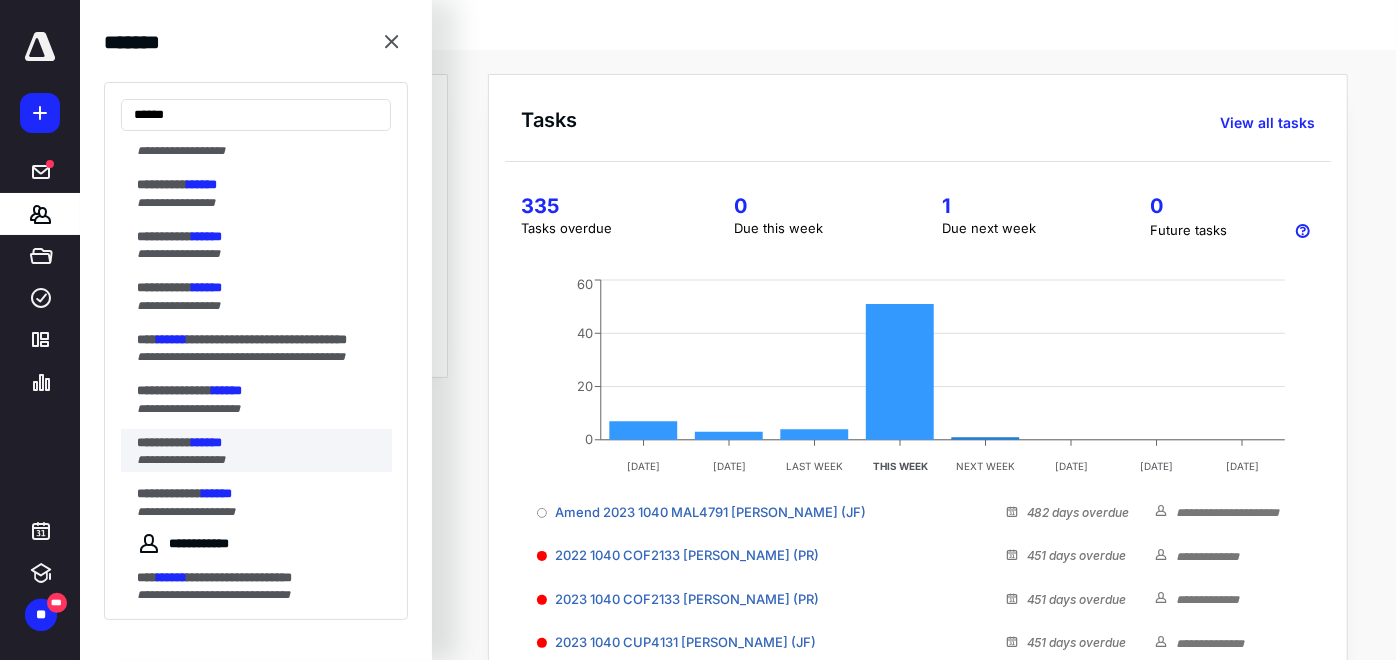 type on "******" 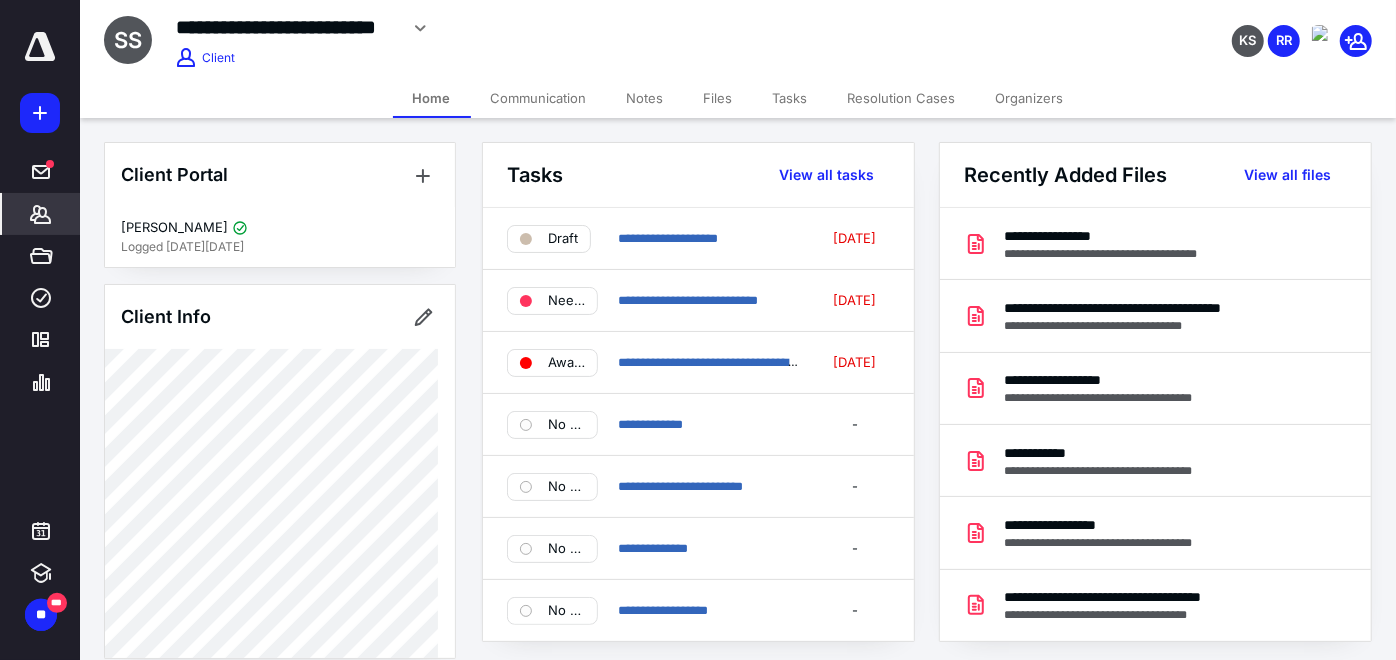 click on "Files" at bounding box center [718, 98] 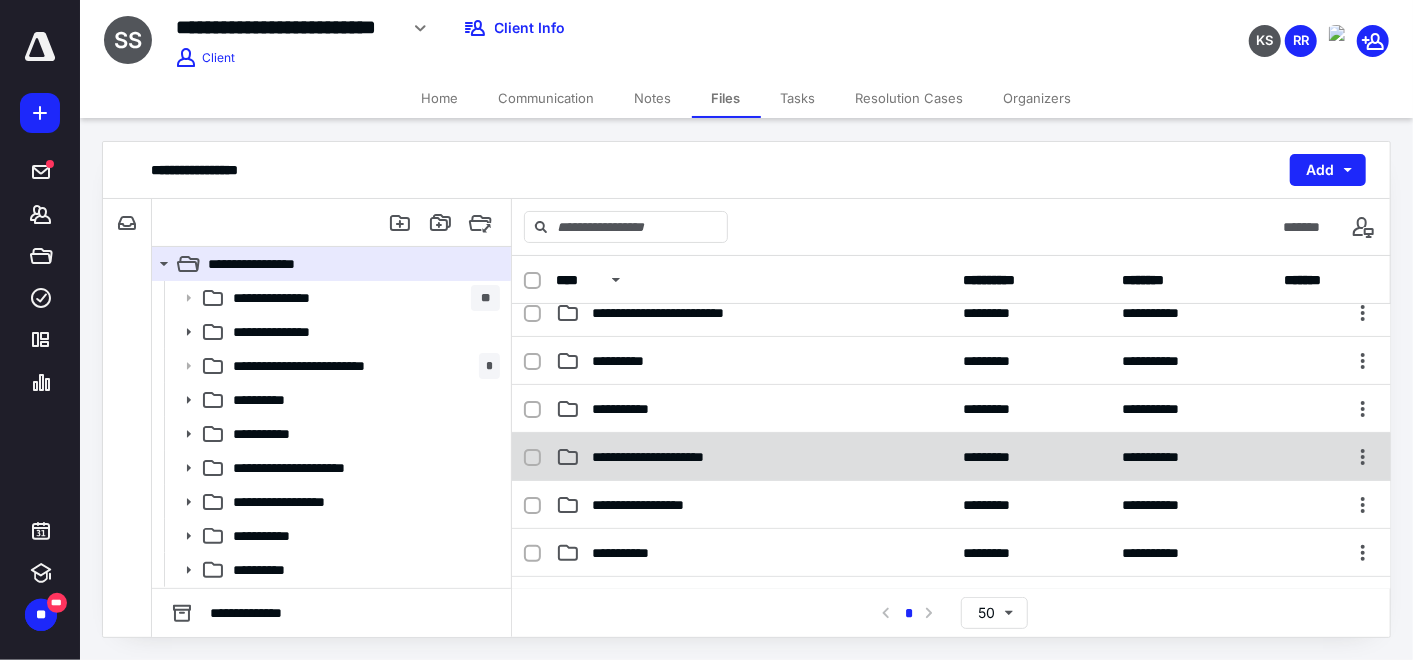 scroll, scrollTop: 222, scrollLeft: 0, axis: vertical 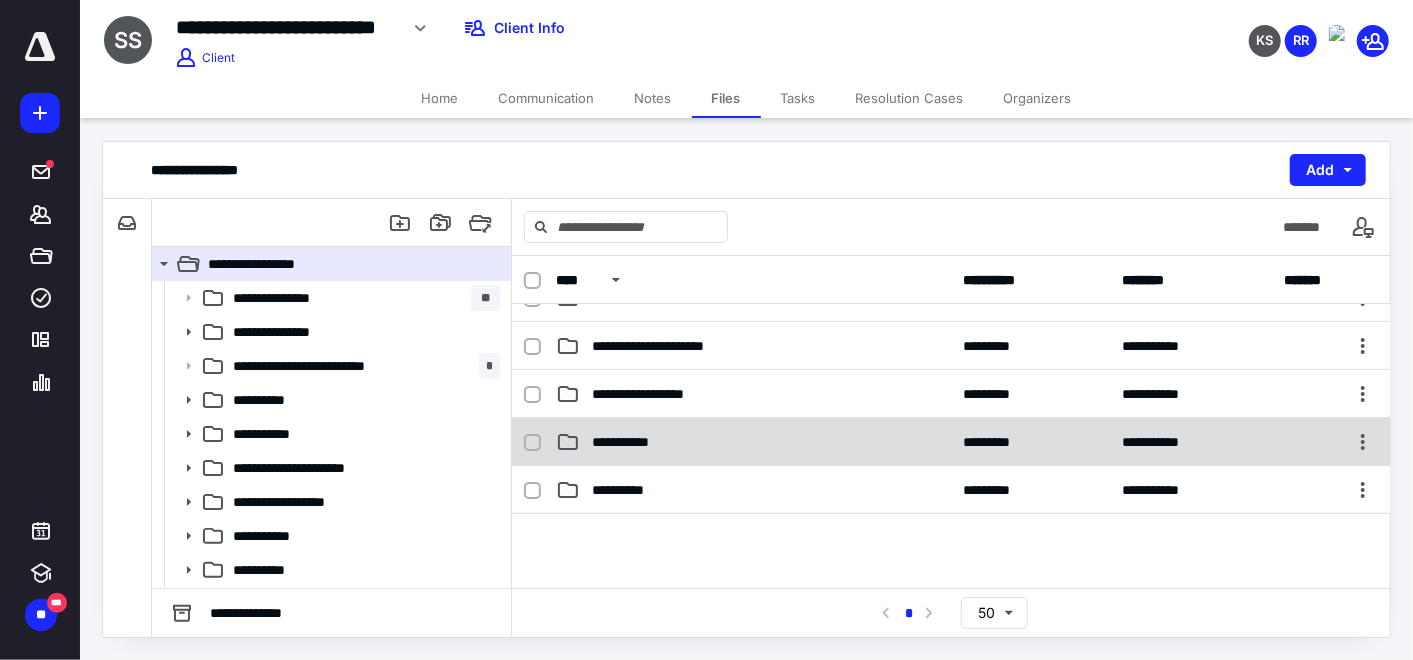 click on "**********" at bounding box center (754, 442) 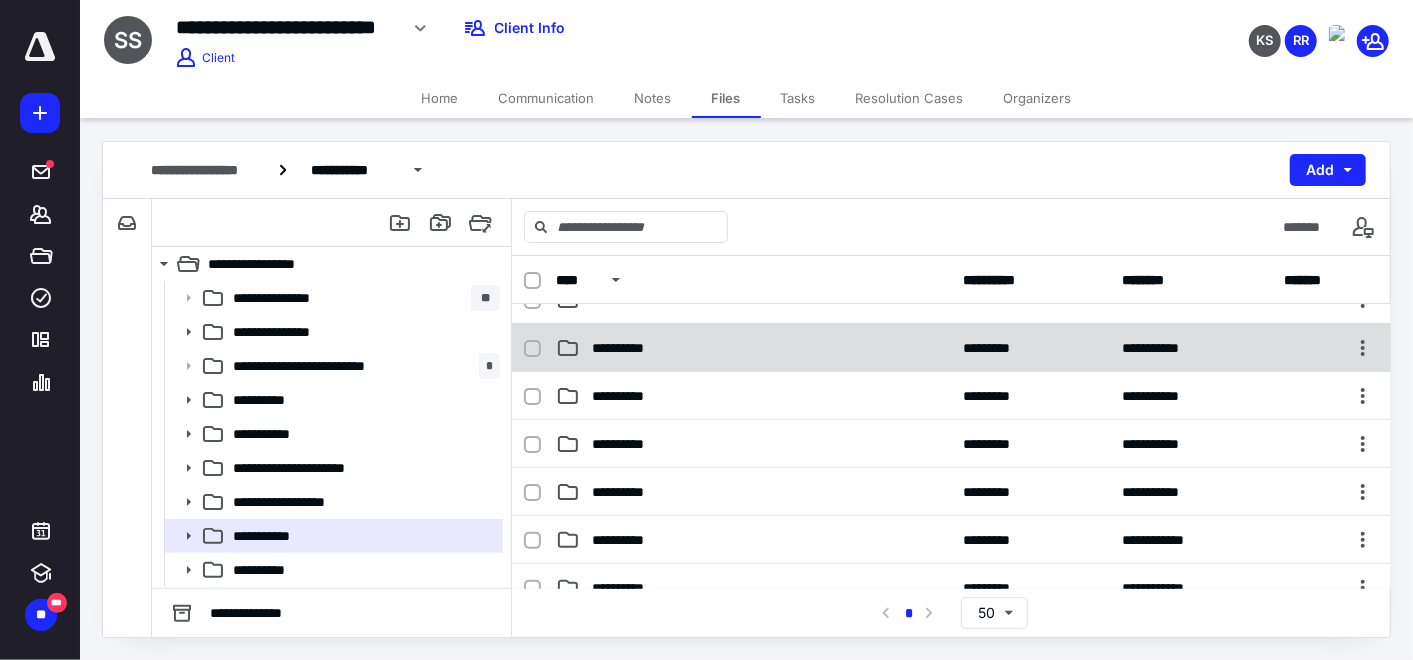 scroll, scrollTop: 111, scrollLeft: 0, axis: vertical 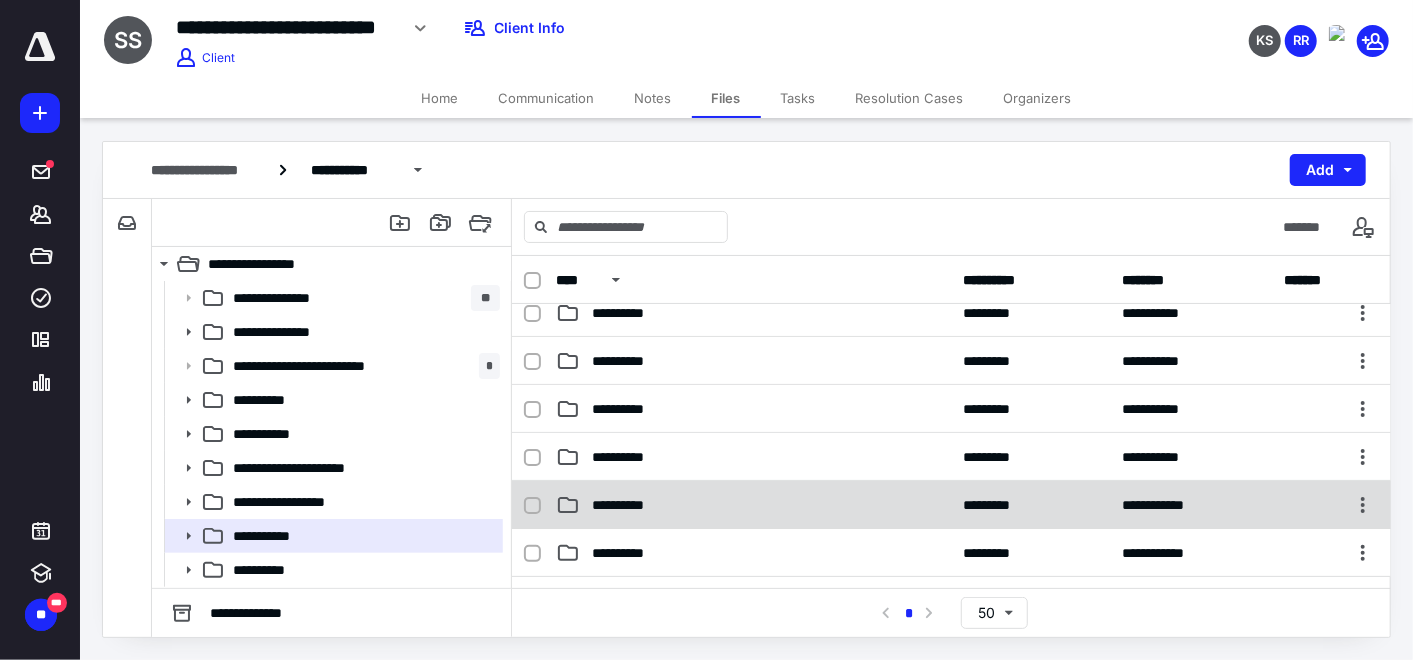 click on "**********" at bounding box center [754, 505] 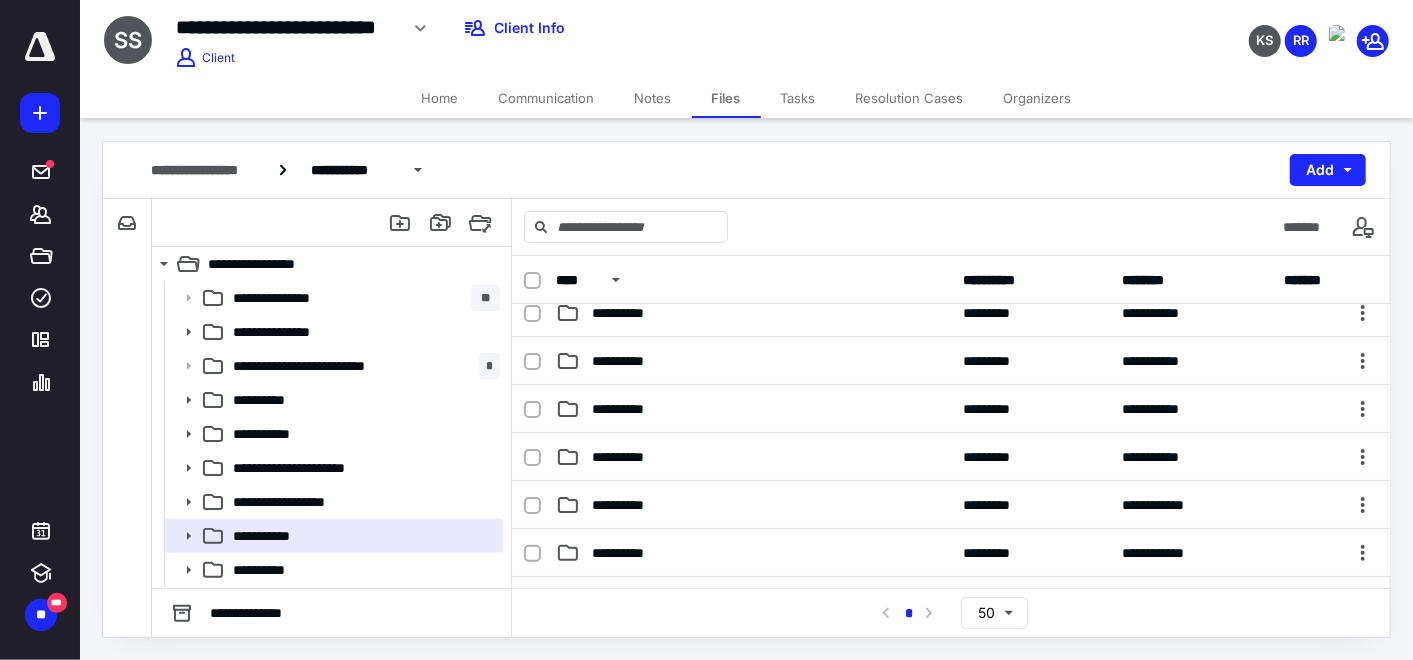 click on "**********" at bounding box center [754, 505] 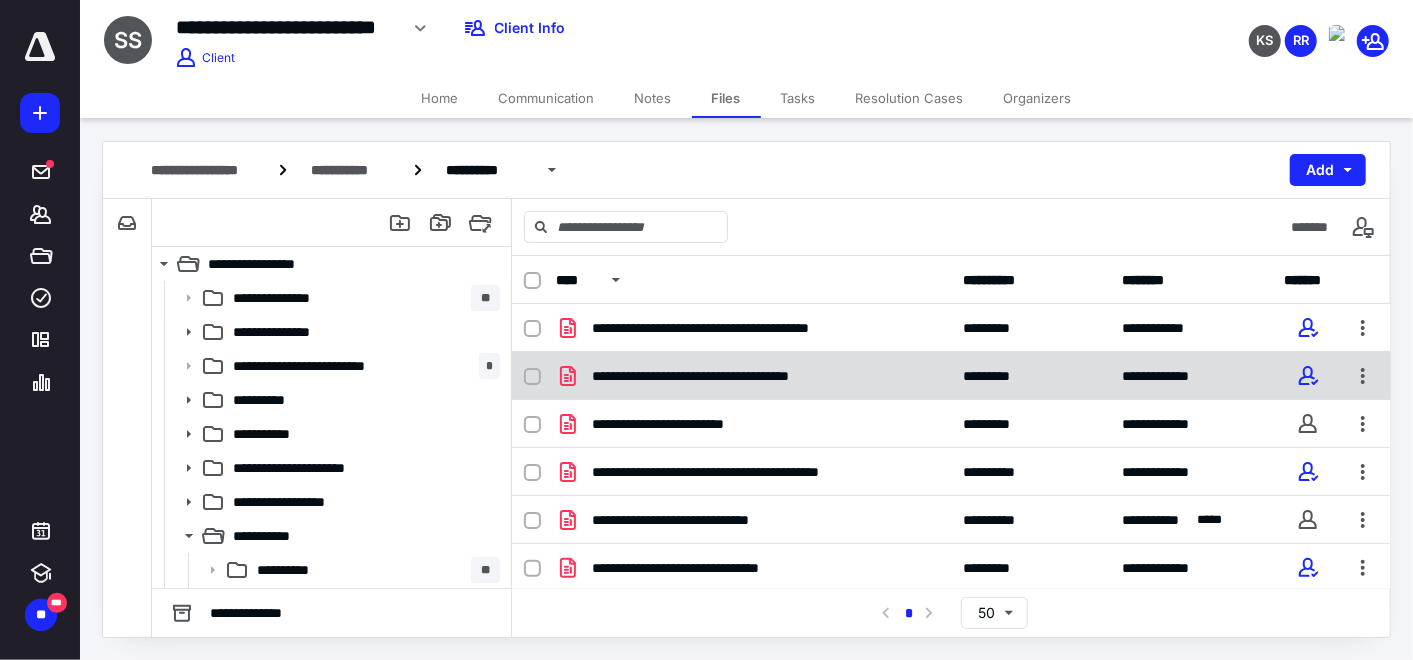 scroll, scrollTop: 96, scrollLeft: 0, axis: vertical 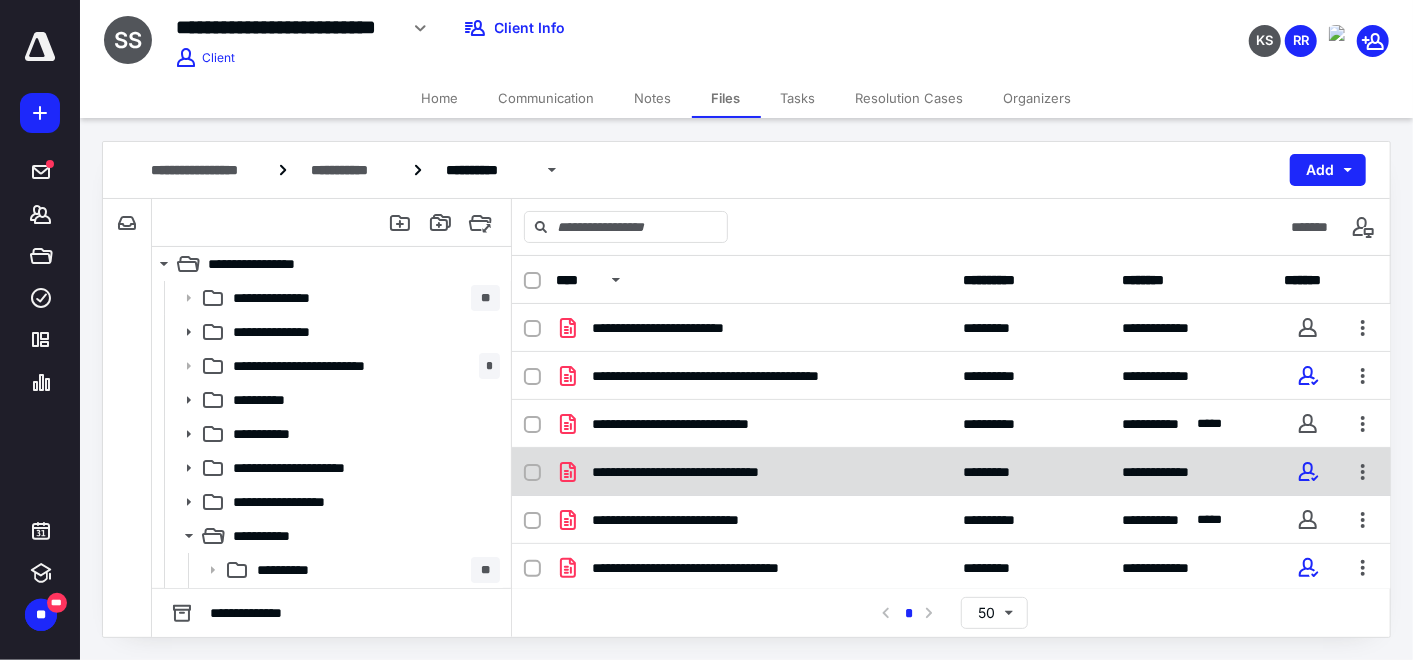 click on "**********" at bounding box center [754, 472] 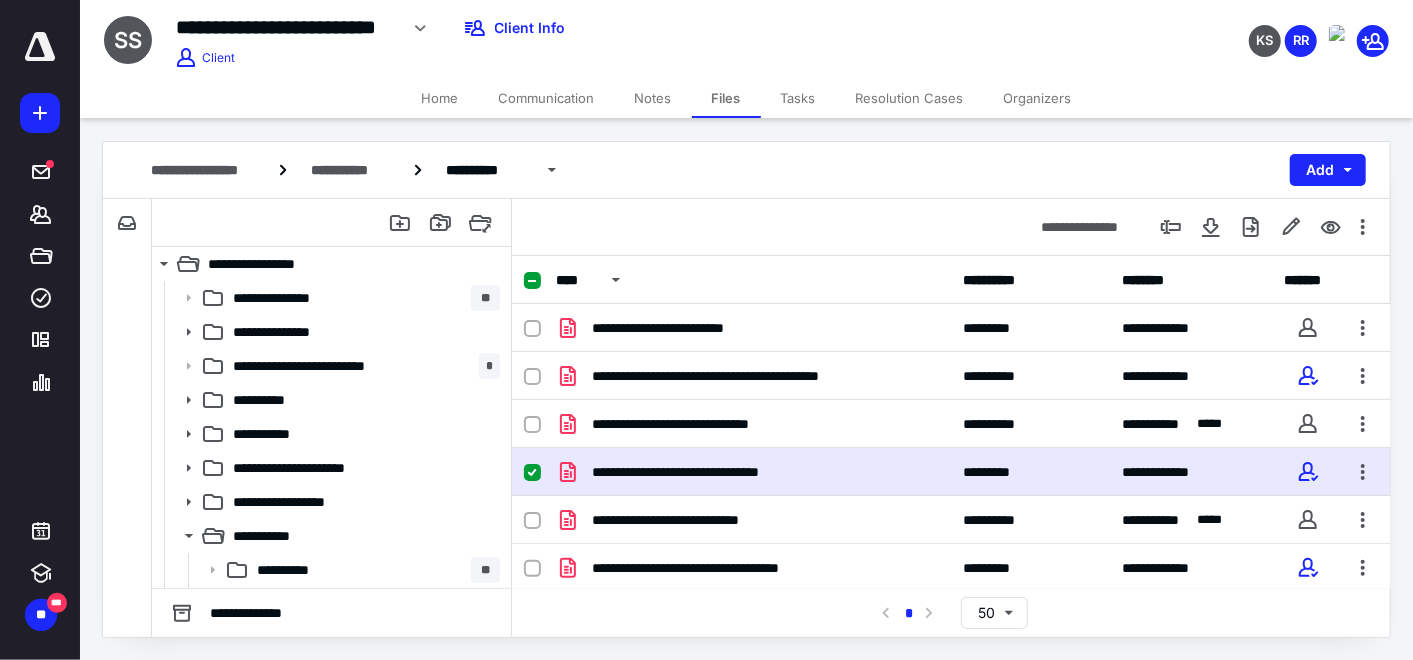 click on "**********" at bounding box center (754, 472) 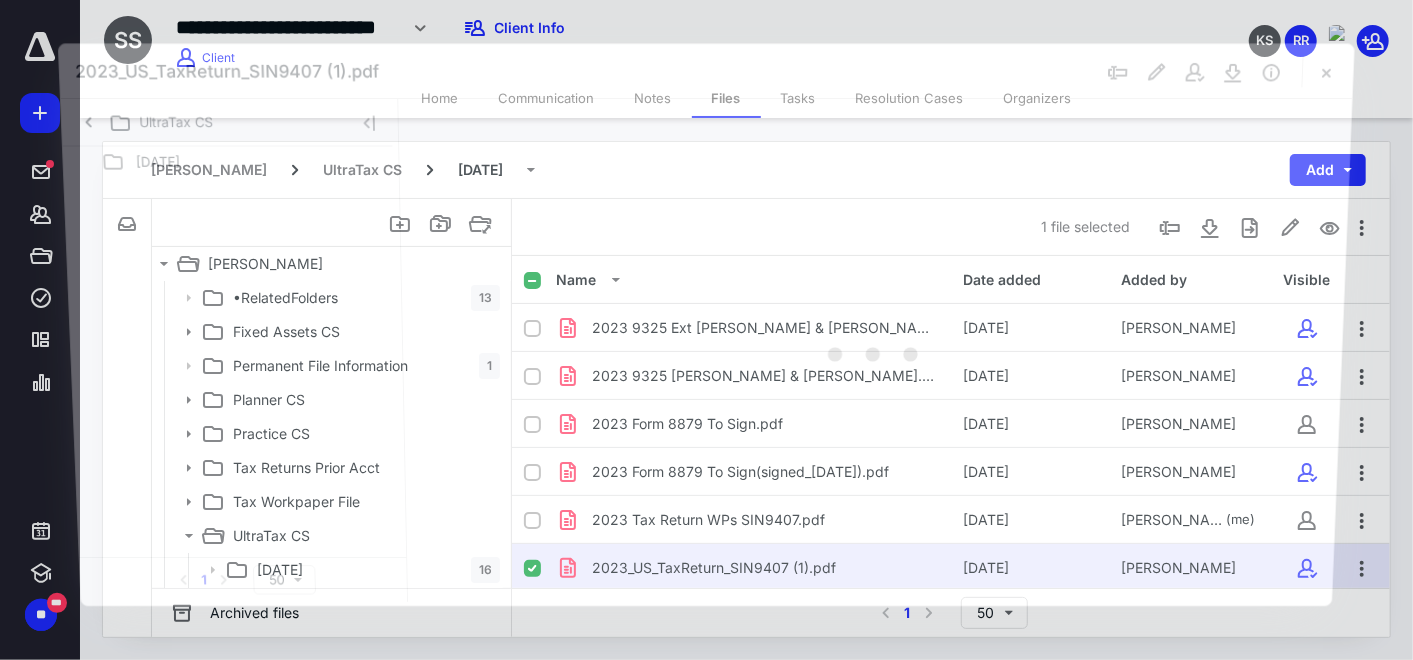 scroll, scrollTop: 96, scrollLeft: 0, axis: vertical 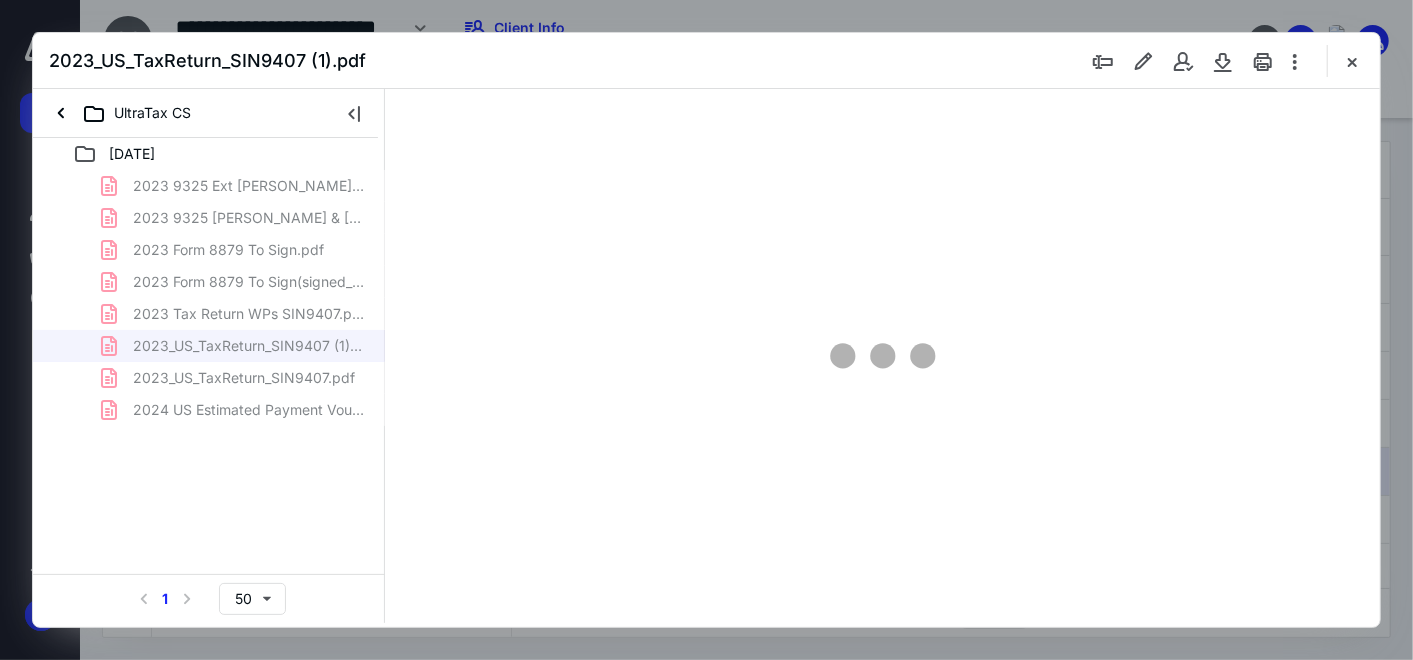 type on "151" 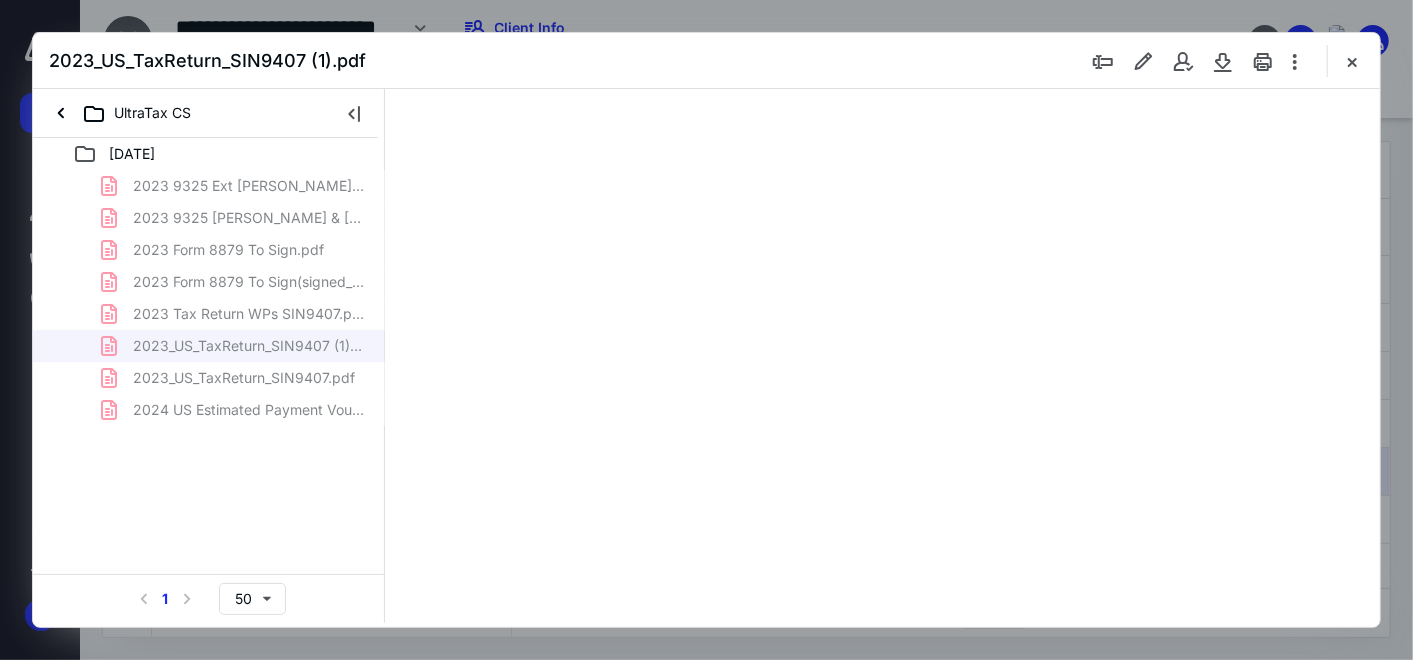 scroll, scrollTop: 82, scrollLeft: 131, axis: both 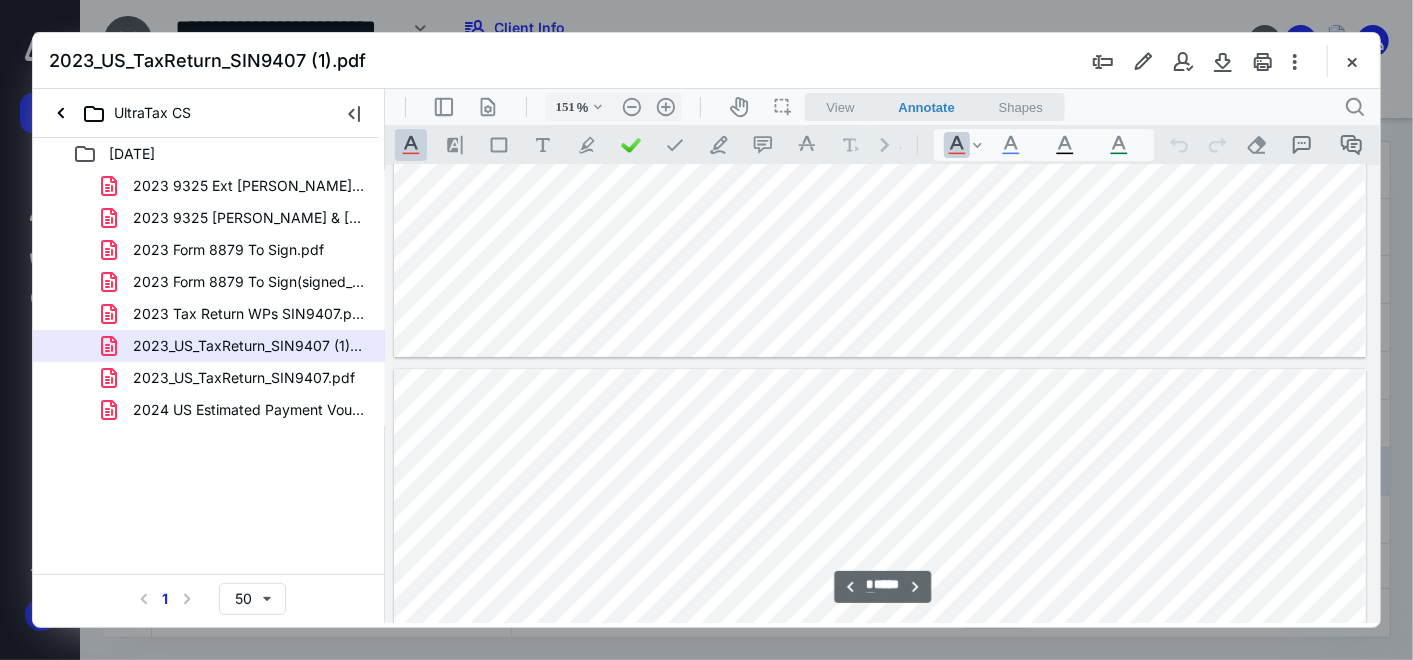 type on "*" 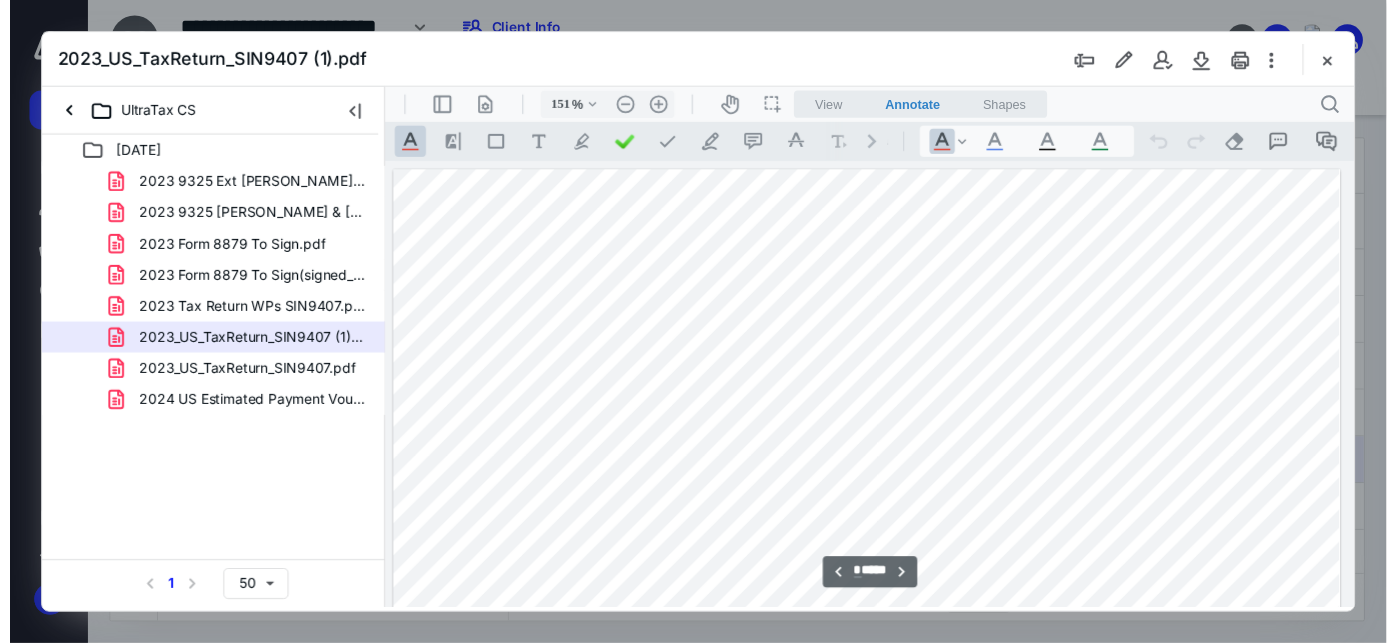 scroll, scrollTop: 8748, scrollLeft: 131, axis: both 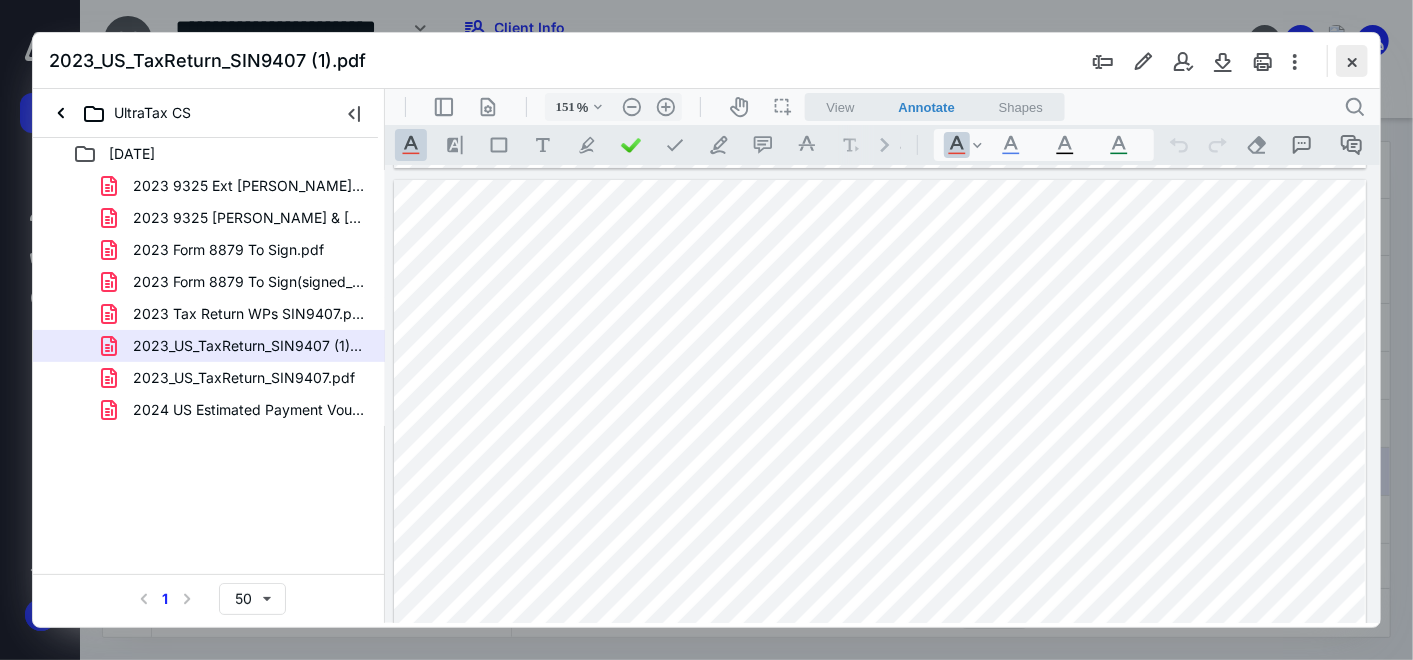 click at bounding box center [1352, 61] 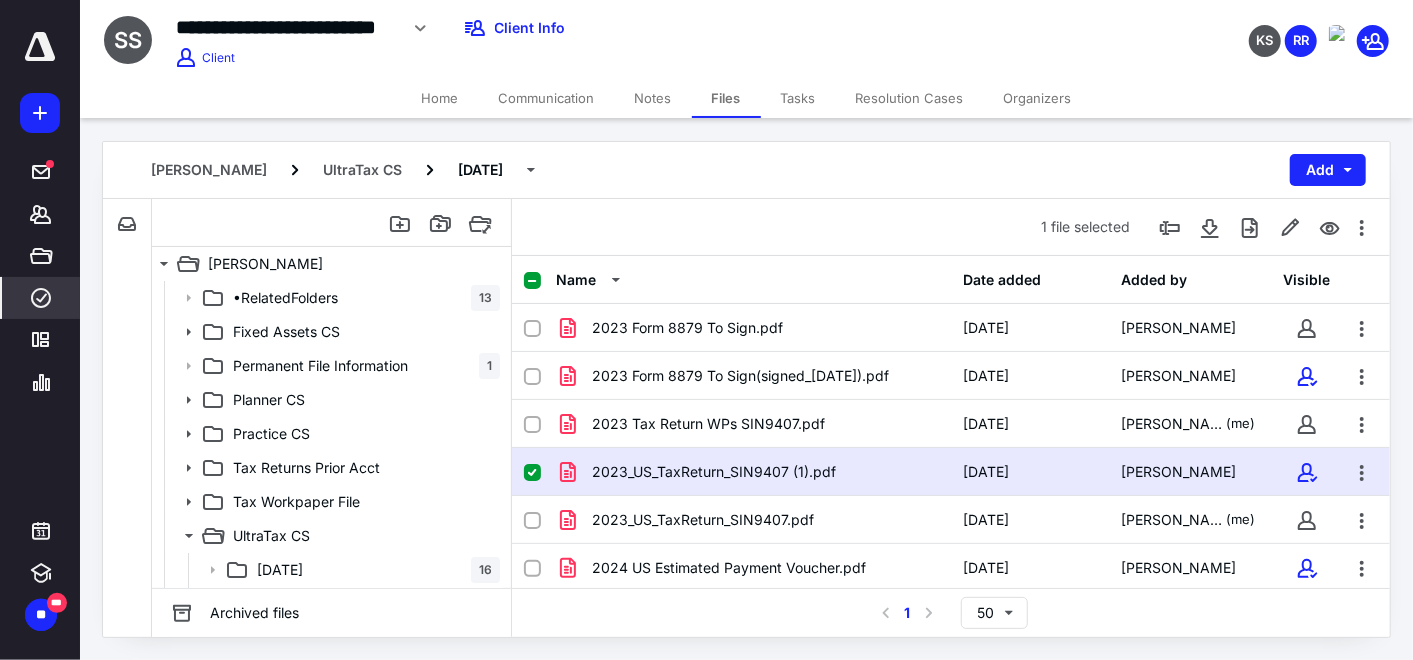 click 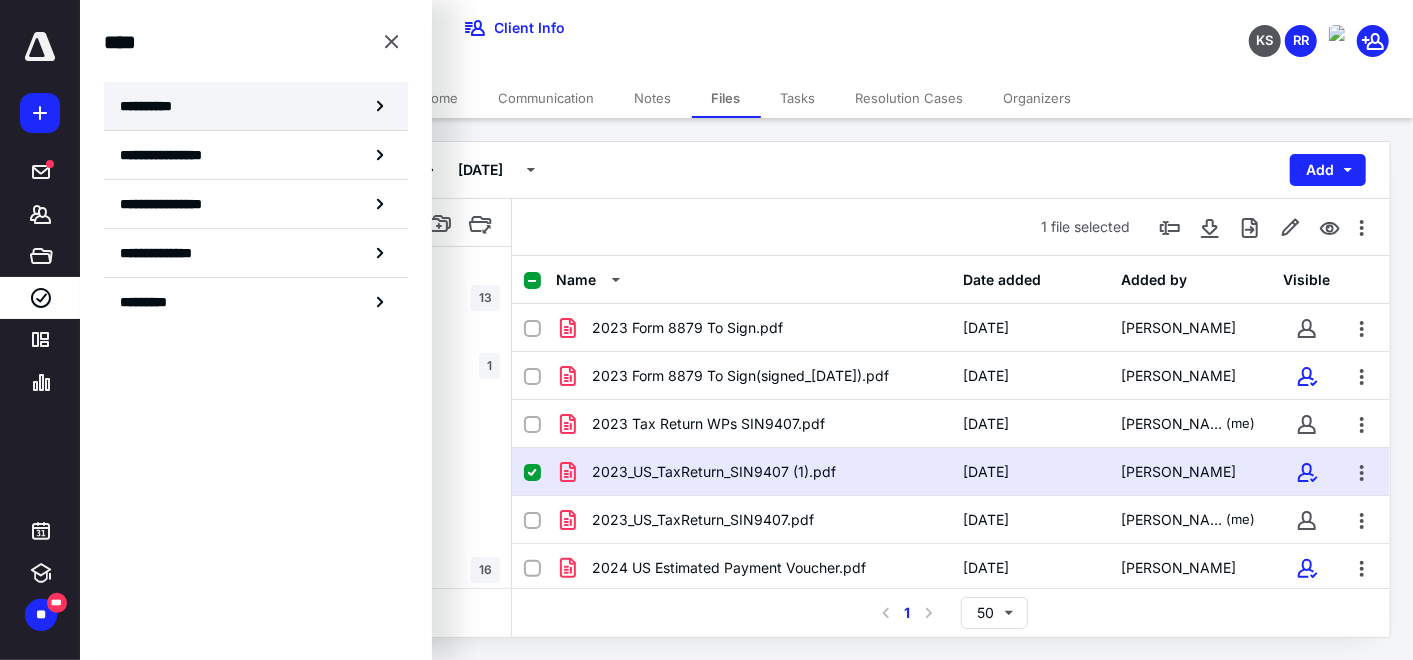 click on "**********" at bounding box center [256, 106] 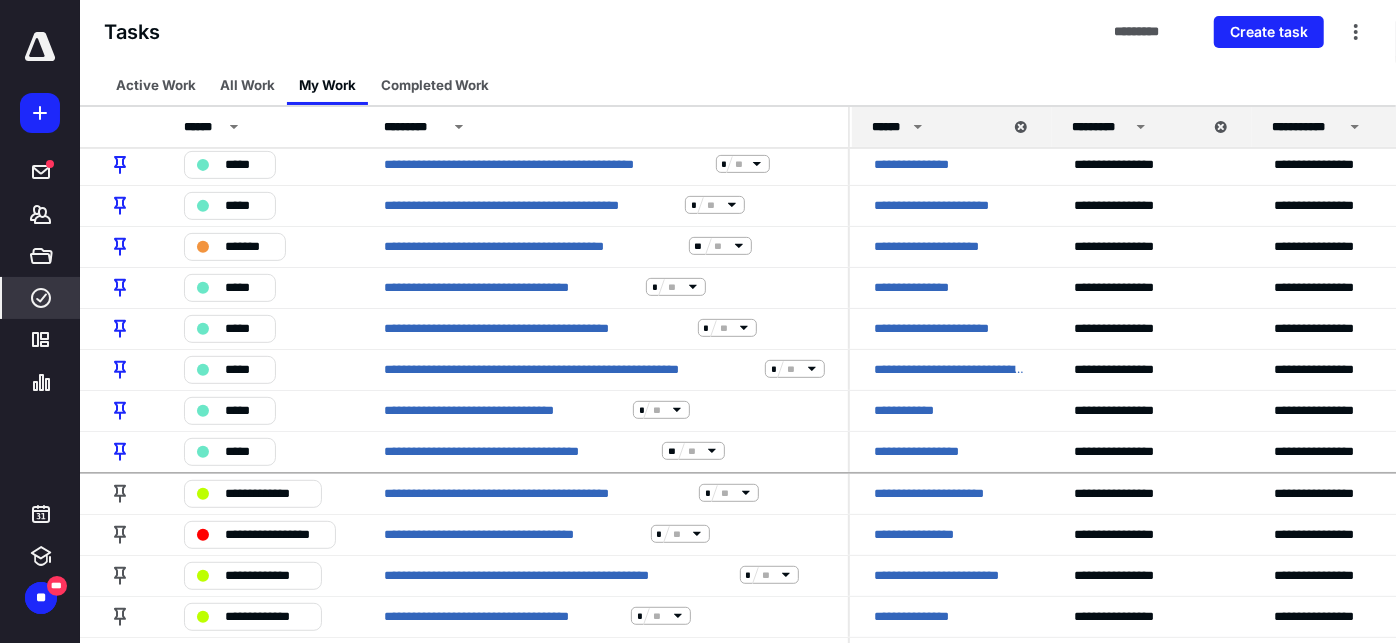 scroll, scrollTop: 444, scrollLeft: 0, axis: vertical 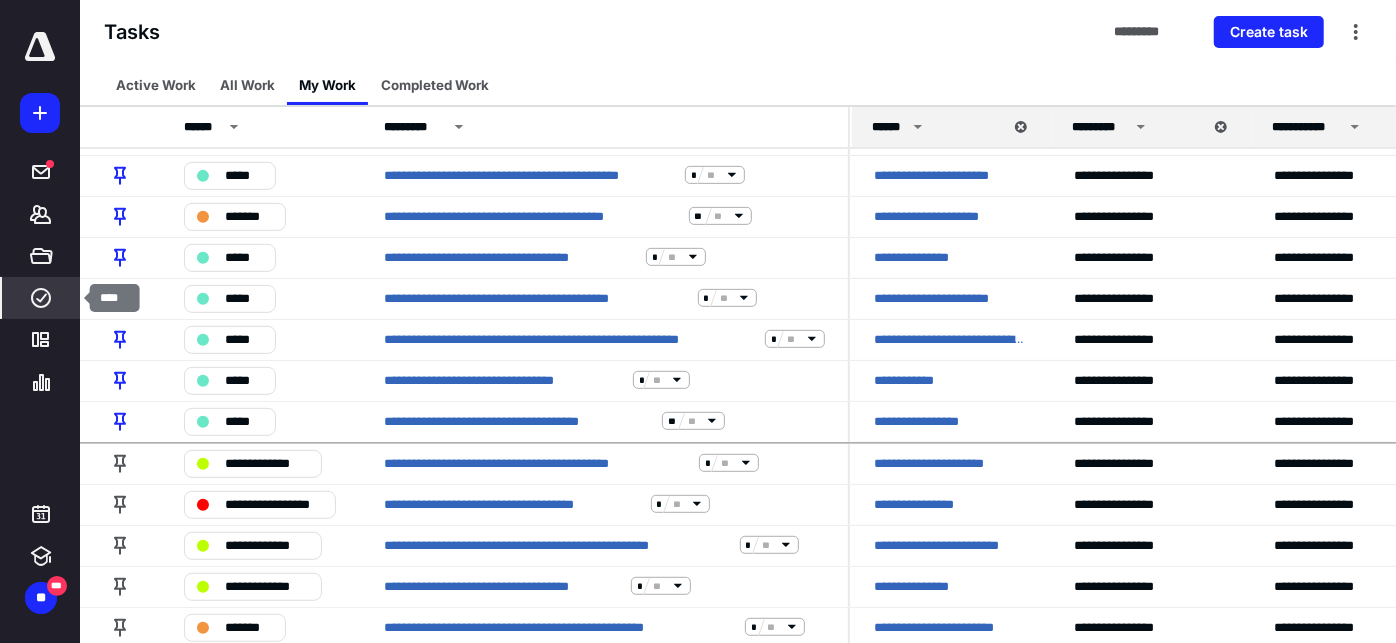 click on "****" at bounding box center (41, 298) 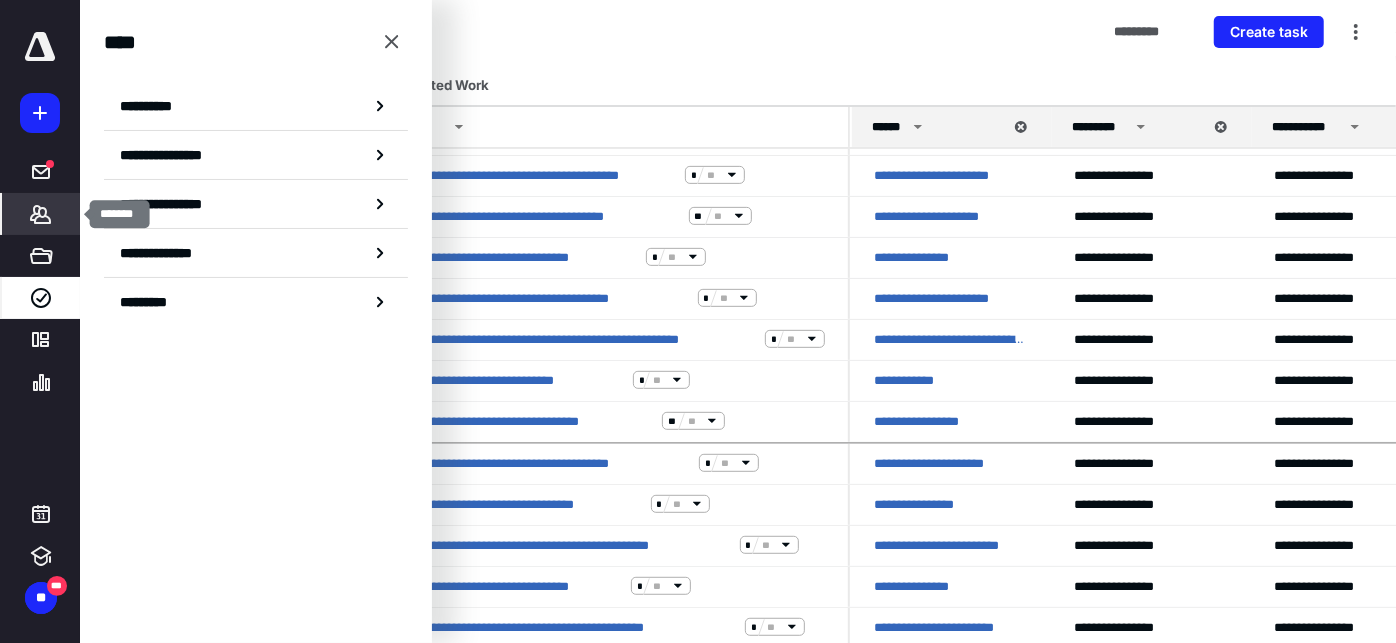 click 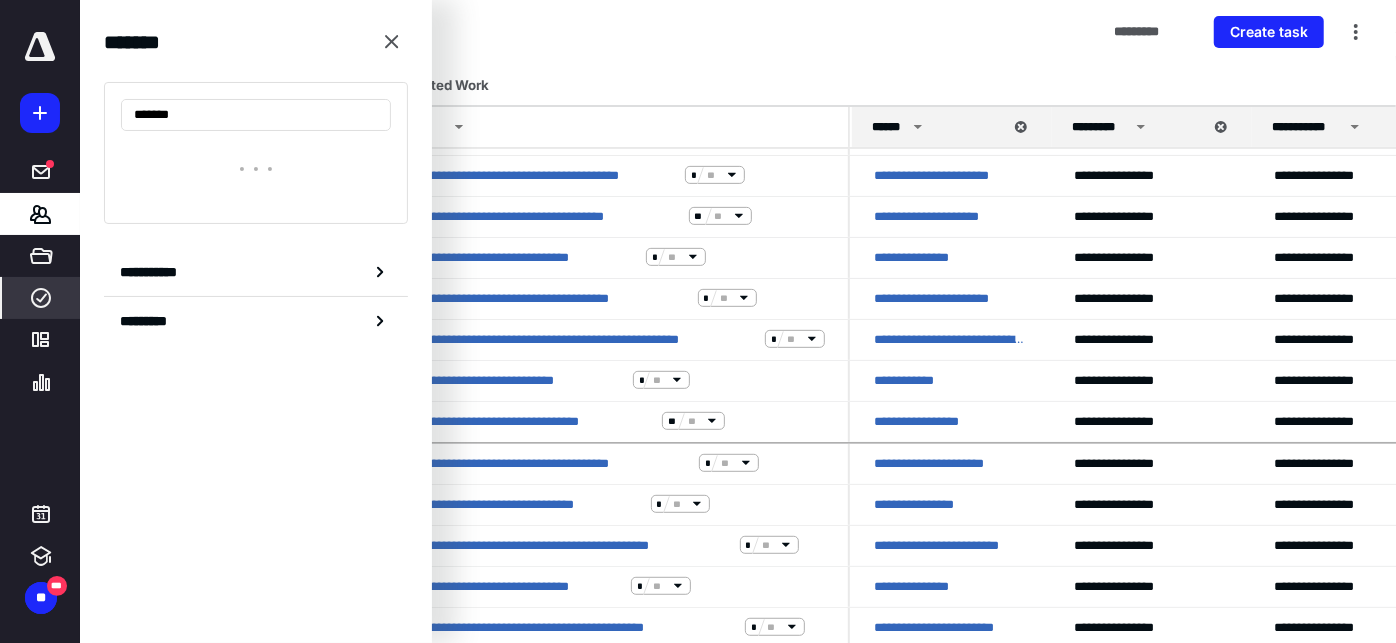 type on "*******" 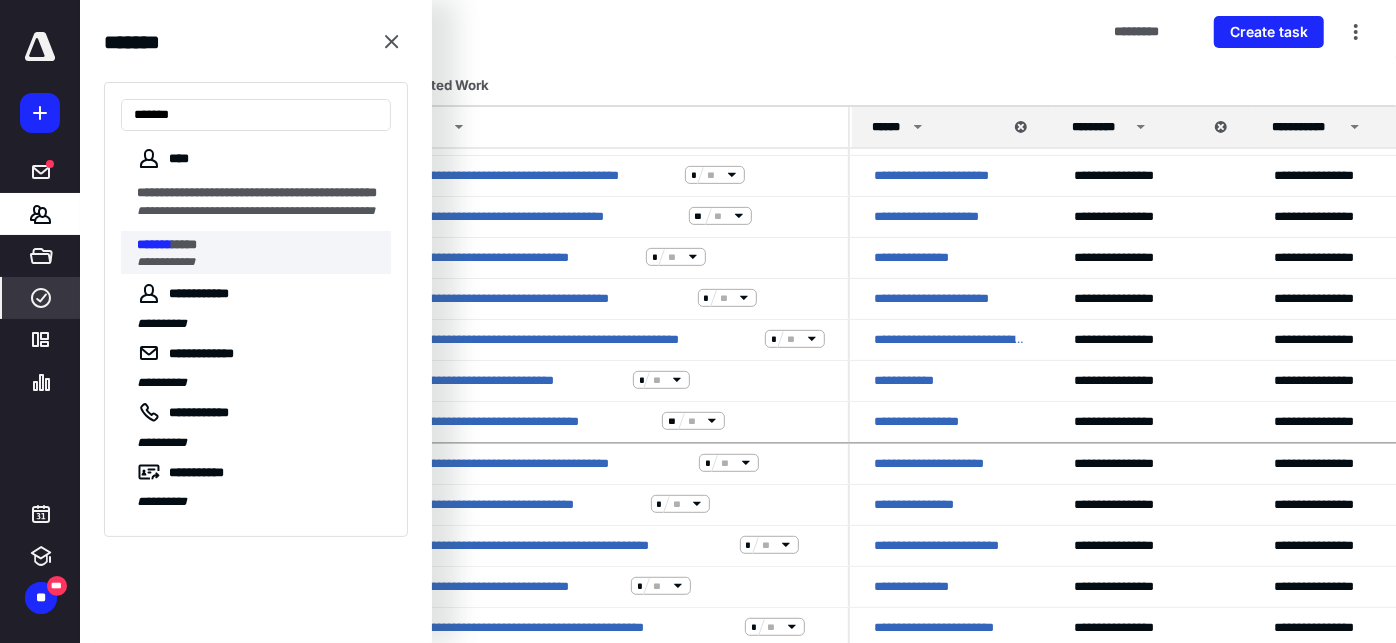 click on "**********" at bounding box center [258, 262] 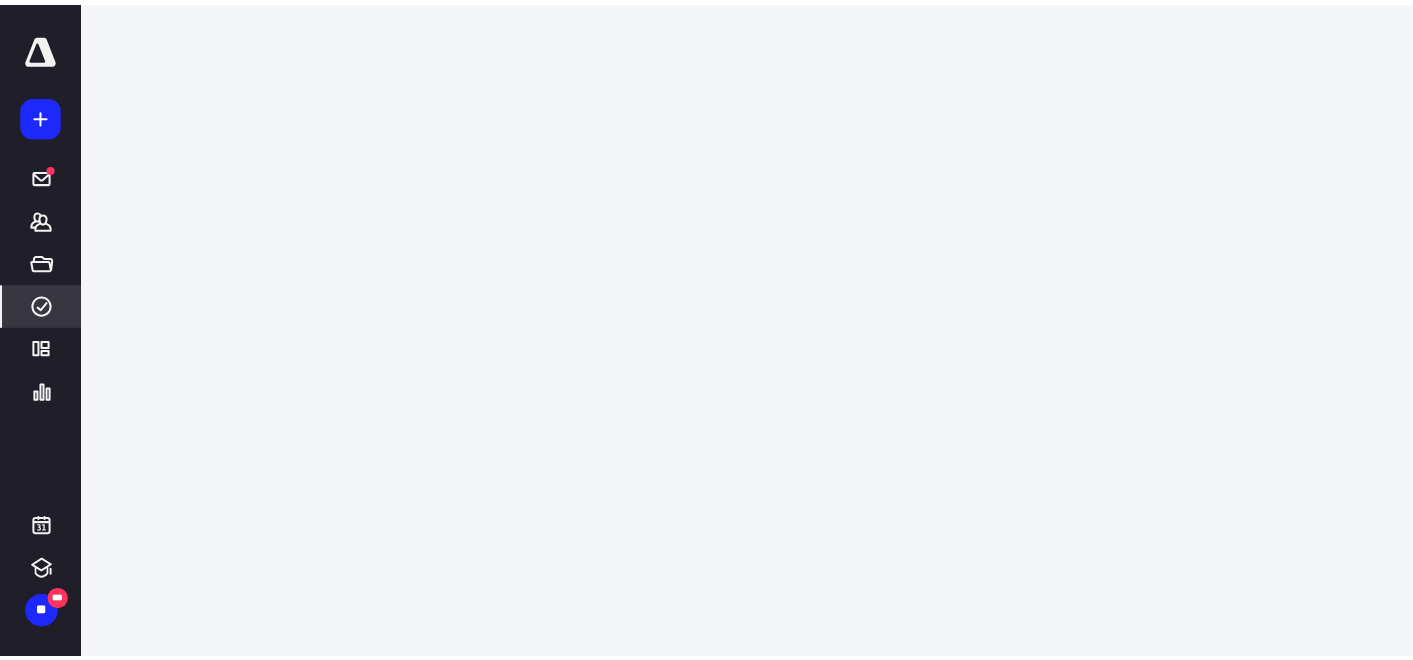 scroll, scrollTop: 0, scrollLeft: 0, axis: both 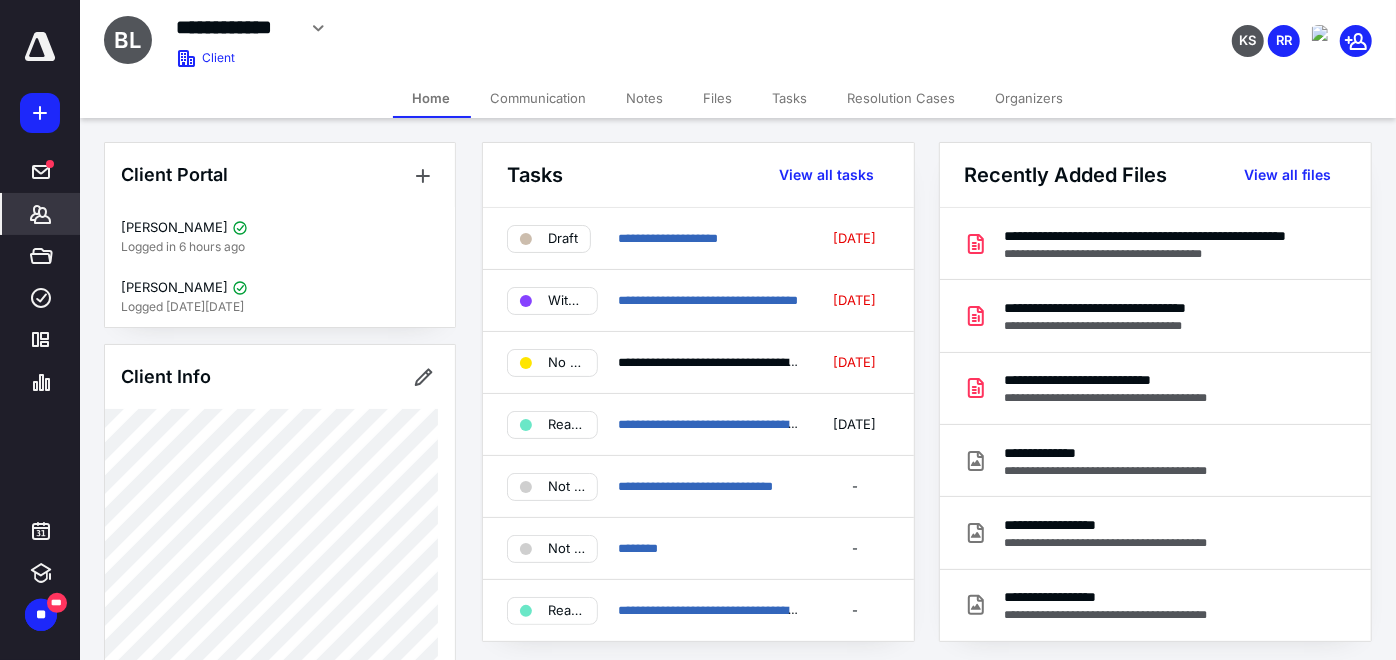 click on "Files" at bounding box center [718, 98] 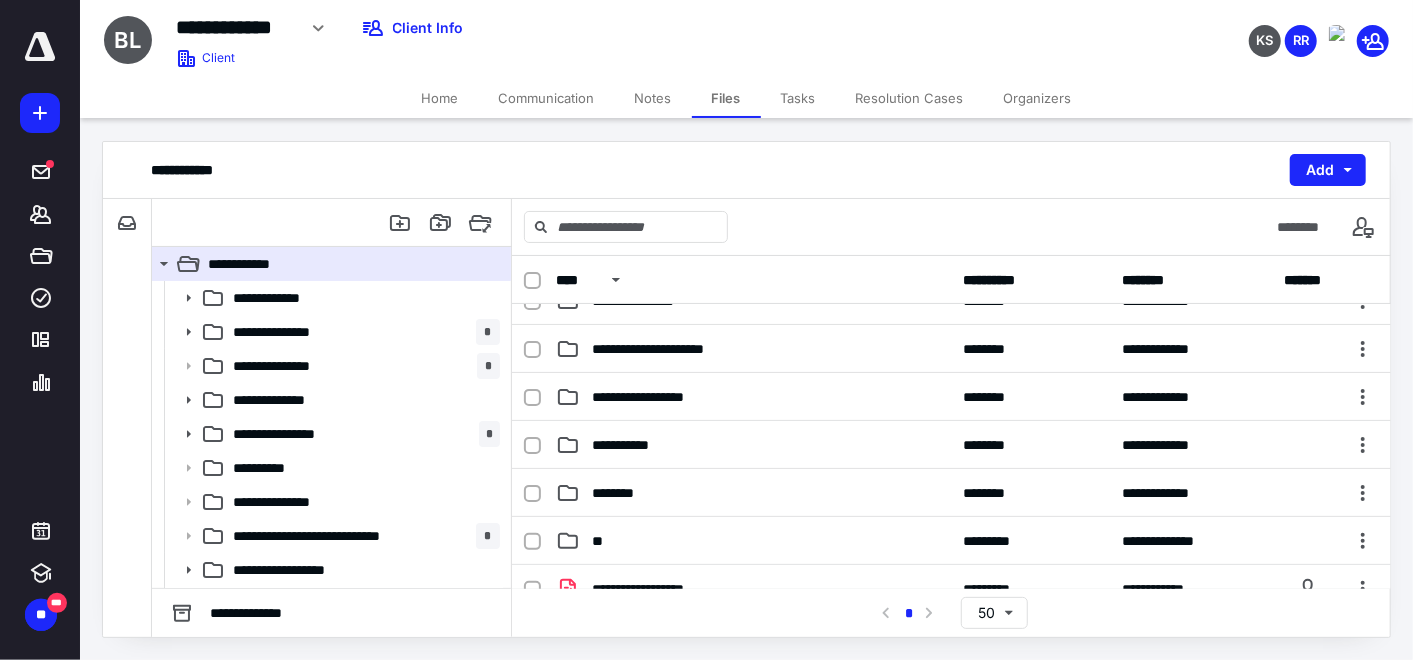 scroll, scrollTop: 666, scrollLeft: 0, axis: vertical 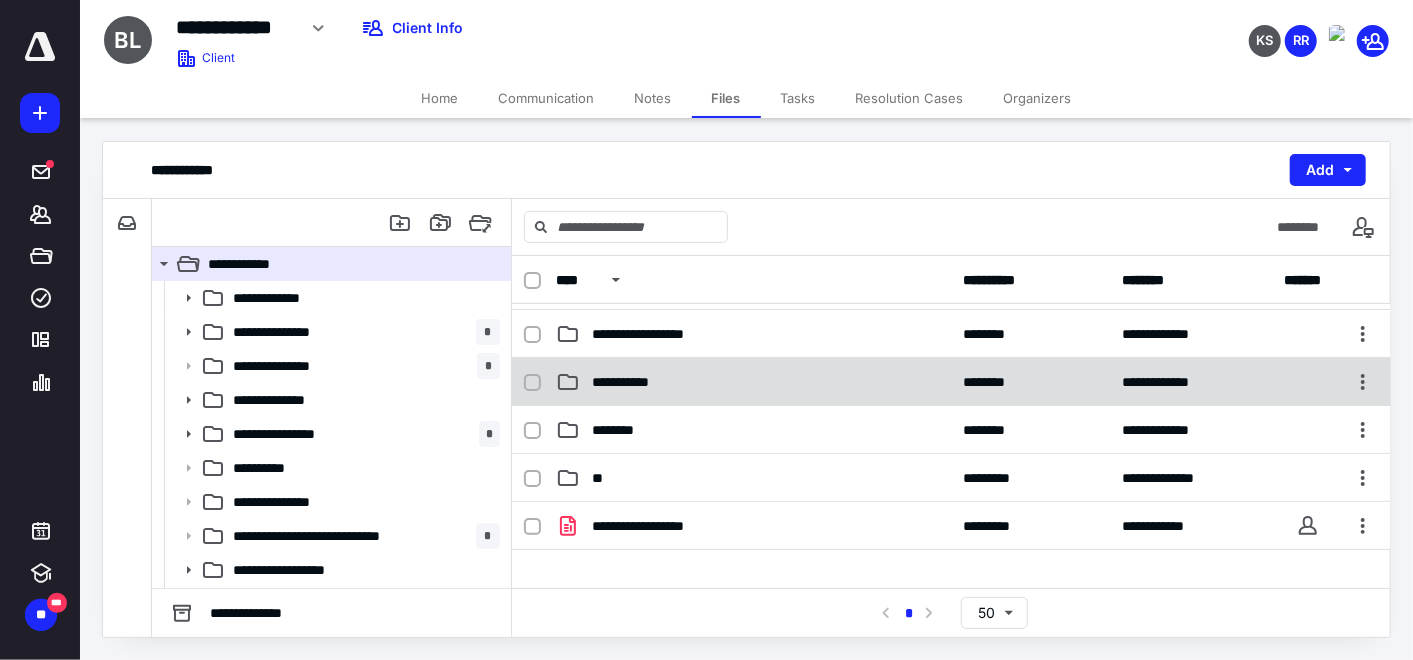 click on "**********" at bounding box center (754, 382) 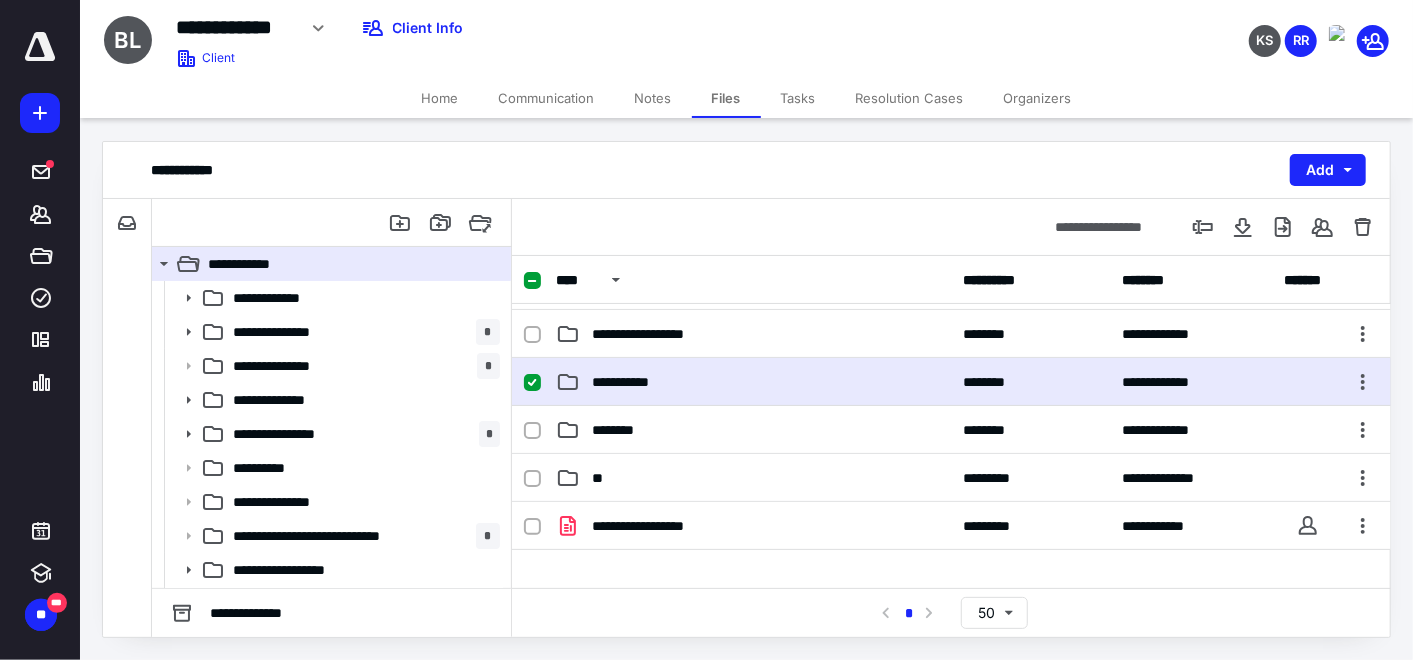 click on "**********" at bounding box center [754, 382] 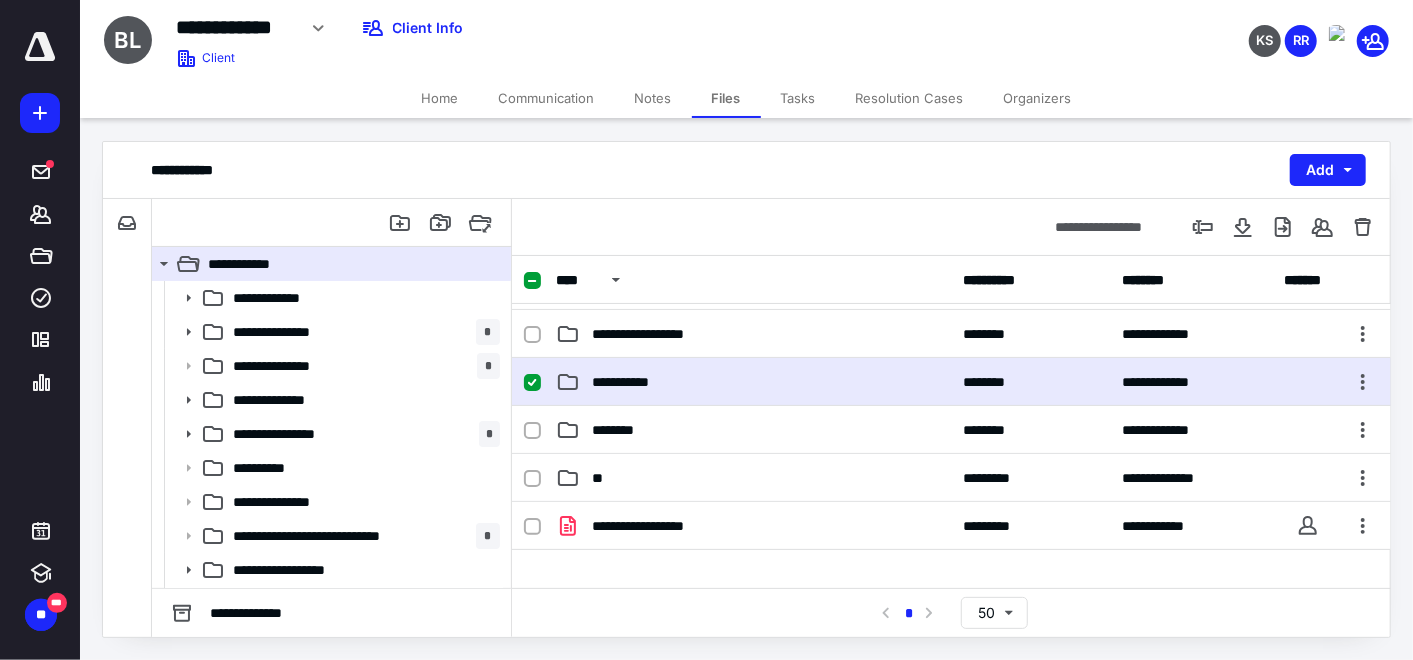 scroll, scrollTop: 0, scrollLeft: 0, axis: both 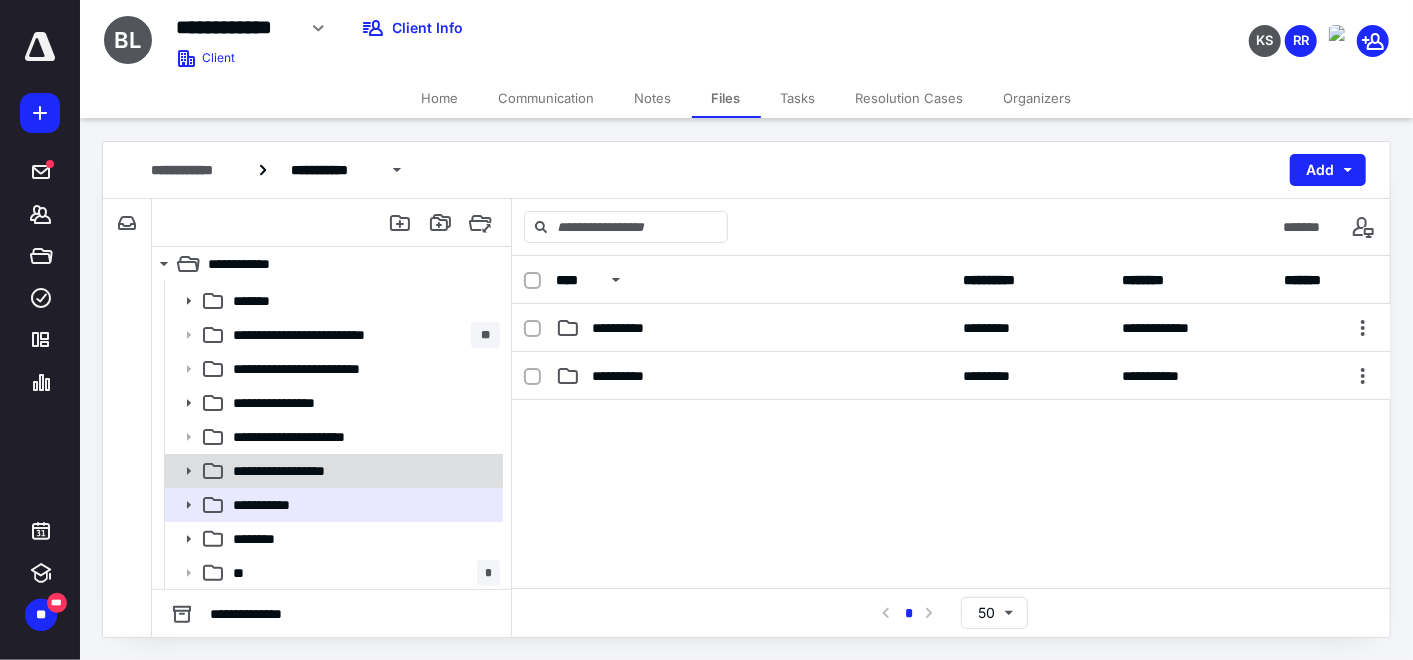 click on "**********" at bounding box center [297, 471] 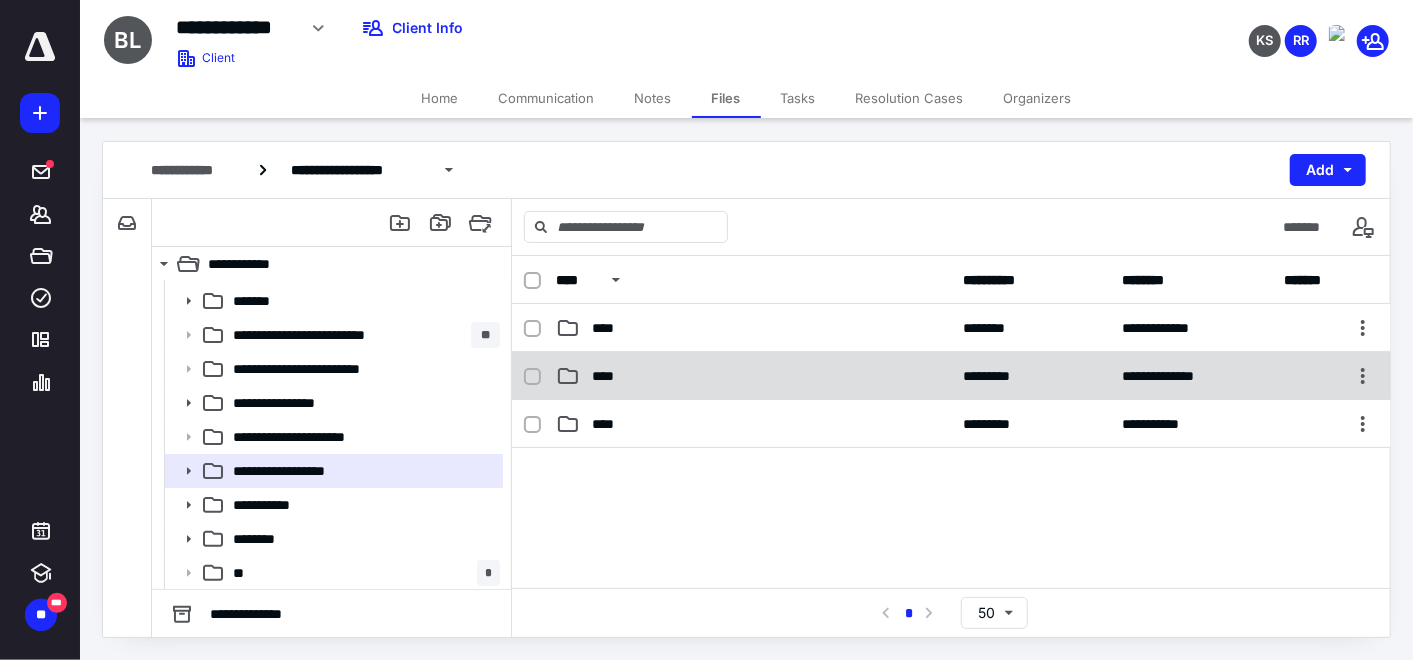 click on "****" at bounding box center [609, 376] 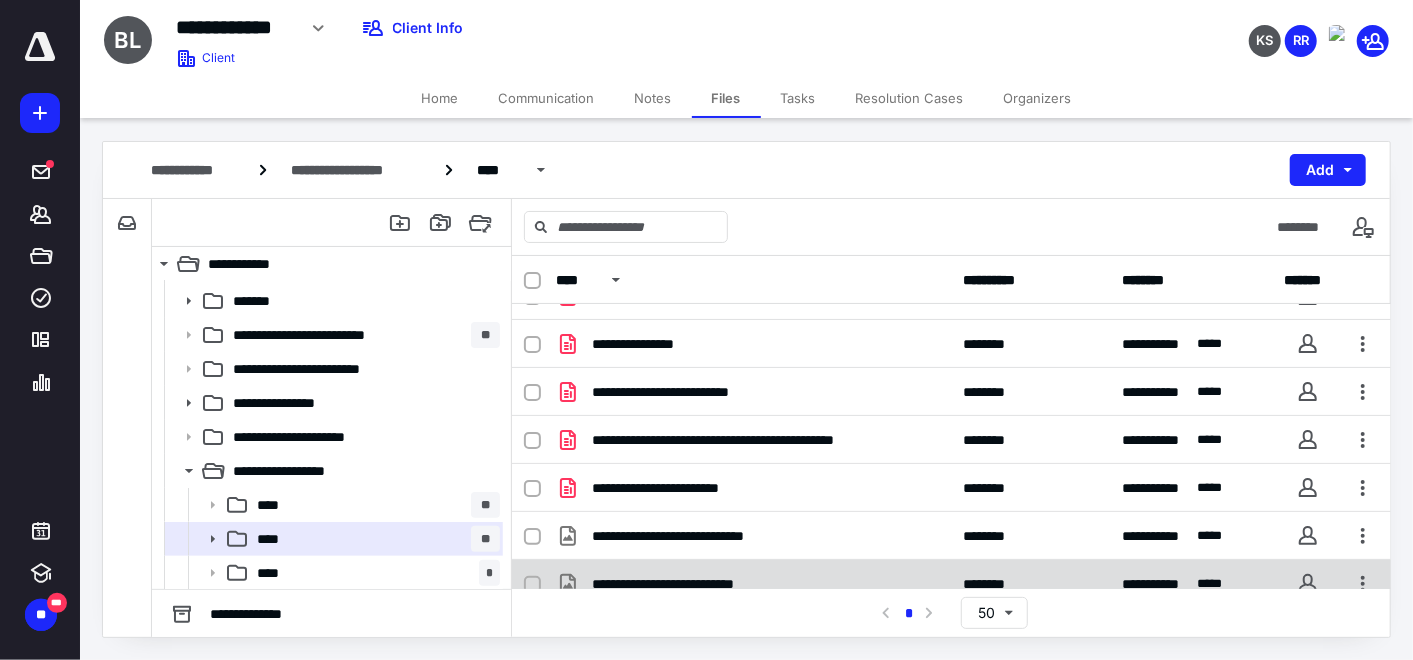 scroll, scrollTop: 208, scrollLeft: 0, axis: vertical 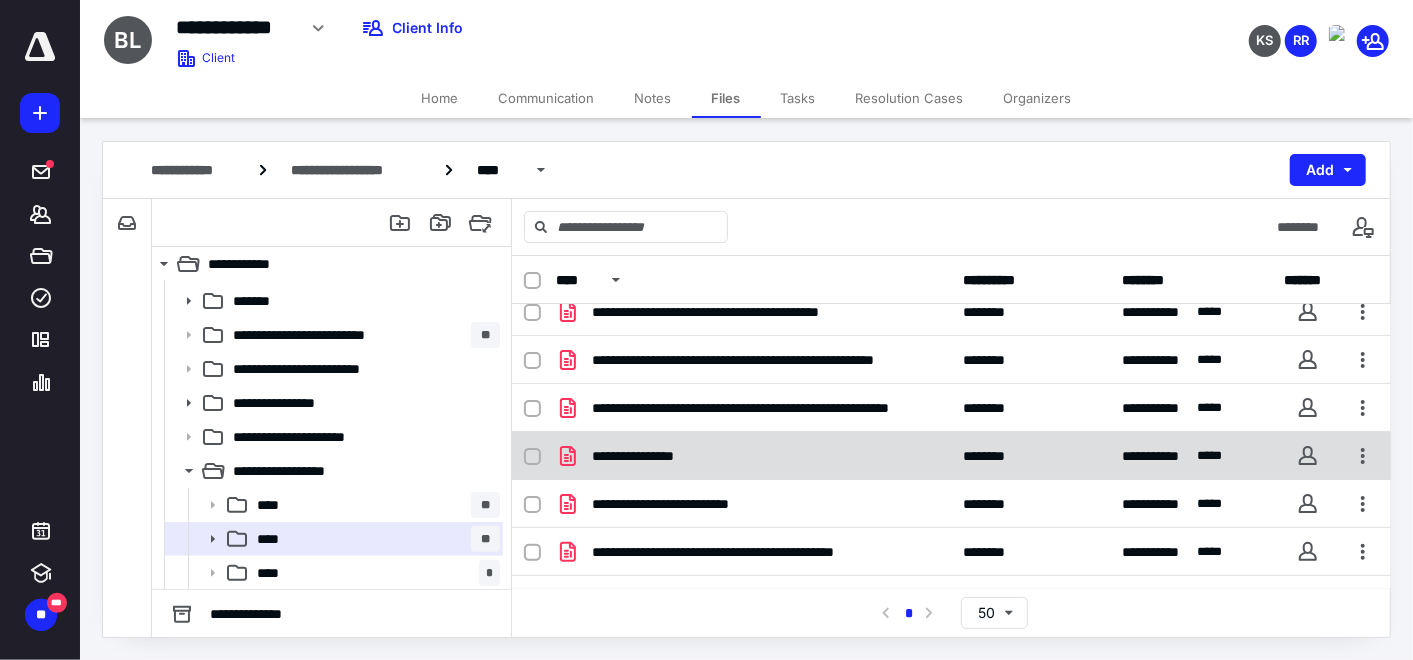 click on "**********" at bounding box center (649, 456) 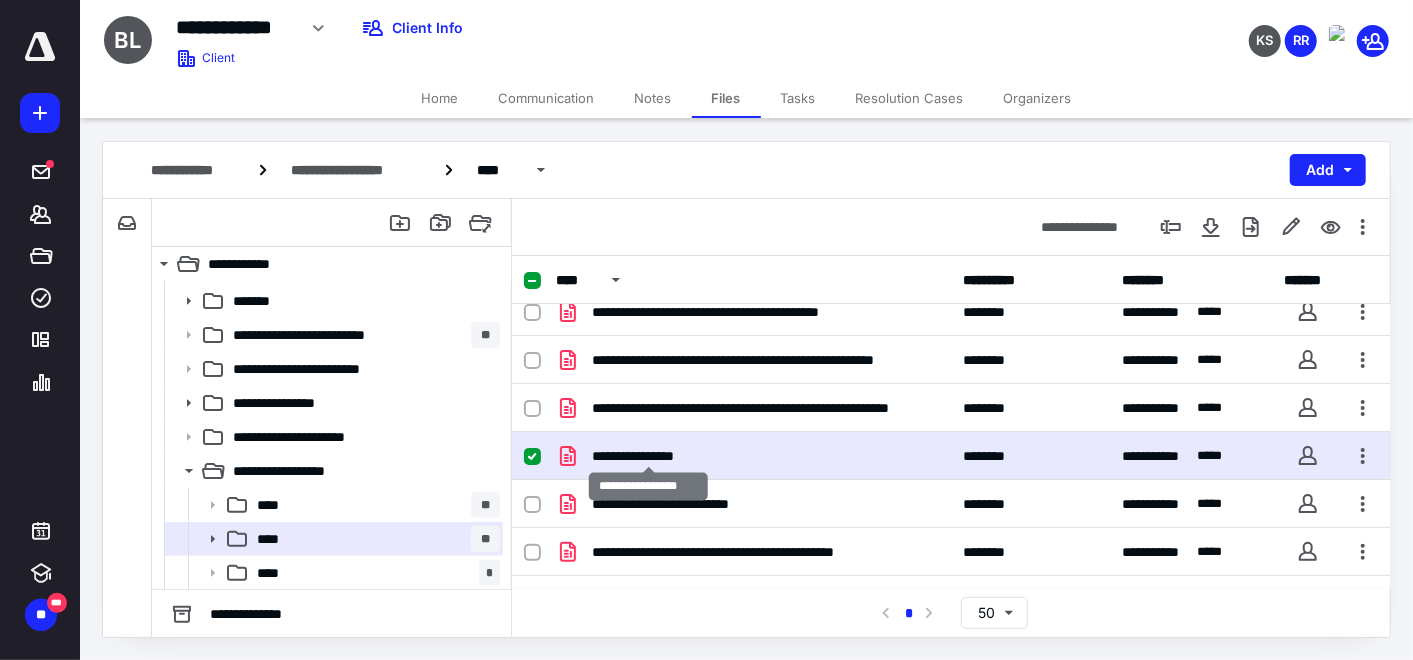 click on "**********" at bounding box center (649, 456) 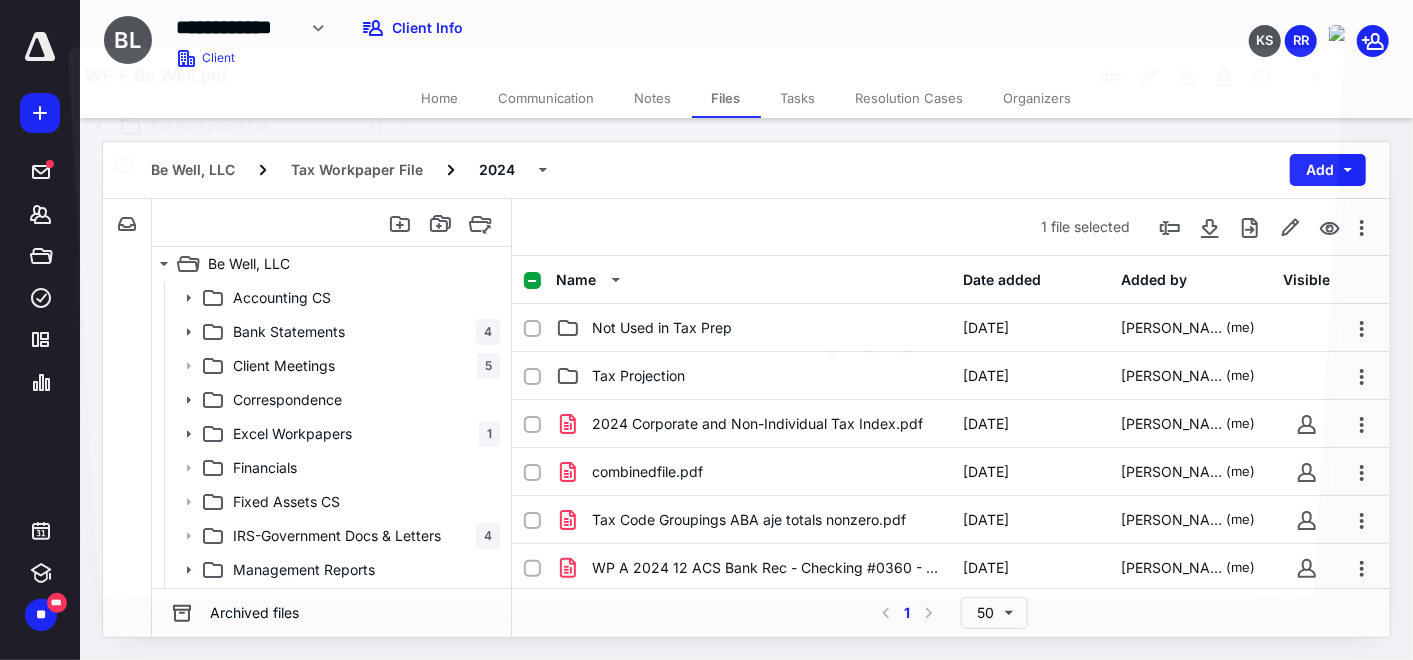 scroll, scrollTop: 303, scrollLeft: 0, axis: vertical 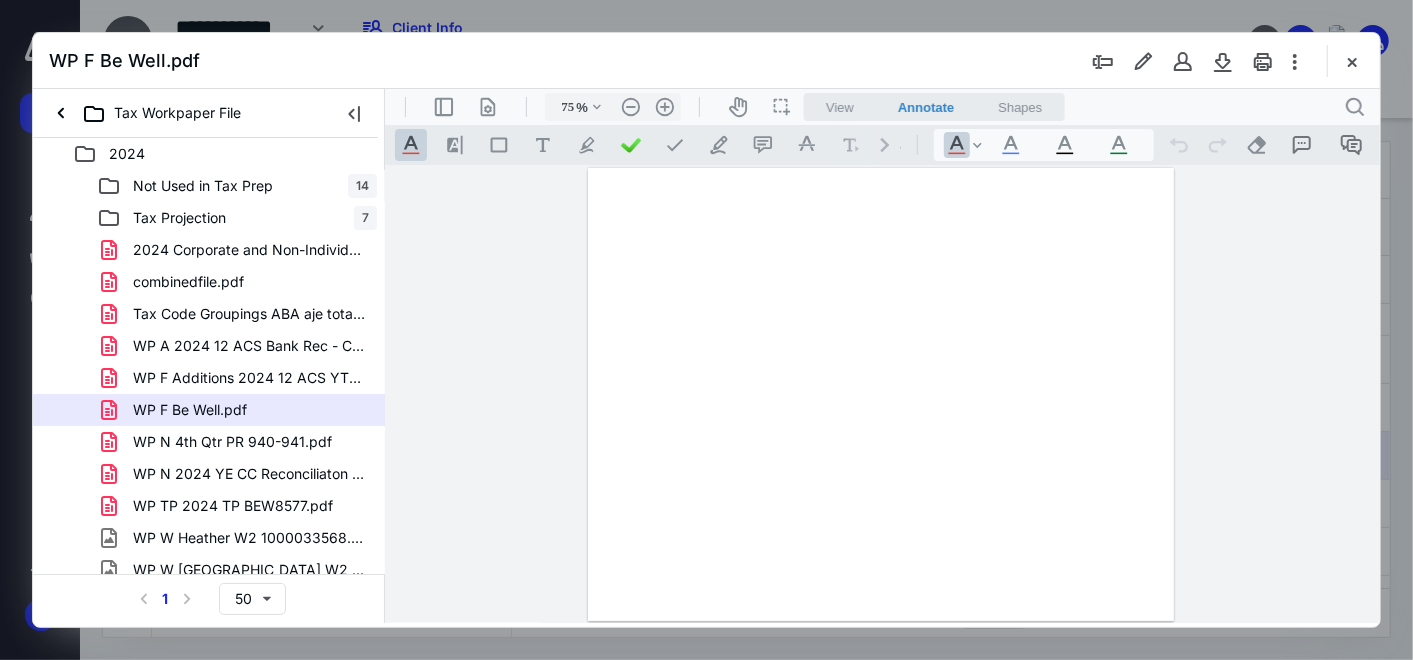 type on "123" 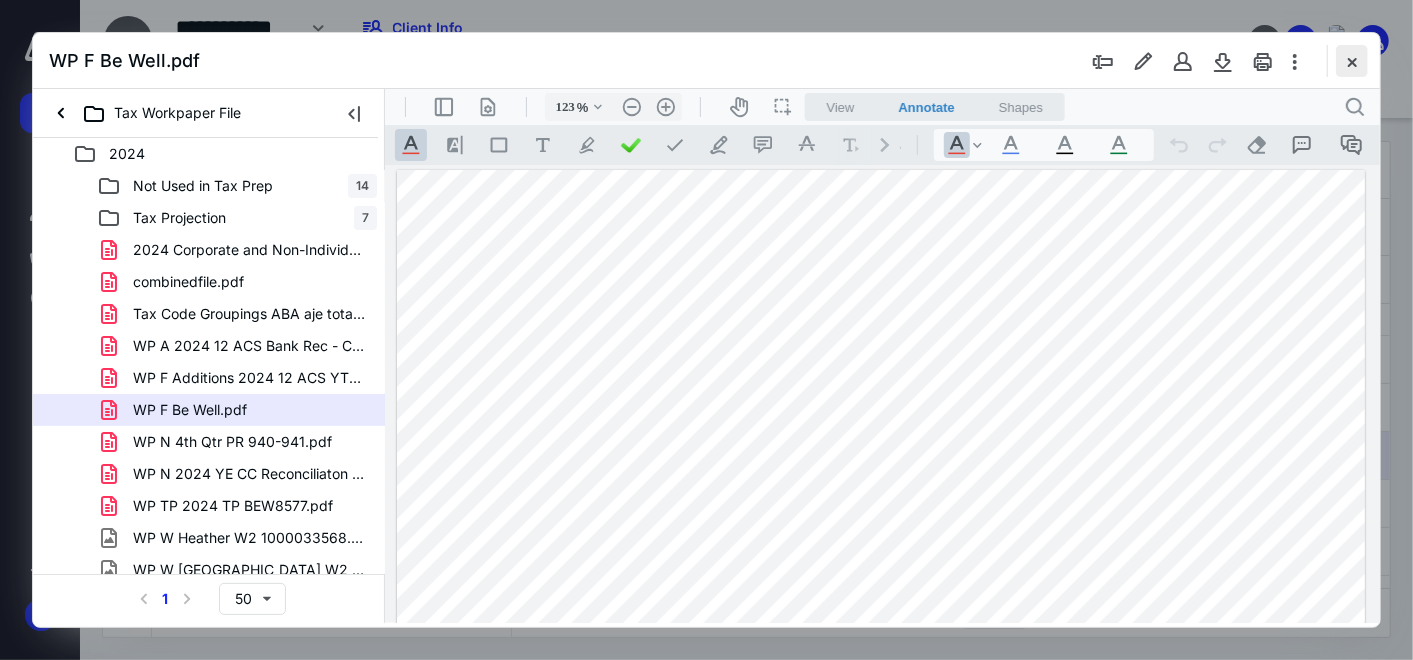 click at bounding box center [1352, 61] 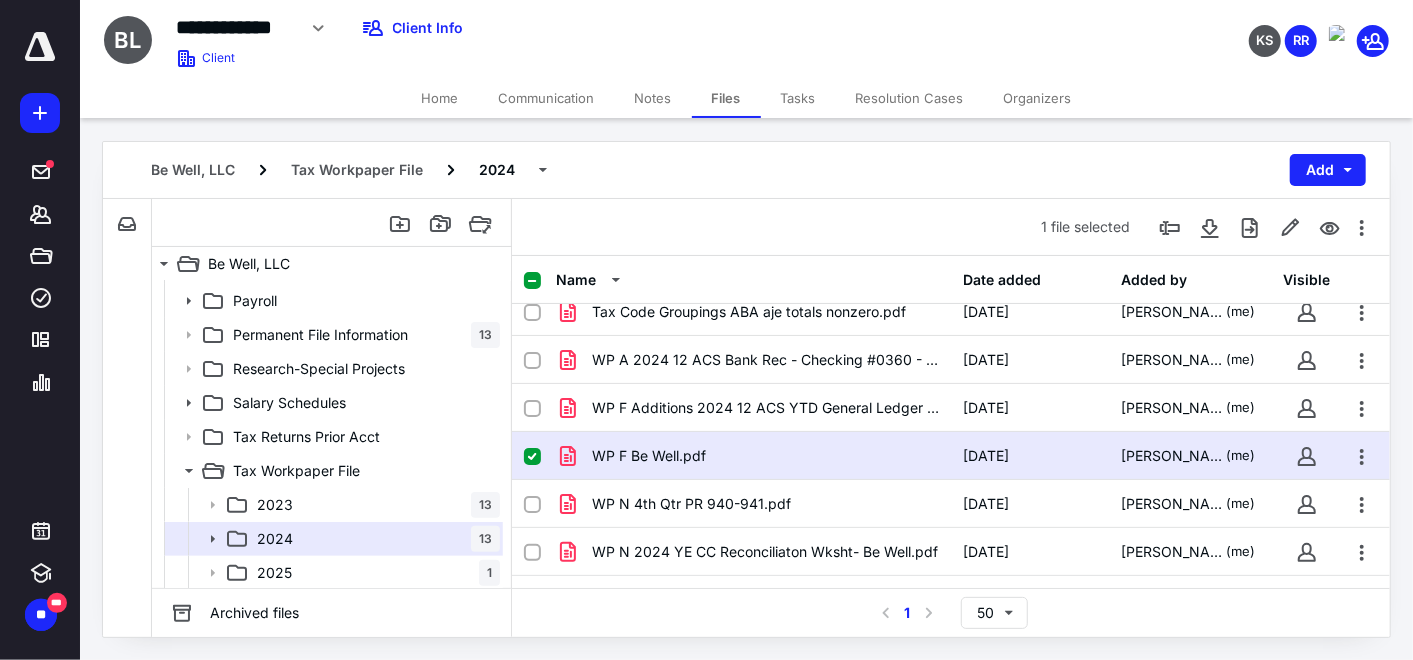 click on "Home" at bounding box center [440, 98] 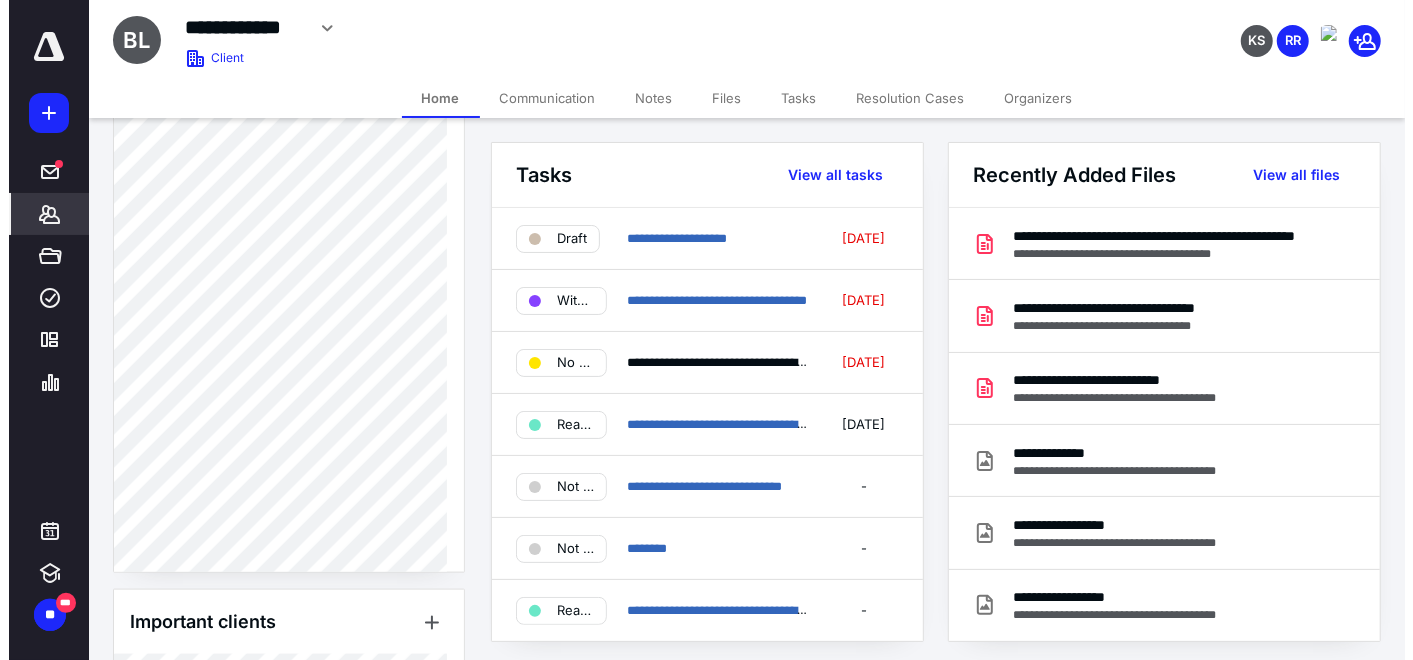 scroll, scrollTop: 1633, scrollLeft: 0, axis: vertical 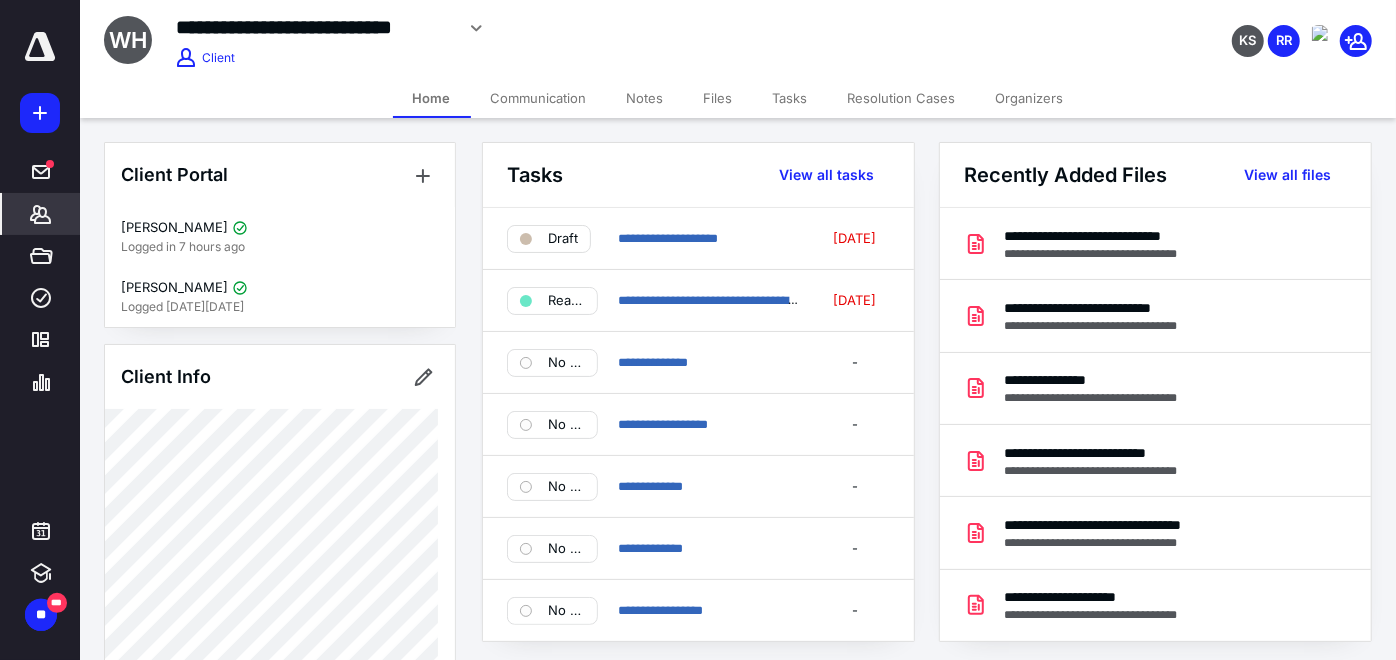click on "Files" at bounding box center [718, 98] 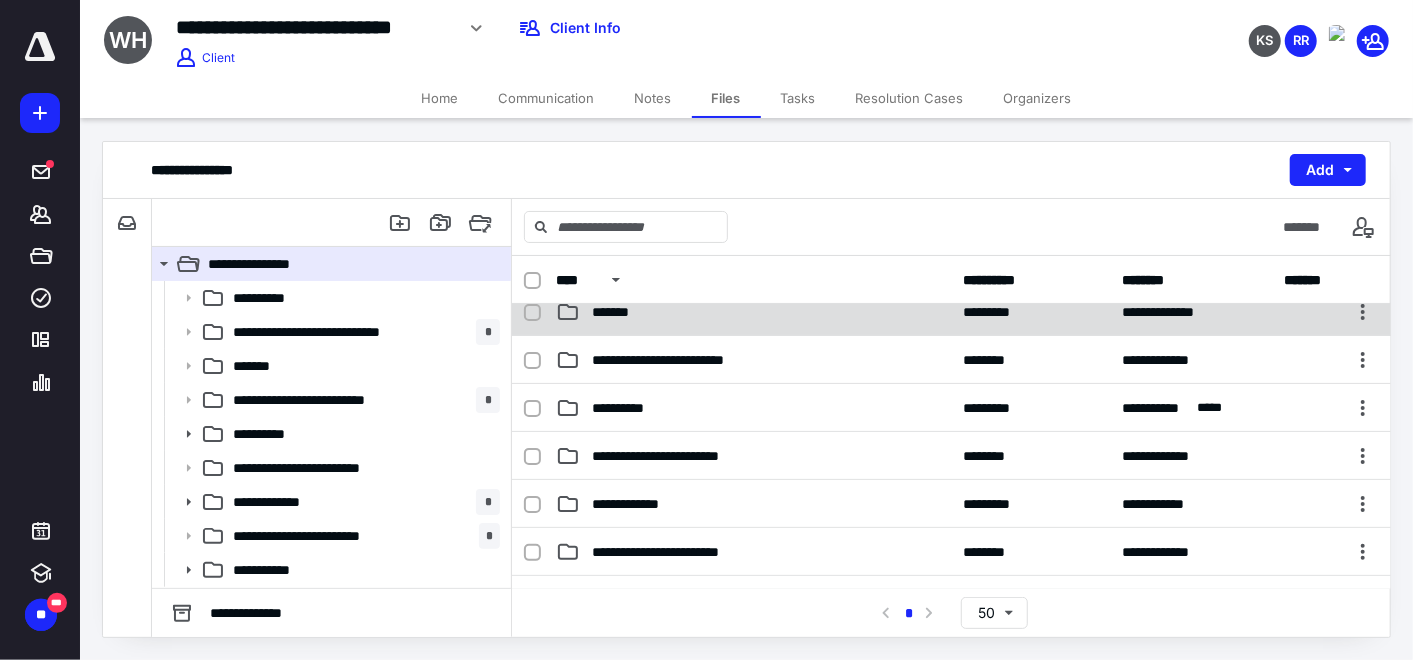 scroll, scrollTop: 222, scrollLeft: 0, axis: vertical 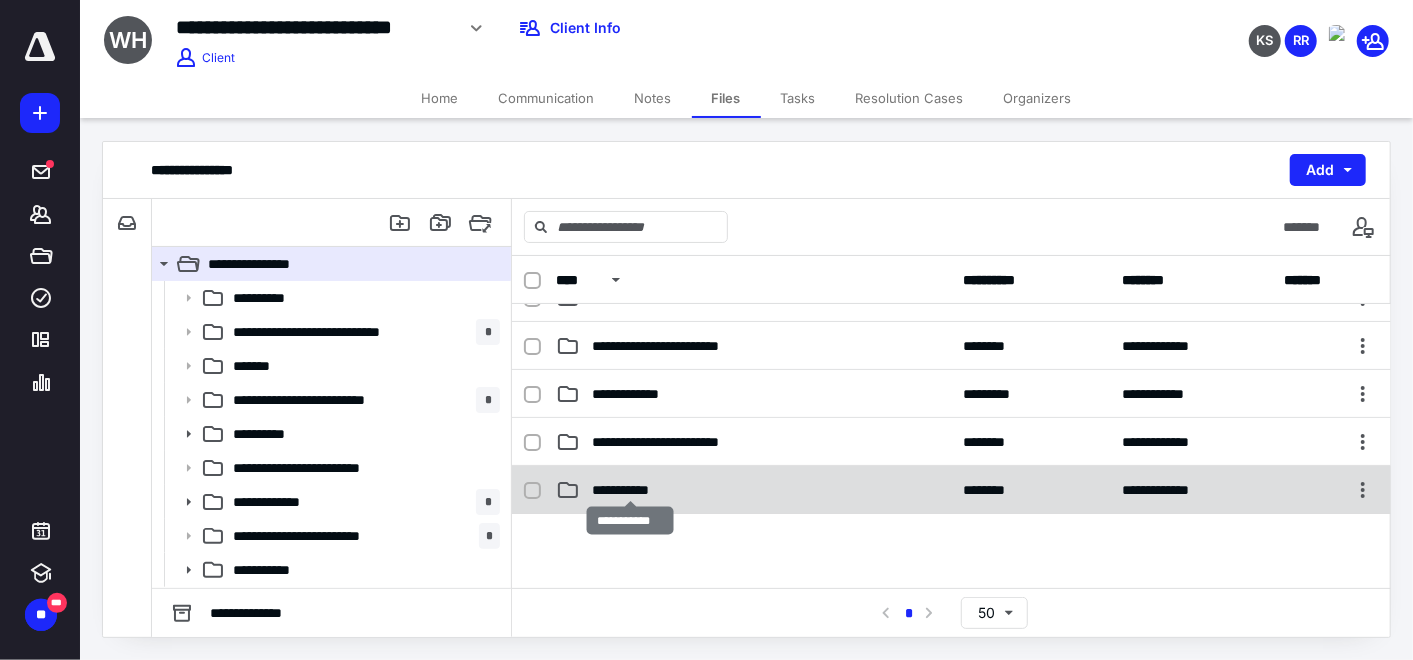 click on "**********" at bounding box center [630, 490] 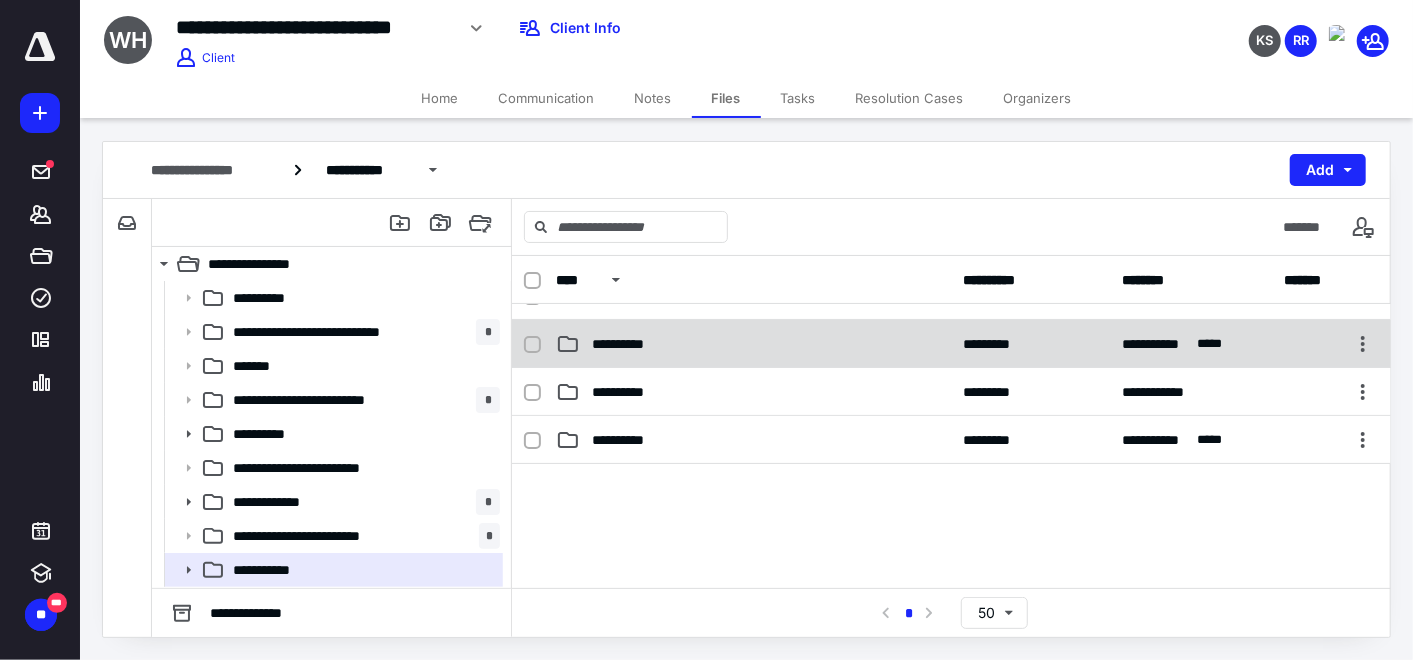 scroll, scrollTop: 111, scrollLeft: 0, axis: vertical 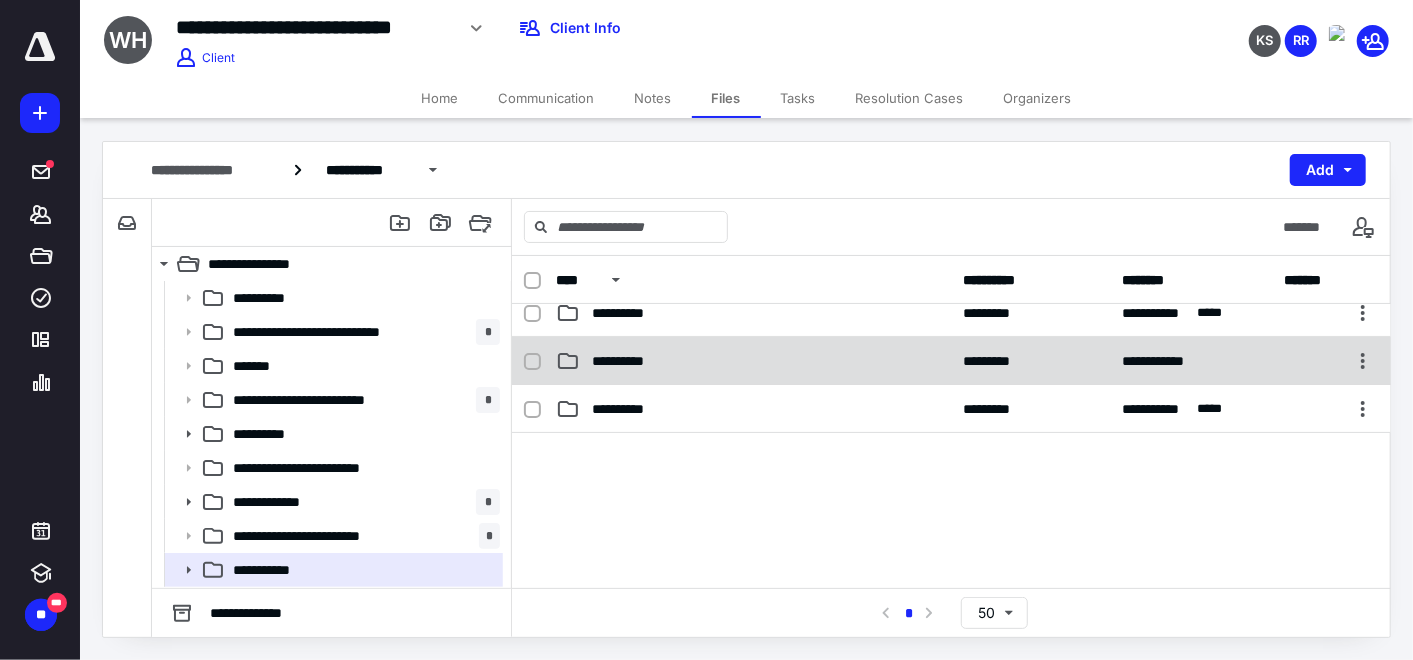 click on "**********" at bounding box center (630, 361) 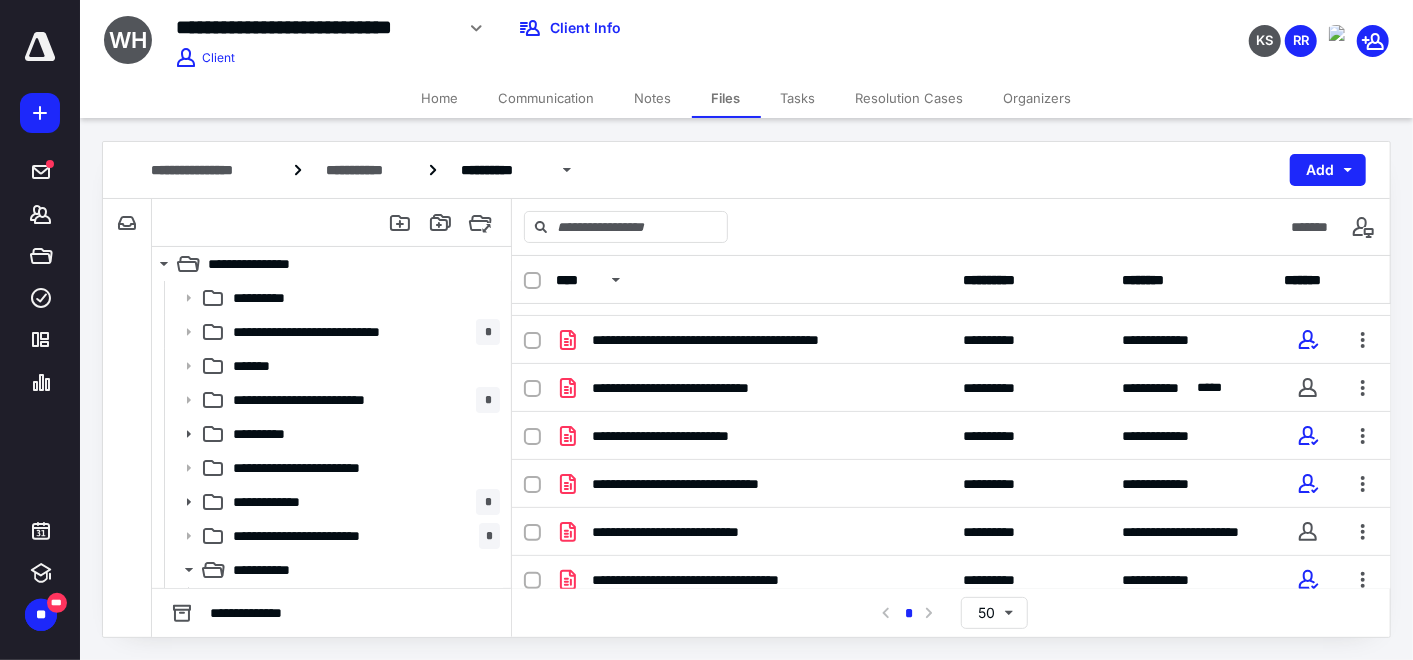 scroll, scrollTop: 144, scrollLeft: 0, axis: vertical 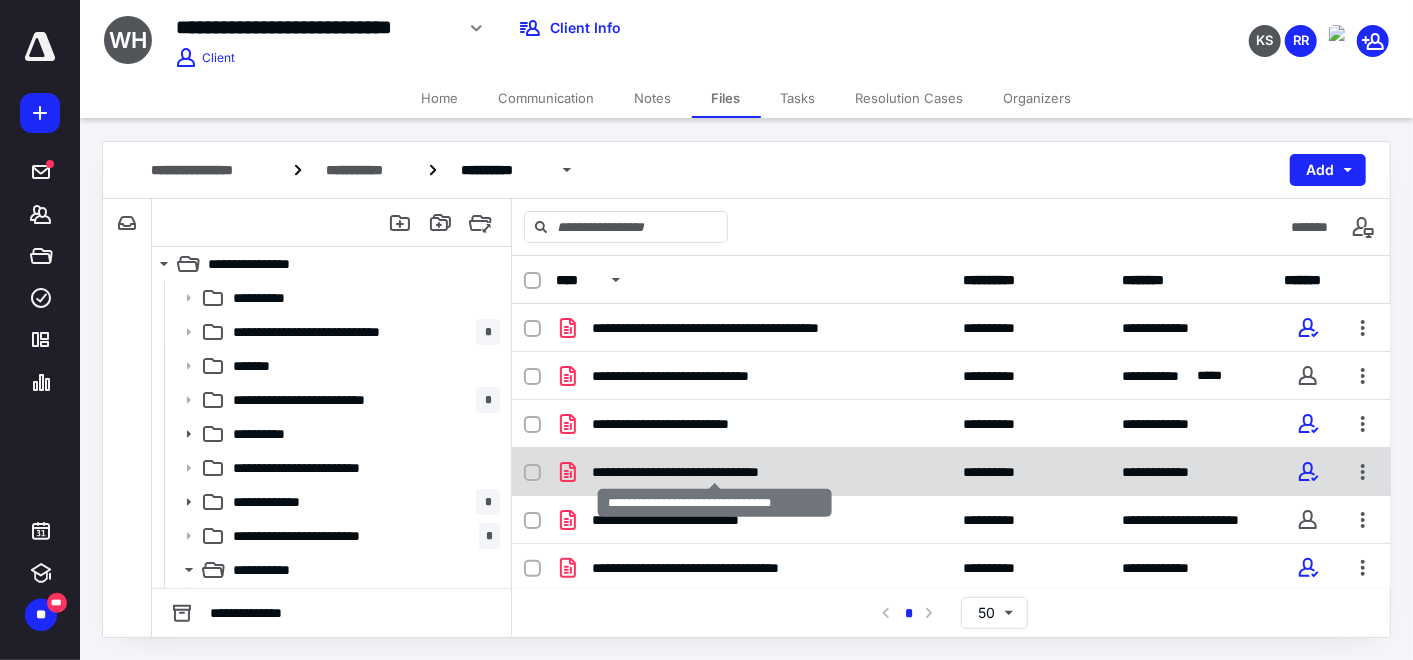 click on "**********" at bounding box center [715, 472] 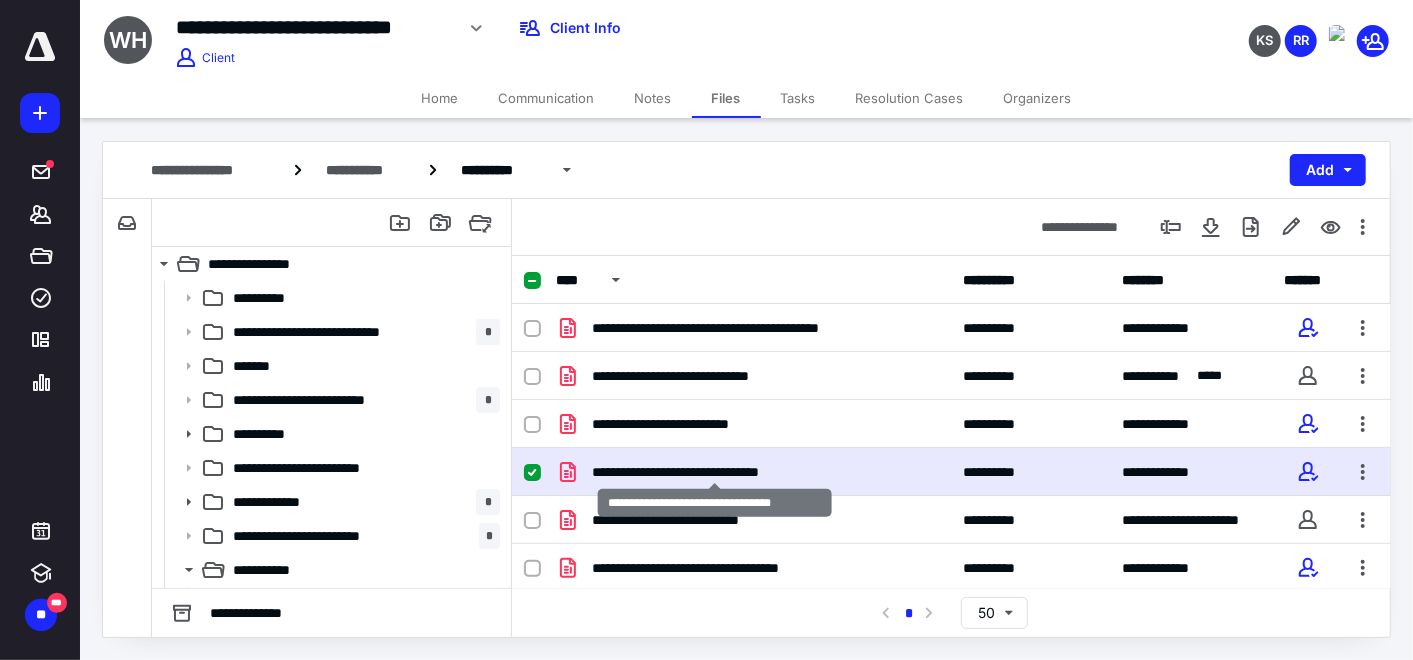 click on "**********" at bounding box center [715, 472] 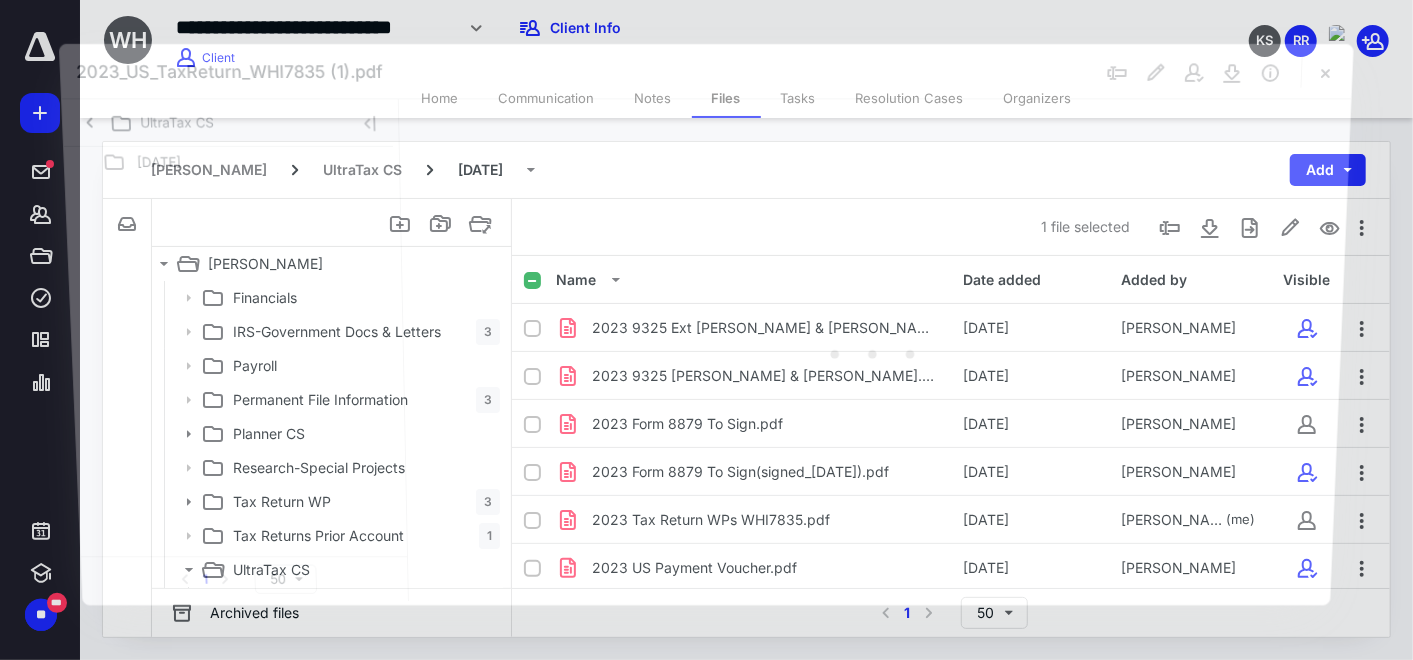 scroll, scrollTop: 144, scrollLeft: 0, axis: vertical 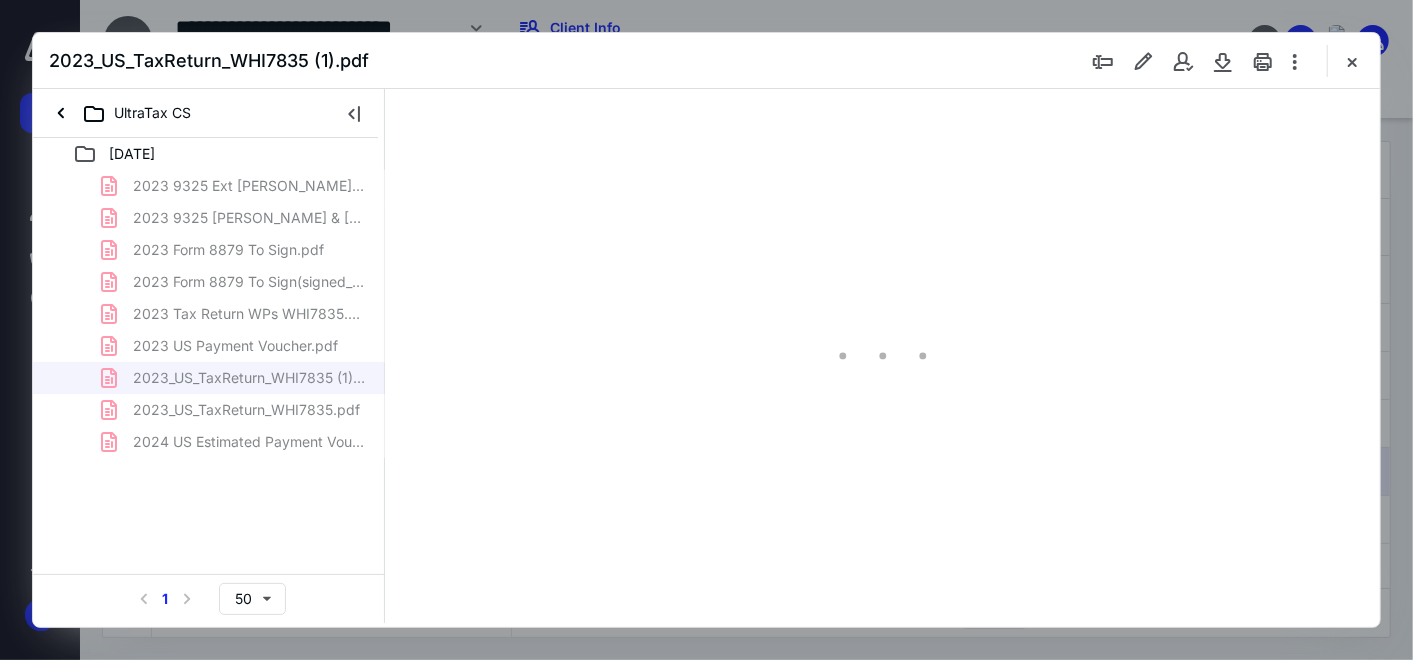 type on "151" 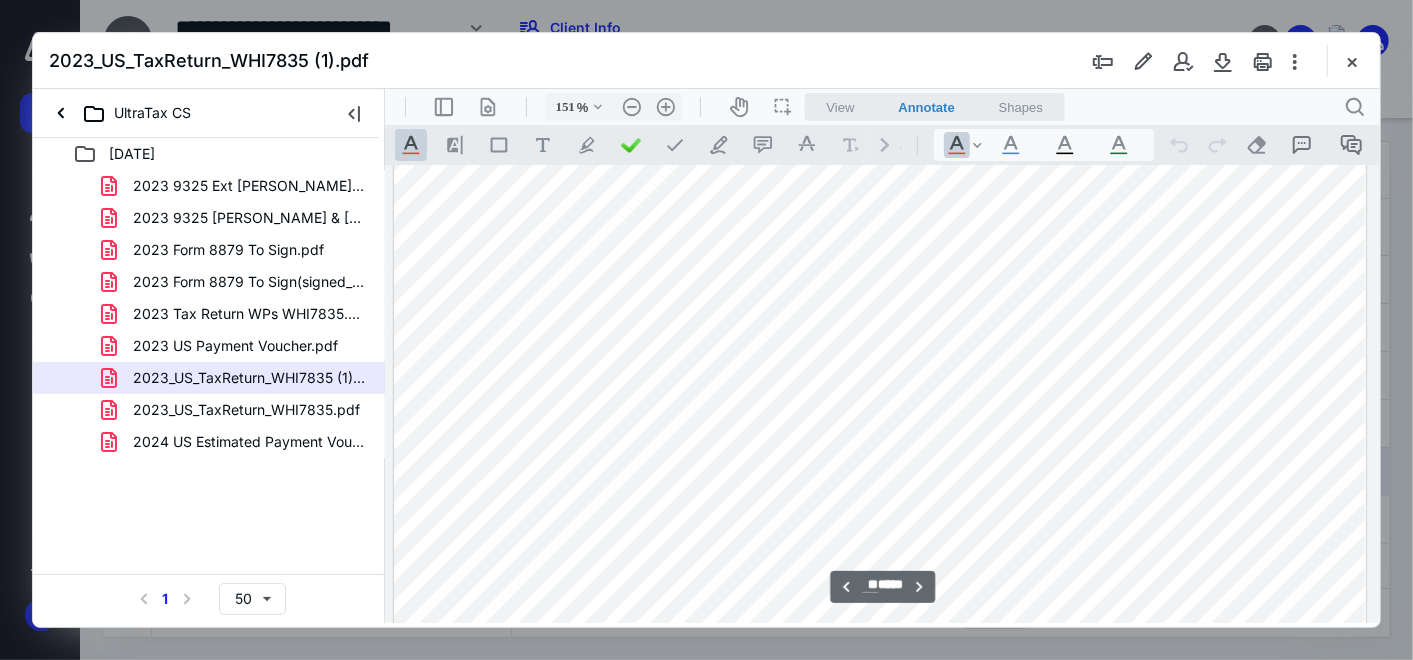 scroll, scrollTop: 17748, scrollLeft: 131, axis: both 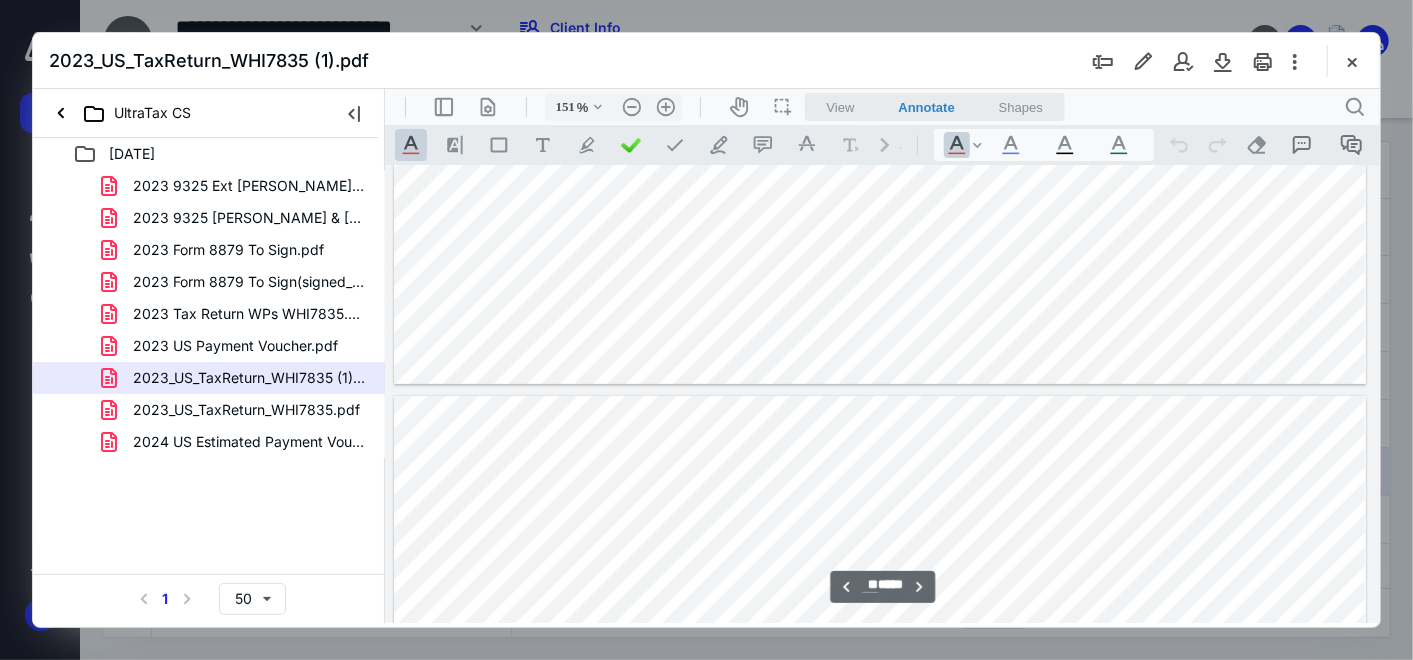type on "**" 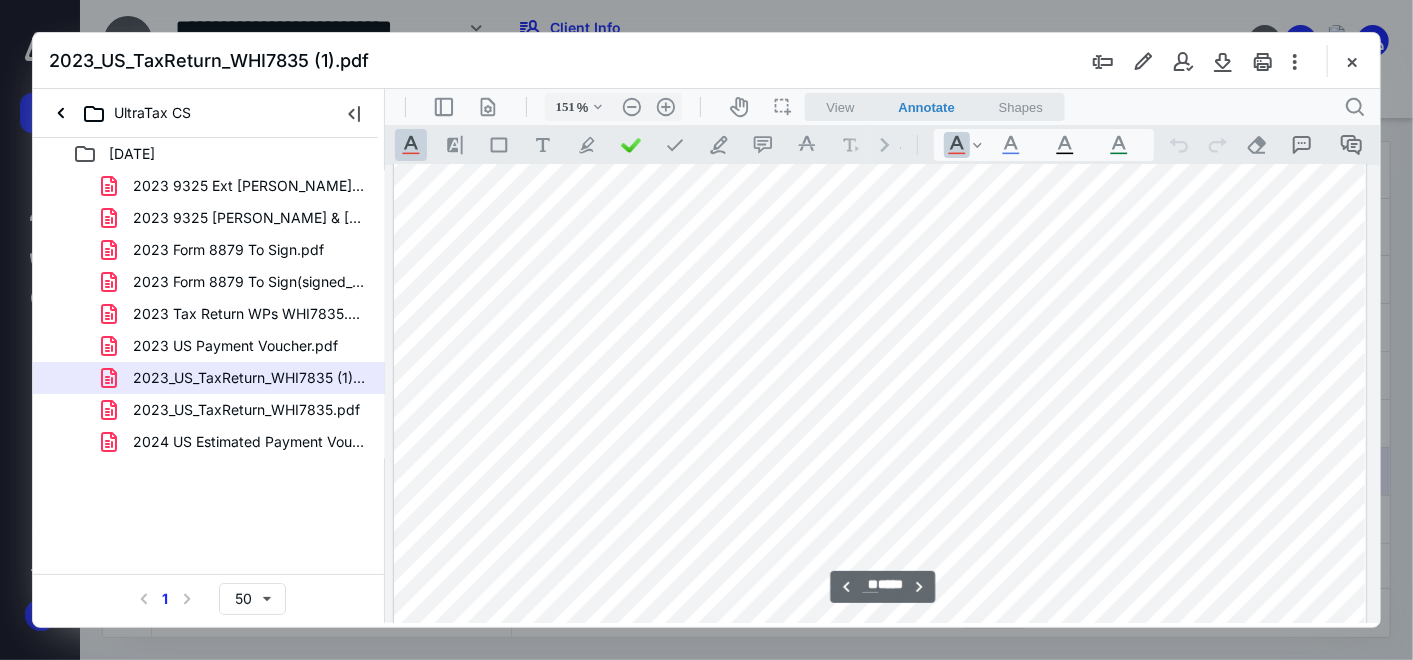 scroll, scrollTop: 16637, scrollLeft: 131, axis: both 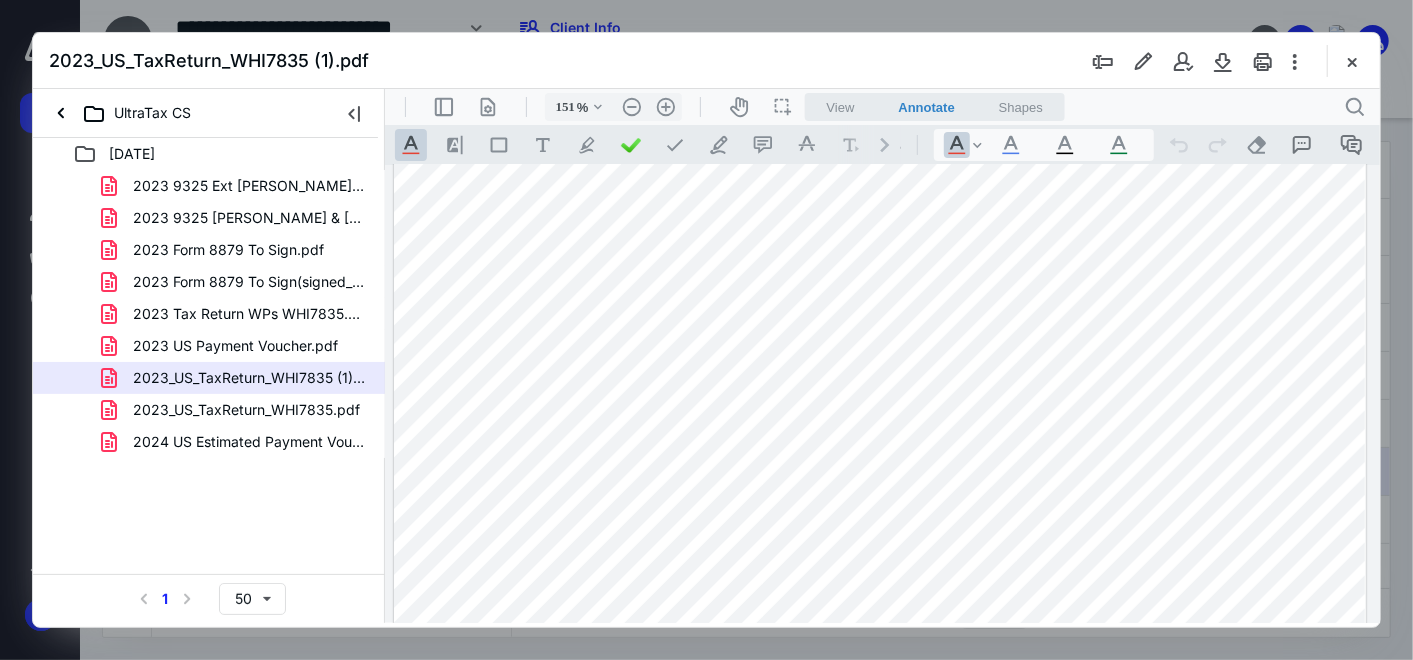 click at bounding box center (1352, 61) 